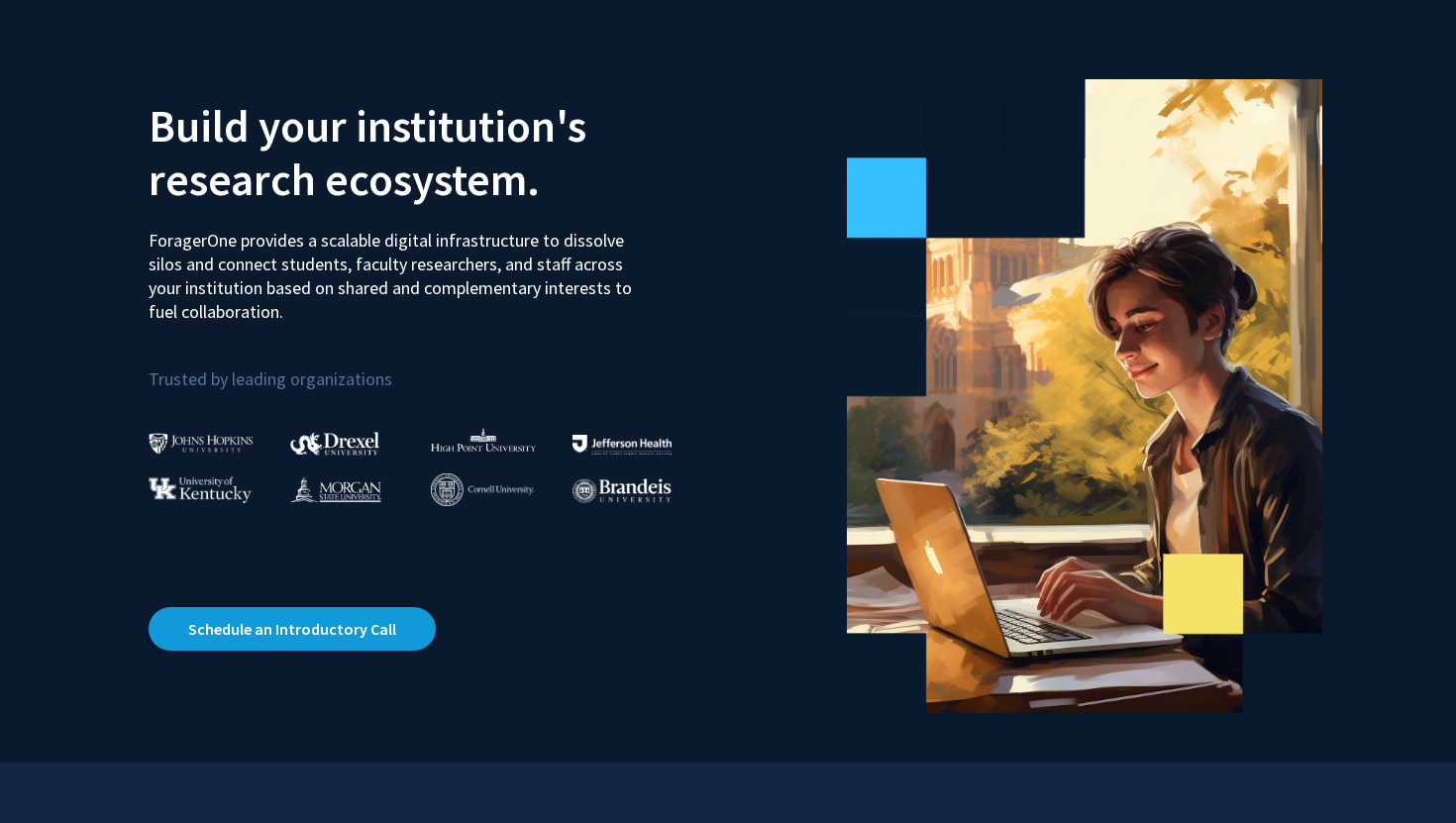 scroll, scrollTop: 0, scrollLeft: 0, axis: both 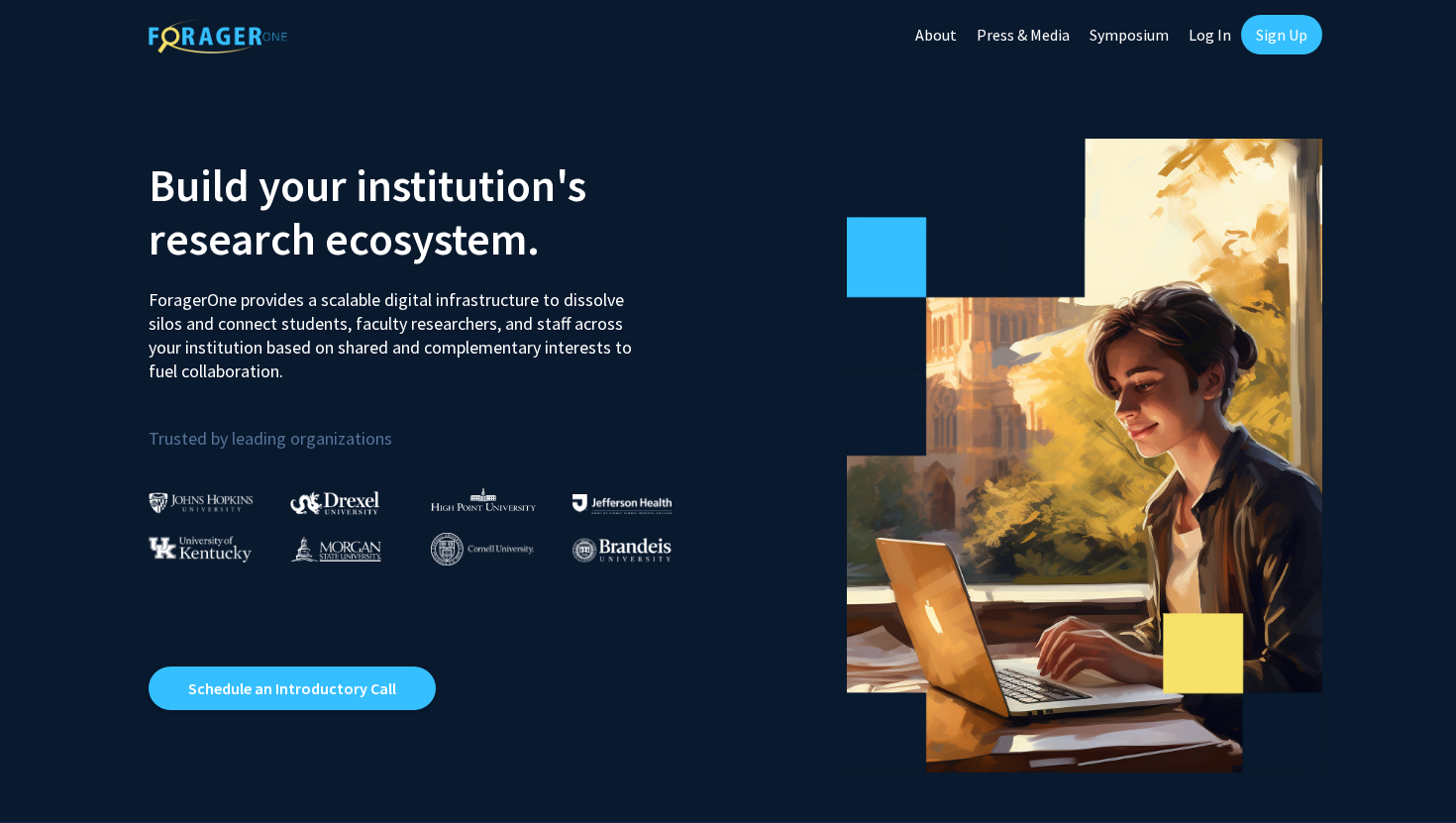 click on "Log In" 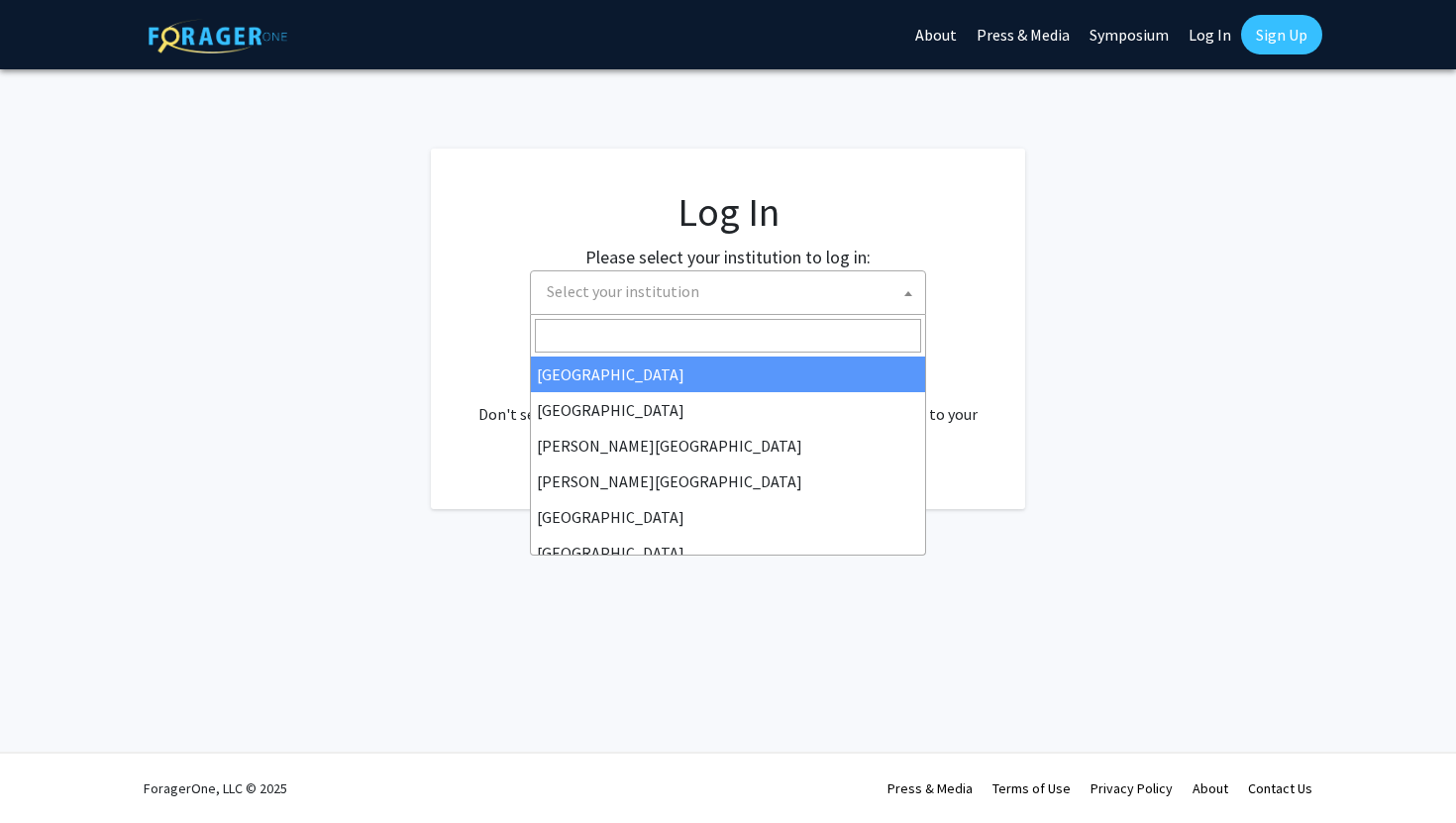 click on "Select your institution" at bounding box center (732, 291) 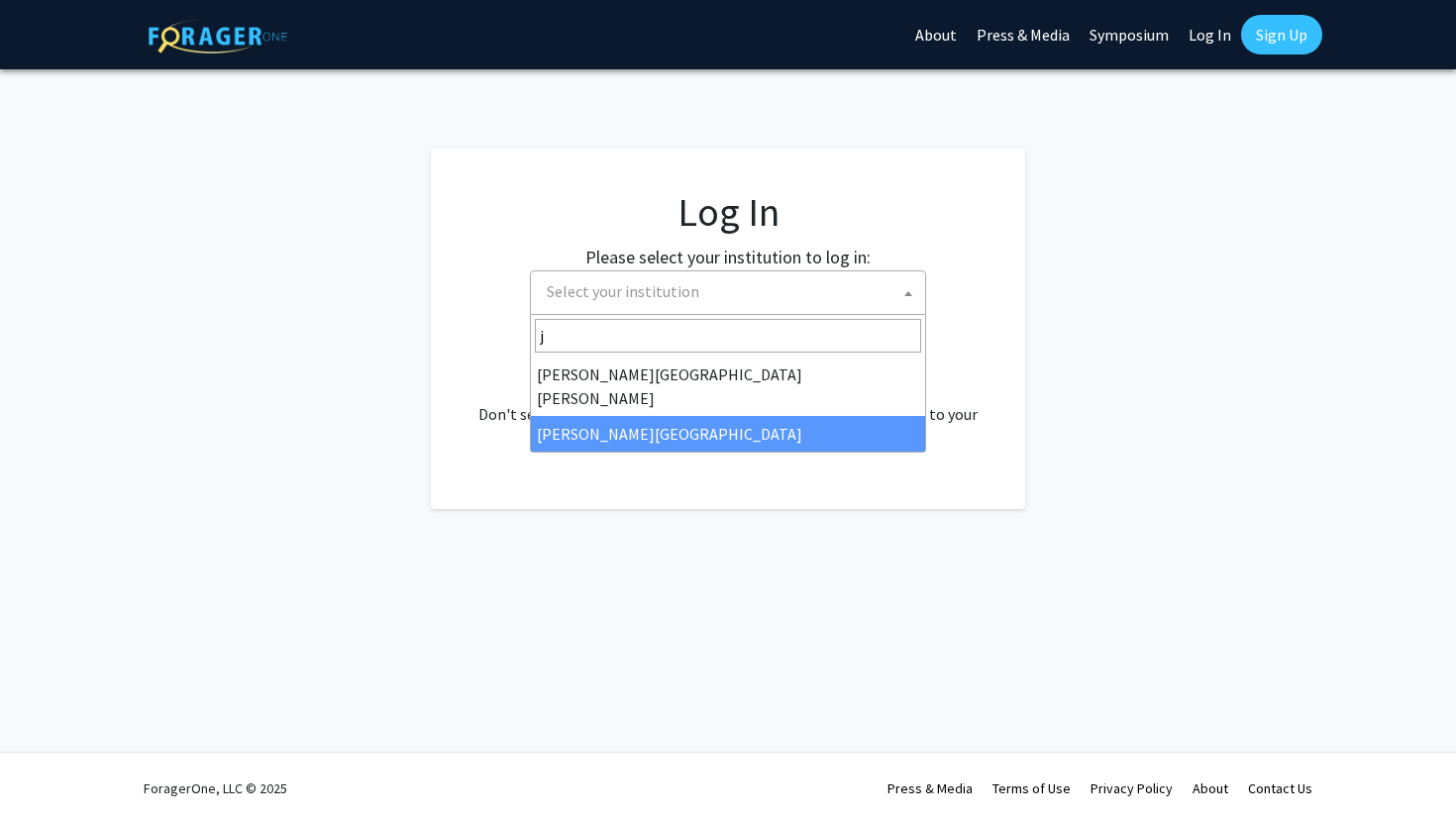 type on "j" 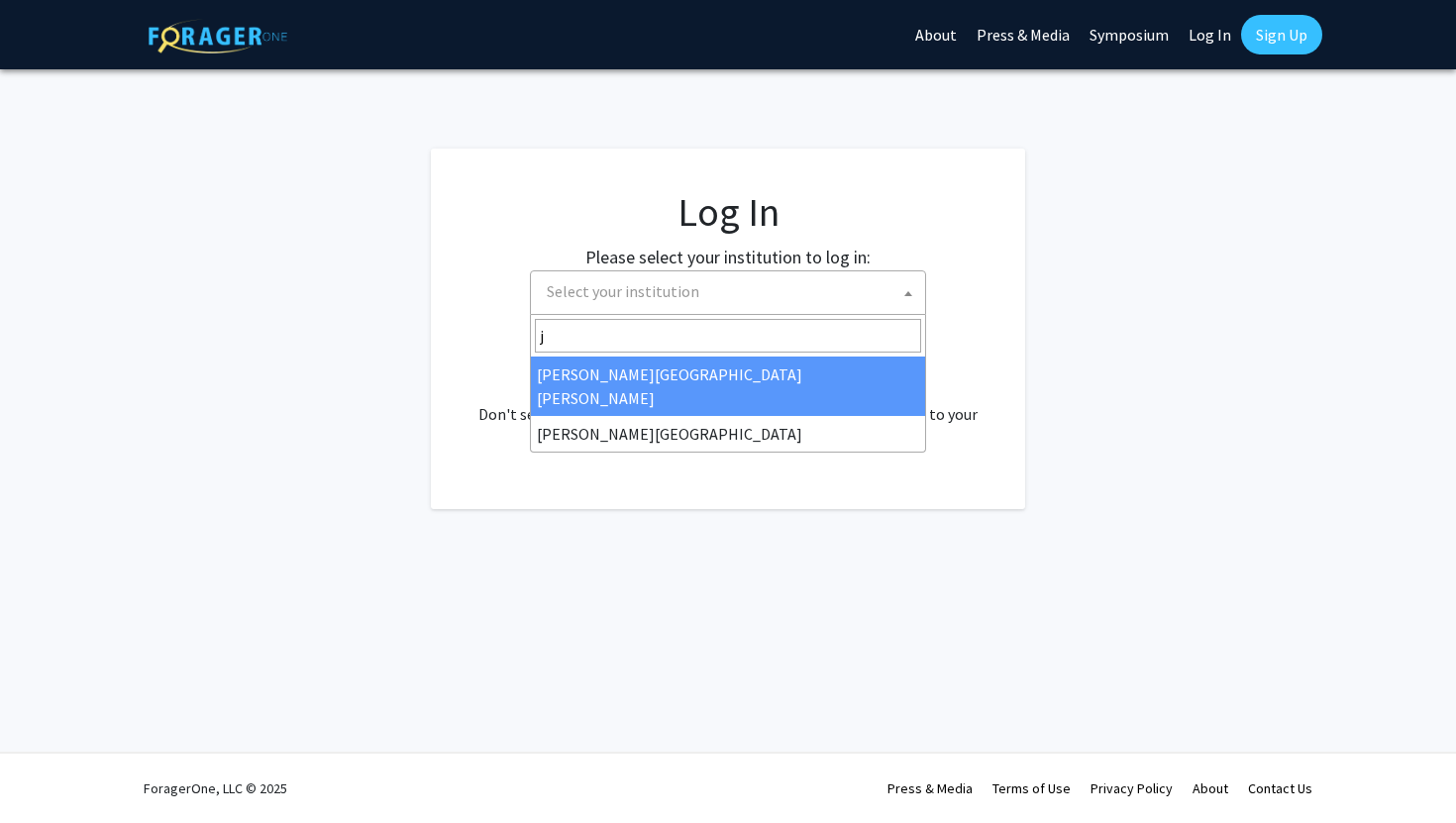 select on "1" 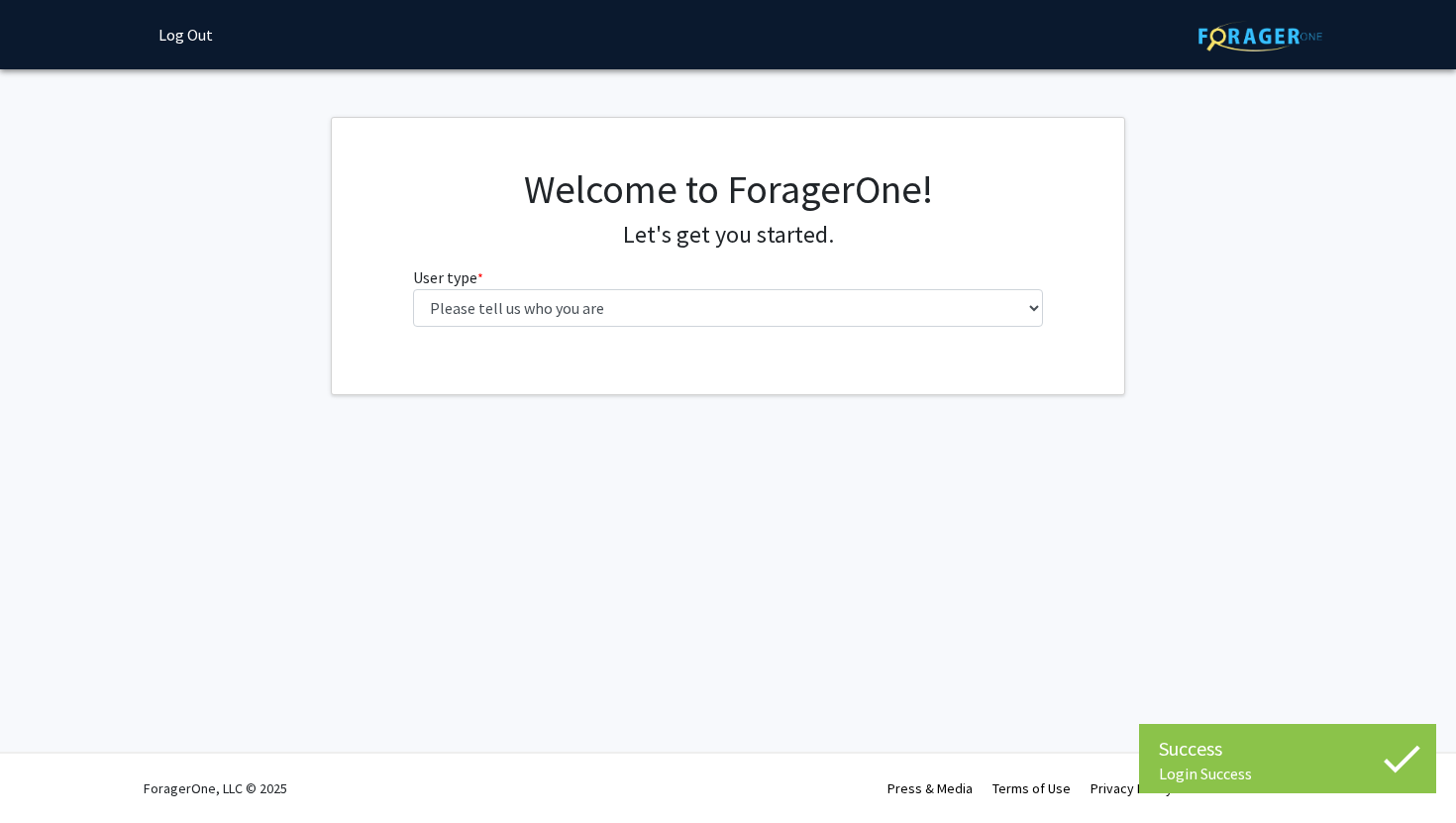 scroll, scrollTop: 0, scrollLeft: 0, axis: both 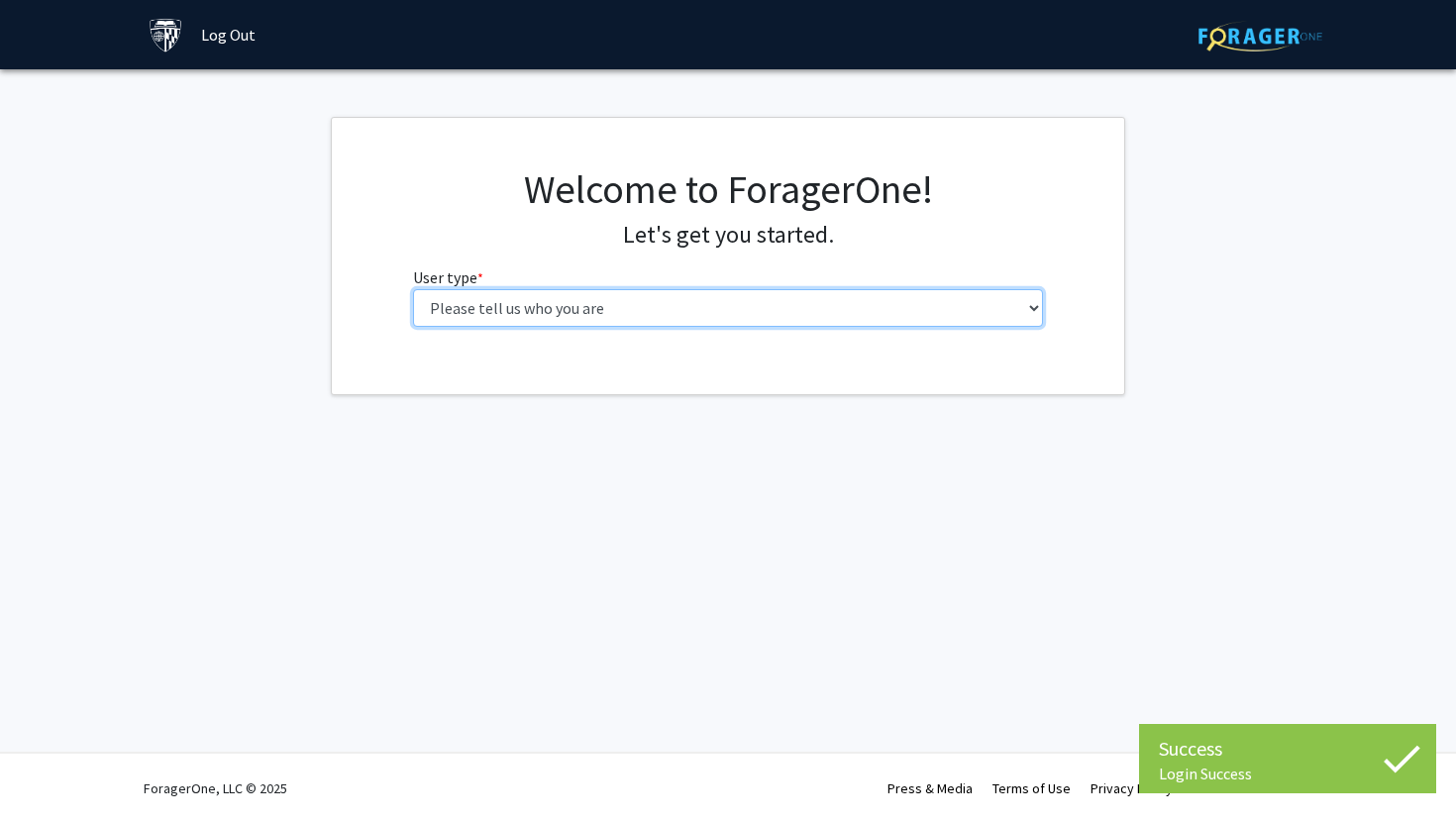 click on "Please tell us who you are  Undergraduate Student   Master's Student   Doctoral Candidate (PhD, MD, DMD, PharmD, etc.)   Postdoctoral Researcher / Research Staff / Medical Resident / Medical Fellow   Faculty   Administrative Staff" at bounding box center (728, 308) 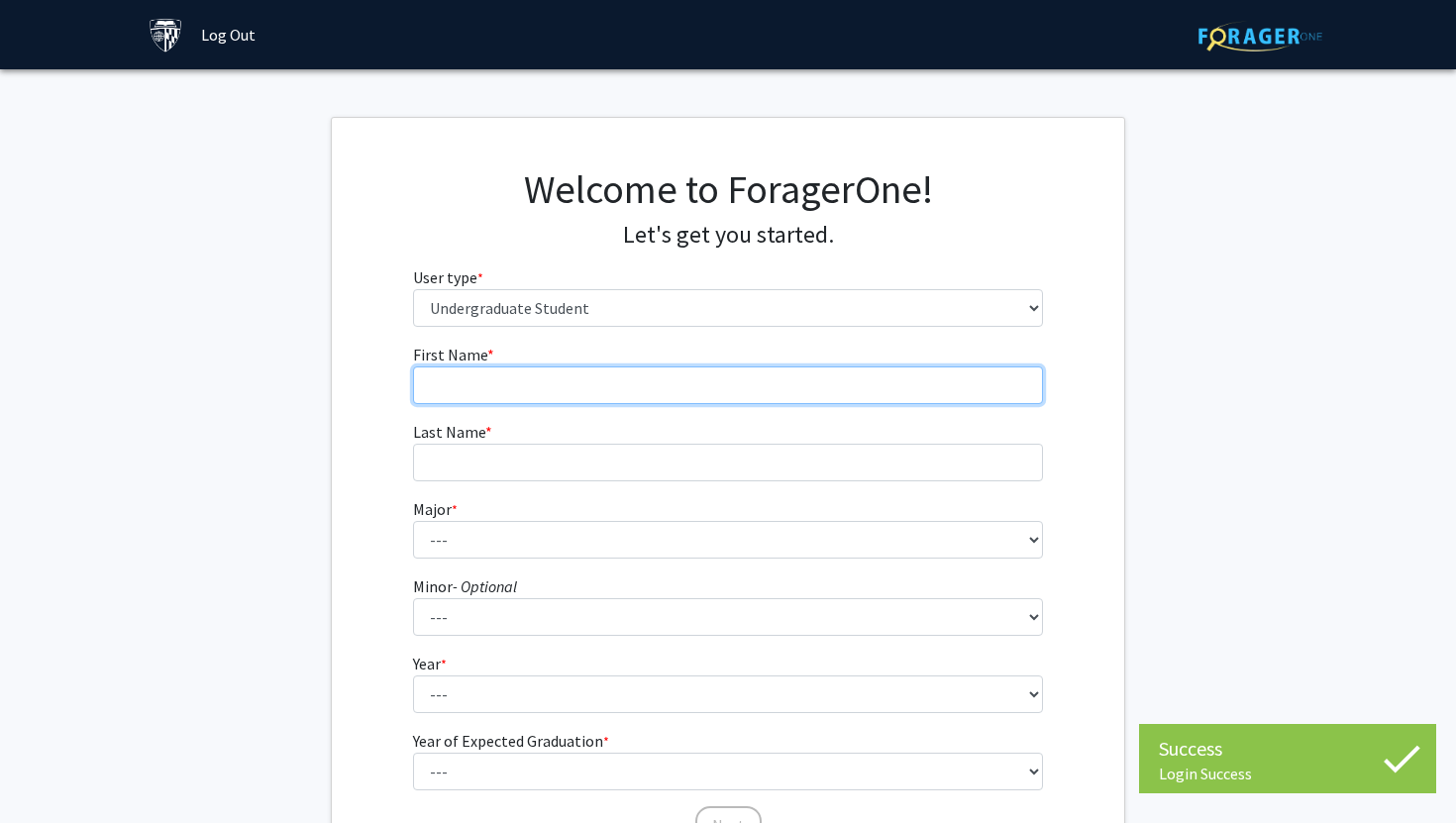 click on "First Name * required" at bounding box center (728, 385) 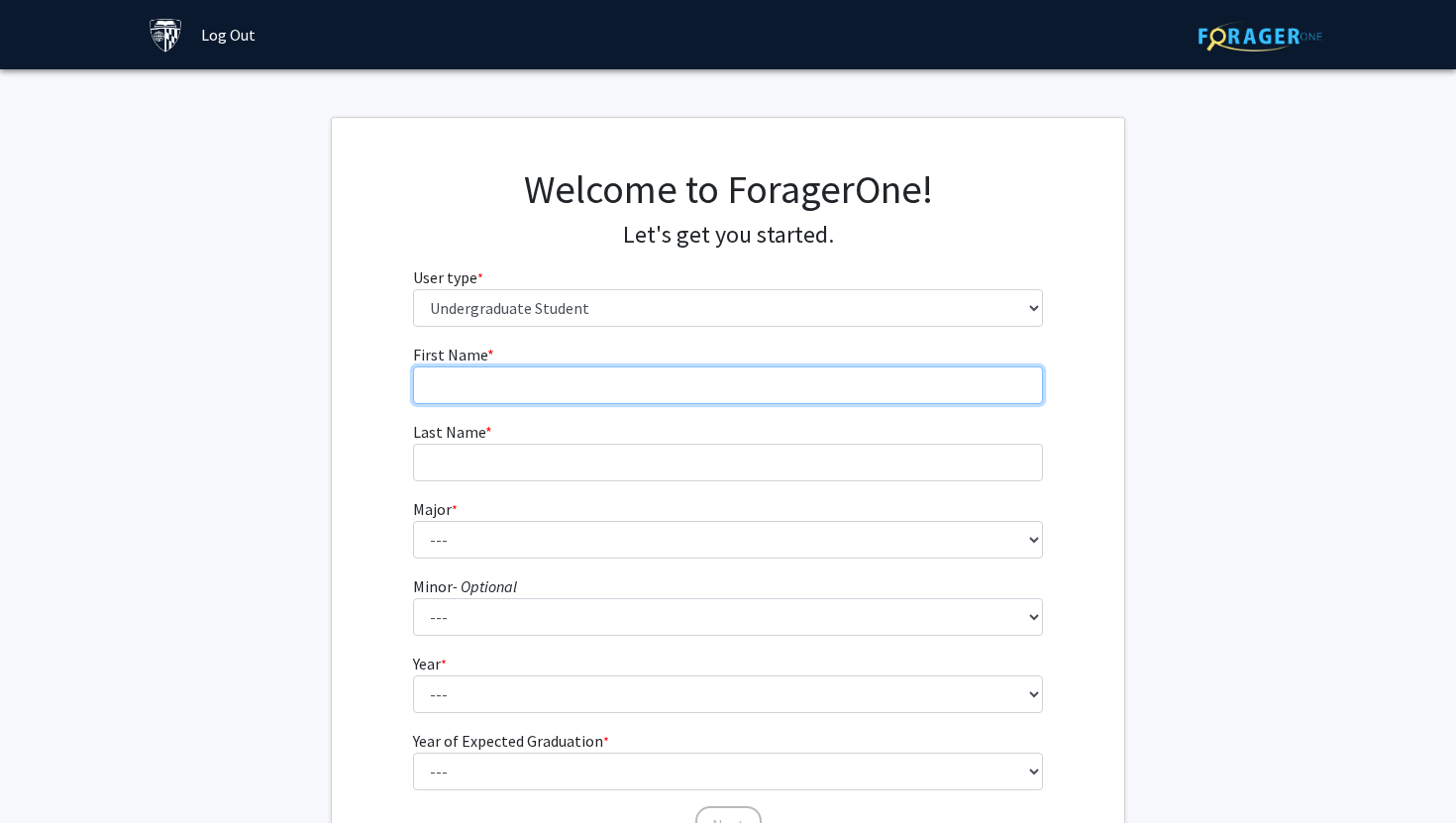 type on "Nivriti" 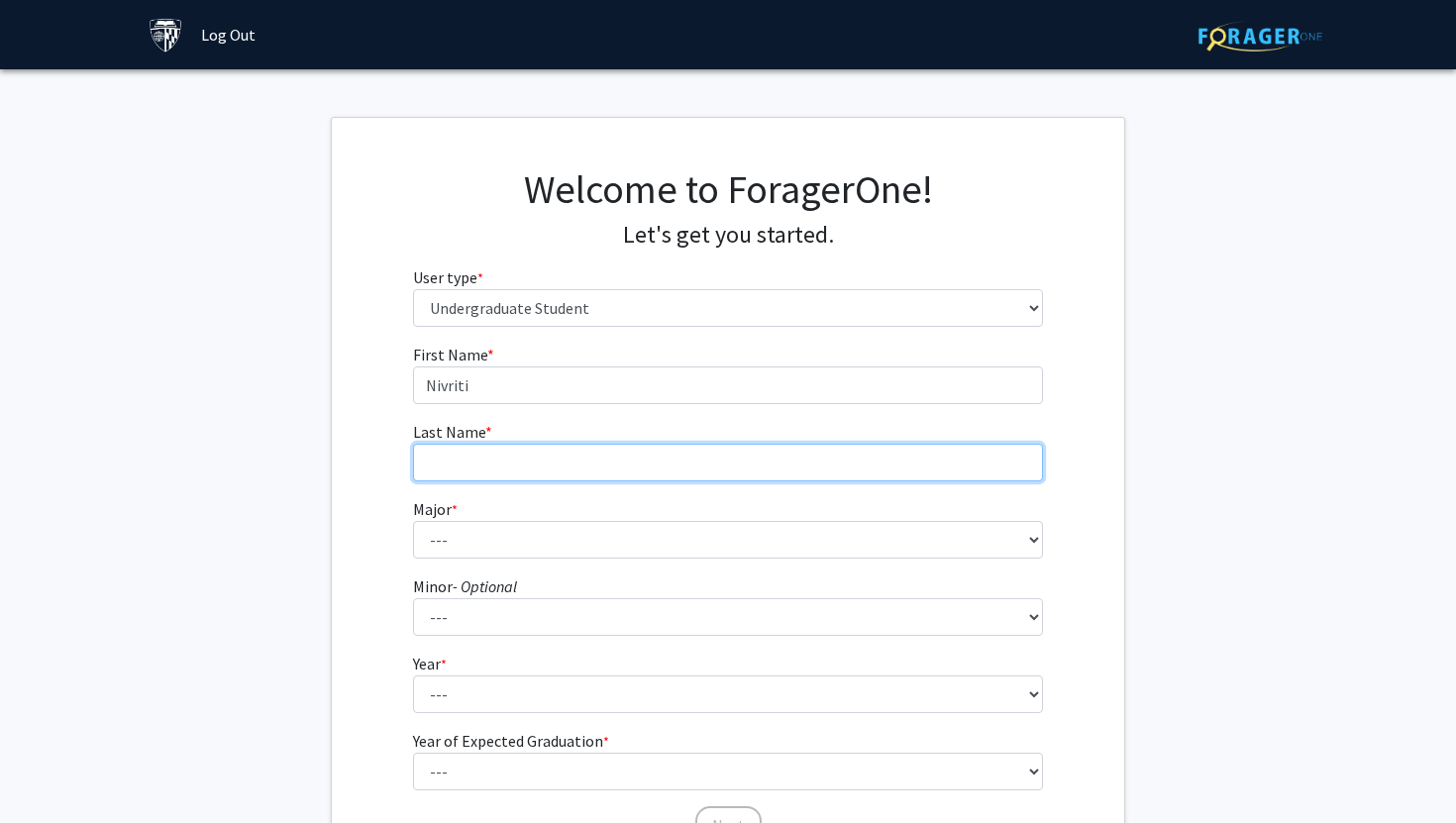 type on "Puri" 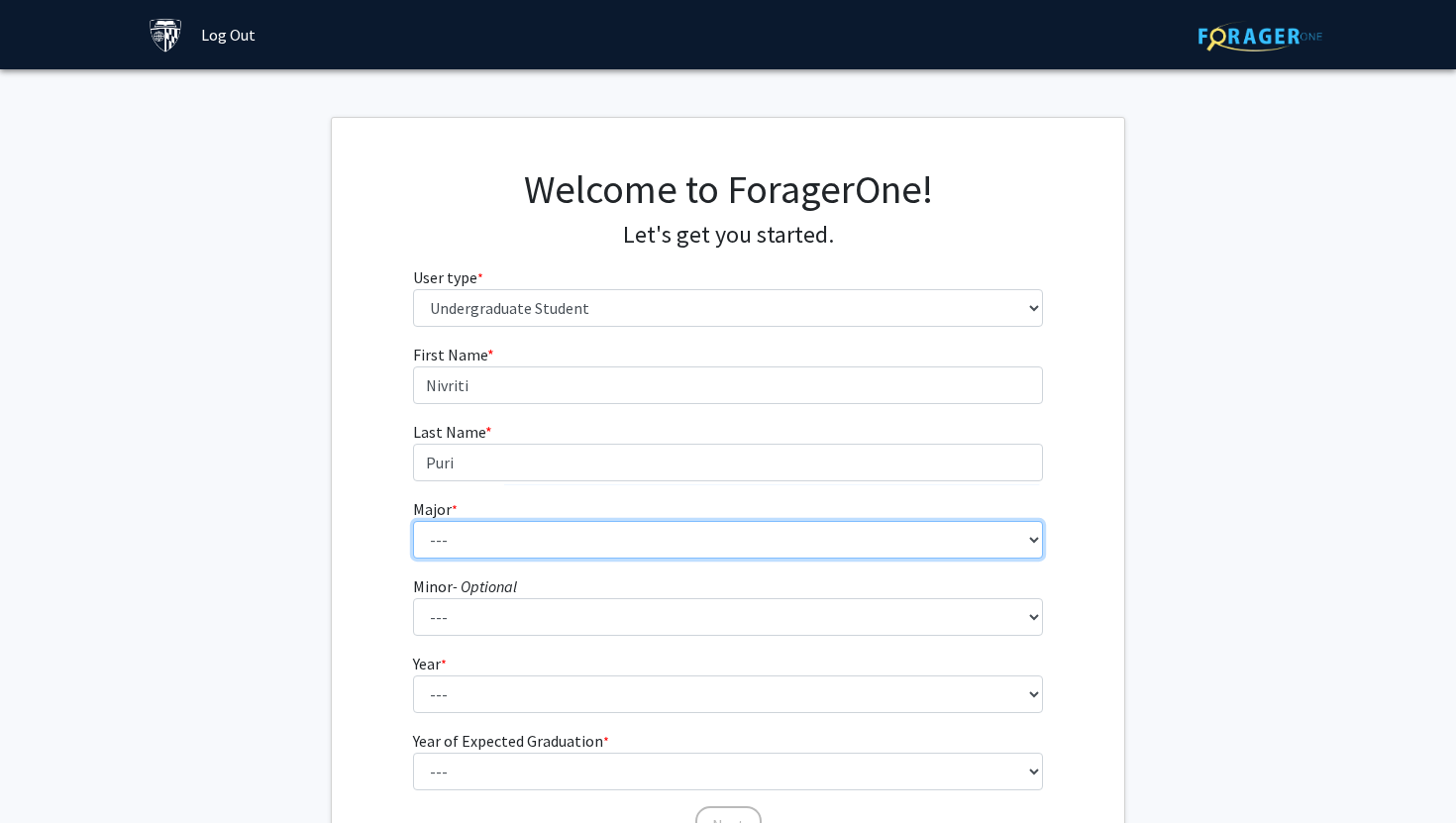 click on "---  Africana Studies   Anthropology   Applied Mathematics & Statistics   Archaeology   Behavioral Biology   Biology   Biomedical Engineering   Biophysics   Chemical & Biomolecular Engineering   Chemistry   Civil Engineering   Classics   Cognitive Science   Computer Engineering   Computer Science   Earth & Planetary Sciences   East Asian Studies   Economics   Electrical Engineering   Engineering Mechanics   English   Environmental Engineering   Environmental Science   Film & Media Studies   [PERSON_NAME] Engineering   Geography   German   Global Environmental Change & Sustainability   History   History of Art   History of Science & Technology   Interdisciplinary Studies   International Studies   Italian   Latin American Studies   Materials Science & Engineering   Mathematics   Mechanical Engineering   Medicine, Science & the Humanities   Molecular & Cellular Biology   Music   Natural Sciences   Near Eastern Studies   Neuroscience   Philosophy   Physics   Political Science   Psychology   Romance Languages" at bounding box center (728, 540) 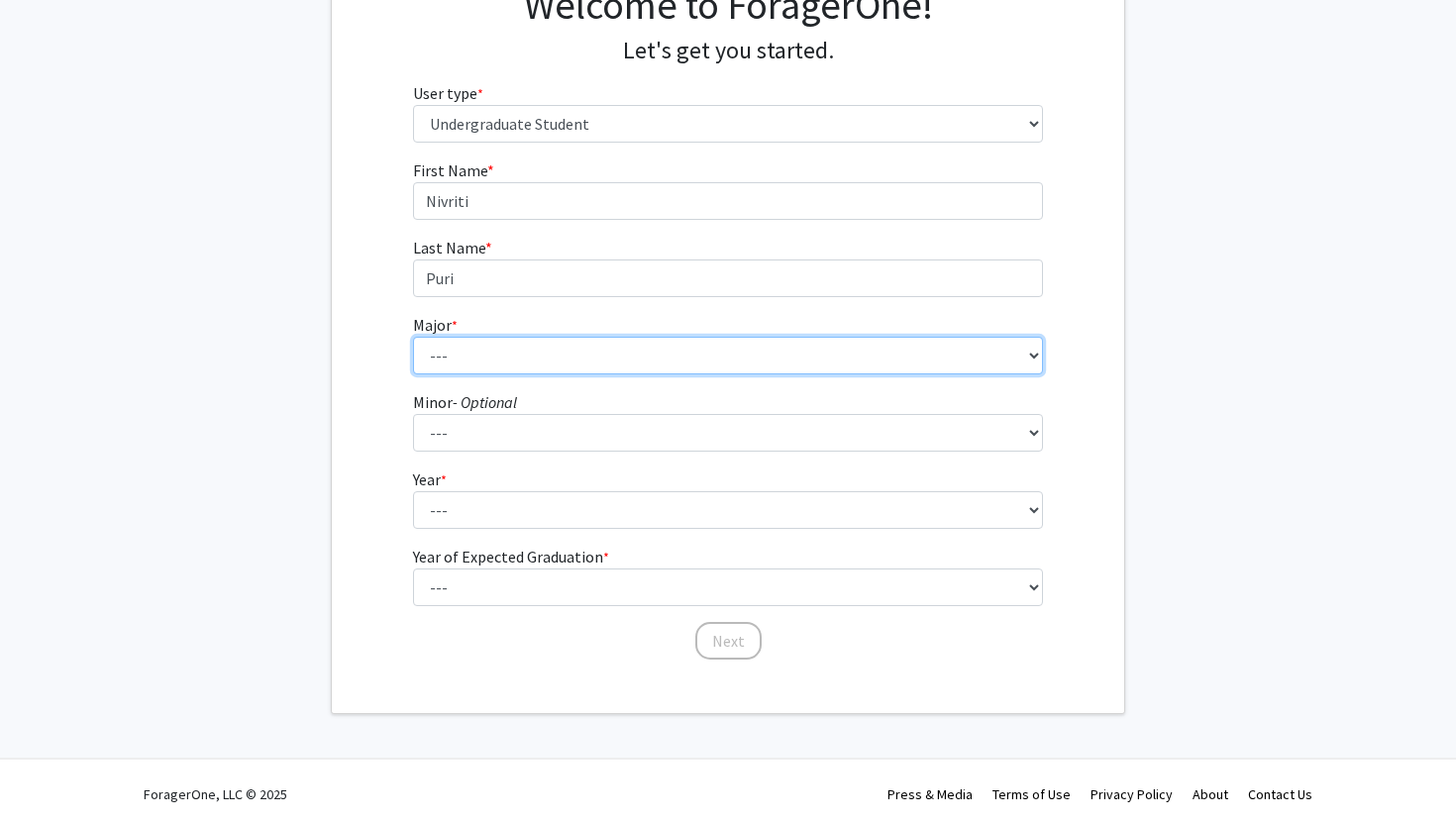scroll, scrollTop: 190, scrollLeft: 0, axis: vertical 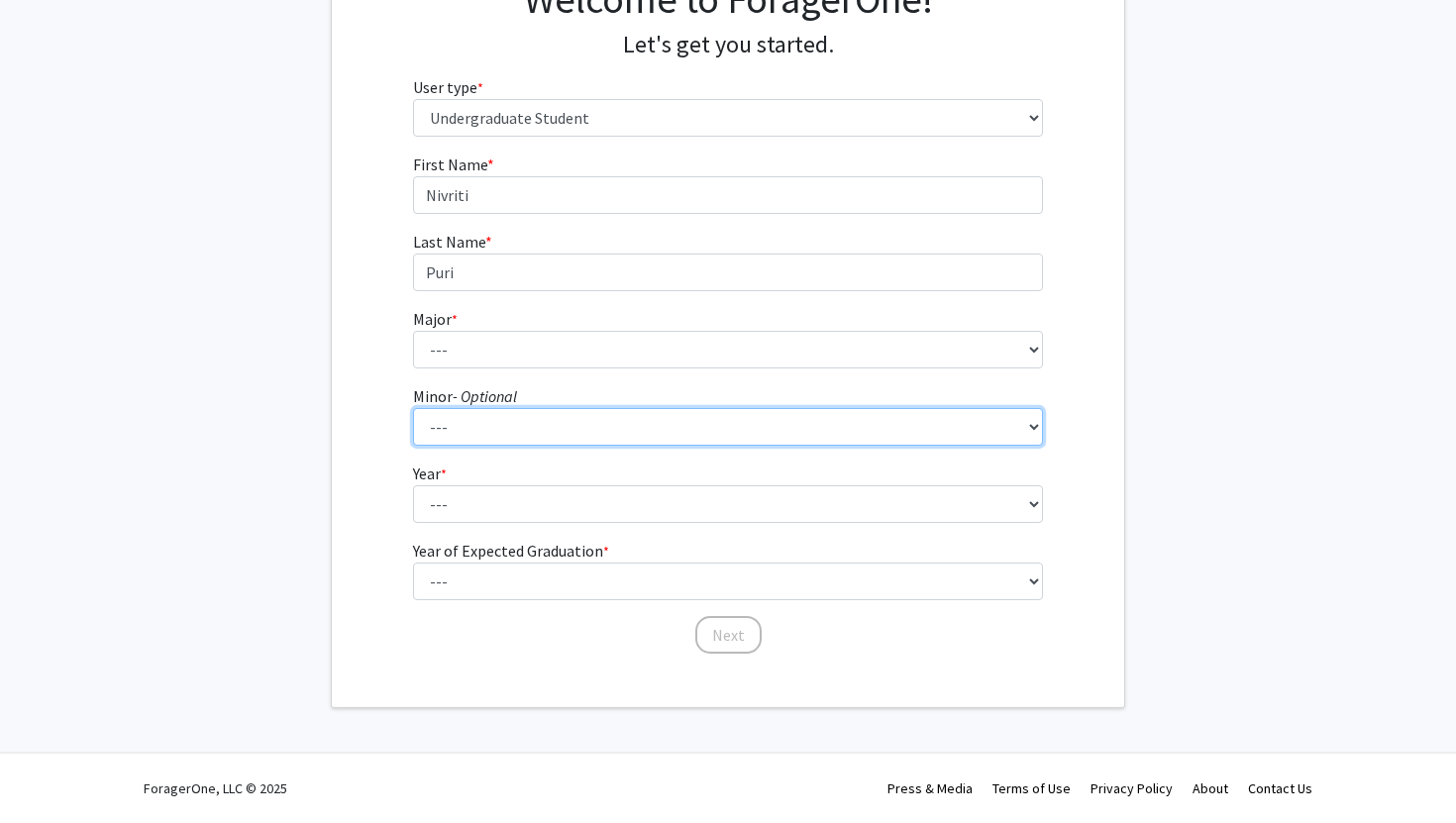 click on "---  Accounting and Financial Management   Africana Studies   Anthropology   Applied Mathematics & Statistics   Bioethics   Business   Civil Engineering   Classics   Computational Medicine   Computer Integrated Surgery   Computer Science   Earth & Planetary Sciences   Economics   Engineering for Sustainable Development   English   Entrepreneurship & Management   Environmental Engineering   Film & Media Studies   Financial Economics   French   German   Global Environmental Change & Sustainability   History   History of Art   History of Science & Technology   Islamic Studies   Italian   Jewish Studies   Latin American Studies   Linguistics   Marketing & Communications   Mathematics   Museums & Society   Music   Near Eastern Studies   Philosophy   Physics   Psychology   Robotics   Social Policy   Space Science & Engineering   Spanish for the Professions   Spanish Language & Hispanic Culture   Theatre Arts & Studies   Visual Arts   Women, Gender, and Sexuality" at bounding box center (728, 427) 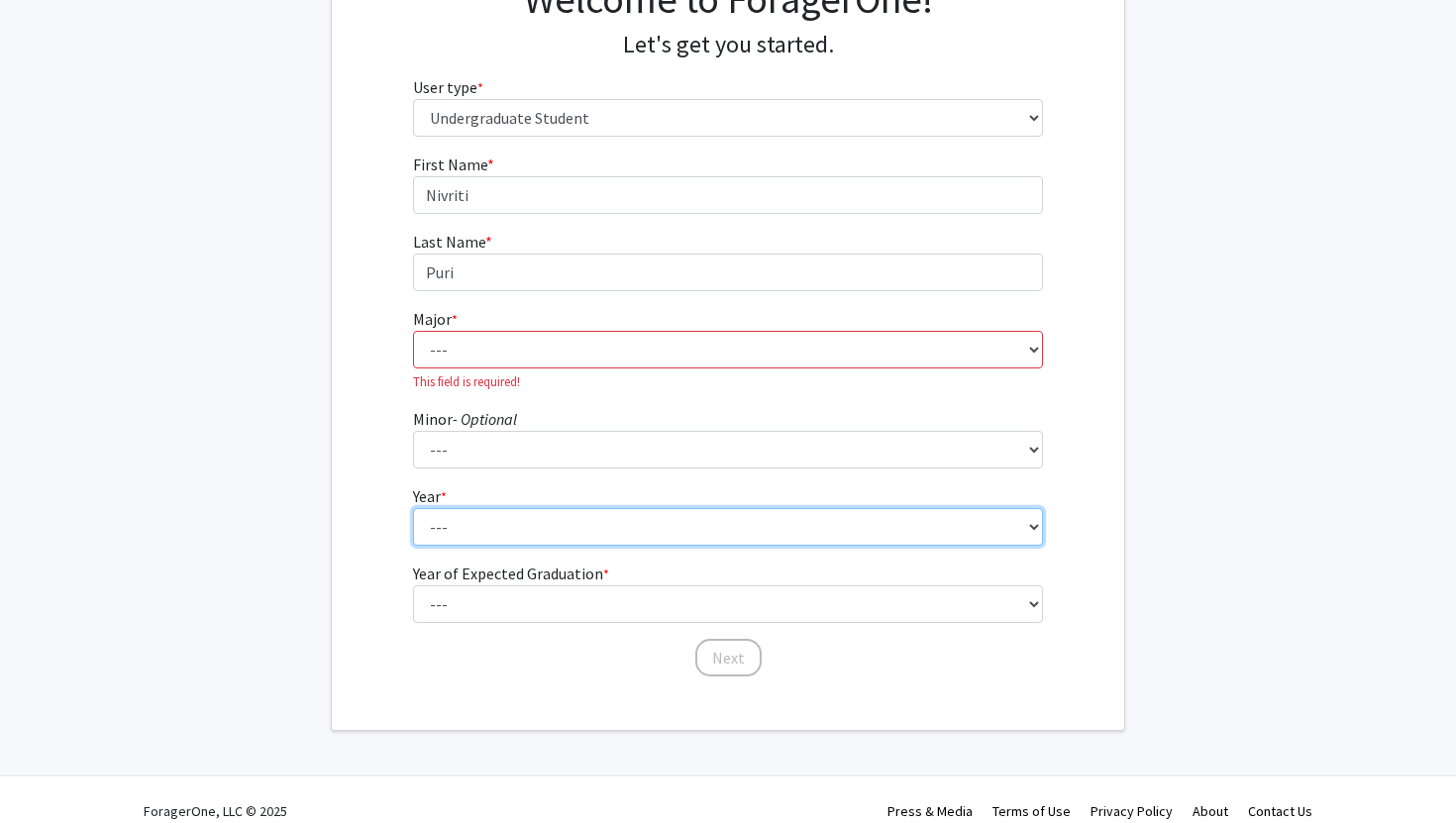 click on "---  First-year   Sophomore   Junior   Senior   Postbaccalaureate Certificate" at bounding box center (728, 527) 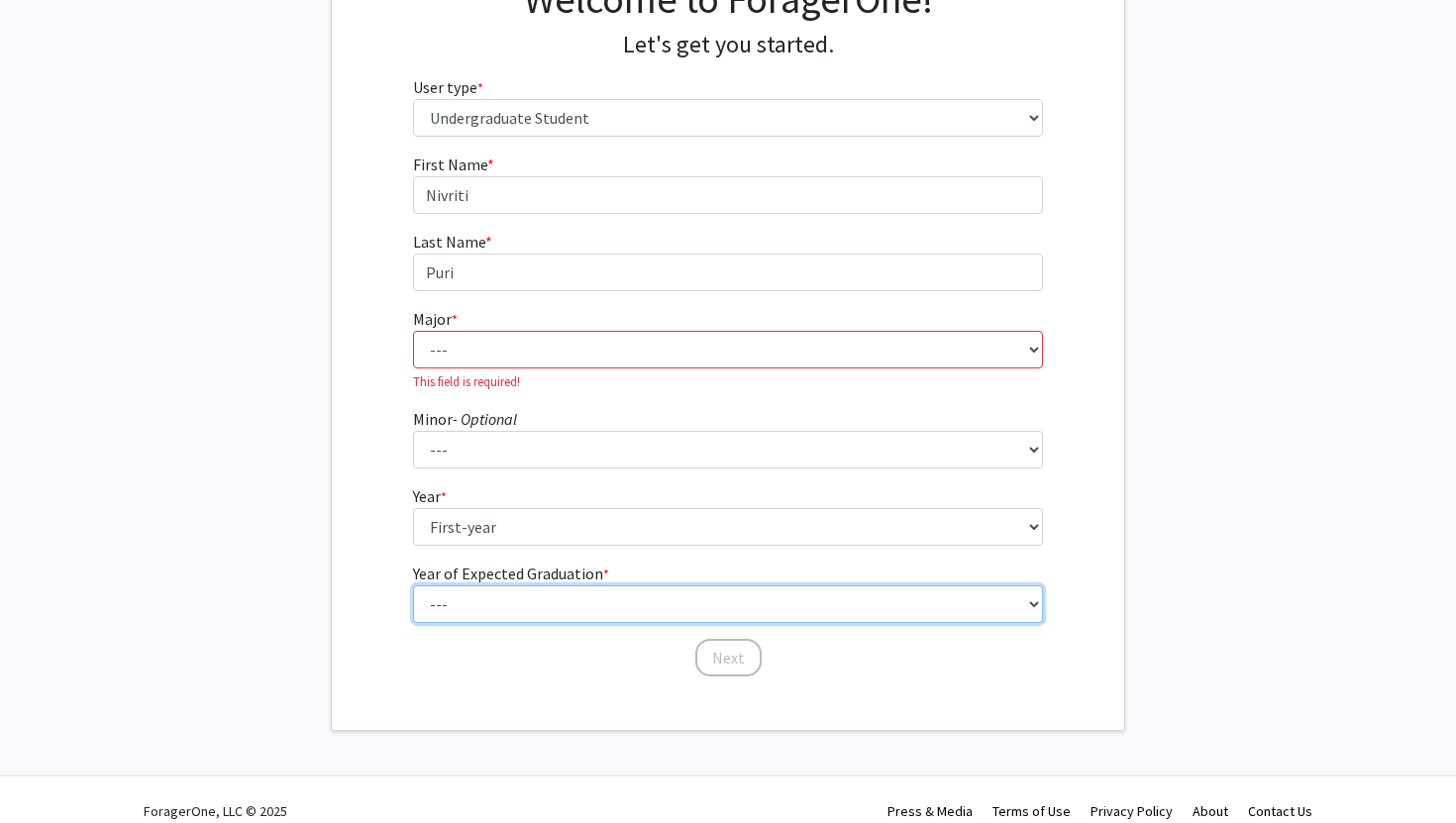 click on "---  2025   2026   2027   2028   2029   2030   2031   2032   2033   2034" at bounding box center [728, 604] 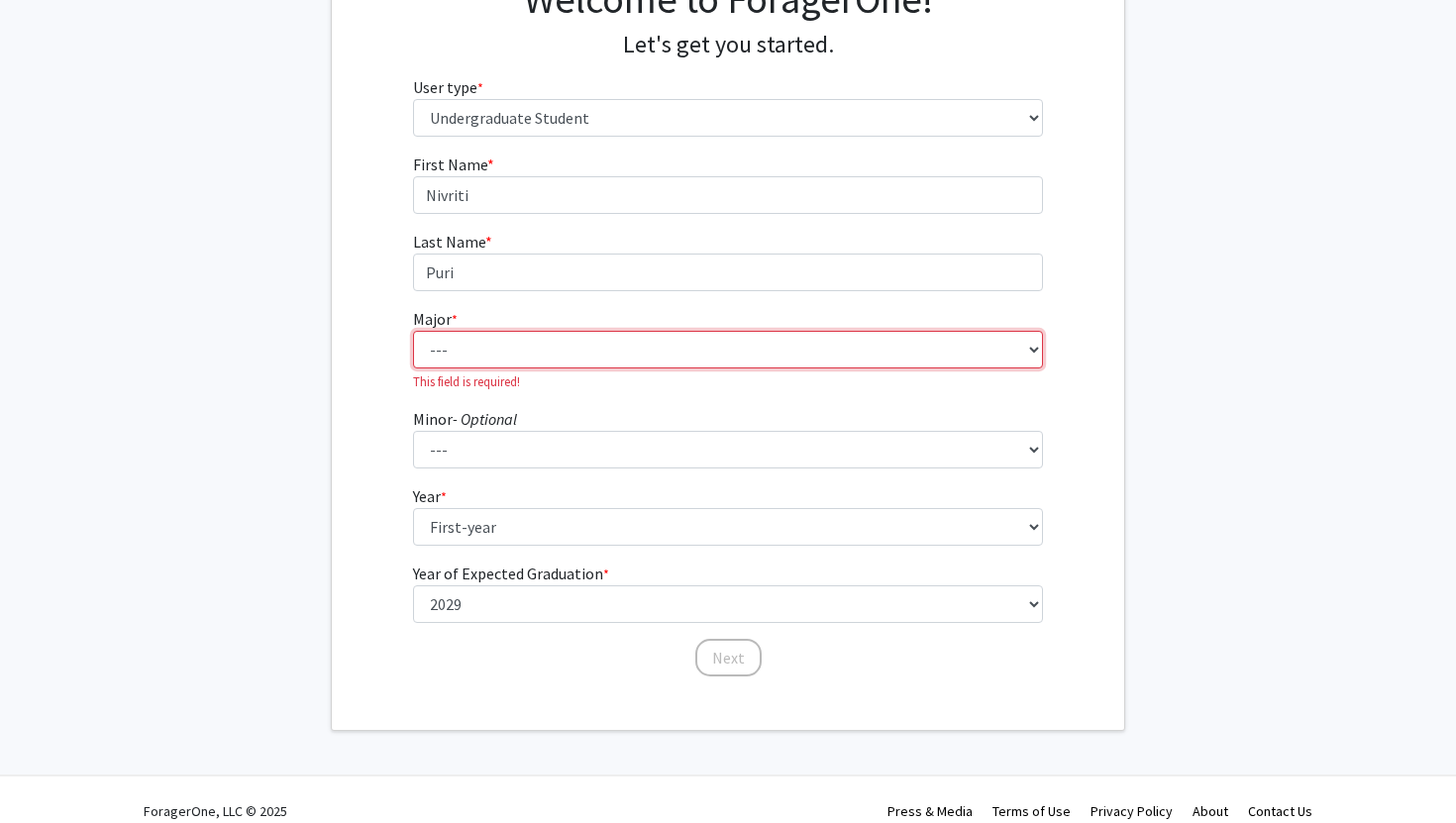 click on "---  Africana Studies   Anthropology   Applied Mathematics & Statistics   Archaeology   Behavioral Biology   Biology   Biomedical Engineering   Biophysics   Chemical & Biomolecular Engineering   Chemistry   Civil Engineering   Classics   Cognitive Science   Computer Engineering   Computer Science   Earth & Planetary Sciences   East Asian Studies   Economics   Electrical Engineering   Engineering Mechanics   English   Environmental Engineering   Environmental Science   Film & Media Studies   [PERSON_NAME] Engineering   Geography   German   Global Environmental Change & Sustainability   History   History of Art   History of Science & Technology   Interdisciplinary Studies   International Studies   Italian   Latin American Studies   Materials Science & Engineering   Mathematics   Mechanical Engineering   Medicine, Science & the Humanities   Molecular & Cellular Biology   Music   Natural Sciences   Near Eastern Studies   Neuroscience   Philosophy   Physics   Political Science   Psychology   Romance Languages" at bounding box center (728, 350) 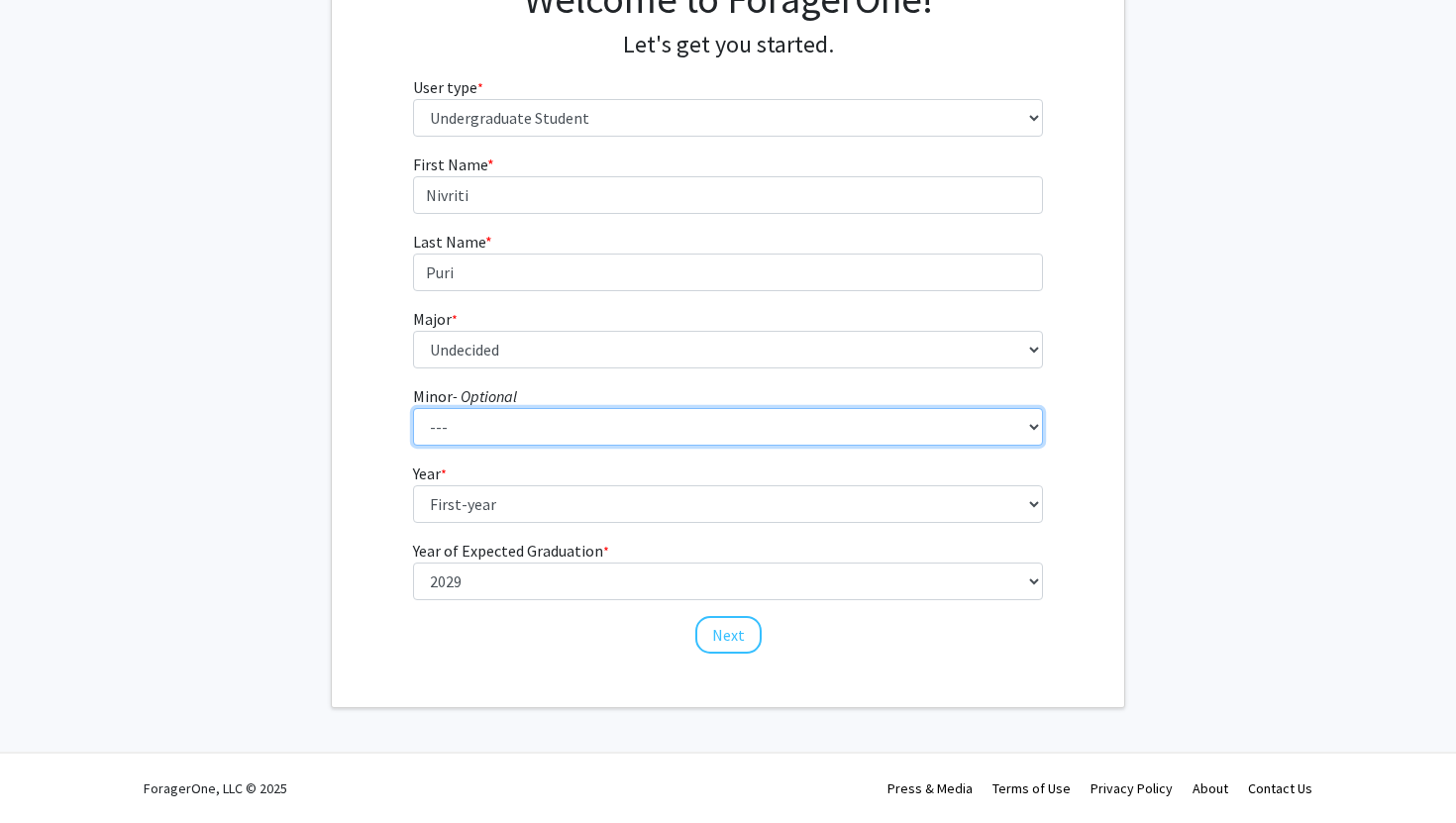 click on "---  Accounting and Financial Management   Africana Studies   Anthropology   Applied Mathematics & Statistics   Bioethics   Business   Civil Engineering   Classics   Computational Medicine   Computer Integrated Surgery   Computer Science   Earth & Planetary Sciences   Economics   Engineering for Sustainable Development   English   Entrepreneurship & Management   Environmental Engineering   Film & Media Studies   Financial Economics   French   German   Global Environmental Change & Sustainability   History   History of Art   History of Science & Technology   Islamic Studies   Italian   Jewish Studies   Latin American Studies   Linguistics   Marketing & Communications   Mathematics   Museums & Society   Music   Near Eastern Studies   Philosophy   Physics   Psychology   Robotics   Social Policy   Space Science & Engineering   Spanish for the Professions   Spanish Language & Hispanic Culture   Theatre Arts & Studies   Visual Arts   Women, Gender, and Sexuality" at bounding box center [728, 427] 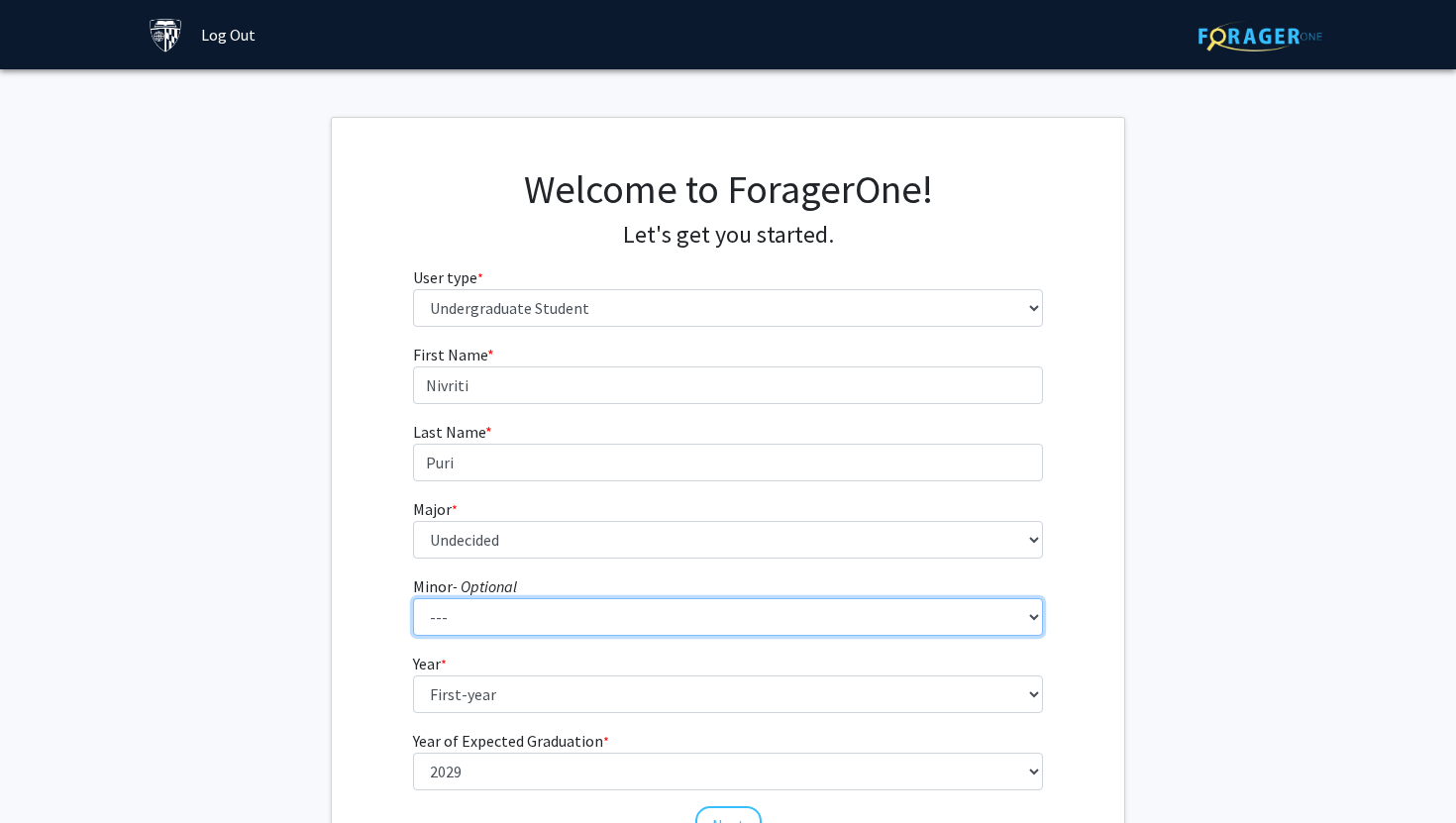 scroll, scrollTop: 190, scrollLeft: 0, axis: vertical 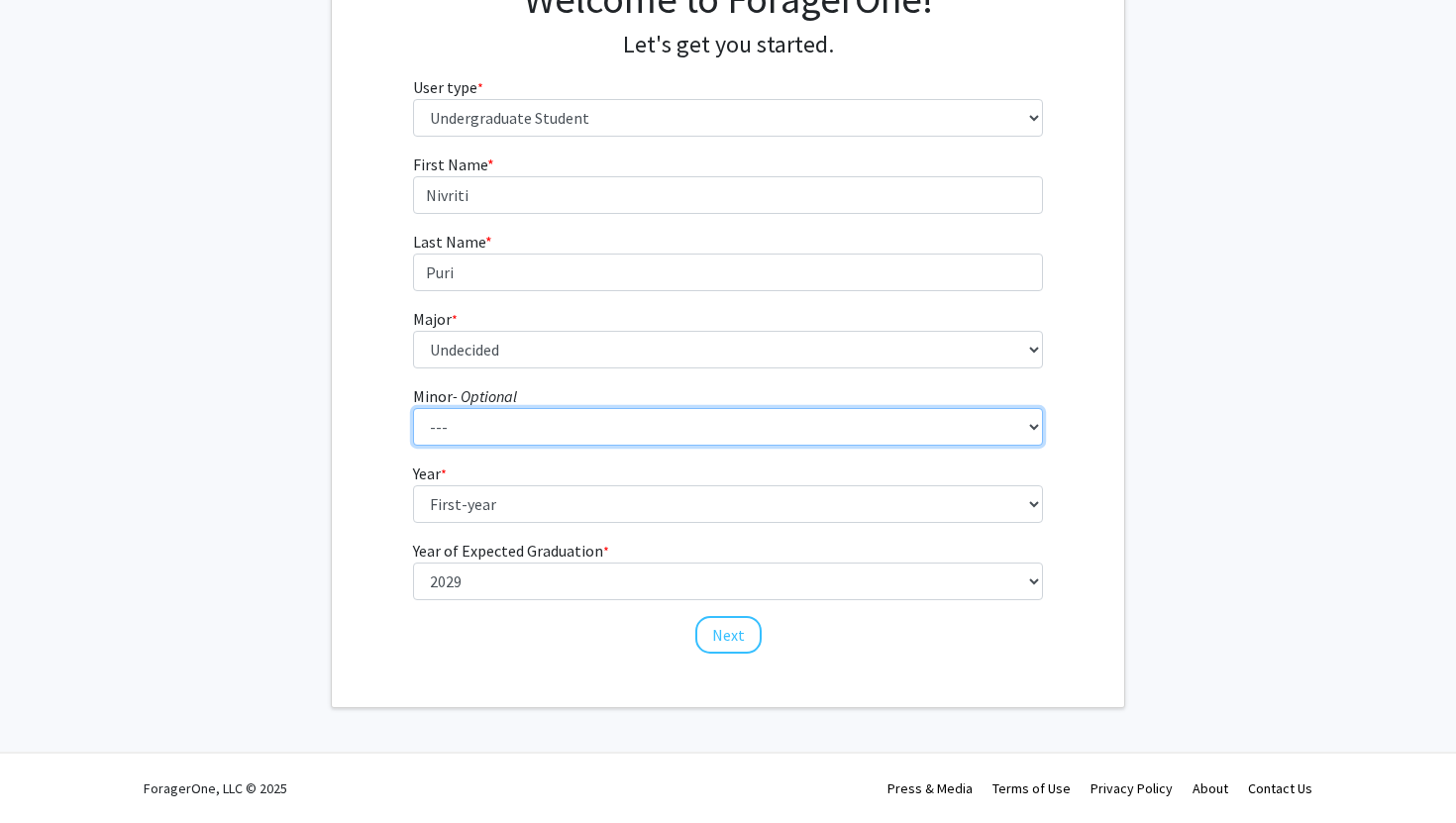 click on "---  Accounting and Financial Management   Africana Studies   Anthropology   Applied Mathematics & Statistics   Bioethics   Business   Civil Engineering   Classics   Computational Medicine   Computer Integrated Surgery   Computer Science   Earth & Planetary Sciences   Economics   Engineering for Sustainable Development   English   Entrepreneurship & Management   Environmental Engineering   Film & Media Studies   Financial Economics   French   German   Global Environmental Change & Sustainability   History   History of Art   History of Science & Technology   Islamic Studies   Italian   Jewish Studies   Latin American Studies   Linguistics   Marketing & Communications   Mathematics   Museums & Society   Music   Near Eastern Studies   Philosophy   Physics   Psychology   Robotics   Social Policy   Space Science & Engineering   Spanish for the Professions   Spanish Language & Hispanic Culture   Theatre Arts & Studies   Visual Arts   Women, Gender, and Sexuality" at bounding box center (728, 427) 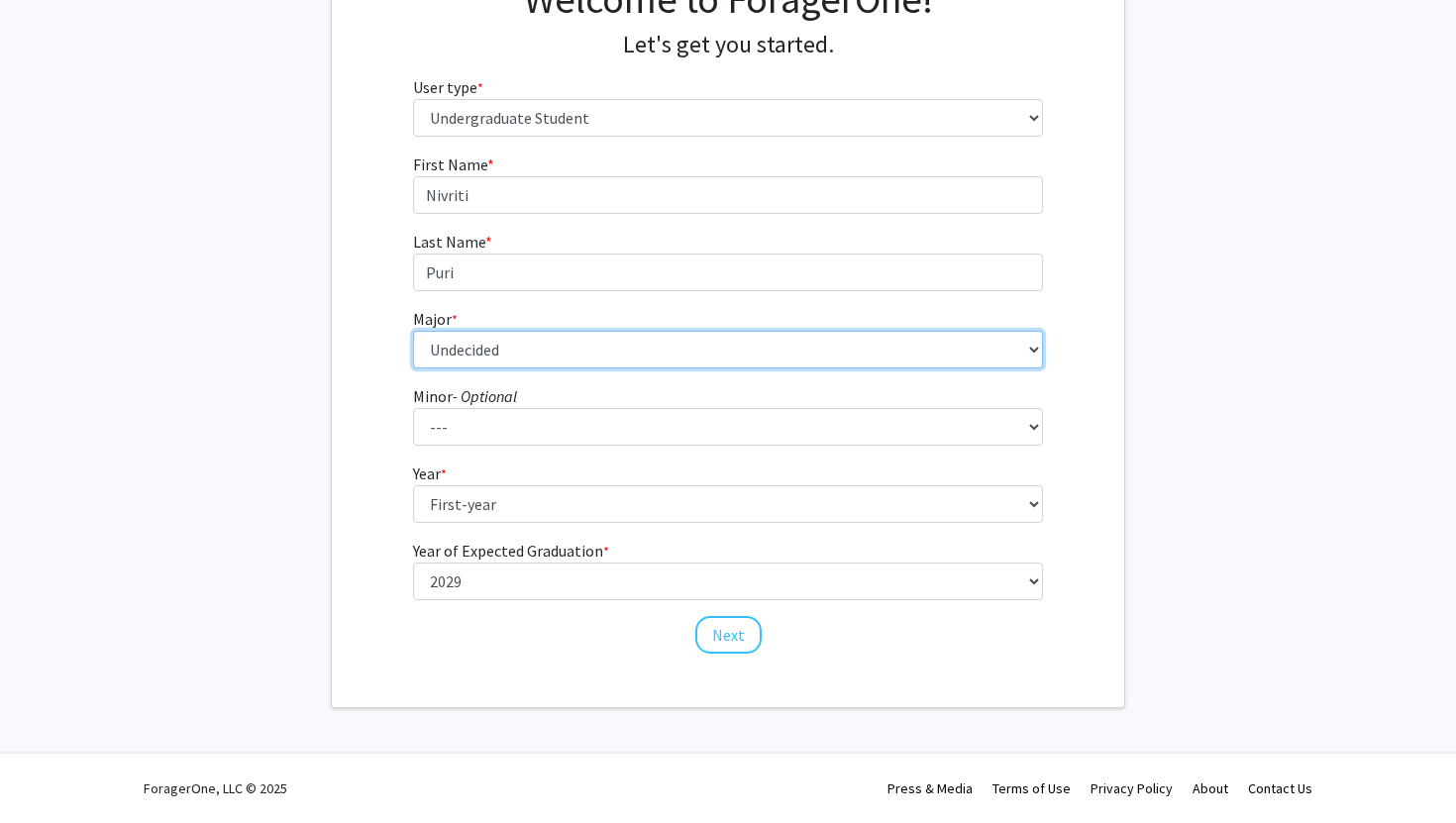 click on "---  Africana Studies   Anthropology   Applied Mathematics & Statistics   Archaeology   Behavioral Biology   Biology   Biomedical Engineering   Biophysics   Chemical & Biomolecular Engineering   Chemistry   Civil Engineering   Classics   Cognitive Science   Computer Engineering   Computer Science   Earth & Planetary Sciences   East Asian Studies   Economics   Electrical Engineering   Engineering Mechanics   English   Environmental Engineering   Environmental Science   Film & Media Studies   [PERSON_NAME] Engineering   Geography   German   Global Environmental Change & Sustainability   History   History of Art   History of Science & Technology   Interdisciplinary Studies   International Studies   Italian   Latin American Studies   Materials Science & Engineering   Mathematics   Mechanical Engineering   Medicine, Science & the Humanities   Molecular & Cellular Biology   Music   Natural Sciences   Near Eastern Studies   Neuroscience   Philosophy   Physics   Political Science   Psychology   Romance Languages" at bounding box center [728, 350] 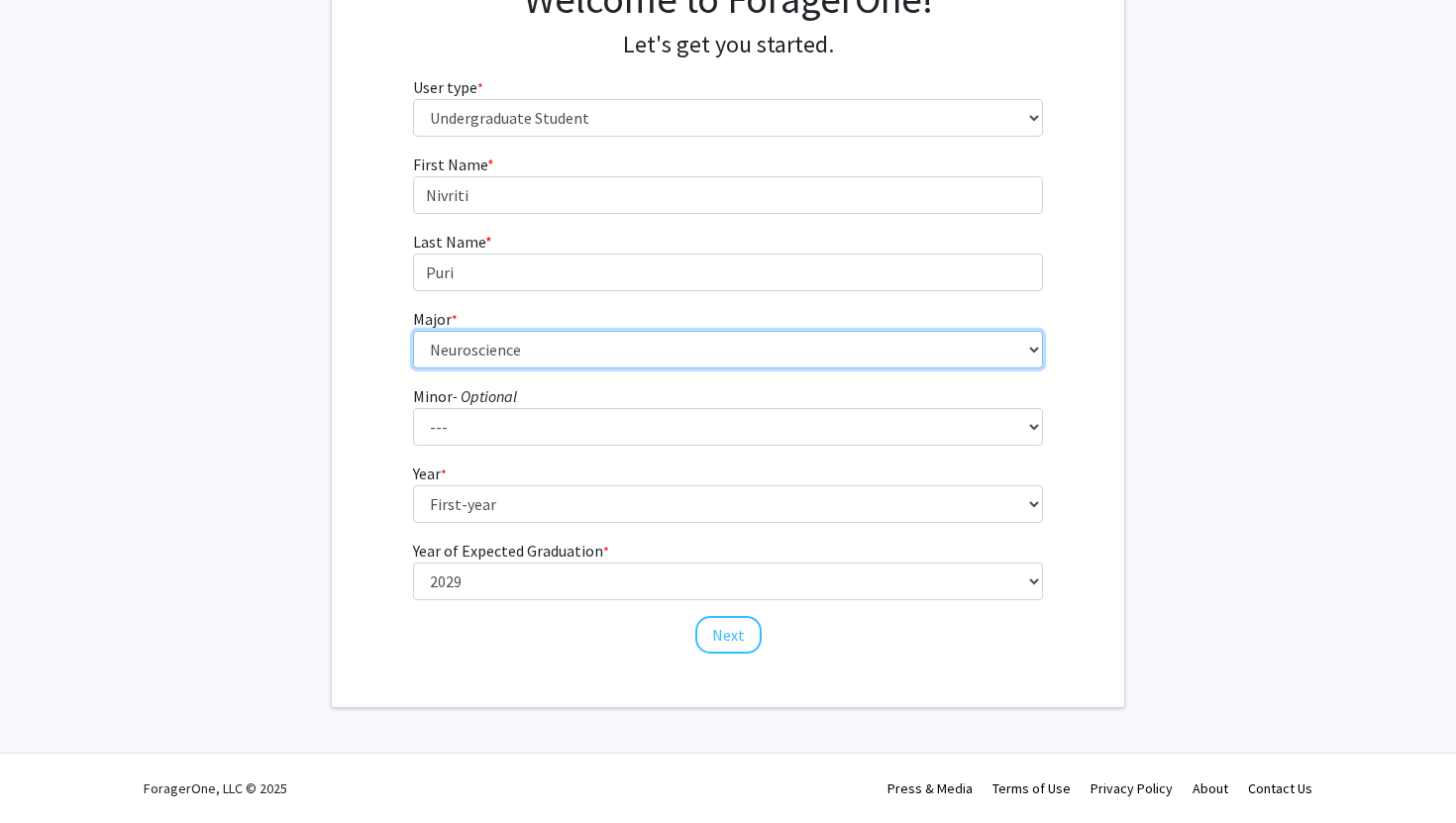 click on "---  Africana Studies   Anthropology   Applied Mathematics & Statistics   Archaeology   Behavioral Biology   Biology   Biomedical Engineering   Biophysics   Chemical & Biomolecular Engineering   Chemistry   Civil Engineering   Classics   Cognitive Science   Computer Engineering   Computer Science   Earth & Planetary Sciences   East Asian Studies   Economics   Electrical Engineering   Engineering Mechanics   English   Environmental Engineering   Environmental Science   Film & Media Studies   [PERSON_NAME] Engineering   Geography   German   Global Environmental Change & Sustainability   History   History of Art   History of Science & Technology   Interdisciplinary Studies   International Studies   Italian   Latin American Studies   Materials Science & Engineering   Mathematics   Mechanical Engineering   Medicine, Science & the Humanities   Molecular & Cellular Biology   Music   Natural Sciences   Near Eastern Studies   Neuroscience   Philosophy   Physics   Political Science   Psychology   Romance Languages" at bounding box center [728, 350] 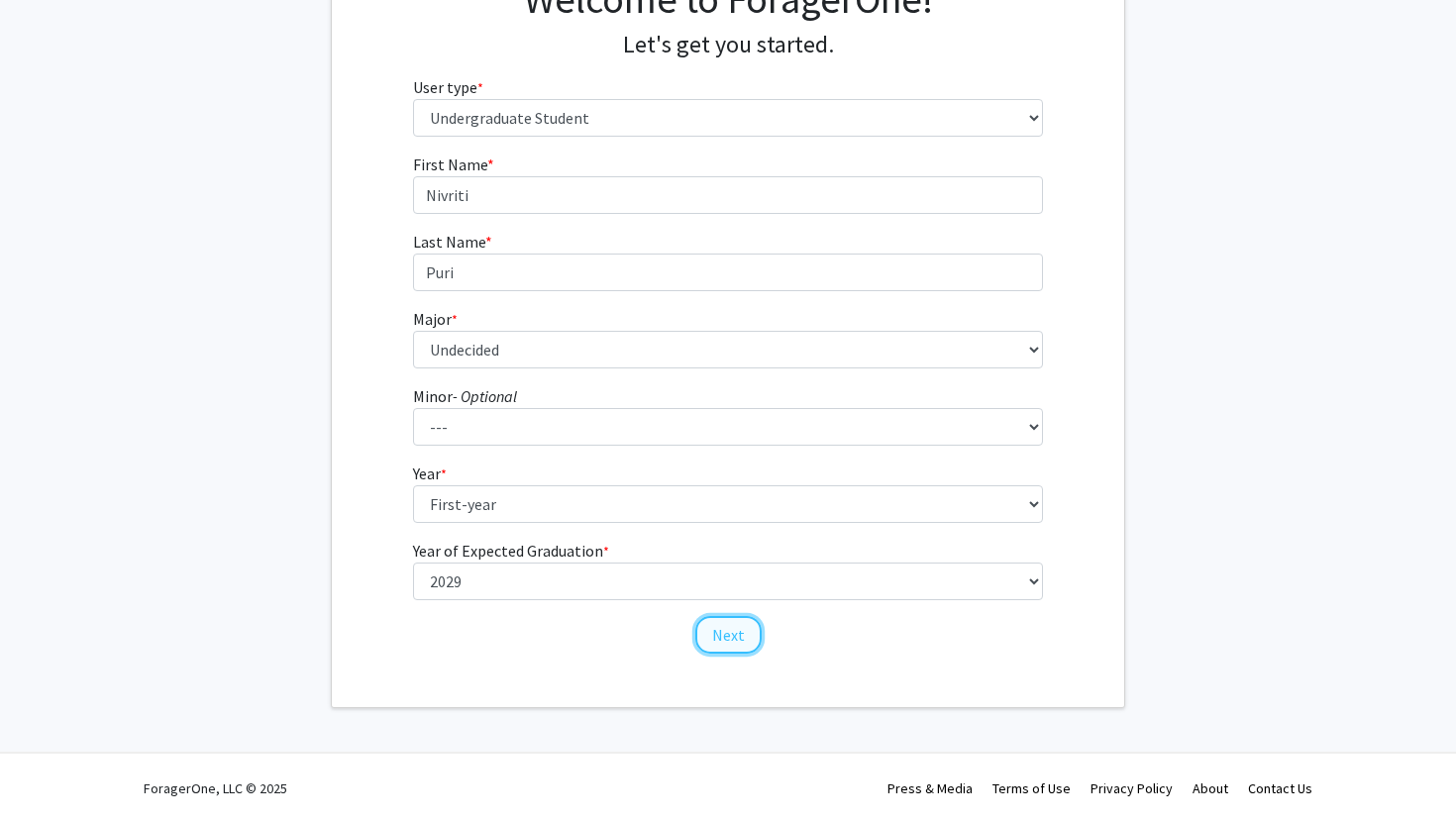 click on "Next" 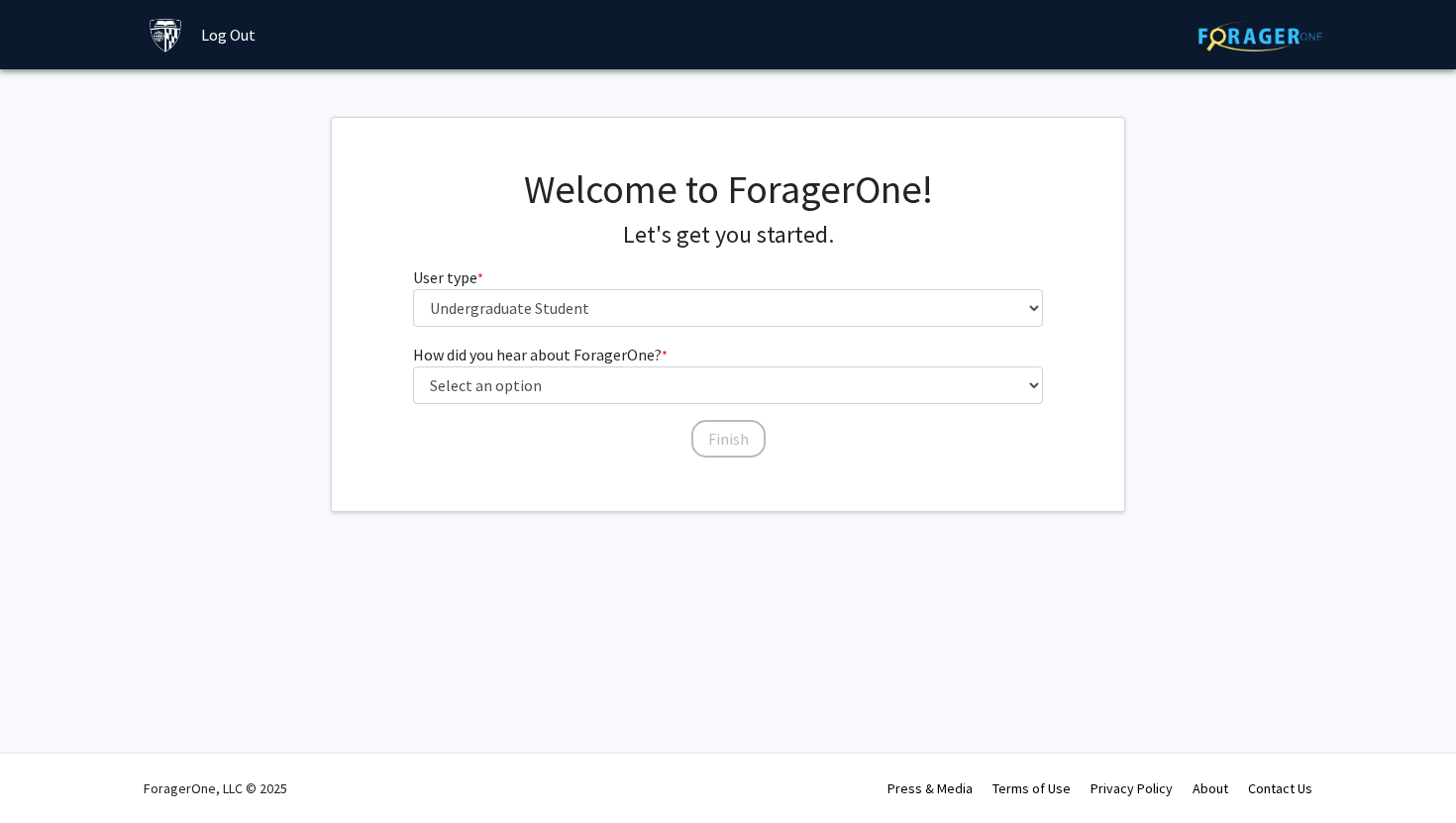 scroll, scrollTop: 0, scrollLeft: 0, axis: both 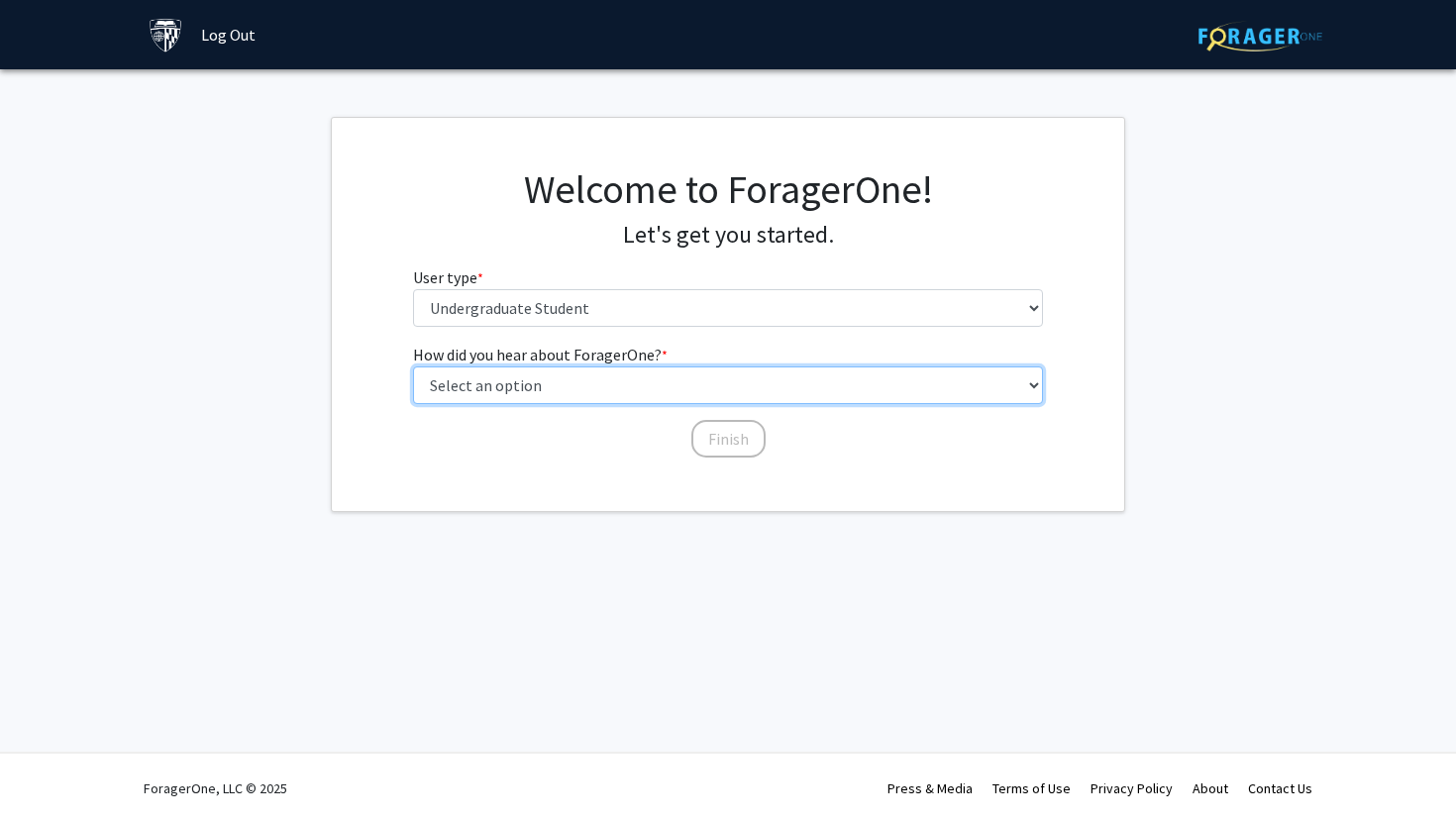 click on "Select an option  Peer/student recommendation   Faculty/staff recommendation   University website   University email or newsletter   Other" at bounding box center [728, 385] 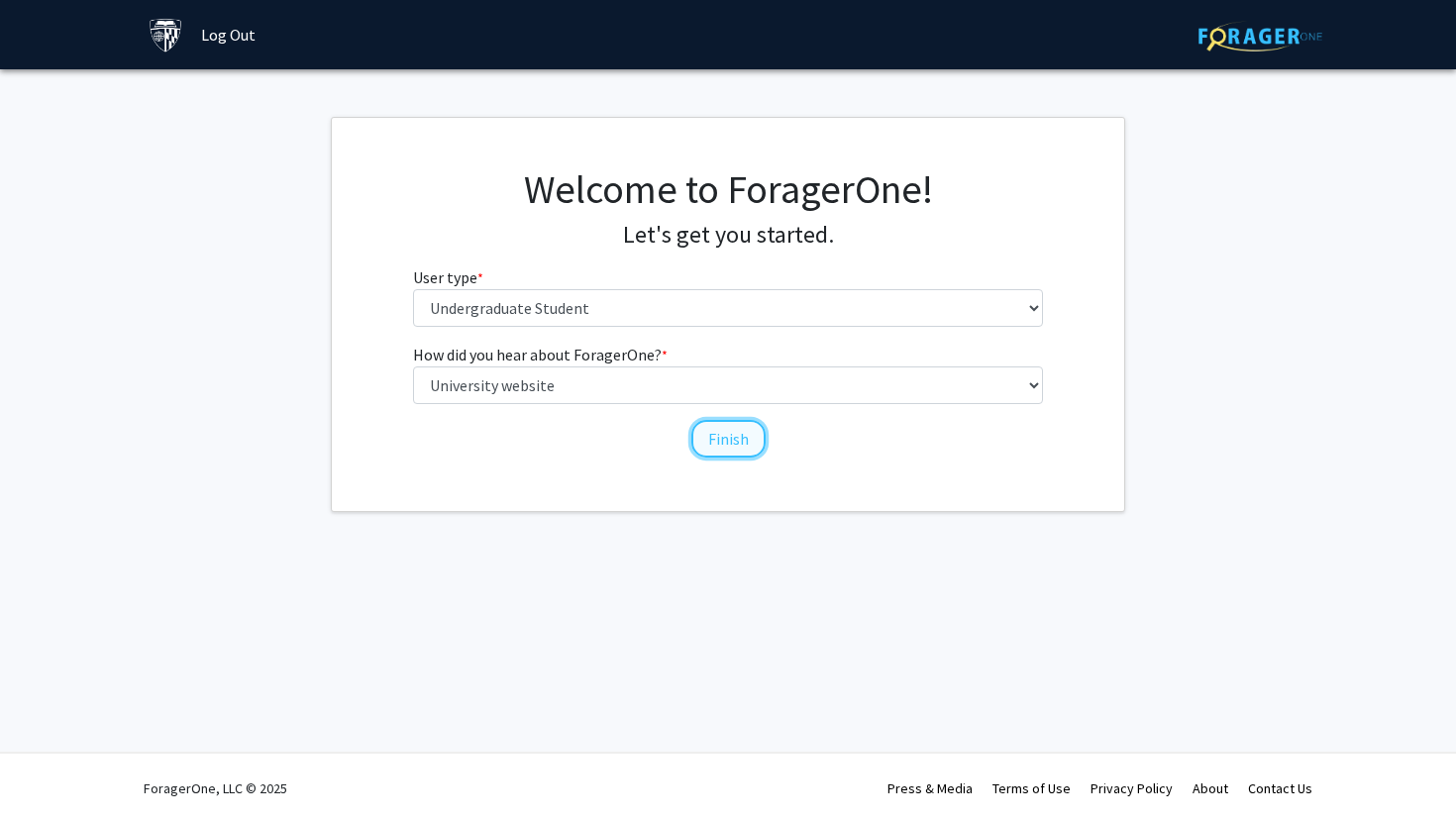 click on "Finish" 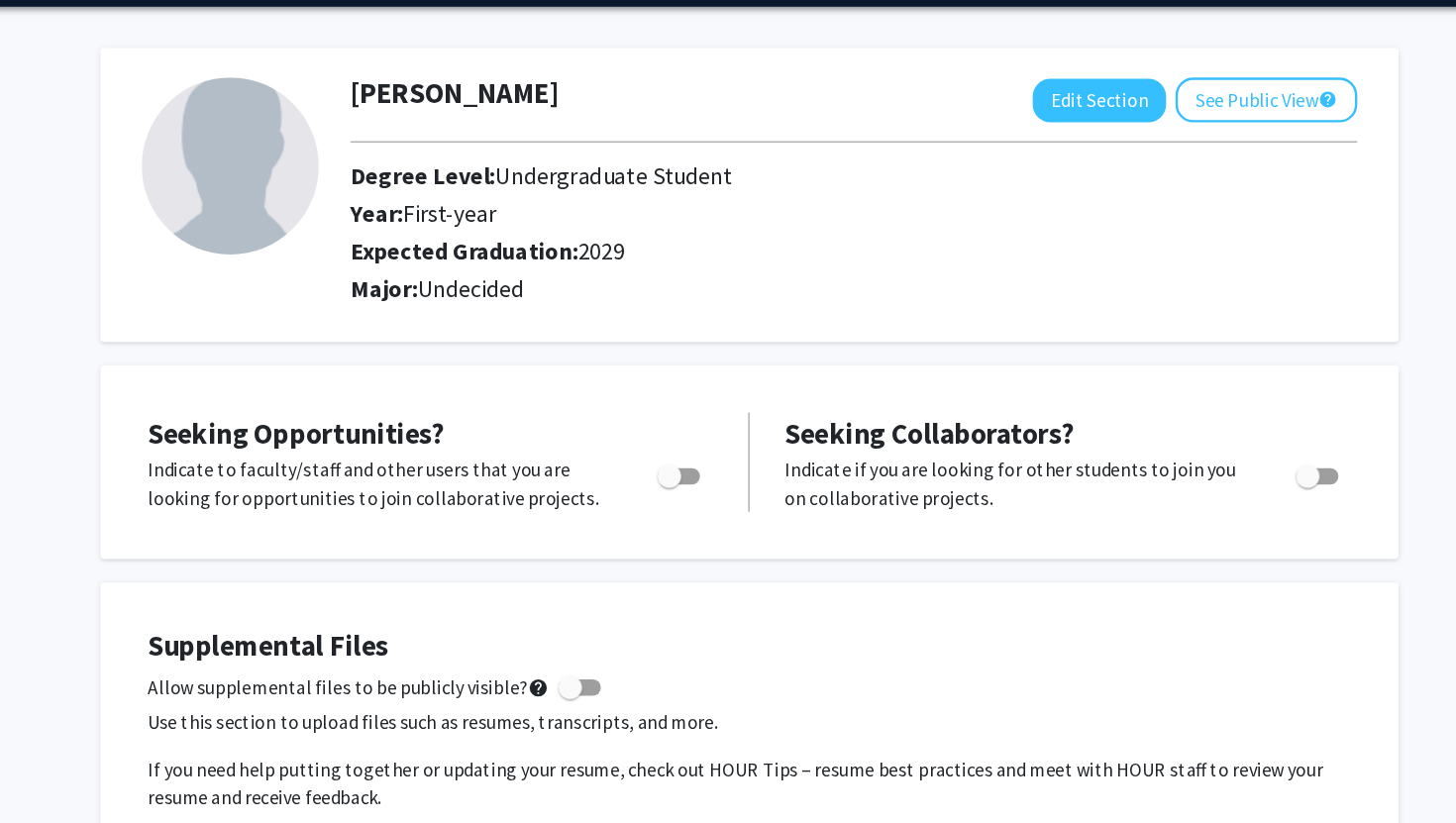click at bounding box center (661, 465) 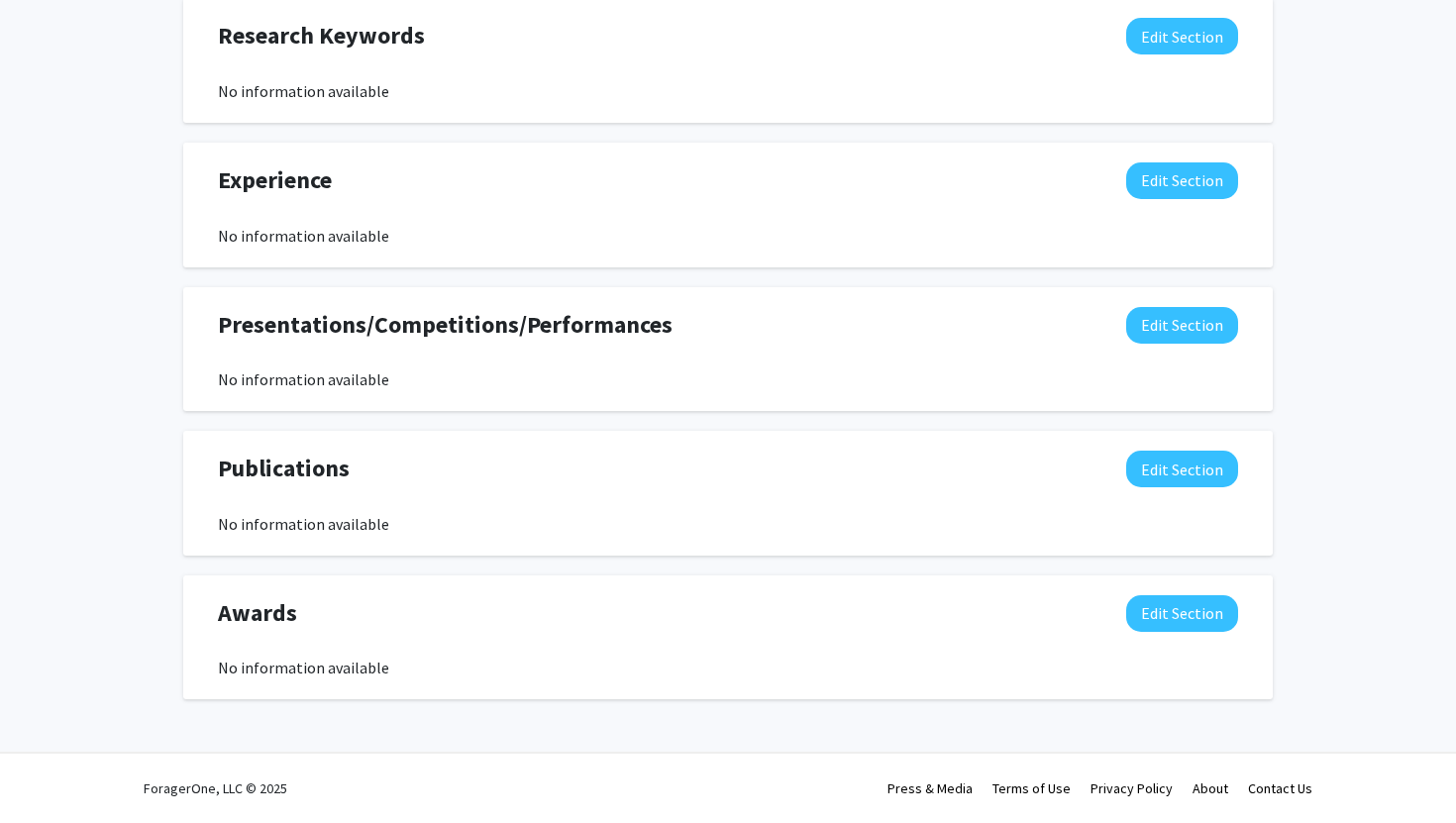scroll, scrollTop: 0, scrollLeft: 0, axis: both 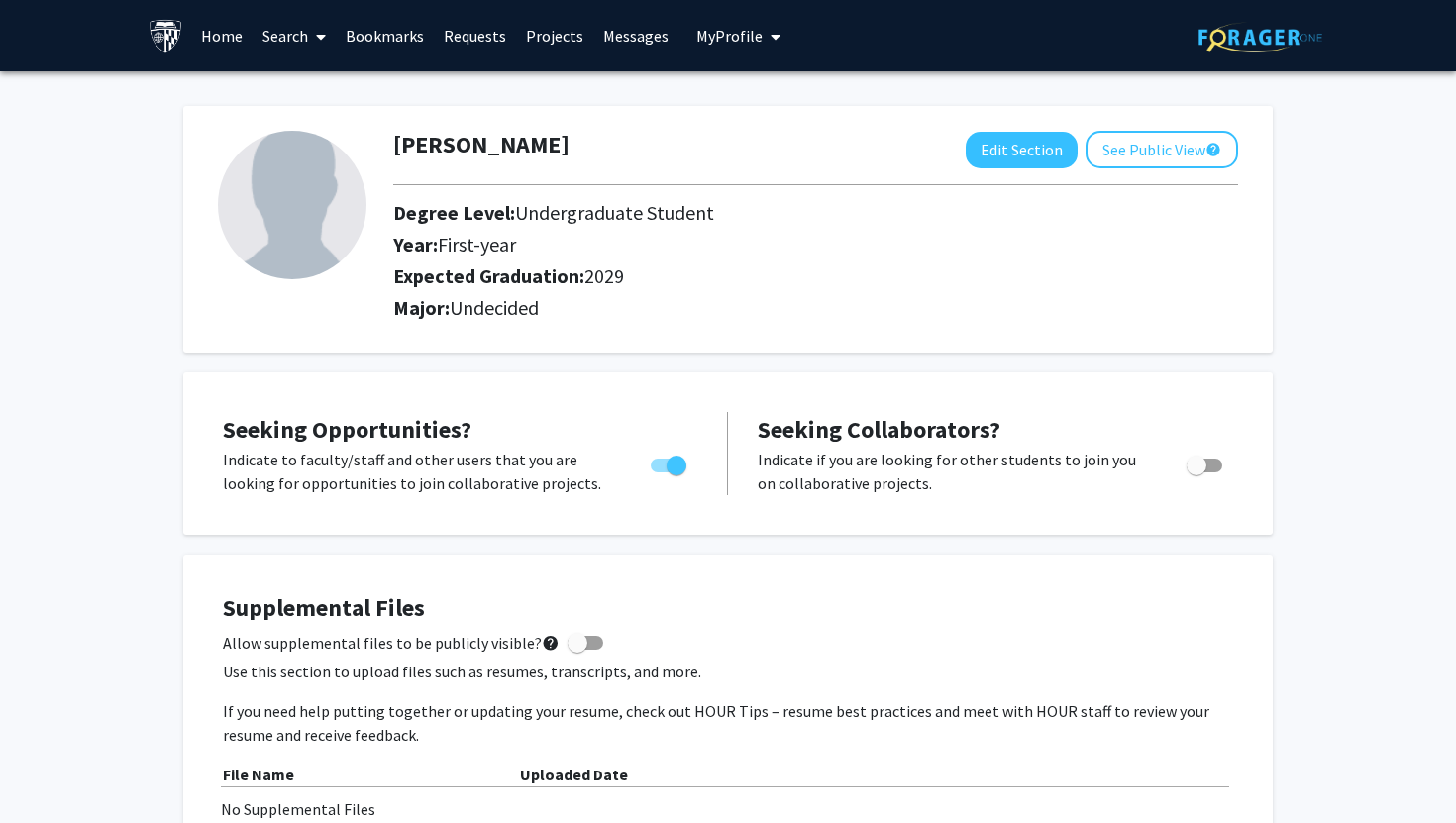 click on "Search" at bounding box center (294, 36) 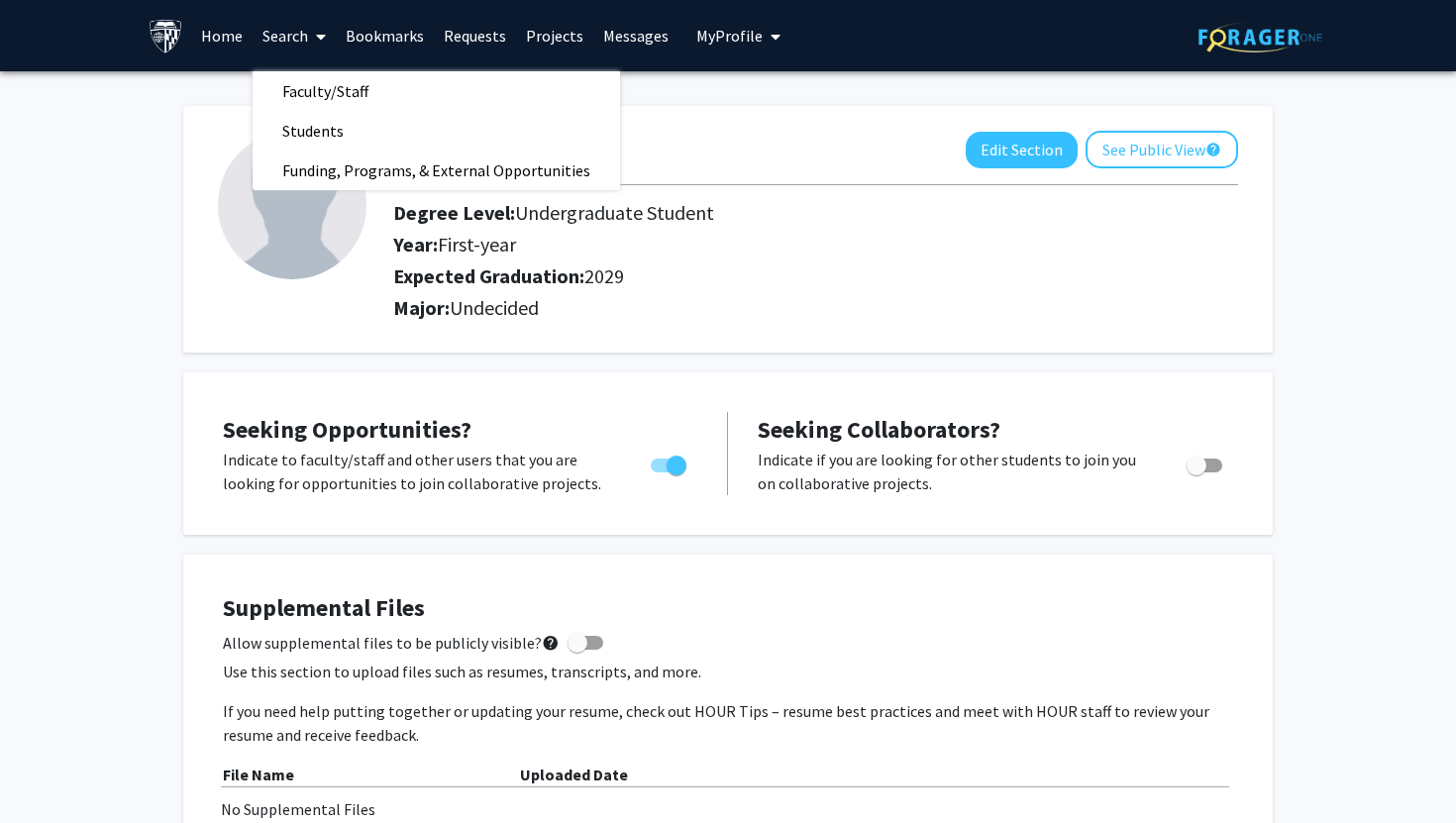 click on "My   Profile" at bounding box center (729, 36) 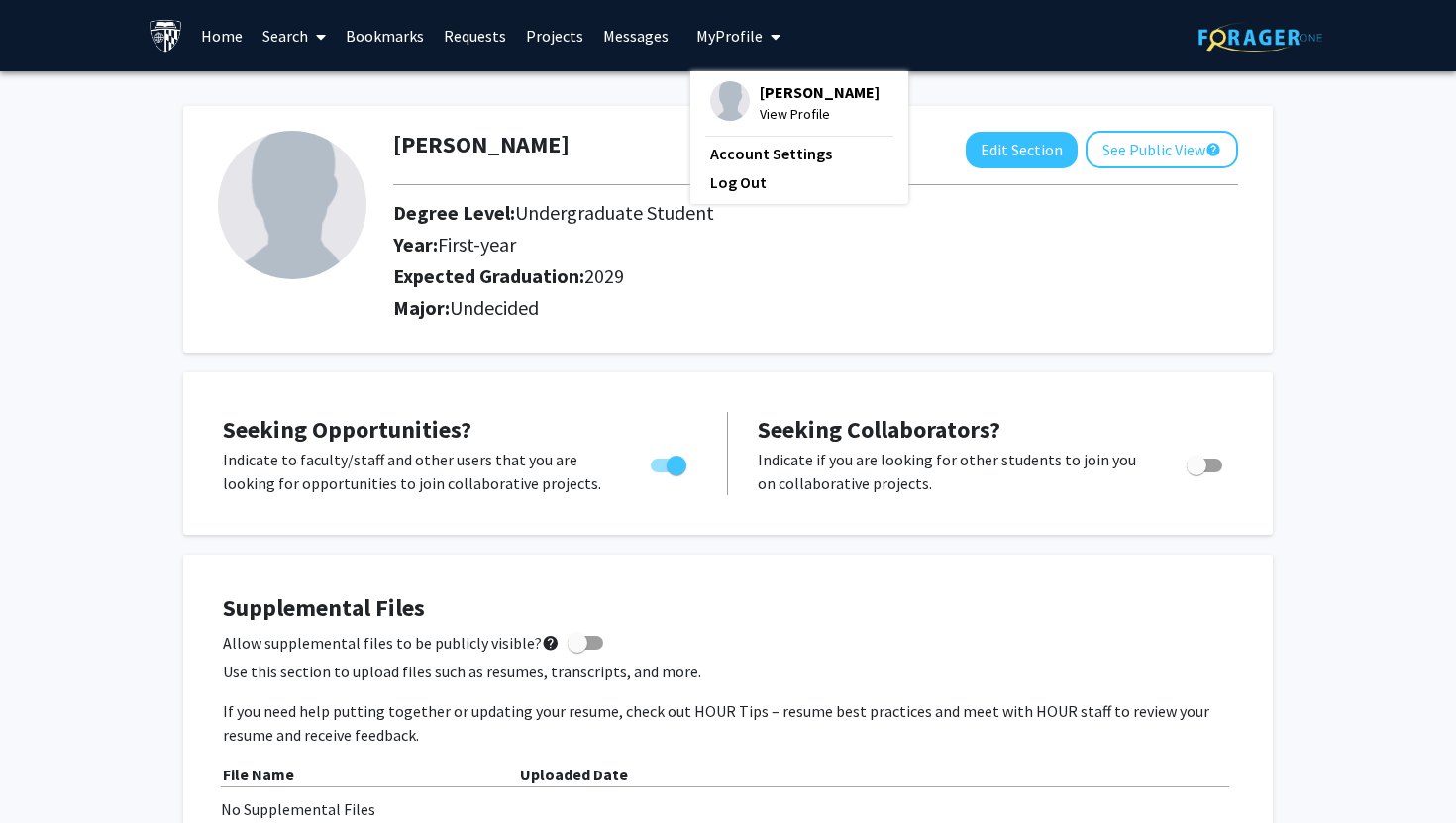 click on "Messages" at bounding box center [636, 36] 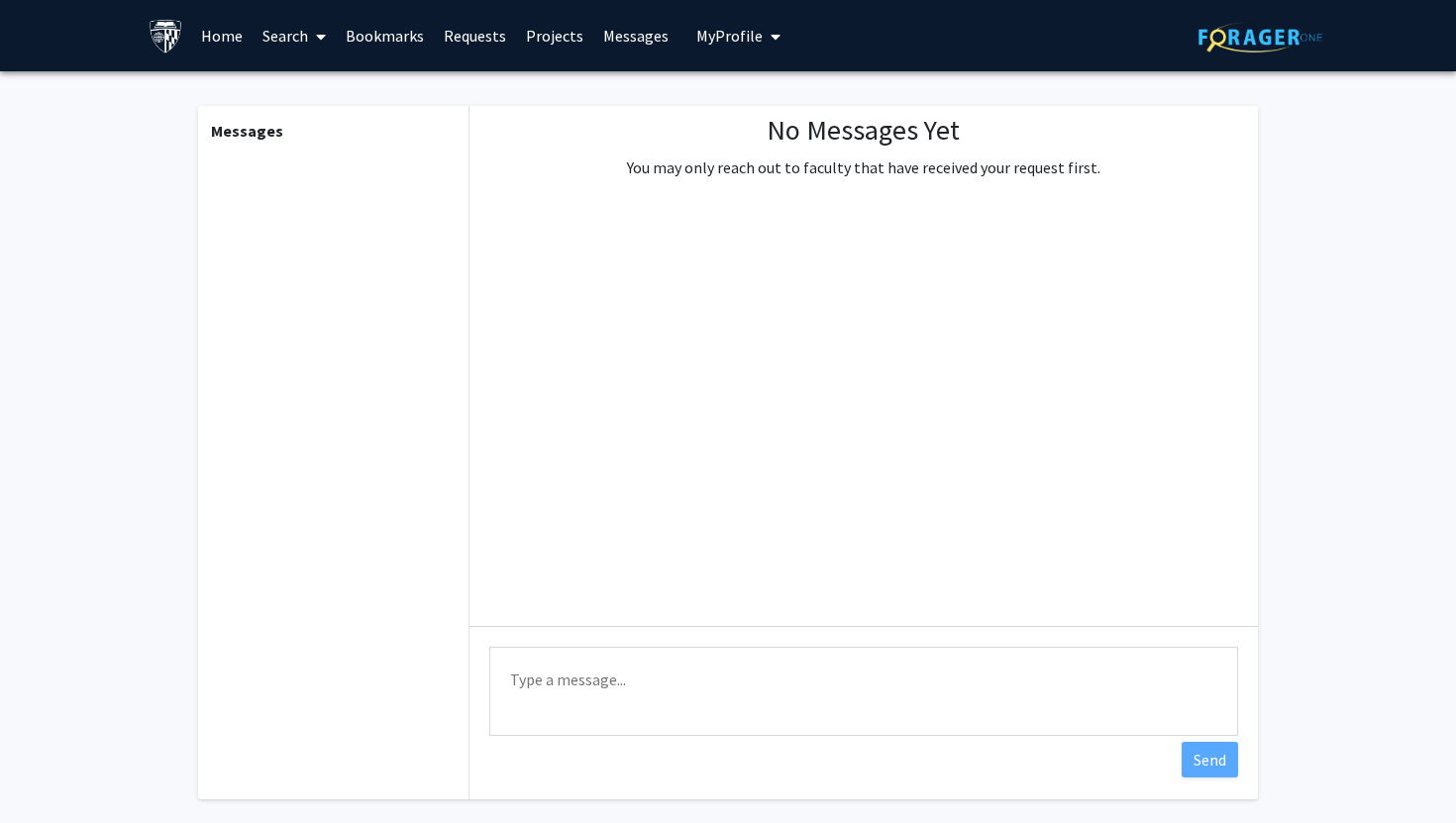 click on "Projects" at bounding box center (555, 36) 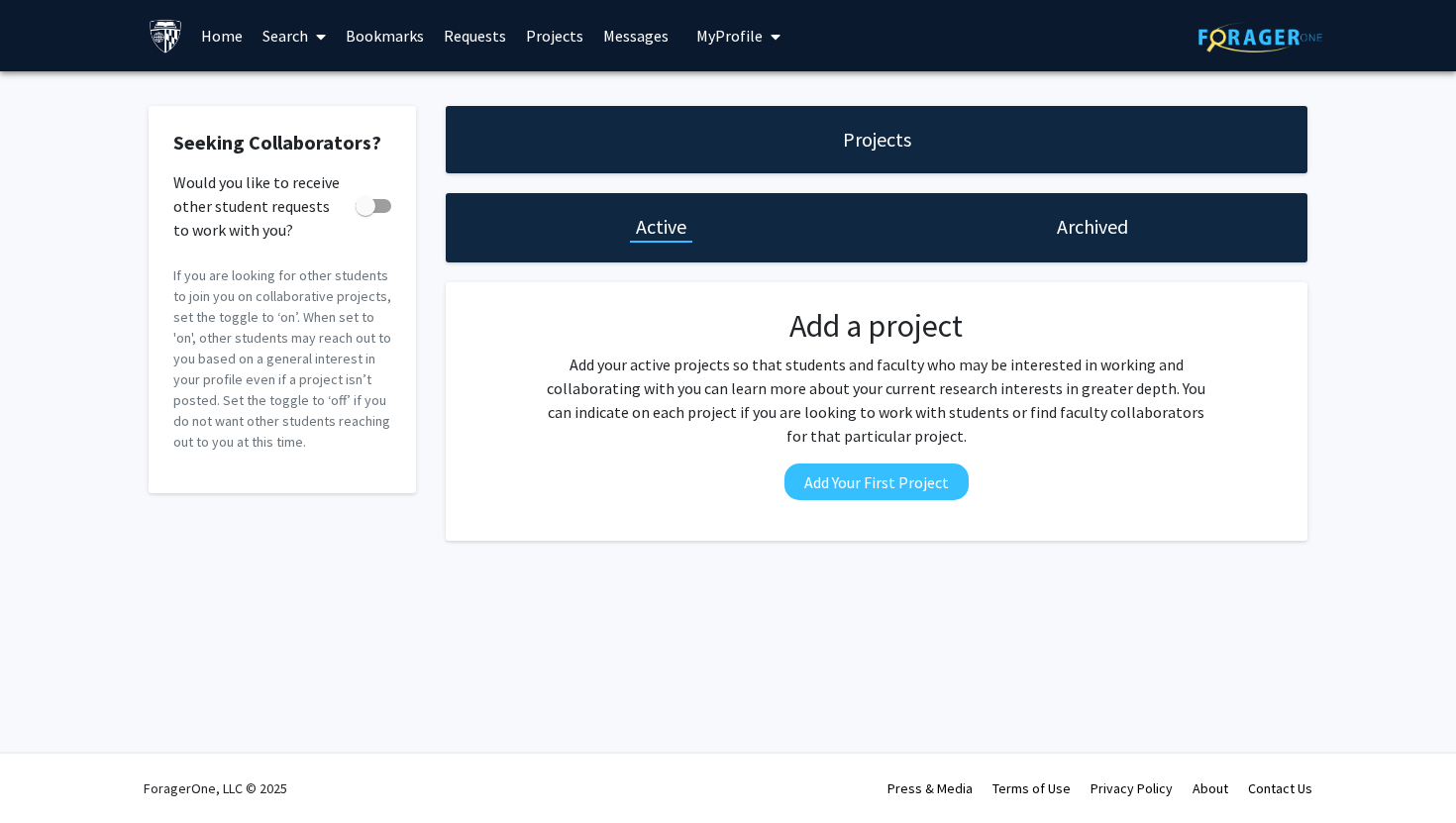 click on "Bookmarks" at bounding box center (384, 36) 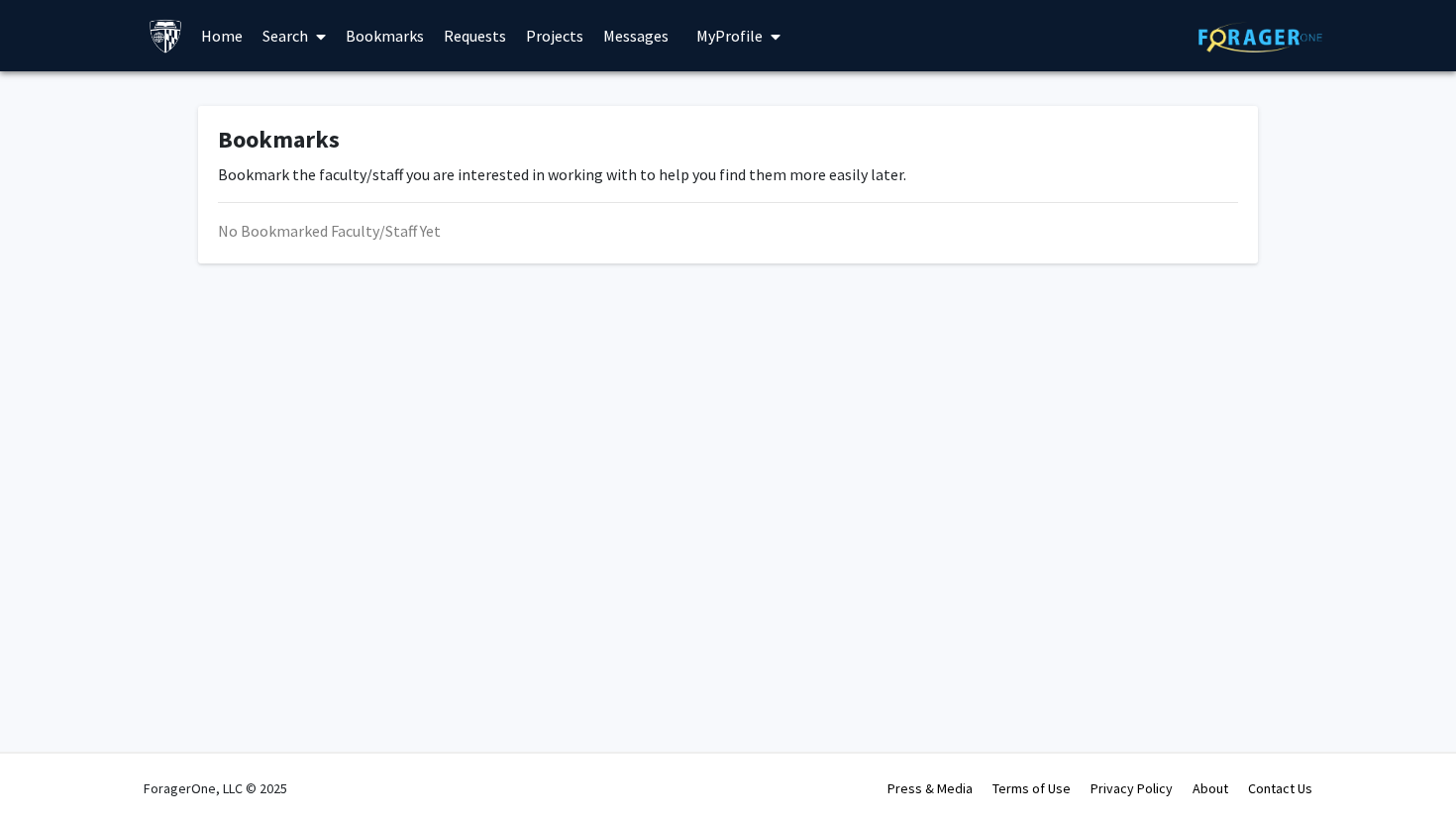click on "Search" at bounding box center [294, 36] 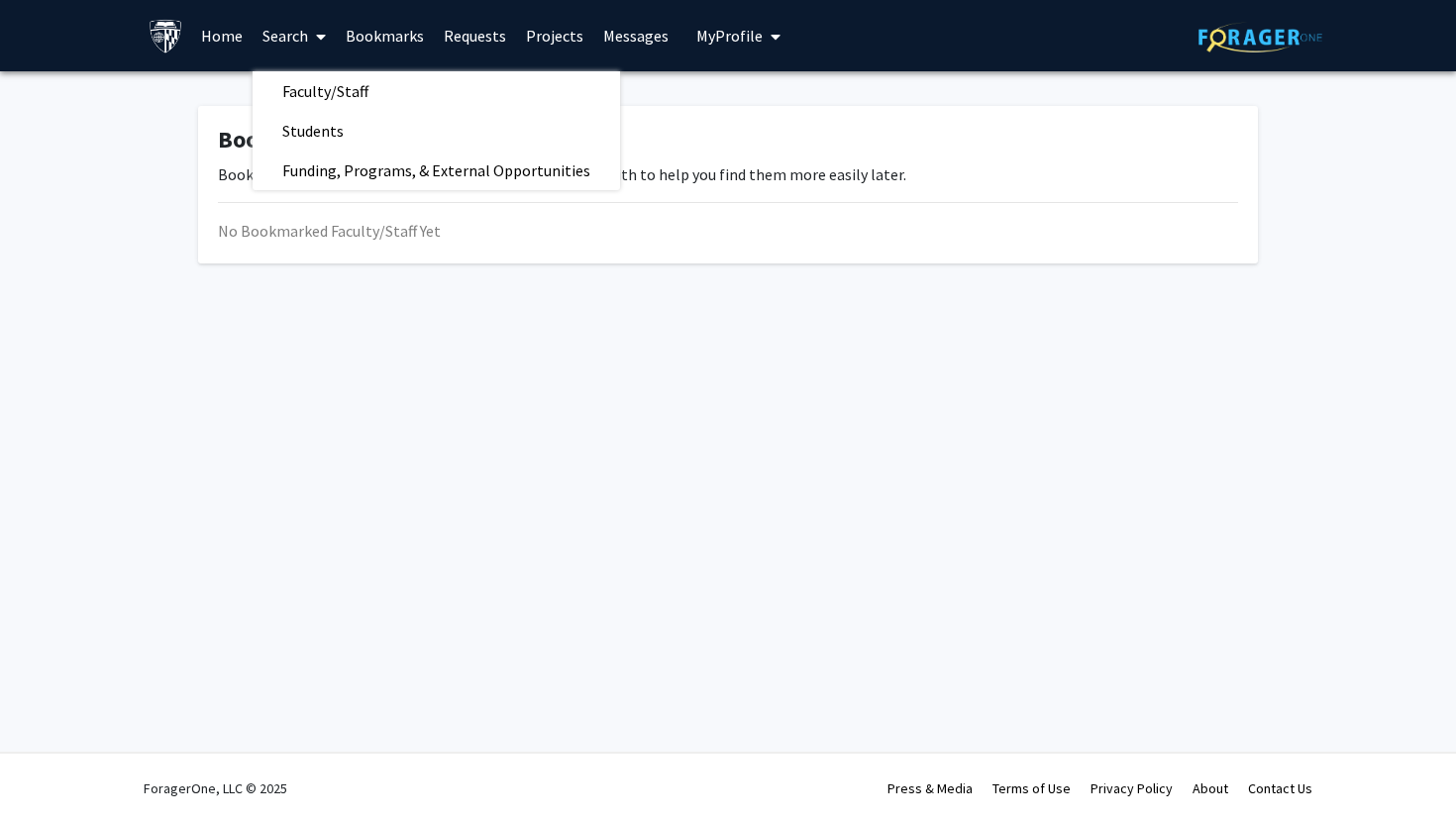click on "Home" at bounding box center [222, 36] 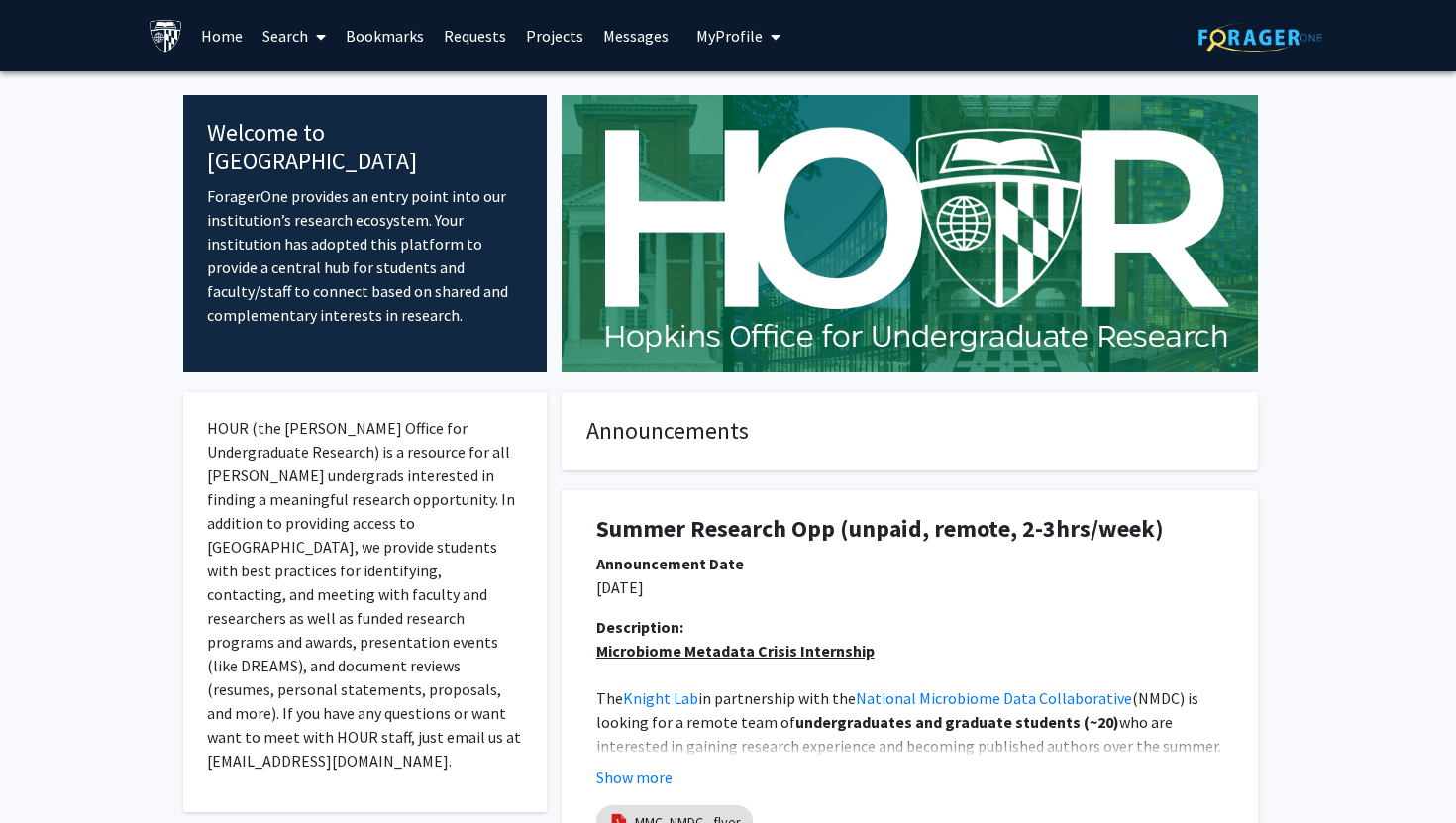click on "Welcome to ForagerOne  ForagerOne provides an entry point into our institution’s research ecosystem. Your institution has adopted this platform to provide a central hub for students and faculty/staff to connect based on shared and complementary interests in research.  HOUR (the [PERSON_NAME] Office for Undergraduate Research) is a resource for all [PERSON_NAME] undergrads interested in finding a meaningful research opportunity. In addition to providing access to [GEOGRAPHIC_DATA], we provide students with best practices for identifying, contacting, and meeting with faculty and researchers as well as funded research programs and awards, presentation events (like DREAMS), and document reviews (resumes, personal statements, proposals, and more). If you have any questions or want want to meet with HOUR staff, just email us at [EMAIL_ADDRESS][DOMAIN_NAME]. Announcements Summer Research Opp (unpaid, remote, 2-3hrs/week) Announcement Date [DATE] Description: Microbiome Metadata Crisis Internship The  Knight Lab  in partnership with the" 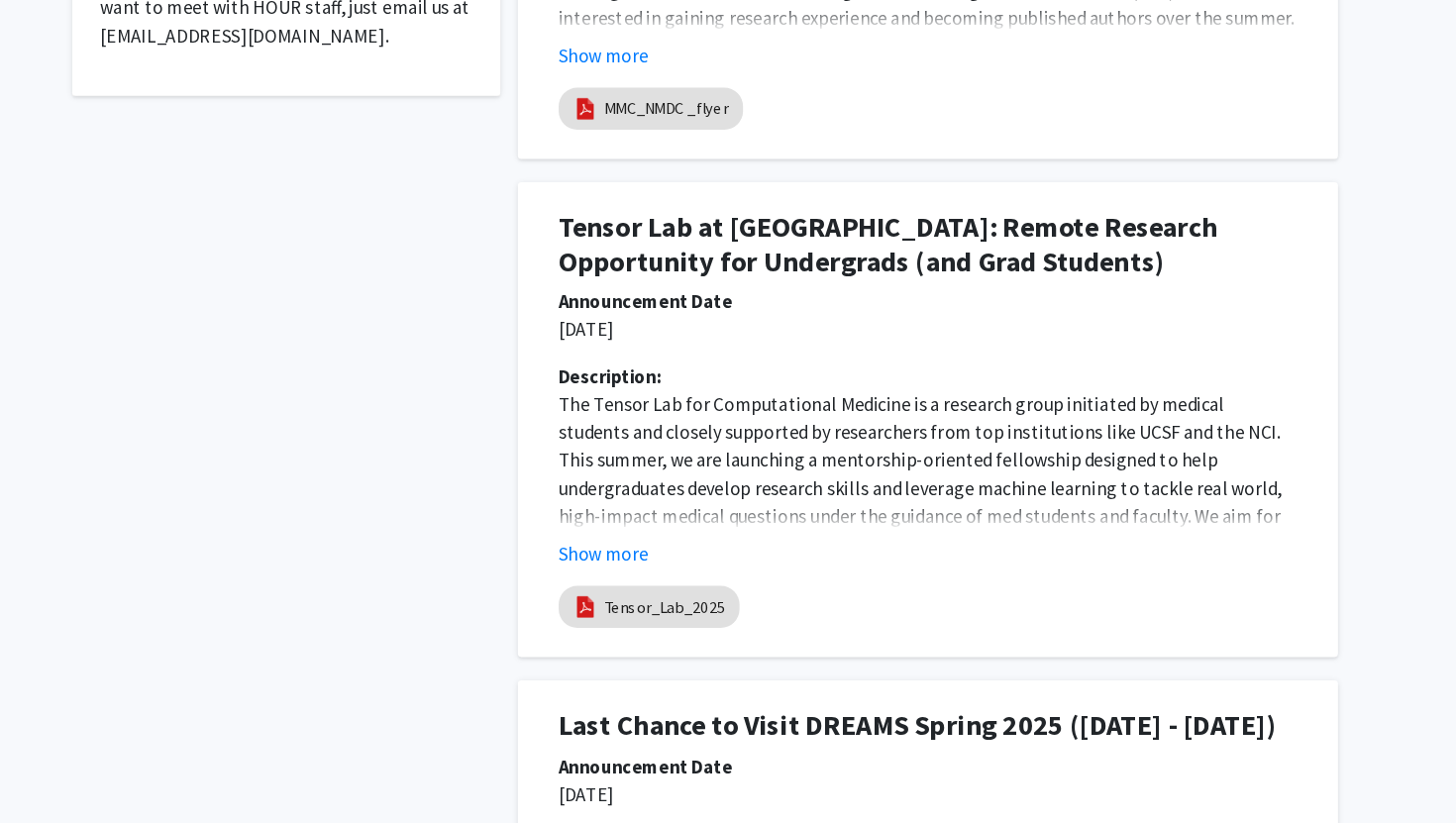 scroll, scrollTop: 643, scrollLeft: 0, axis: vertical 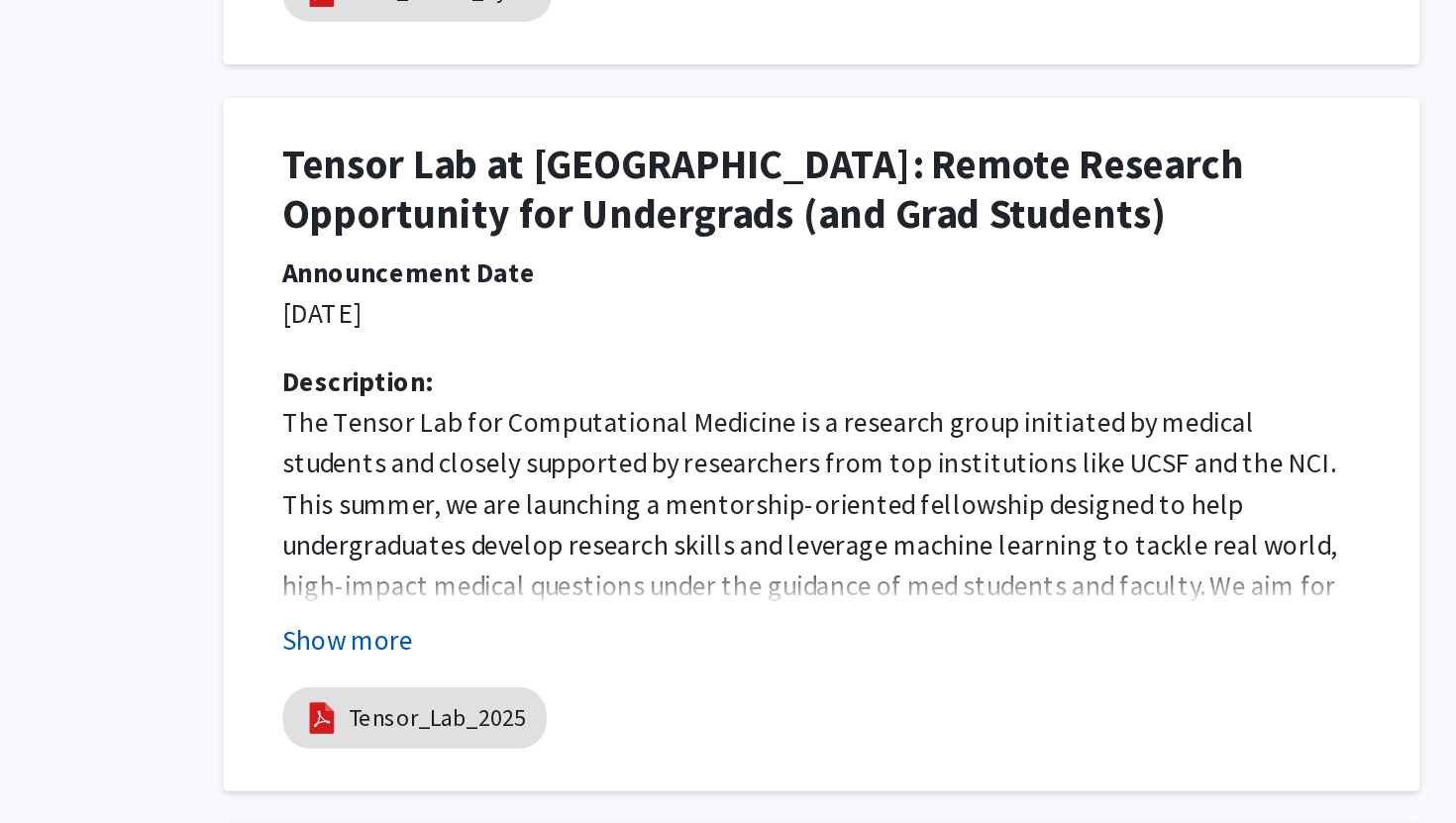 click on "Show more" 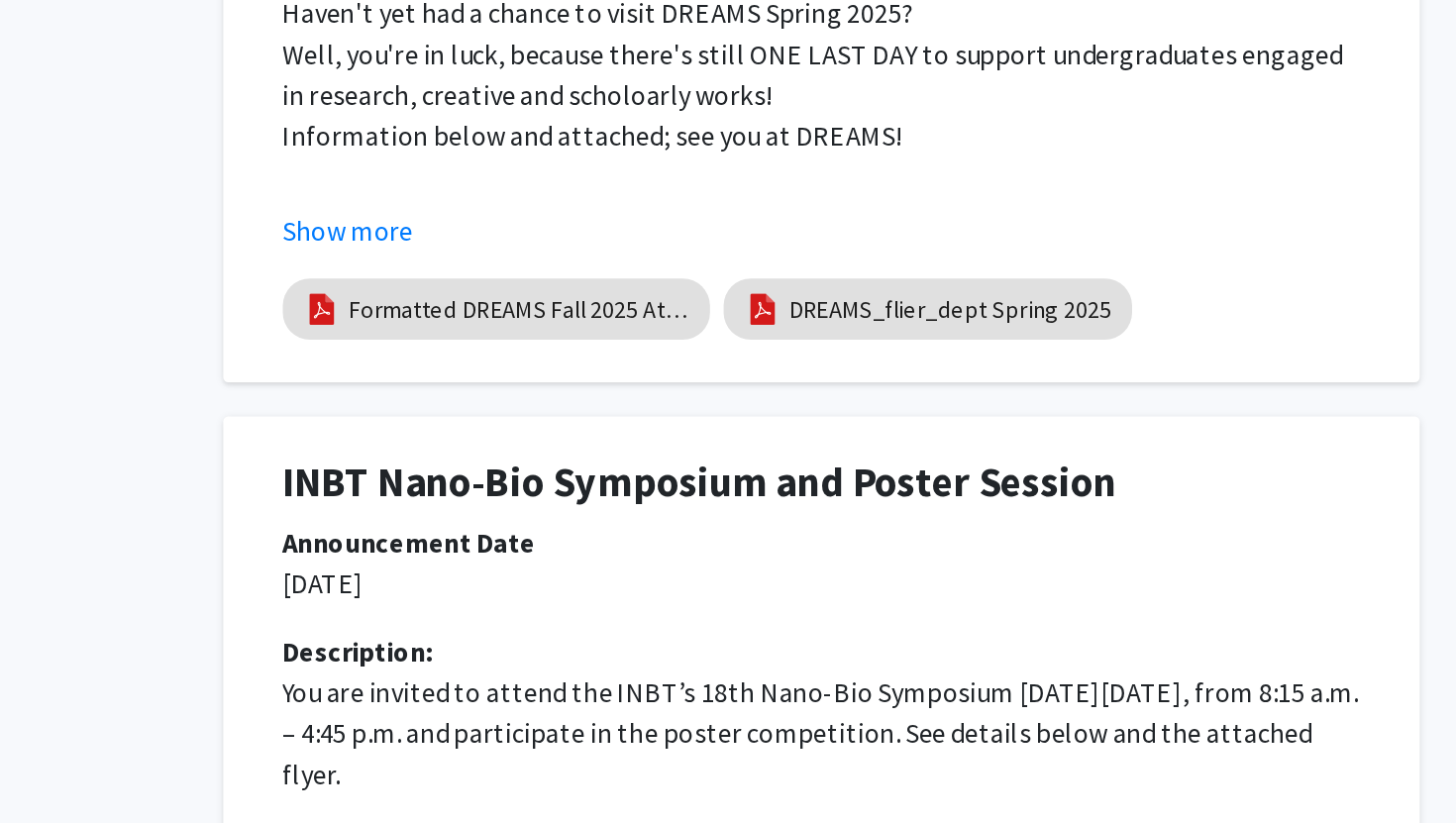 scroll, scrollTop: 2302, scrollLeft: 0, axis: vertical 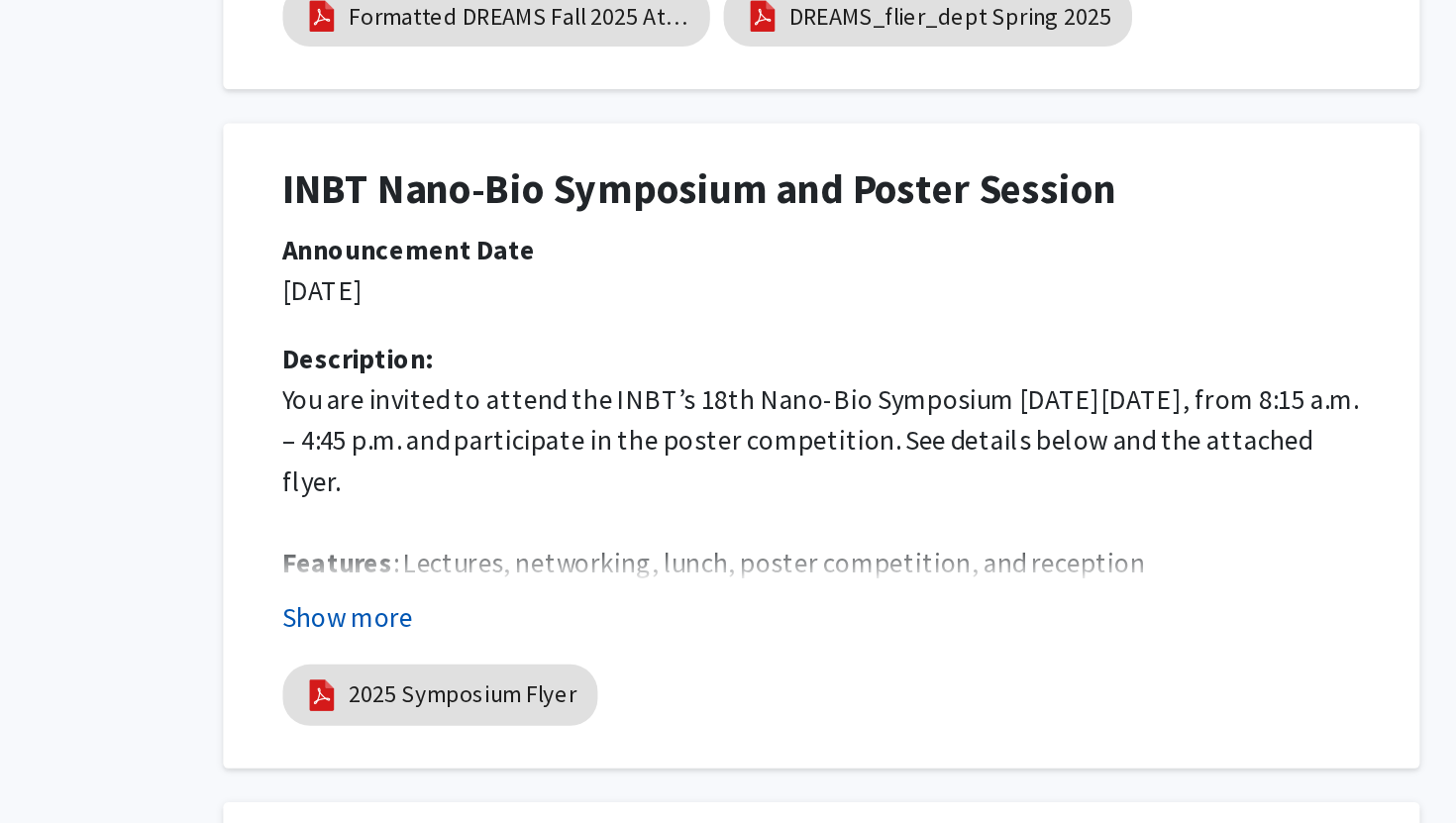 click on "Show more" 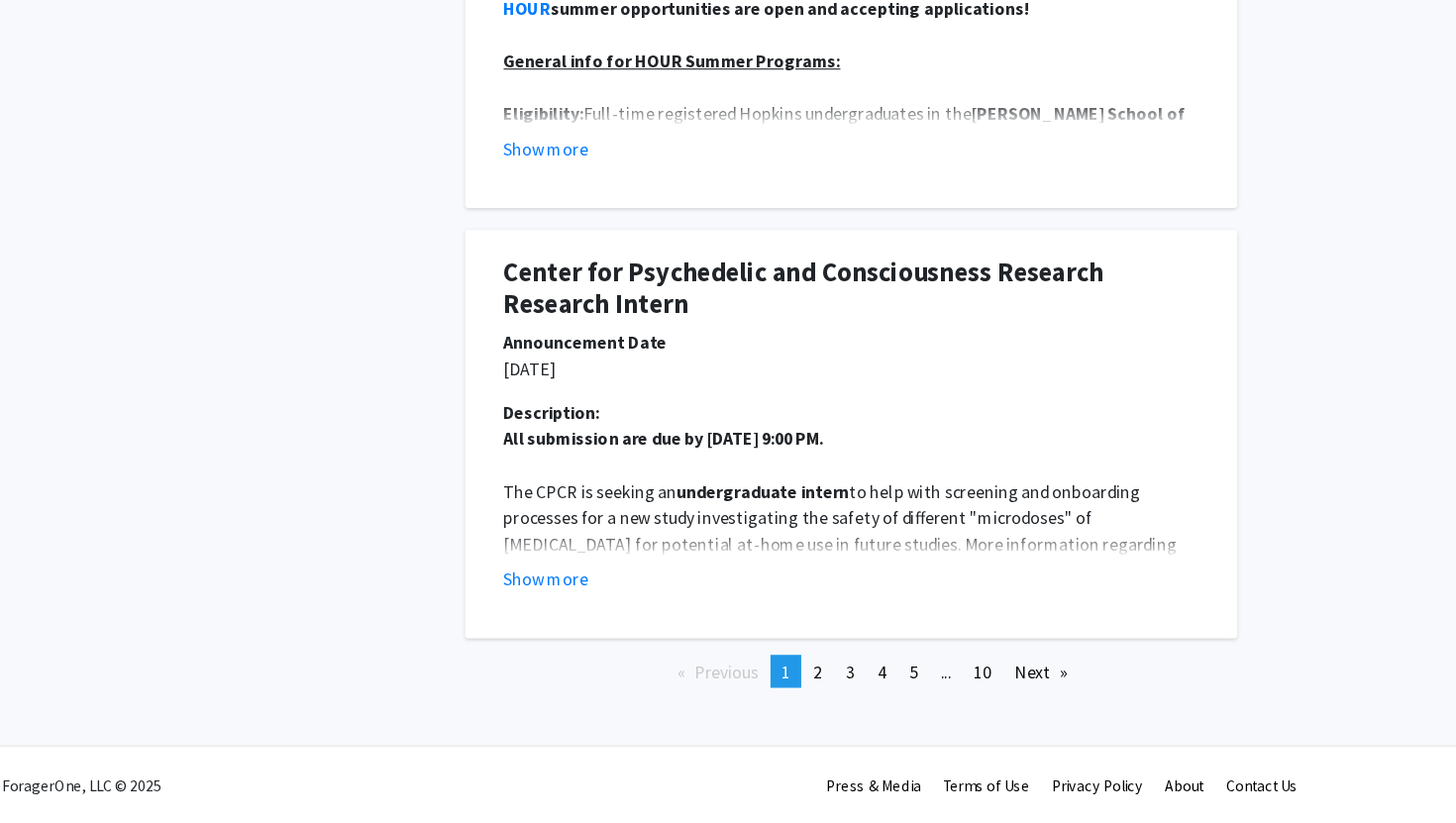 scroll, scrollTop: 5330, scrollLeft: 0, axis: vertical 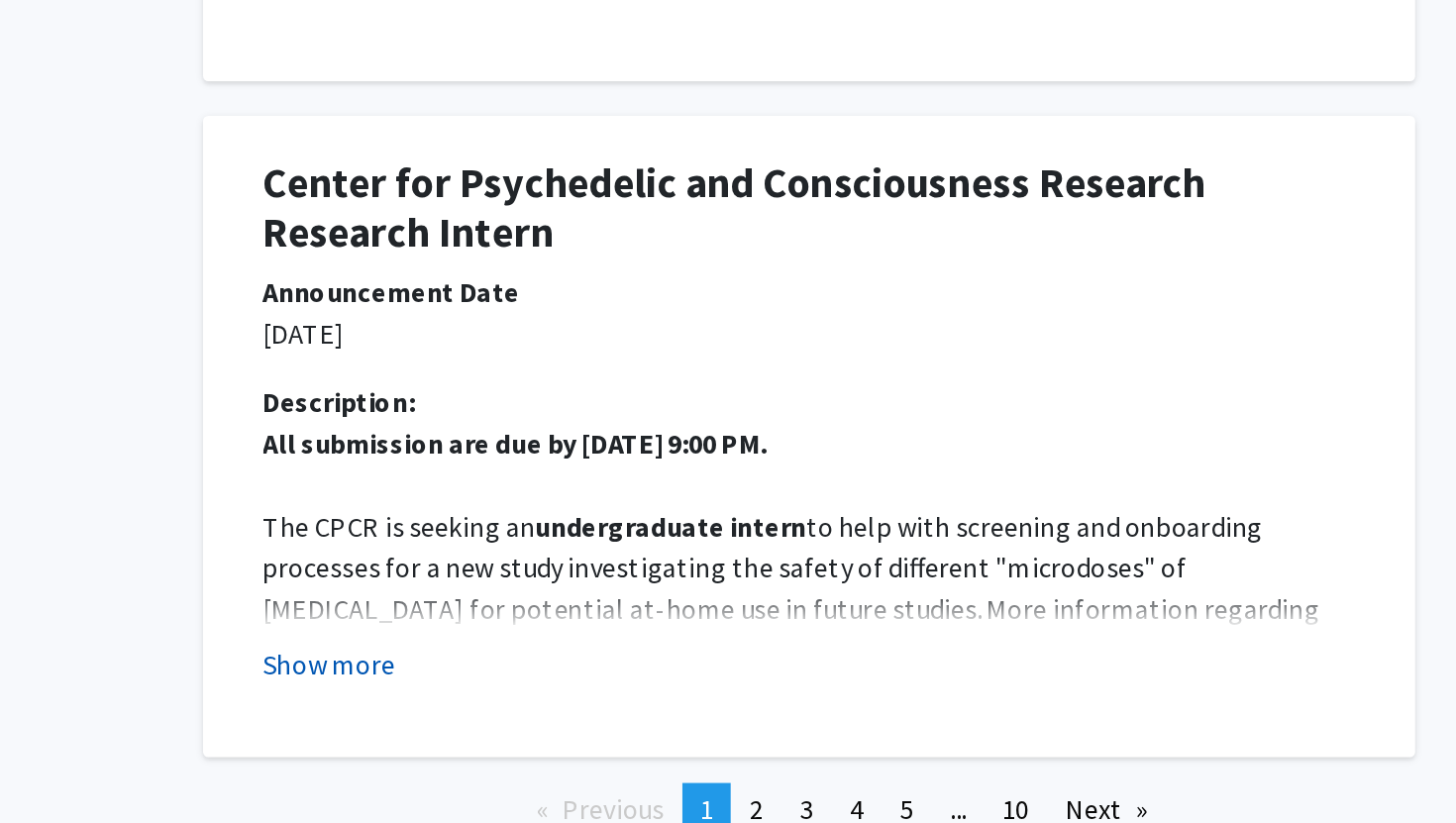 click on "Show more" 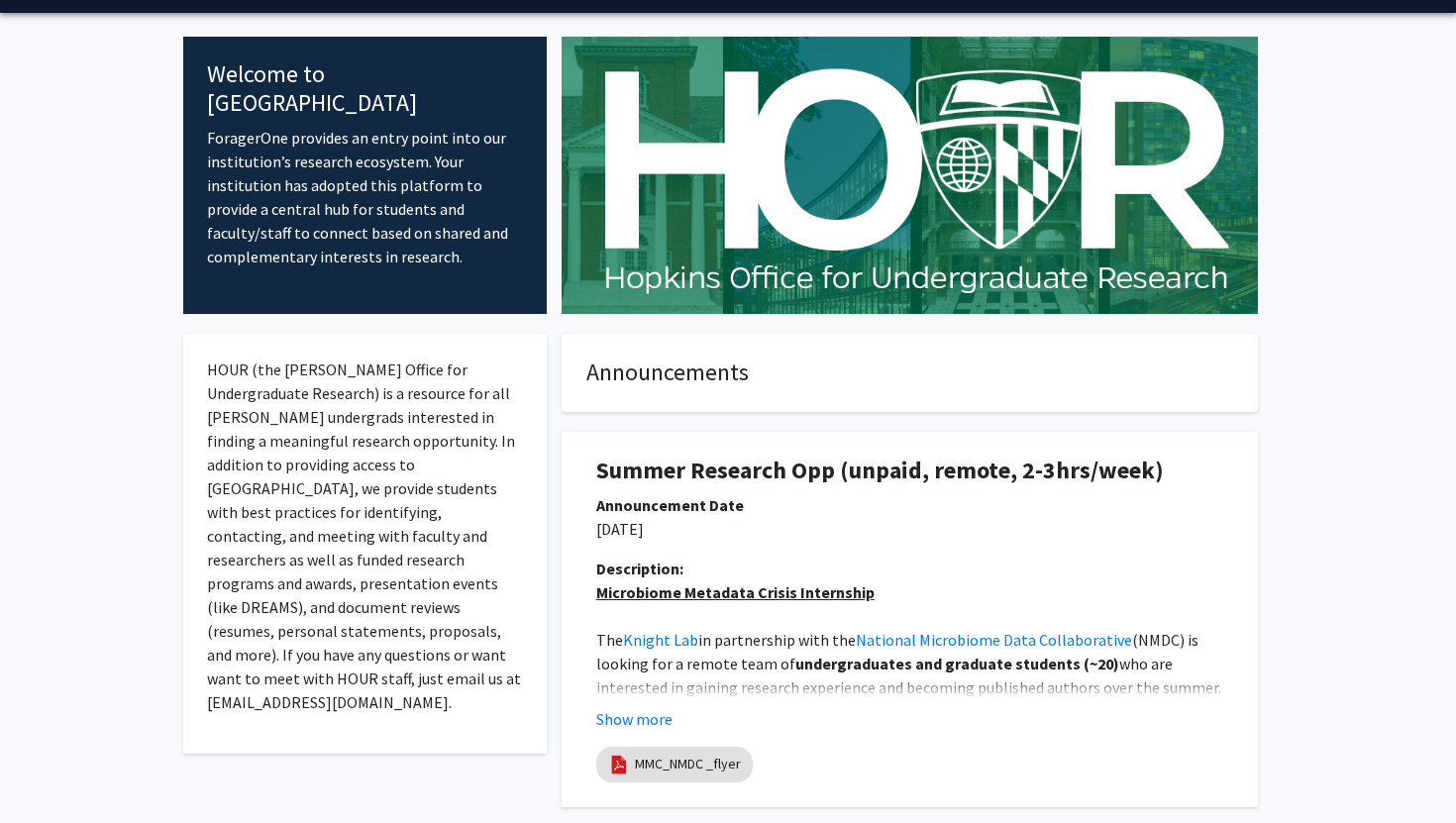 scroll, scrollTop: 0, scrollLeft: 0, axis: both 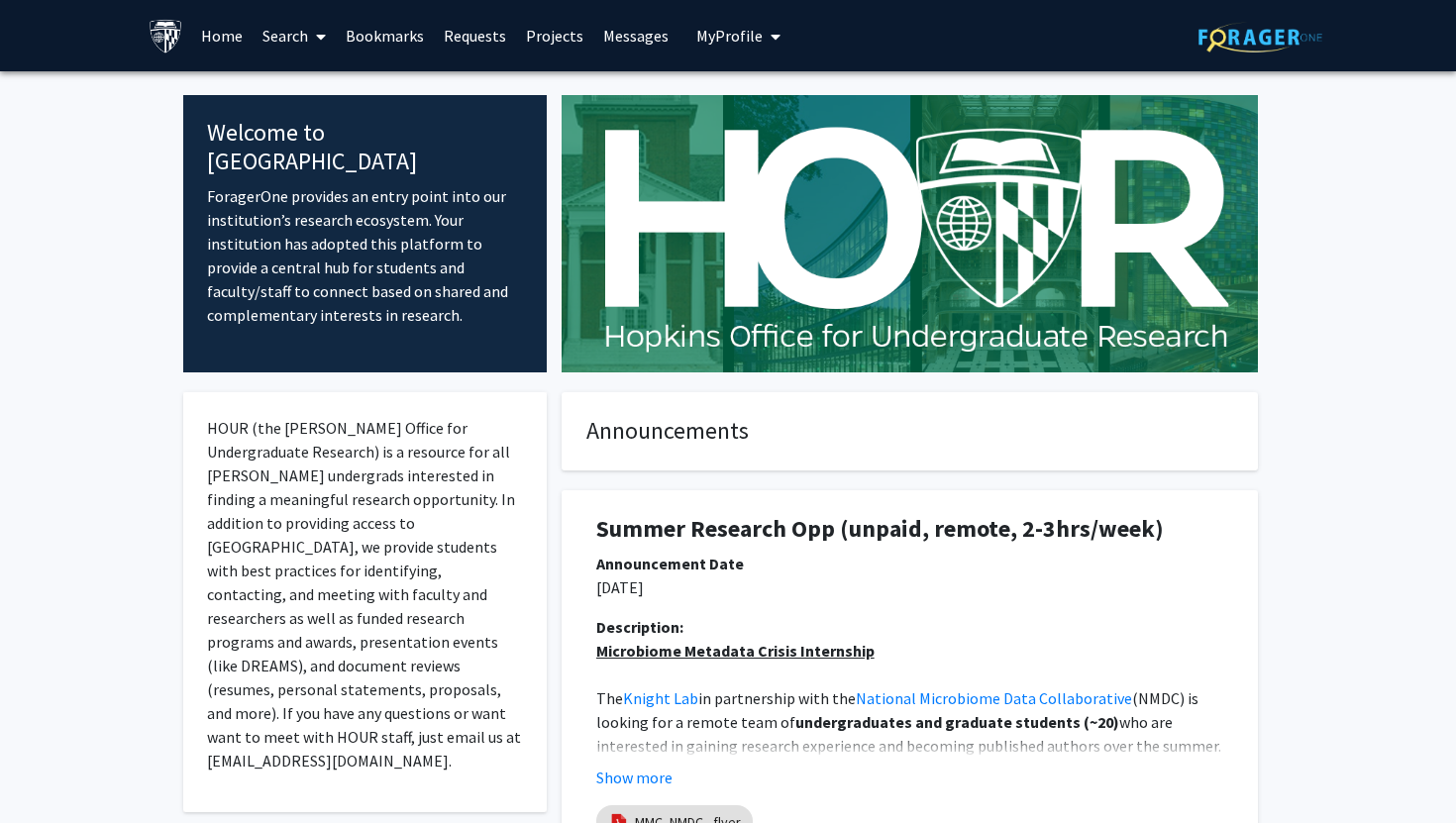 click at bounding box center (317, 37) 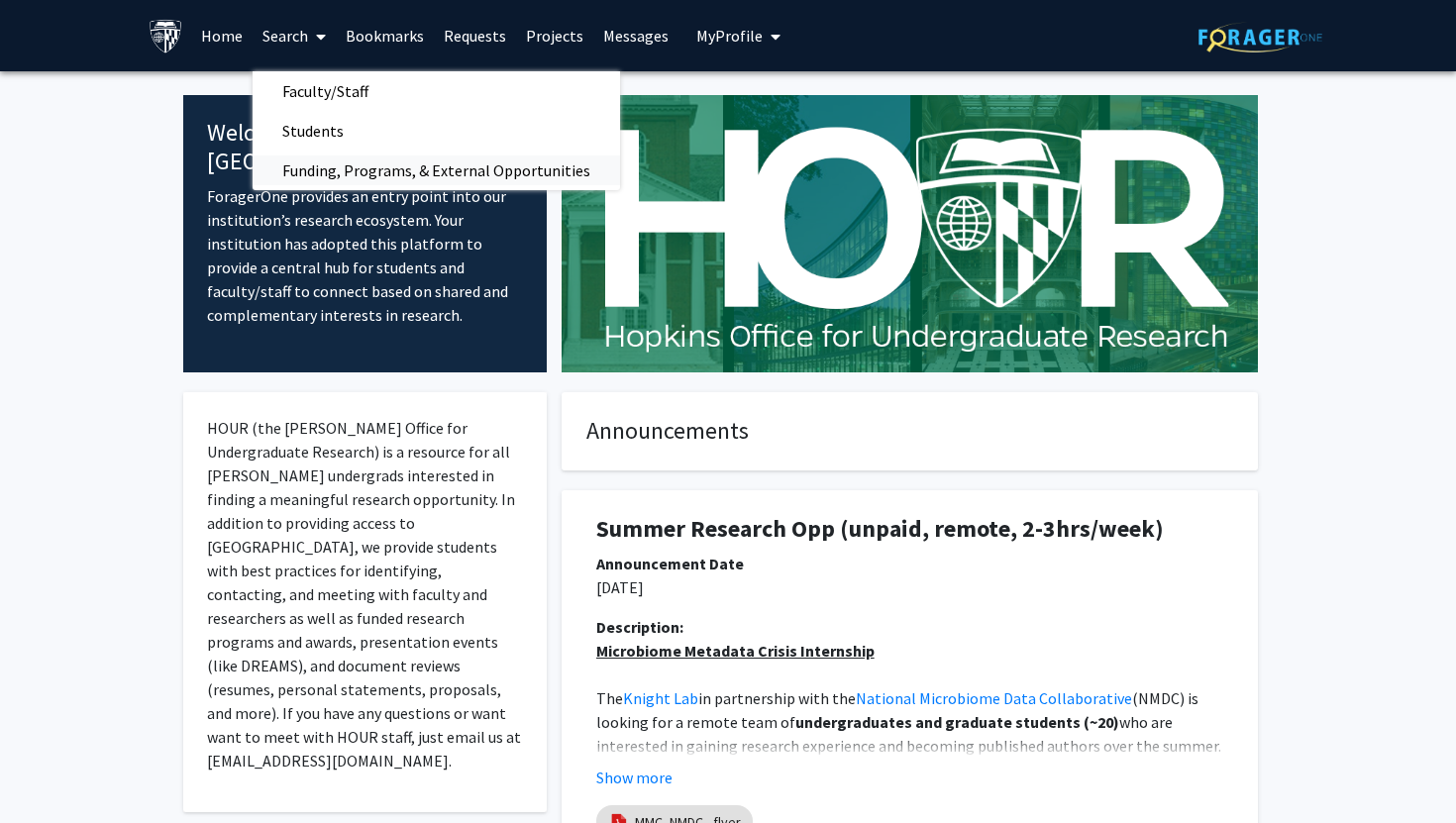 click on "Funding, Programs, & External Opportunities" at bounding box center (436, 170) 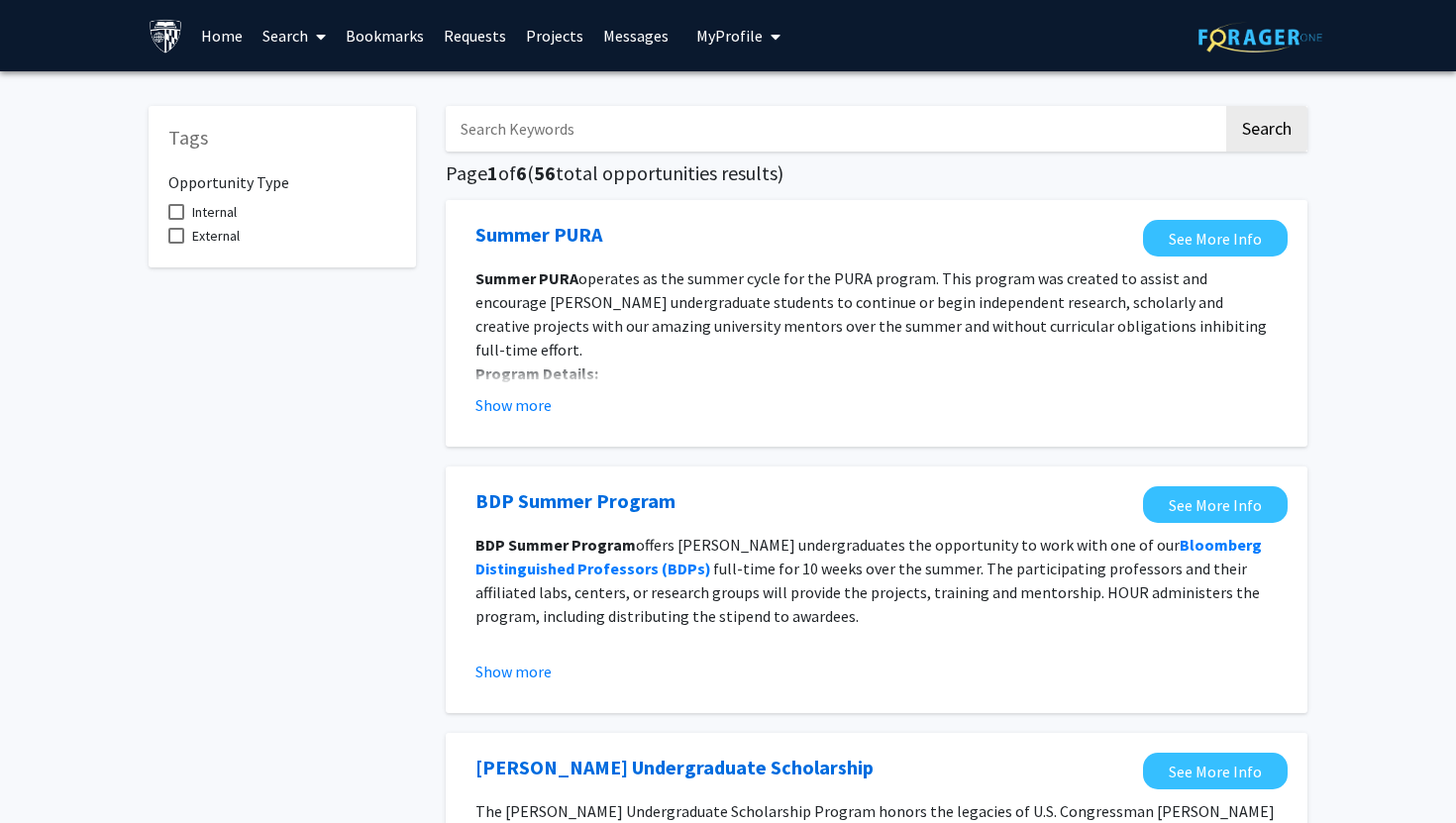 click on "Internal" at bounding box center (214, 212) 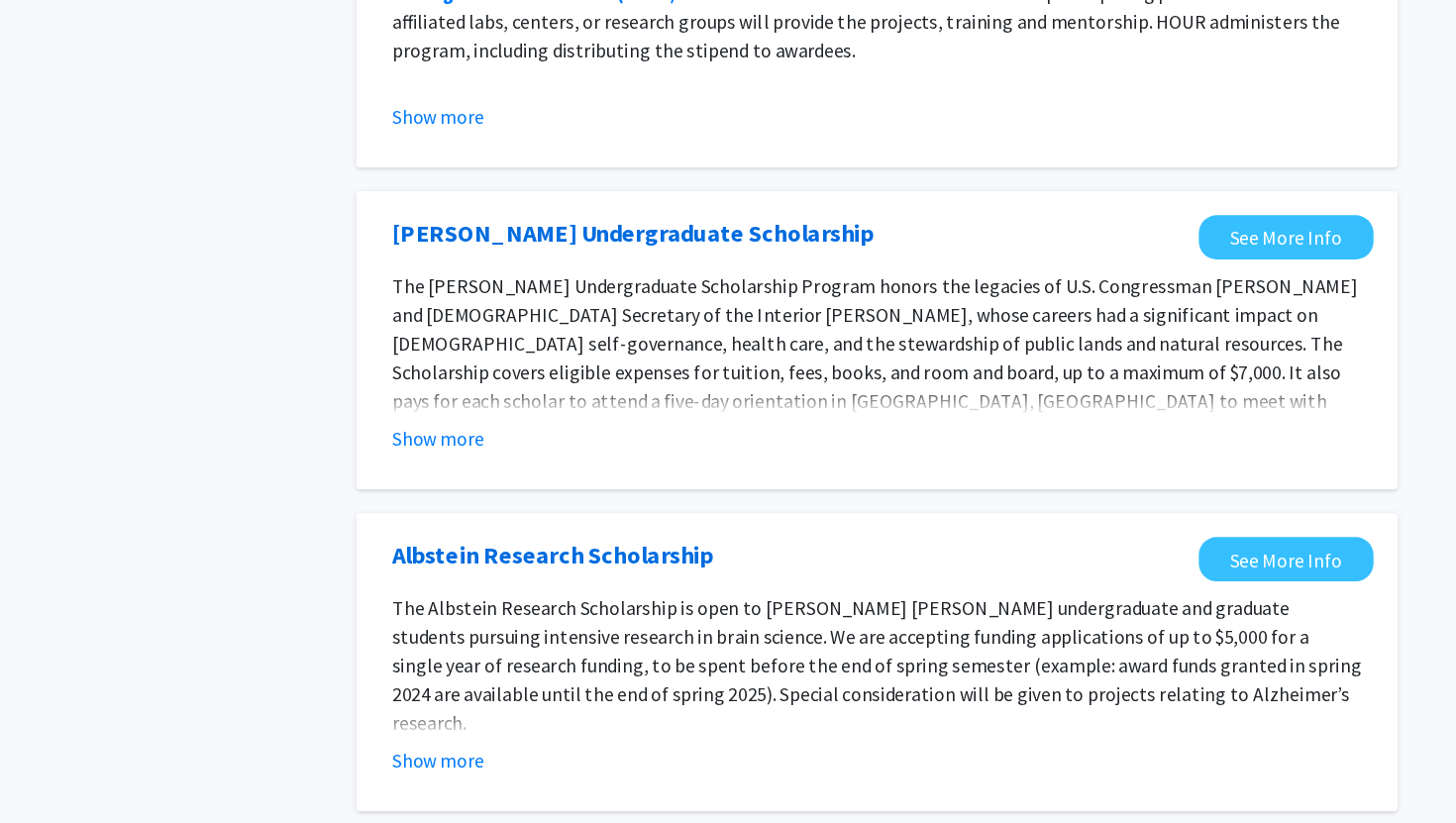 scroll, scrollTop: 615, scrollLeft: 0, axis: vertical 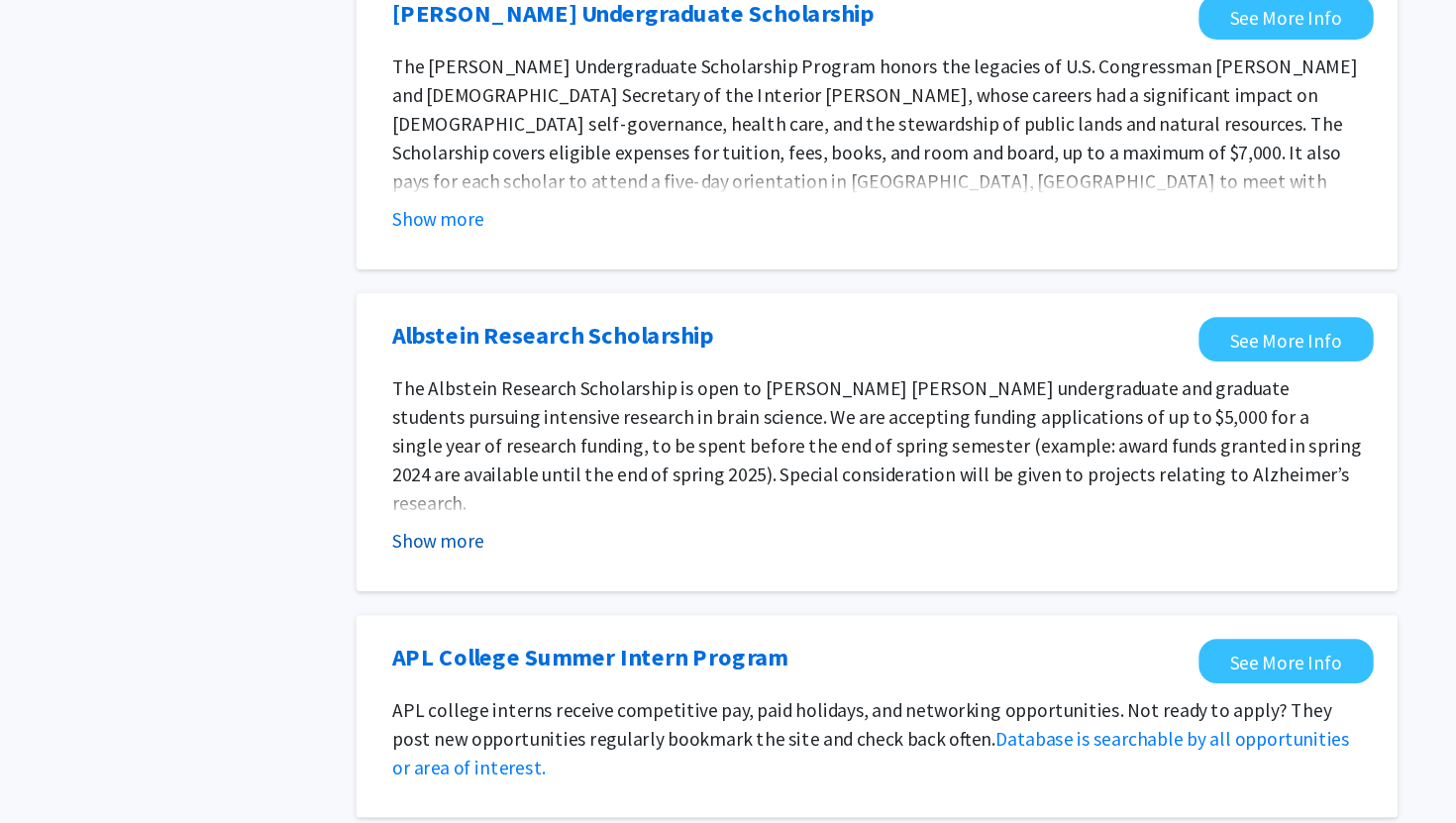 click on "Show more" 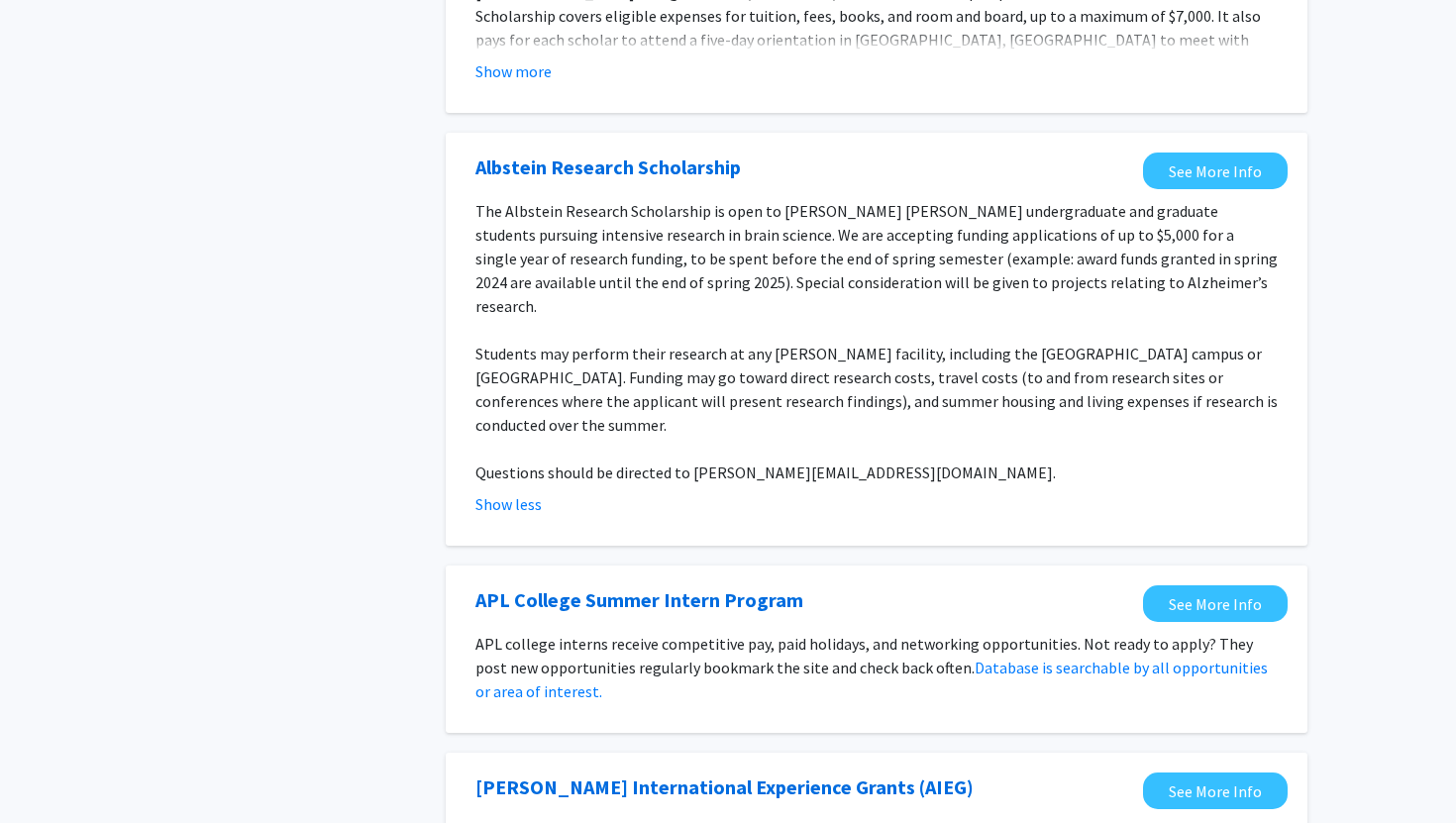 scroll, scrollTop: 0, scrollLeft: 0, axis: both 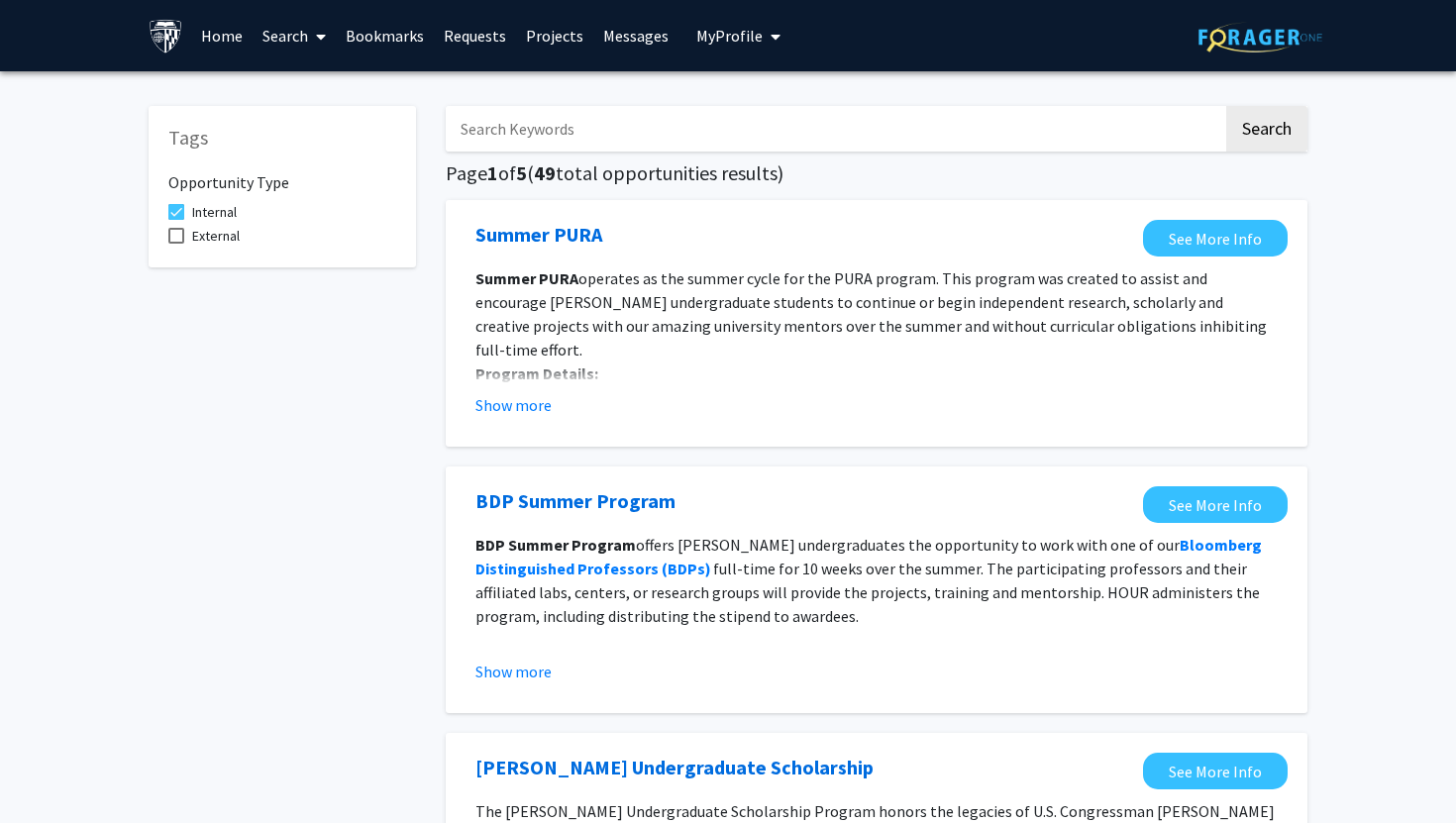 click on "Search" at bounding box center (294, 36) 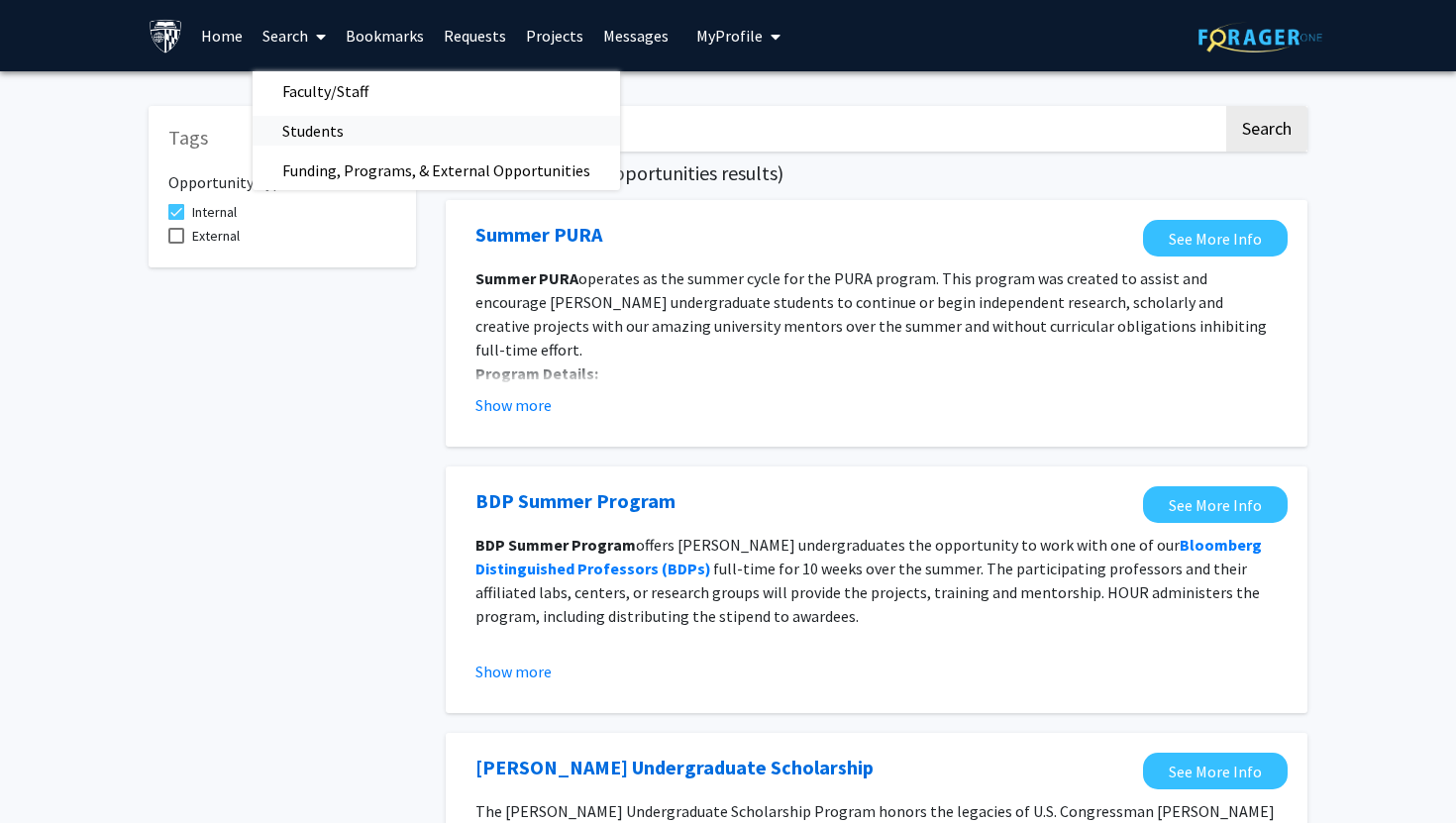 click on "Students" at bounding box center (313, 131) 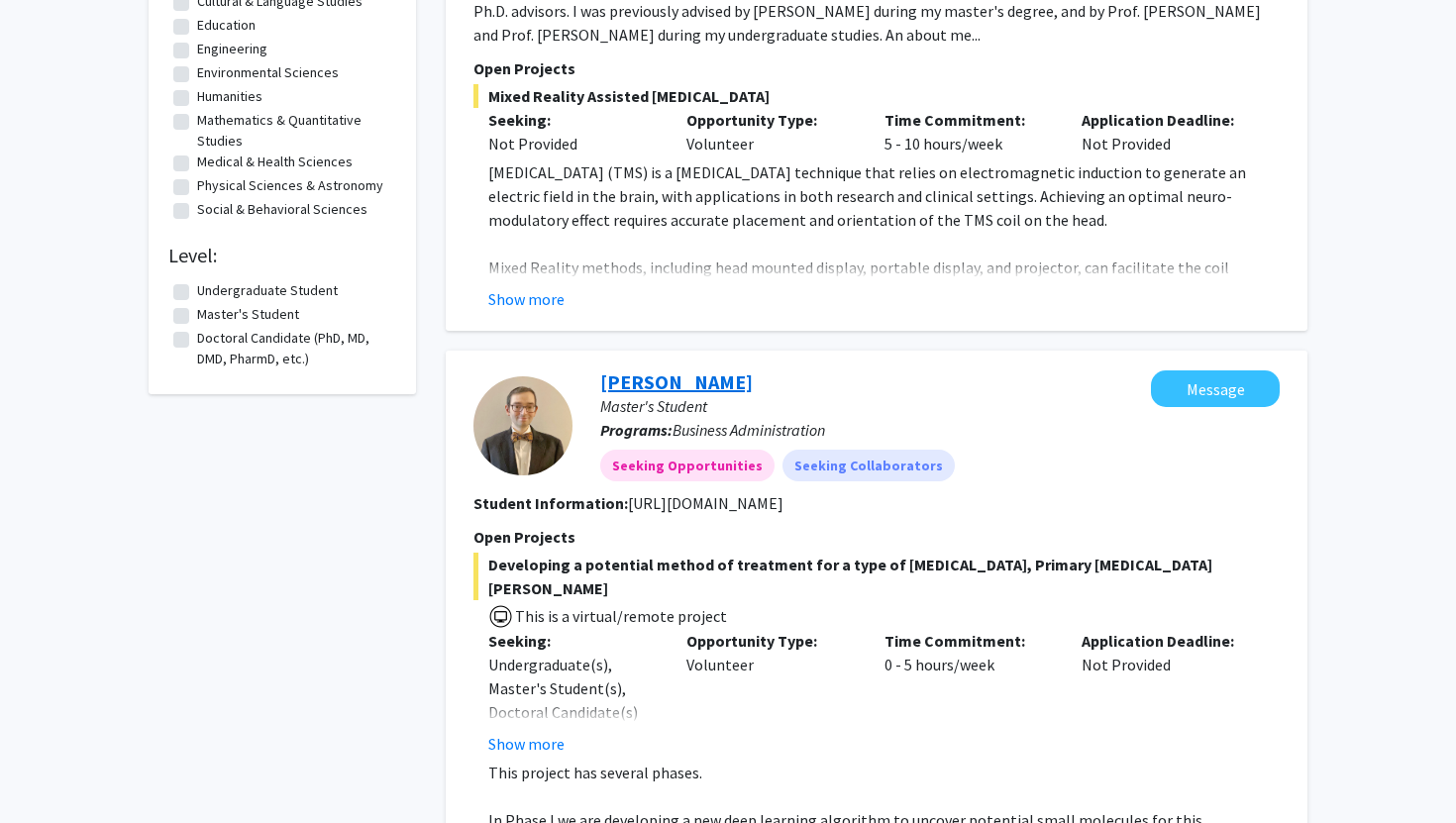 scroll, scrollTop: 0, scrollLeft: 0, axis: both 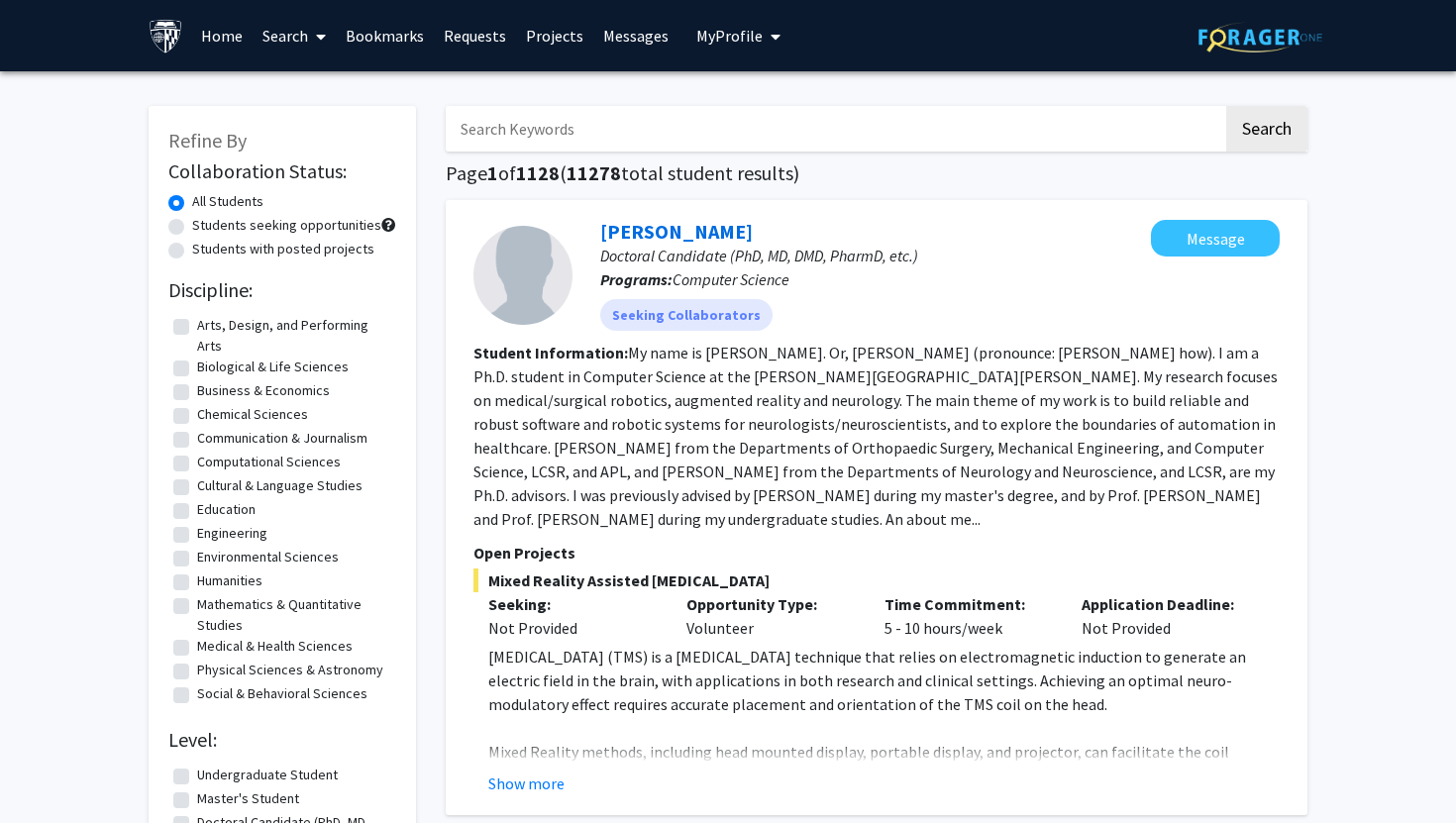 click on "Home" at bounding box center (222, 36) 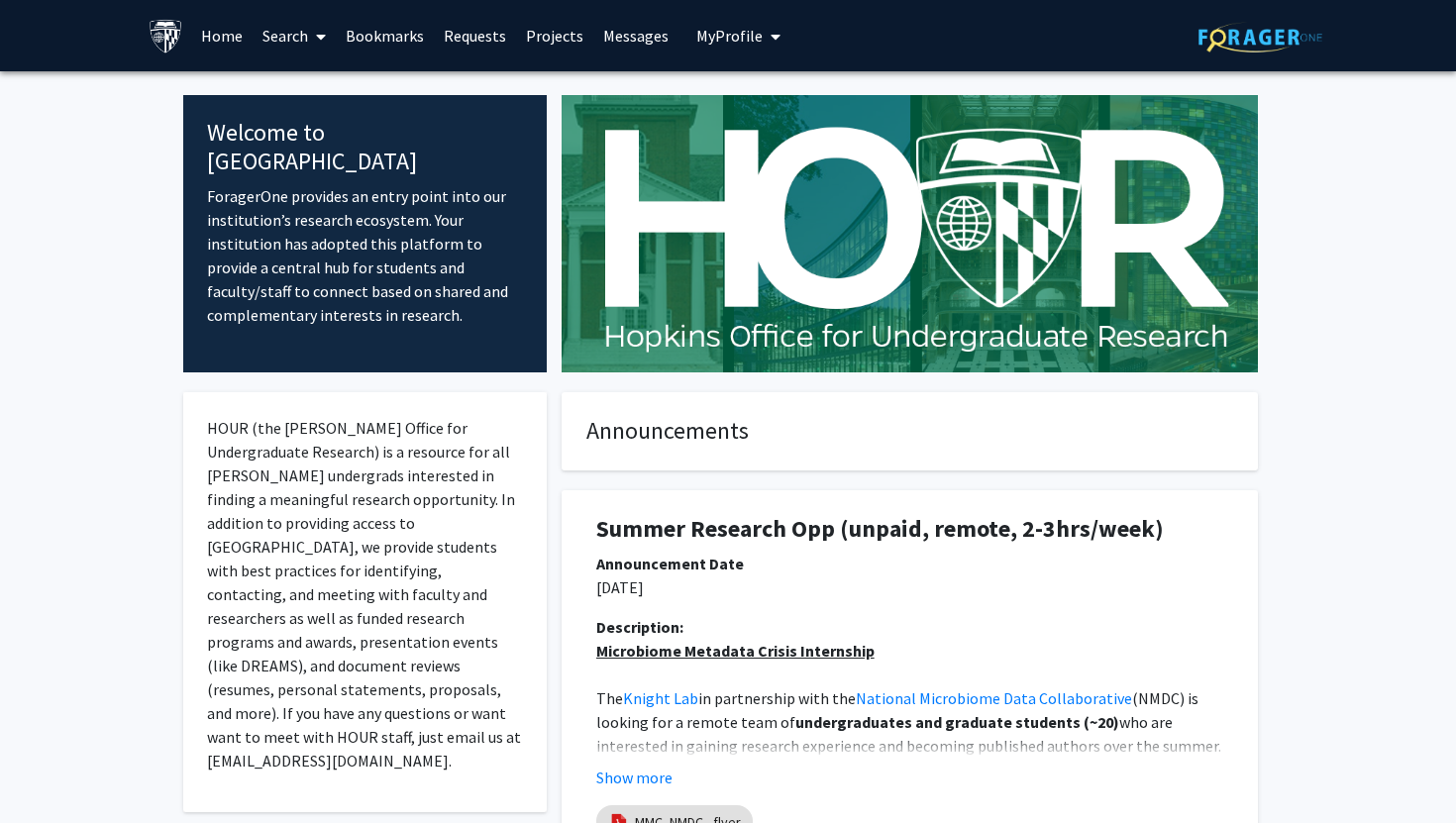 click on "Search" at bounding box center (294, 36) 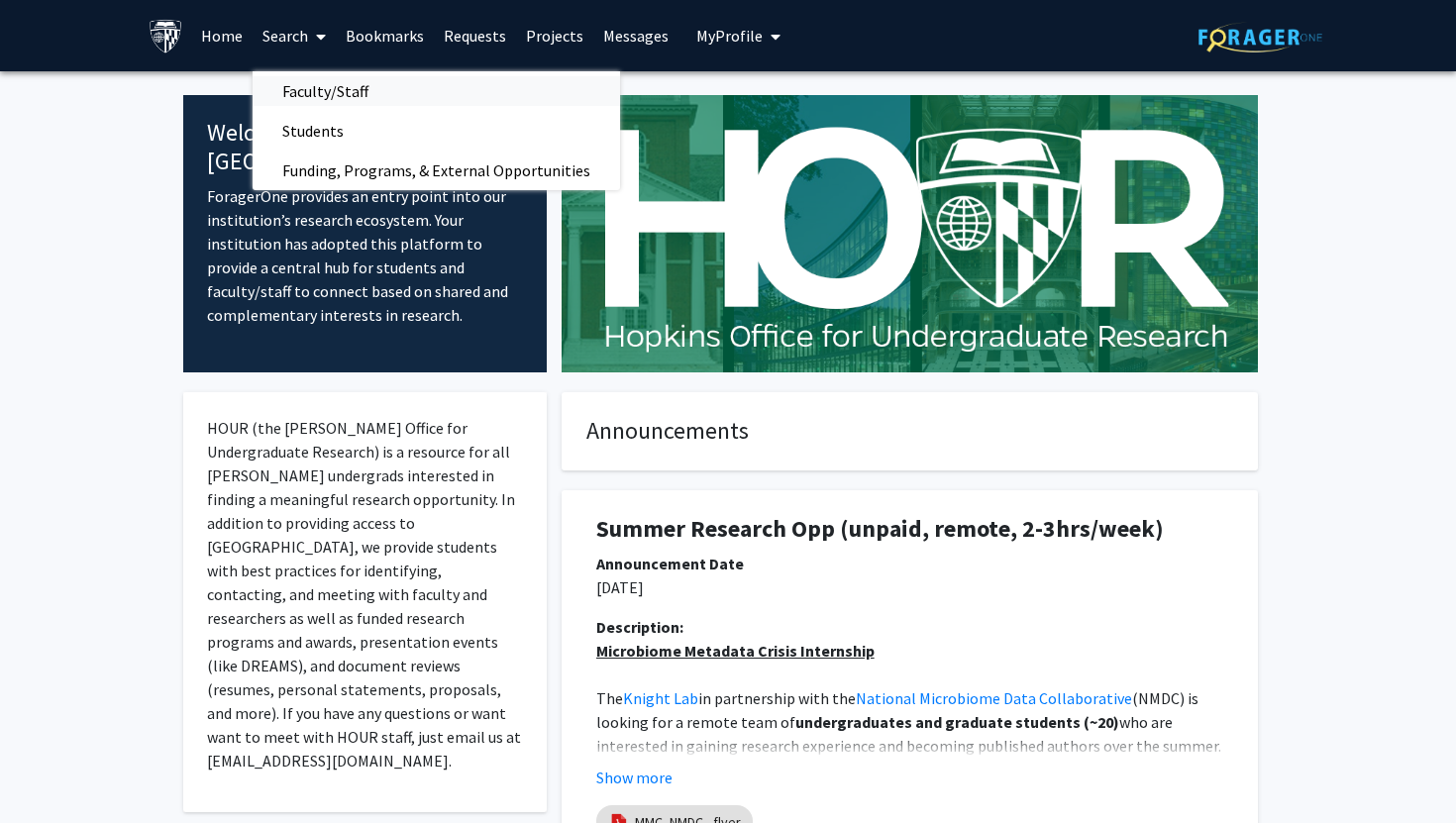 click on "Faculty/Staff" at bounding box center (325, 91) 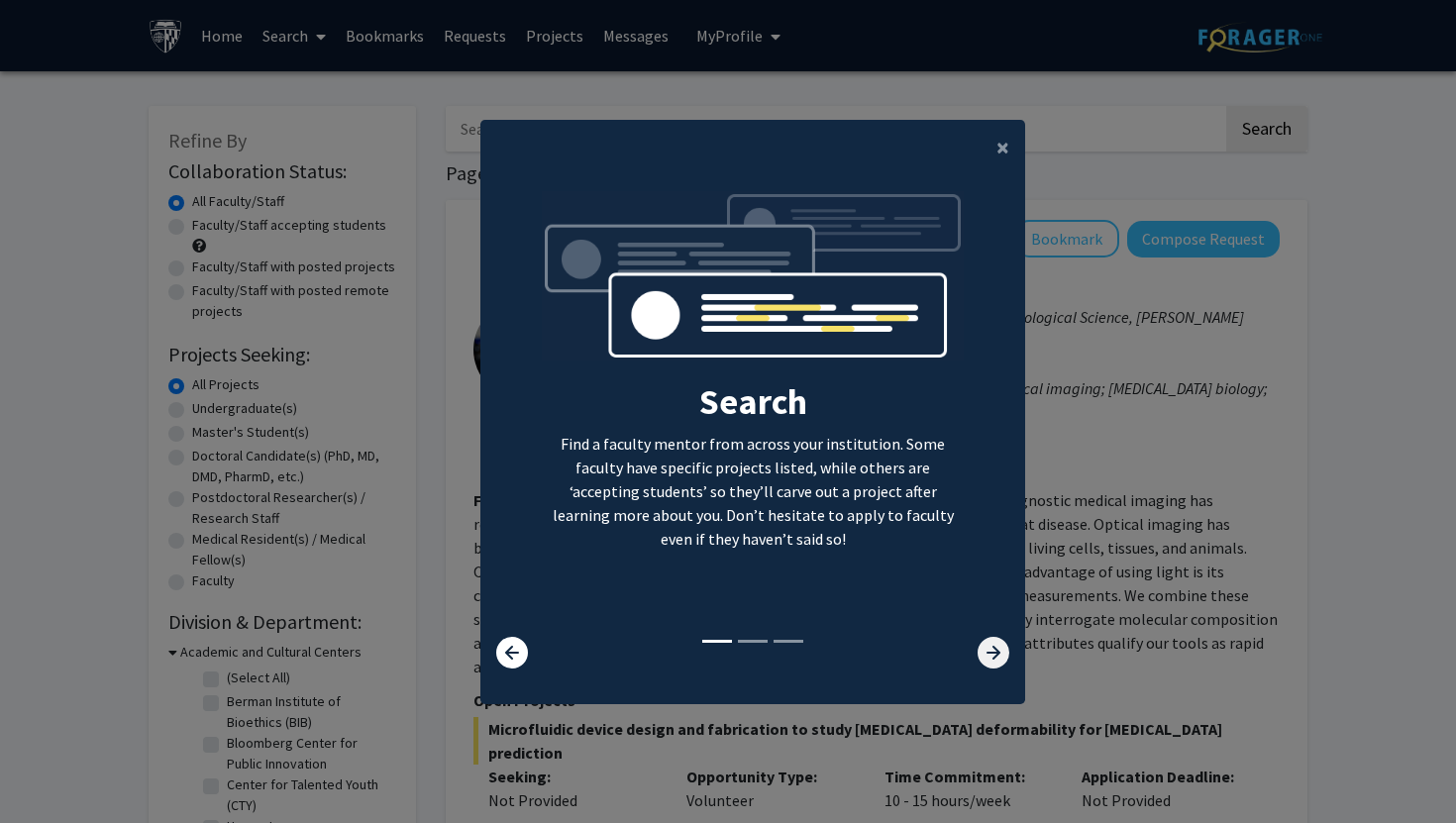 click 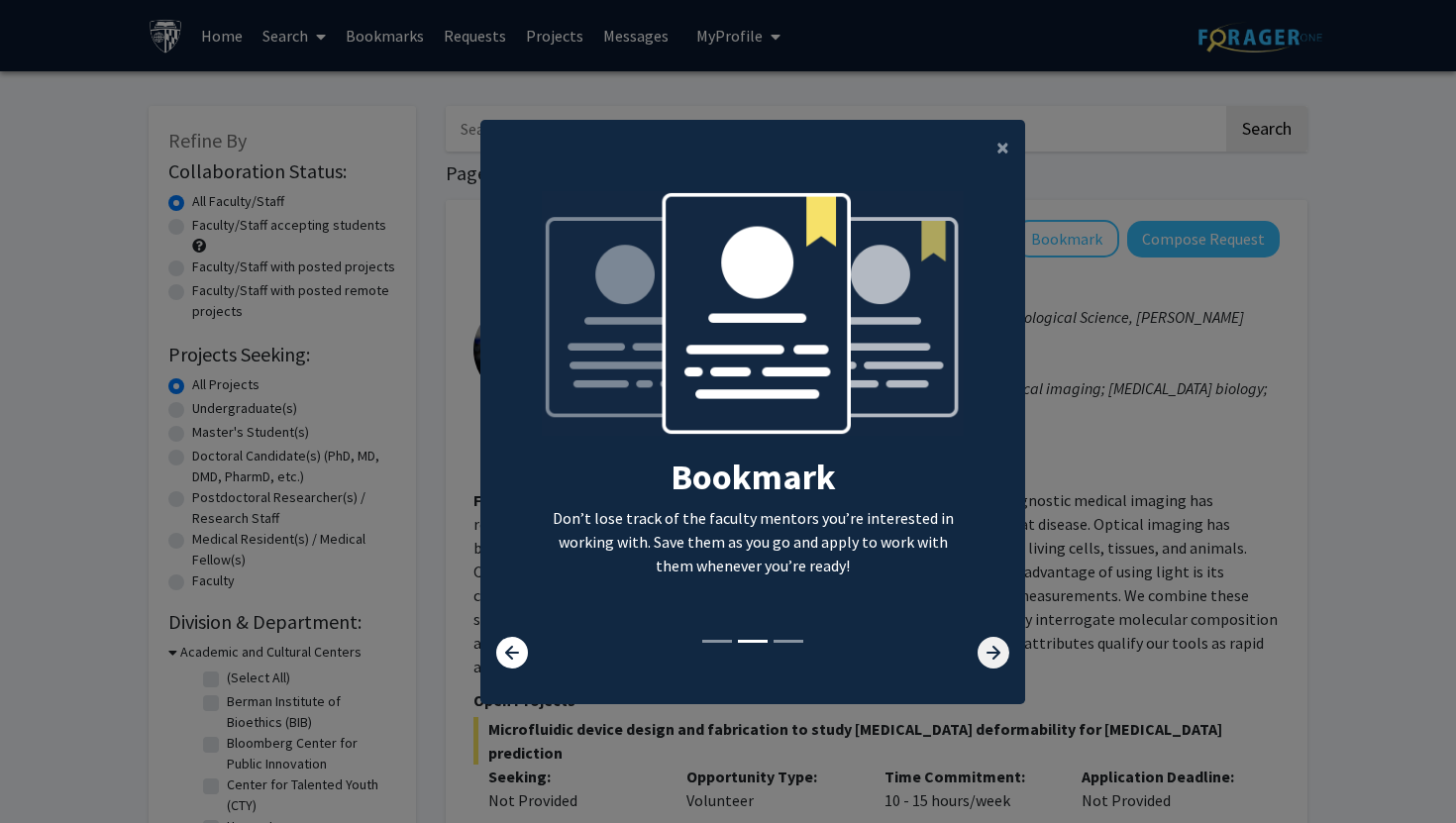 click 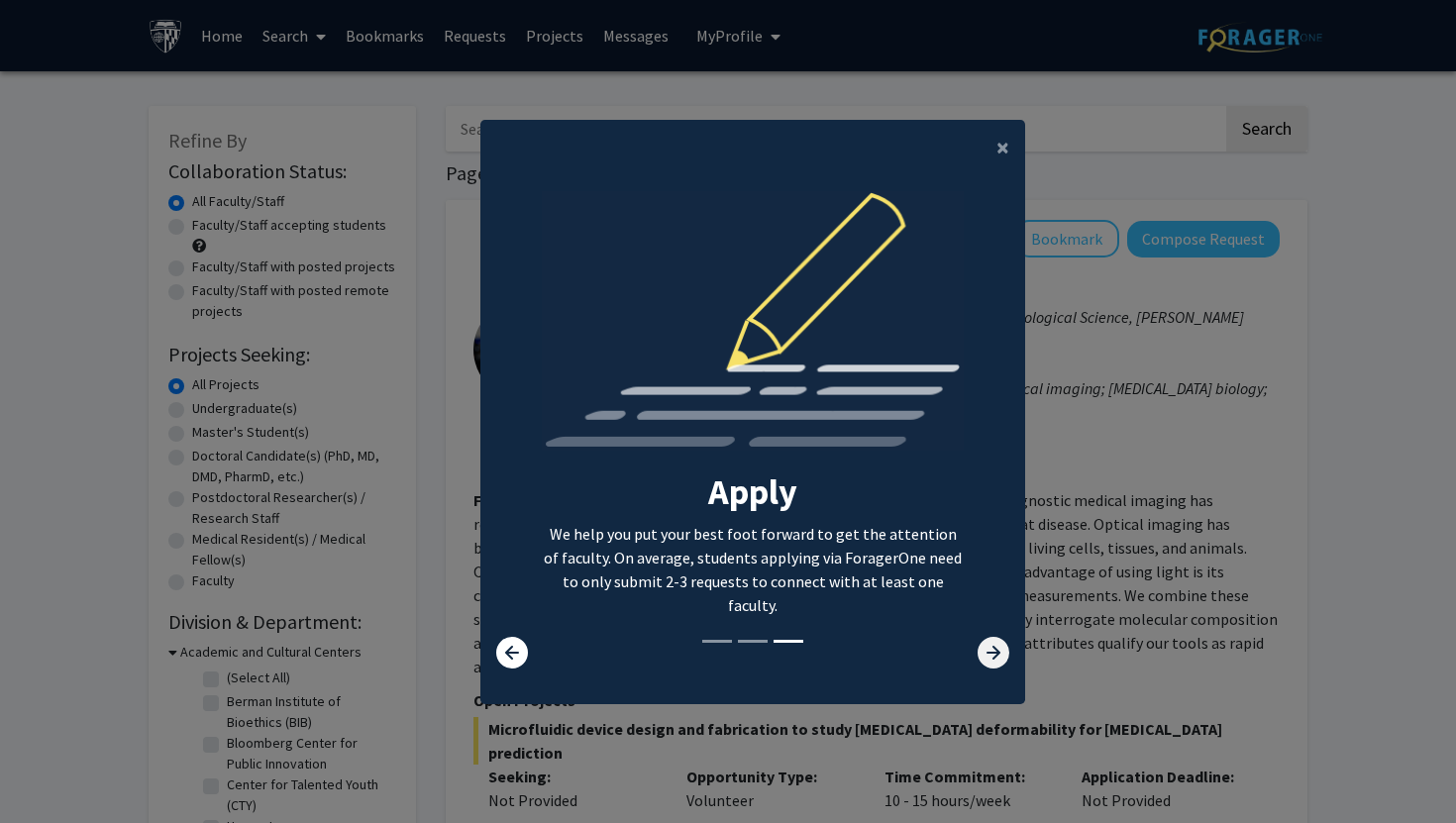 click 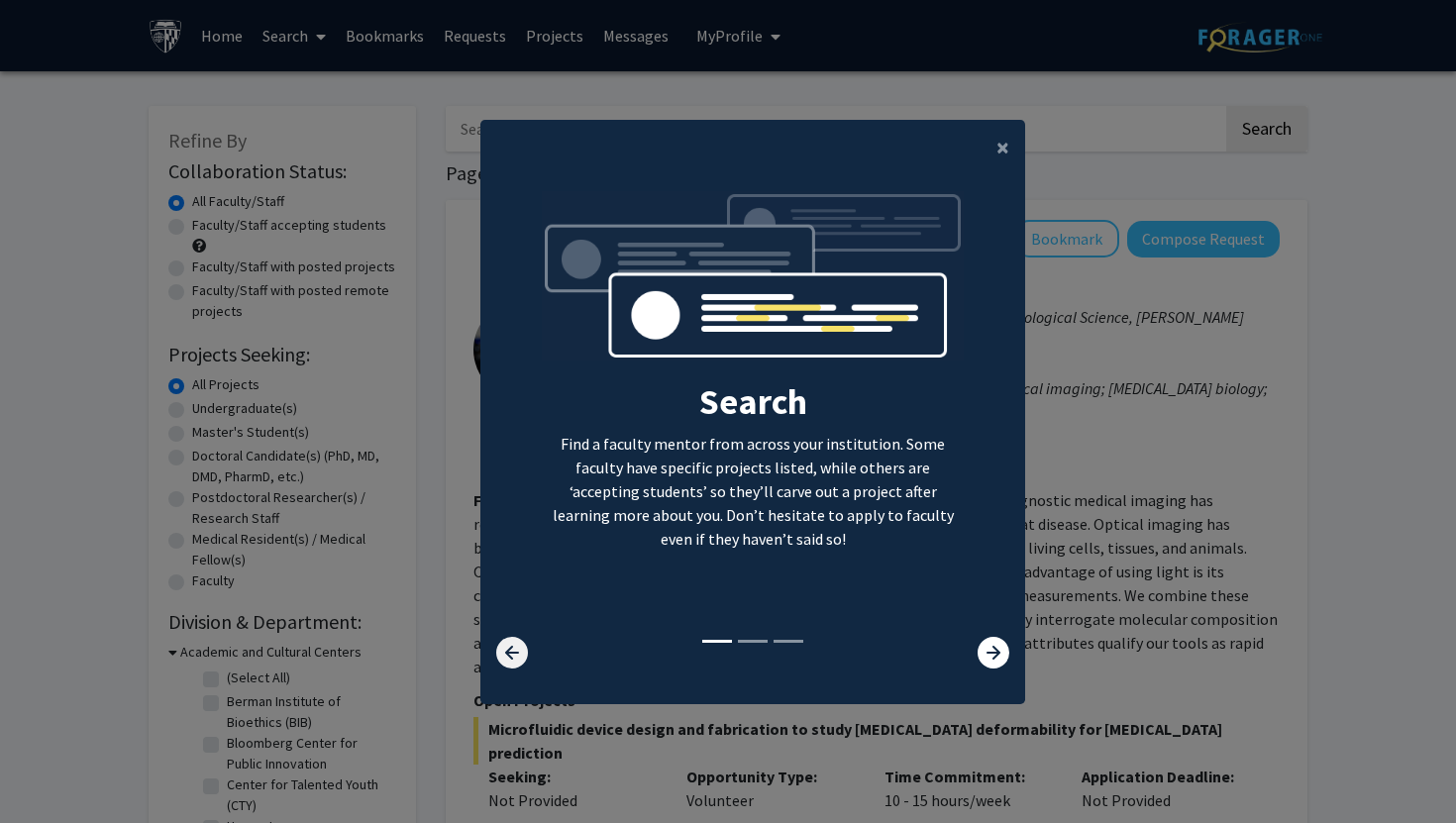 click 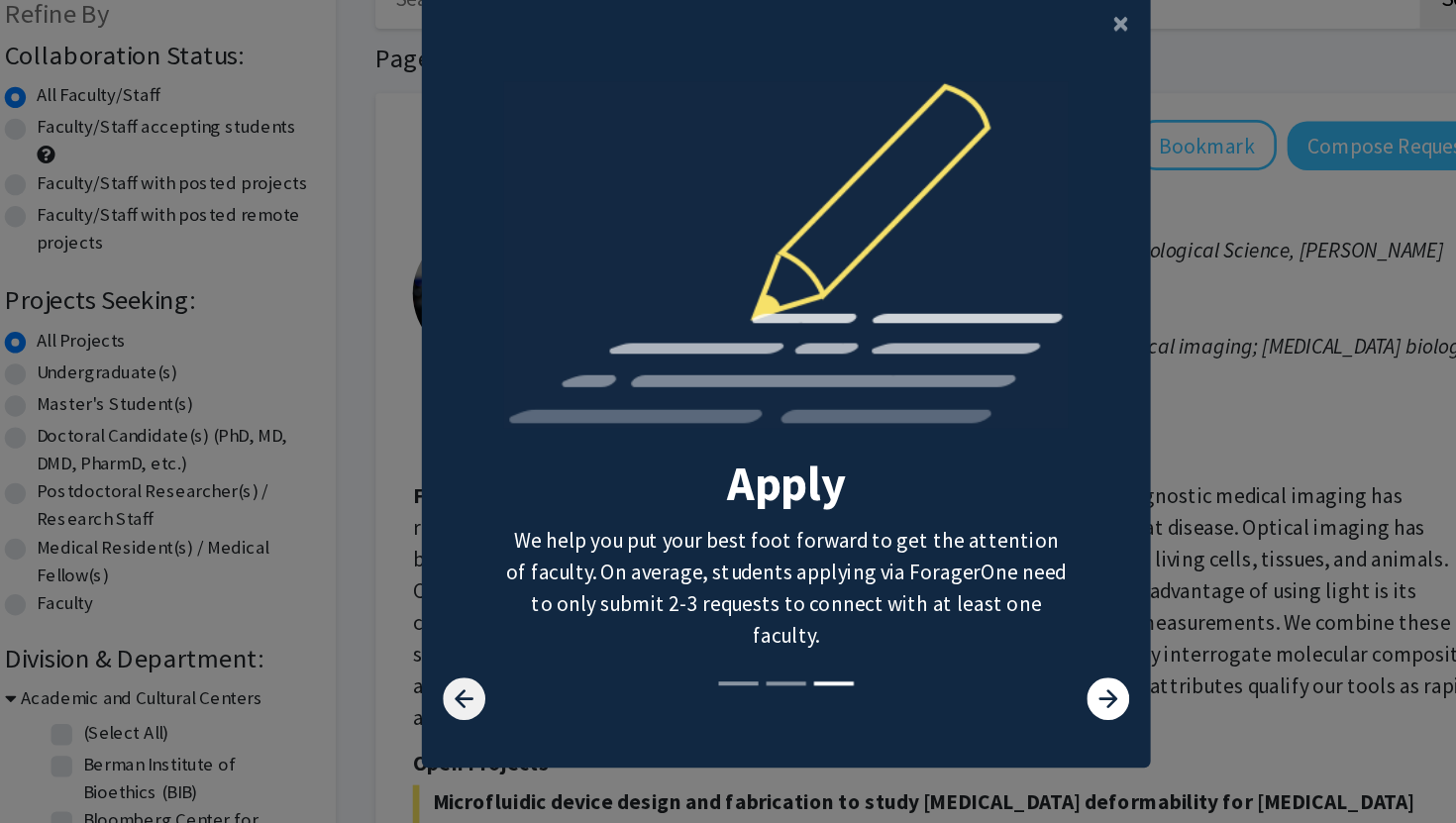click 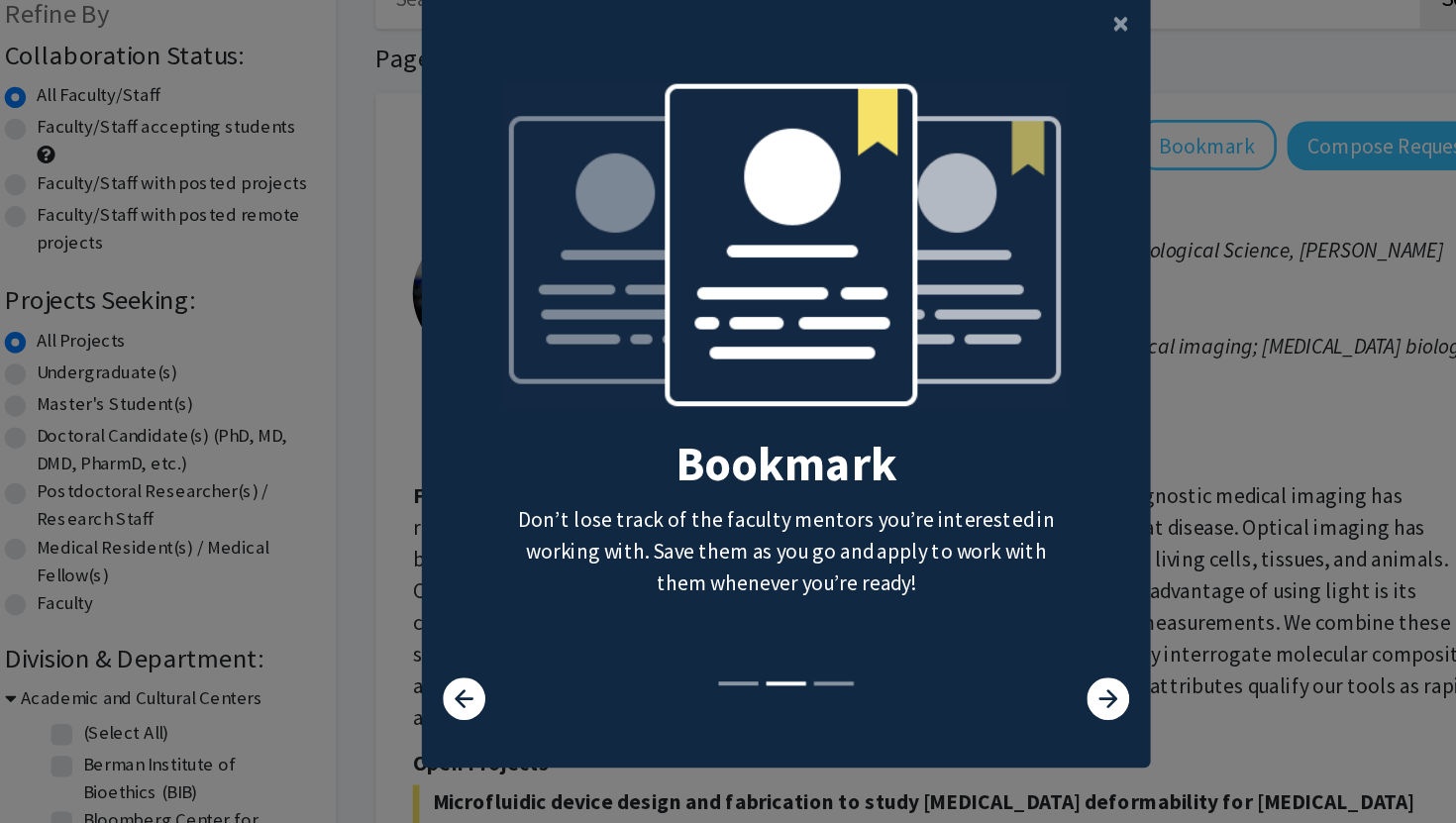 click at bounding box center (526, 653) 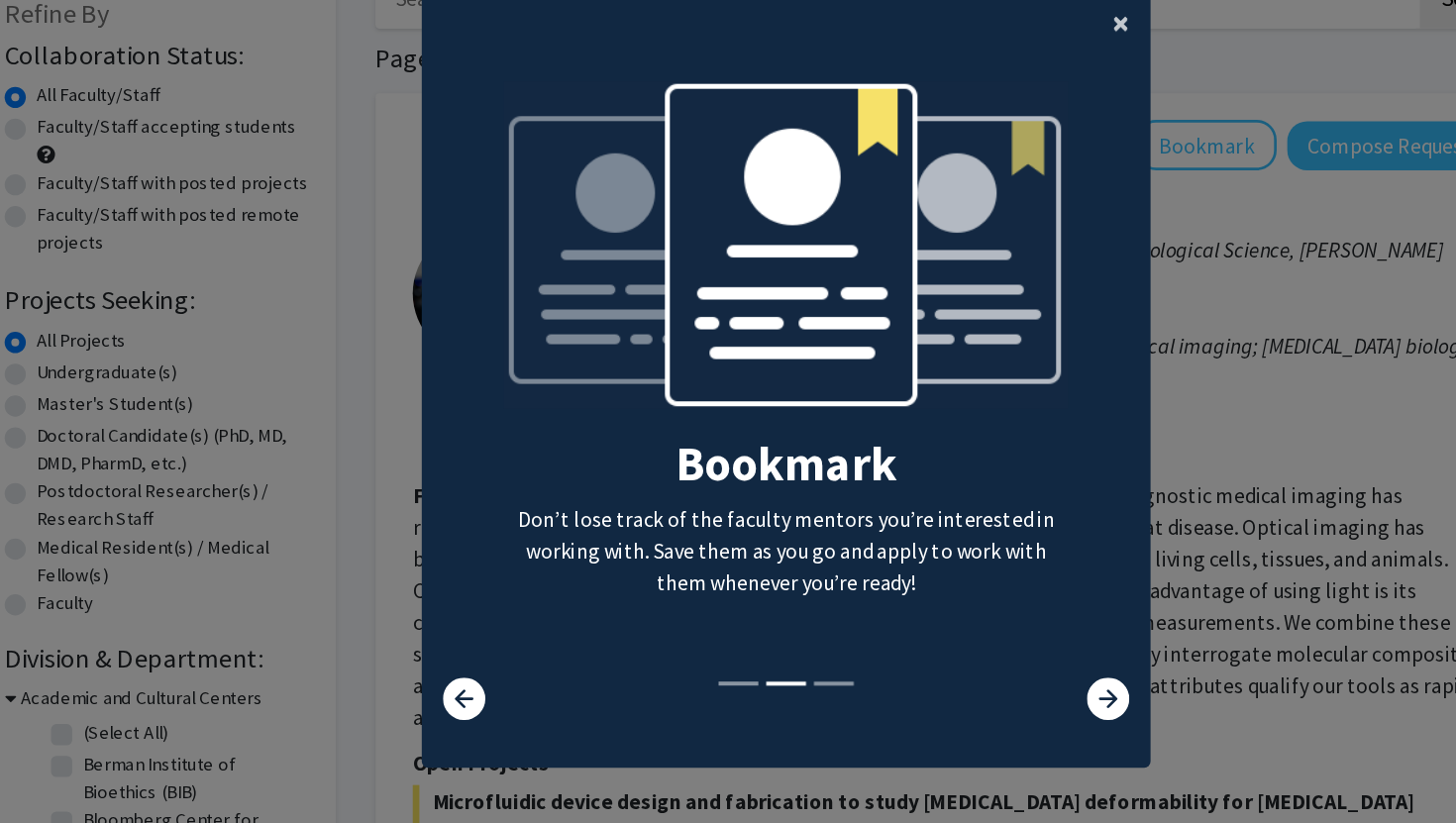 click on "×" 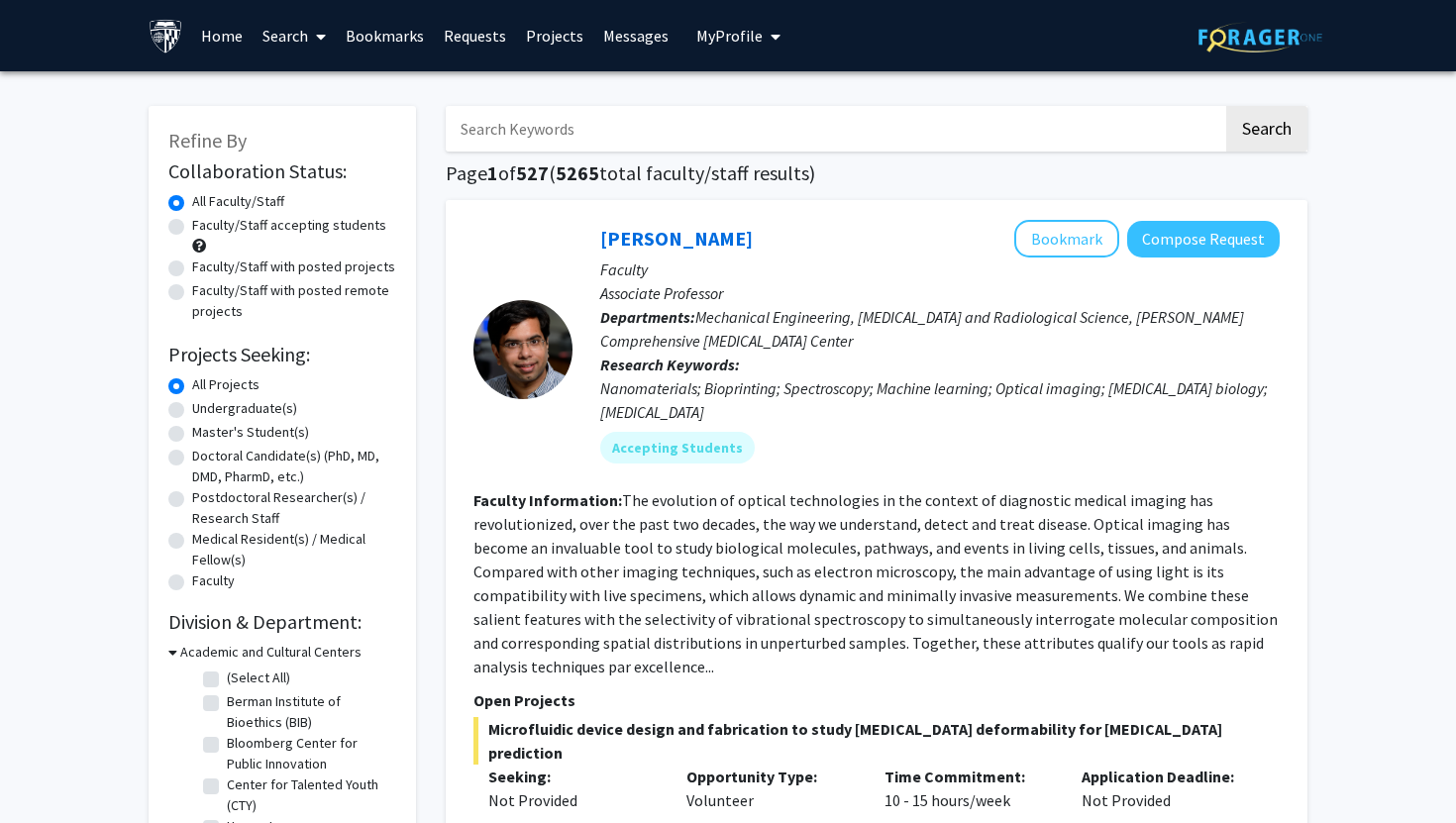 click on "Undergraduate(s)" 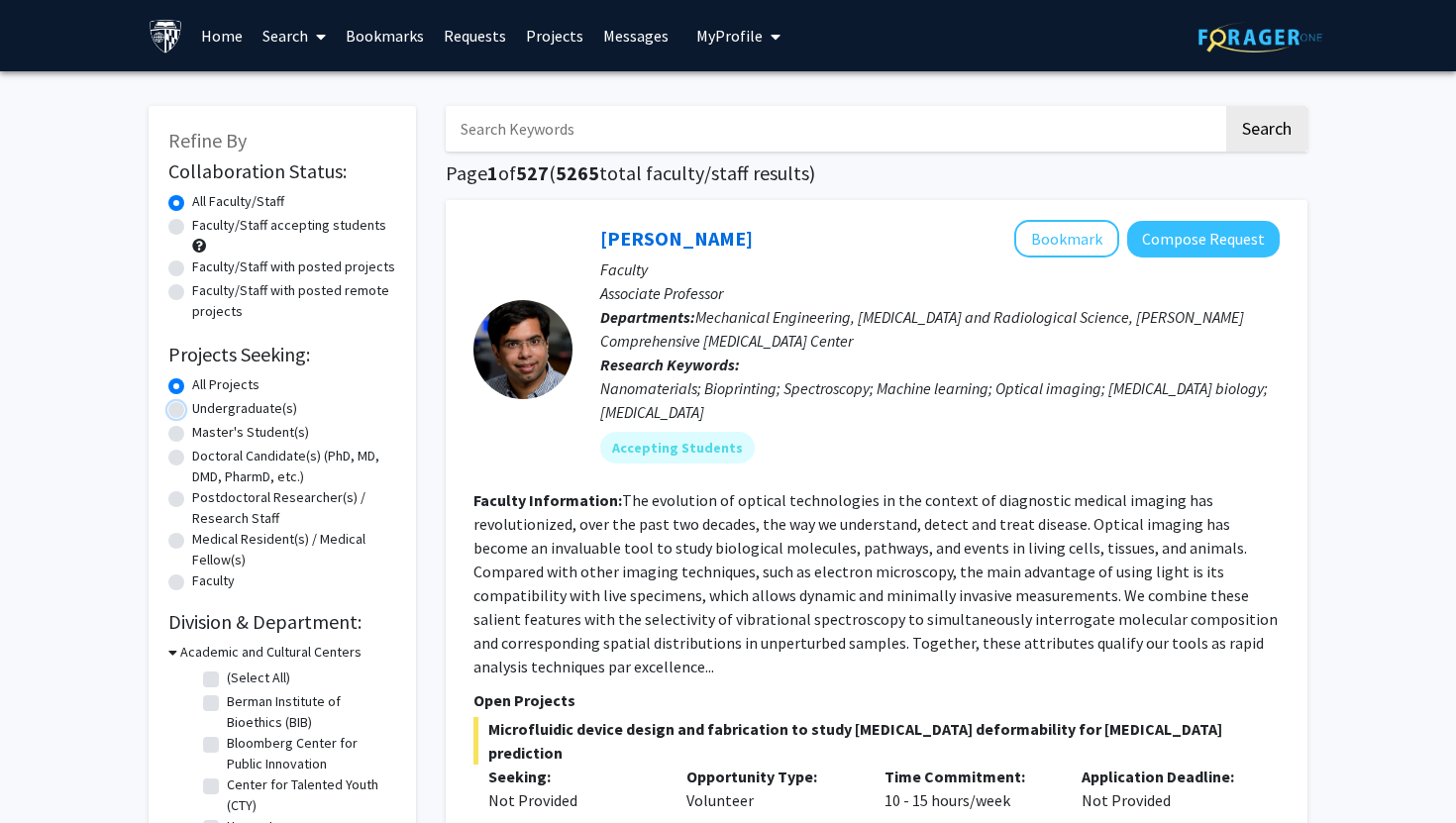 click on "Undergraduate(s)" at bounding box center (198, 404) 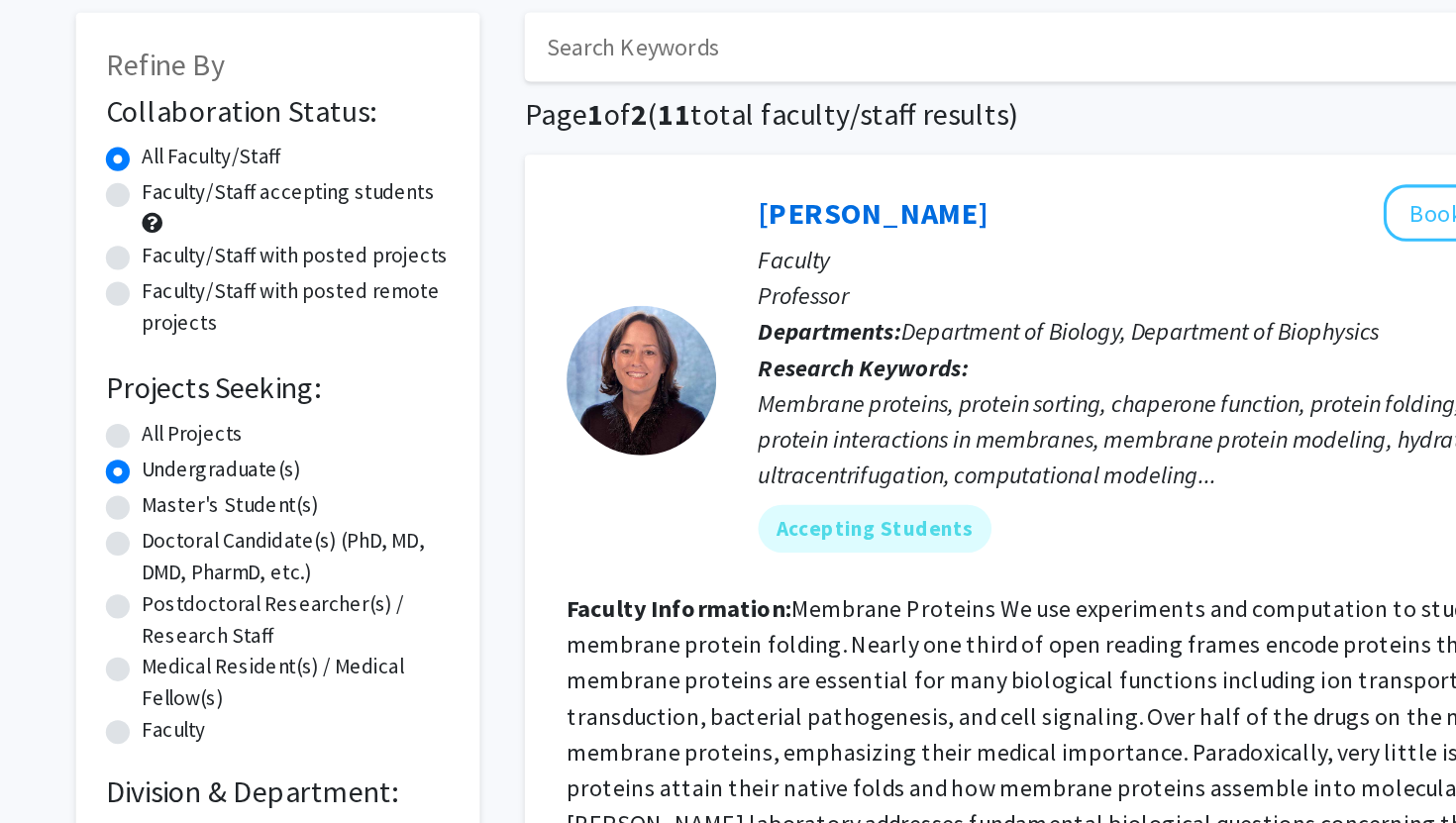 click on "Faculty/Staff accepting students" 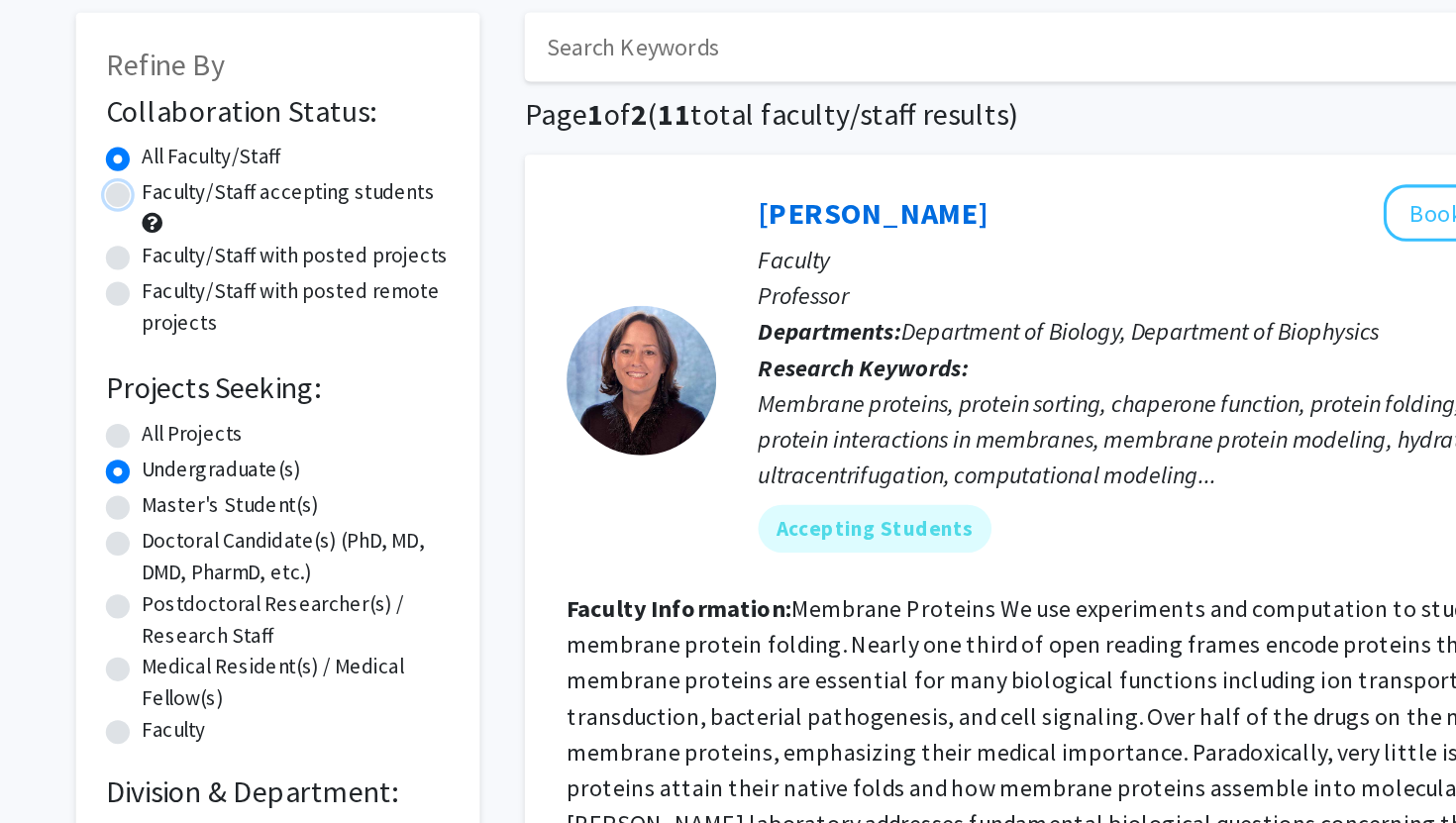 click on "Faculty/Staff accepting students" at bounding box center [198, 221] 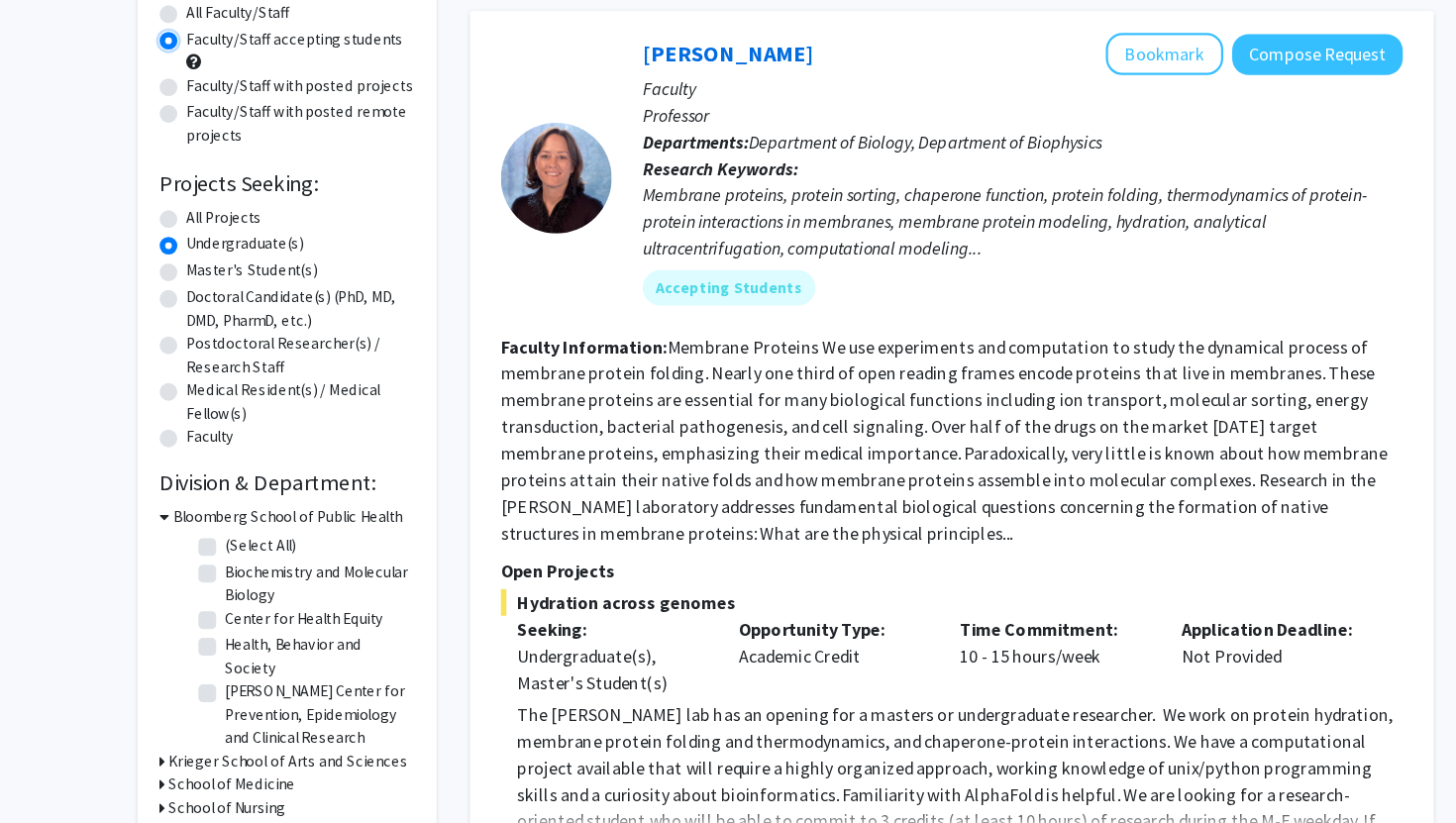 scroll, scrollTop: 104, scrollLeft: 0, axis: vertical 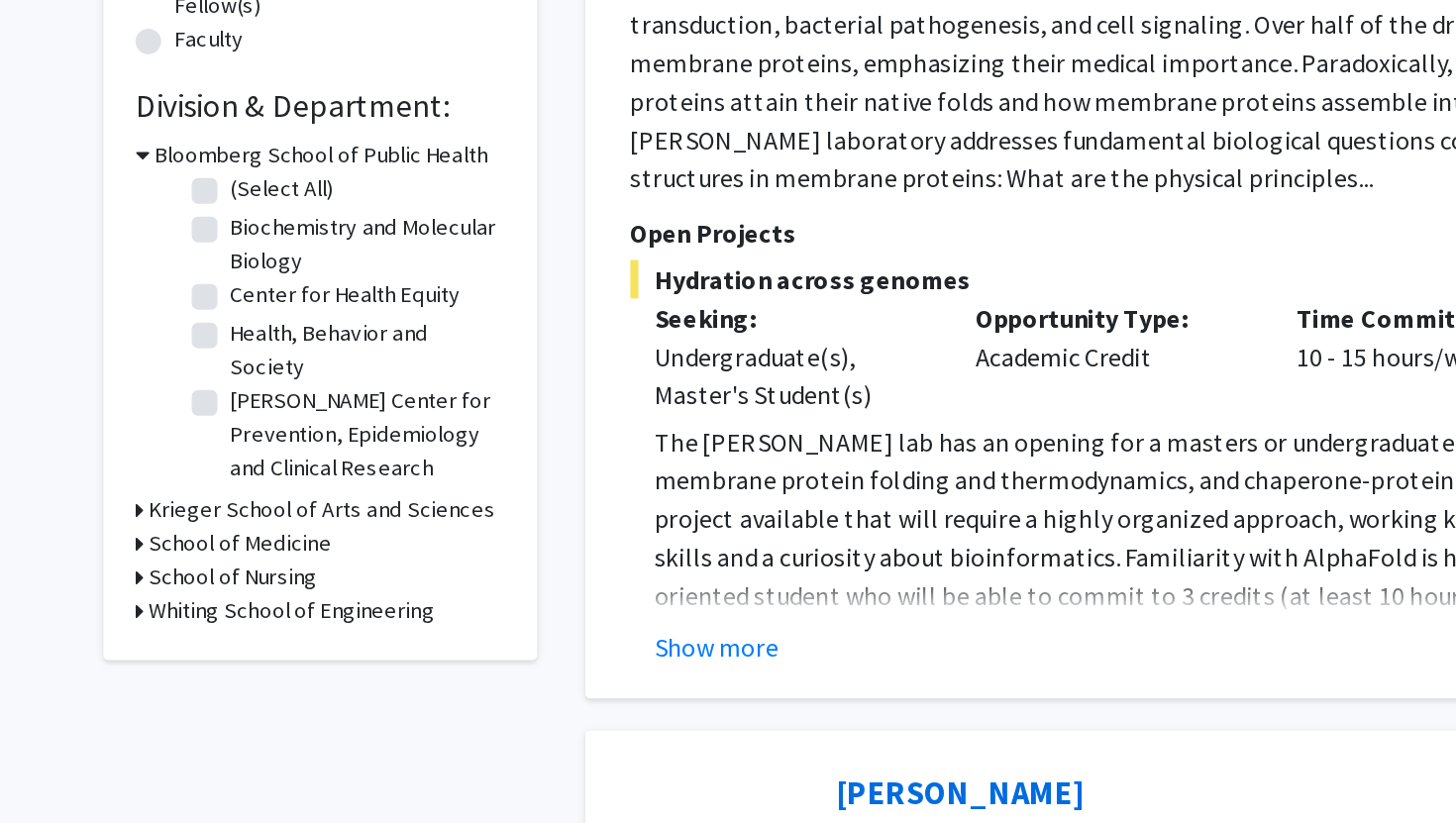 click on "Krieger School of Arts and Sciences" at bounding box center (283, 629) 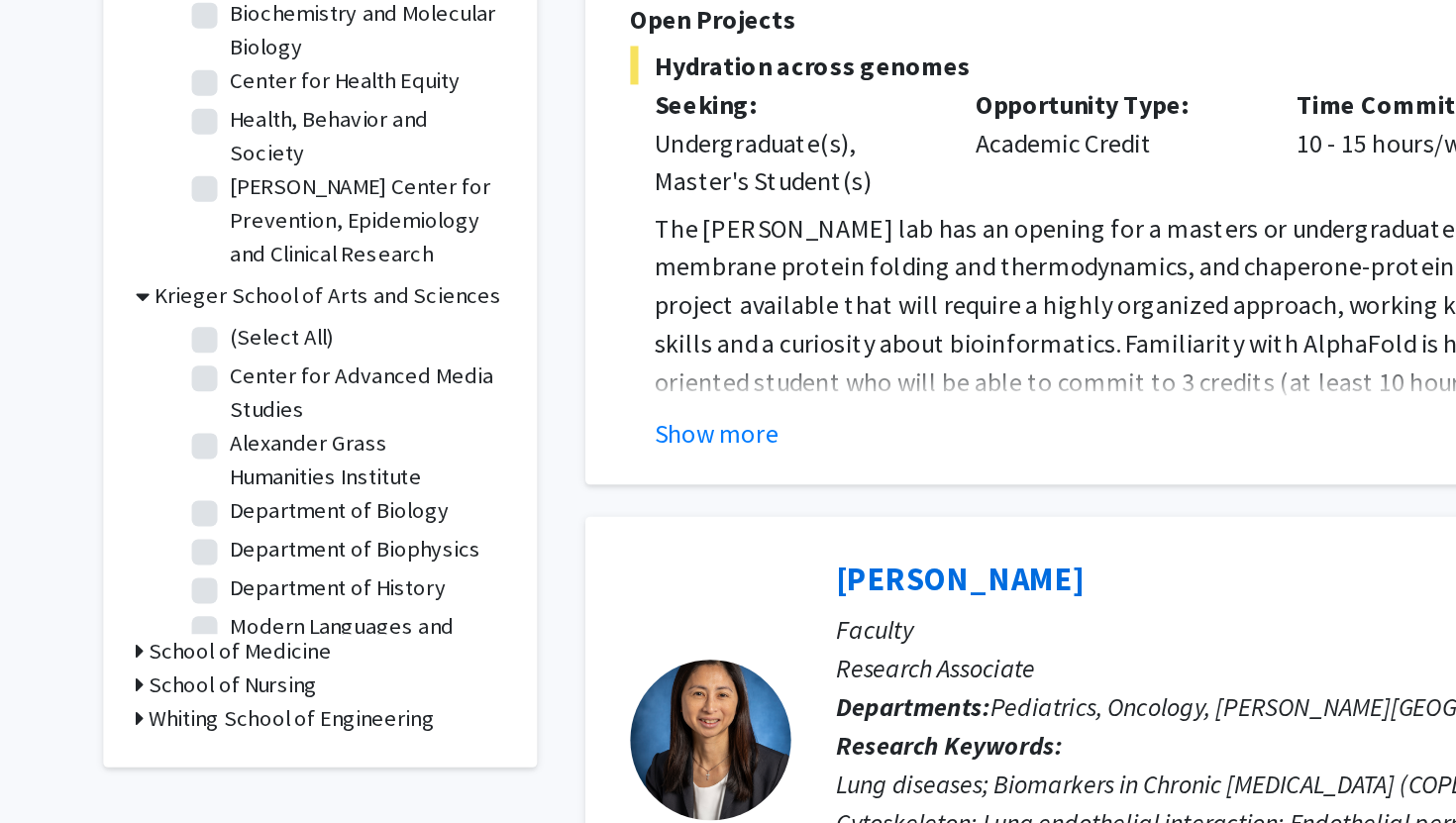 scroll, scrollTop: 380, scrollLeft: 0, axis: vertical 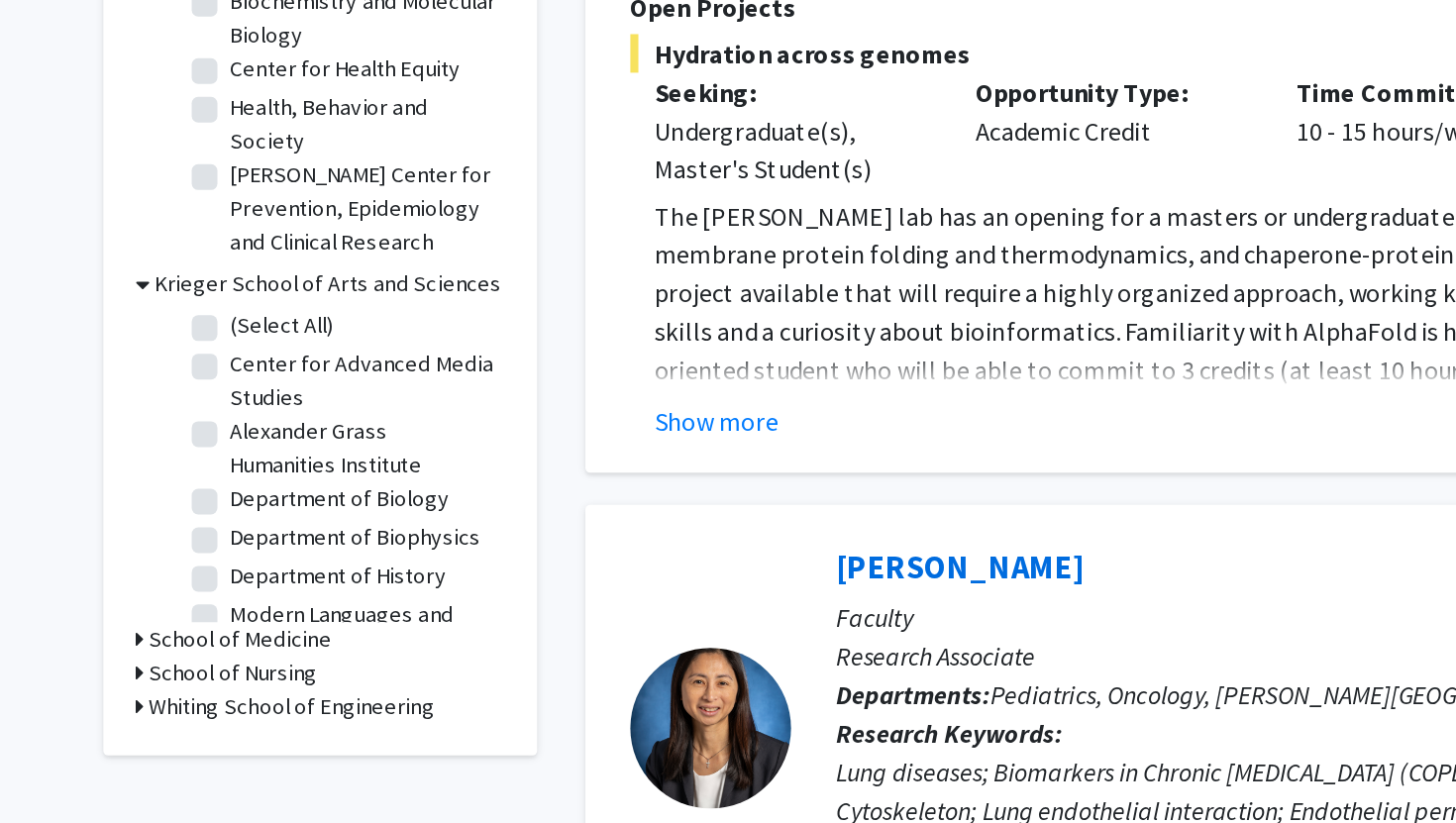 click on "Department of Biology" 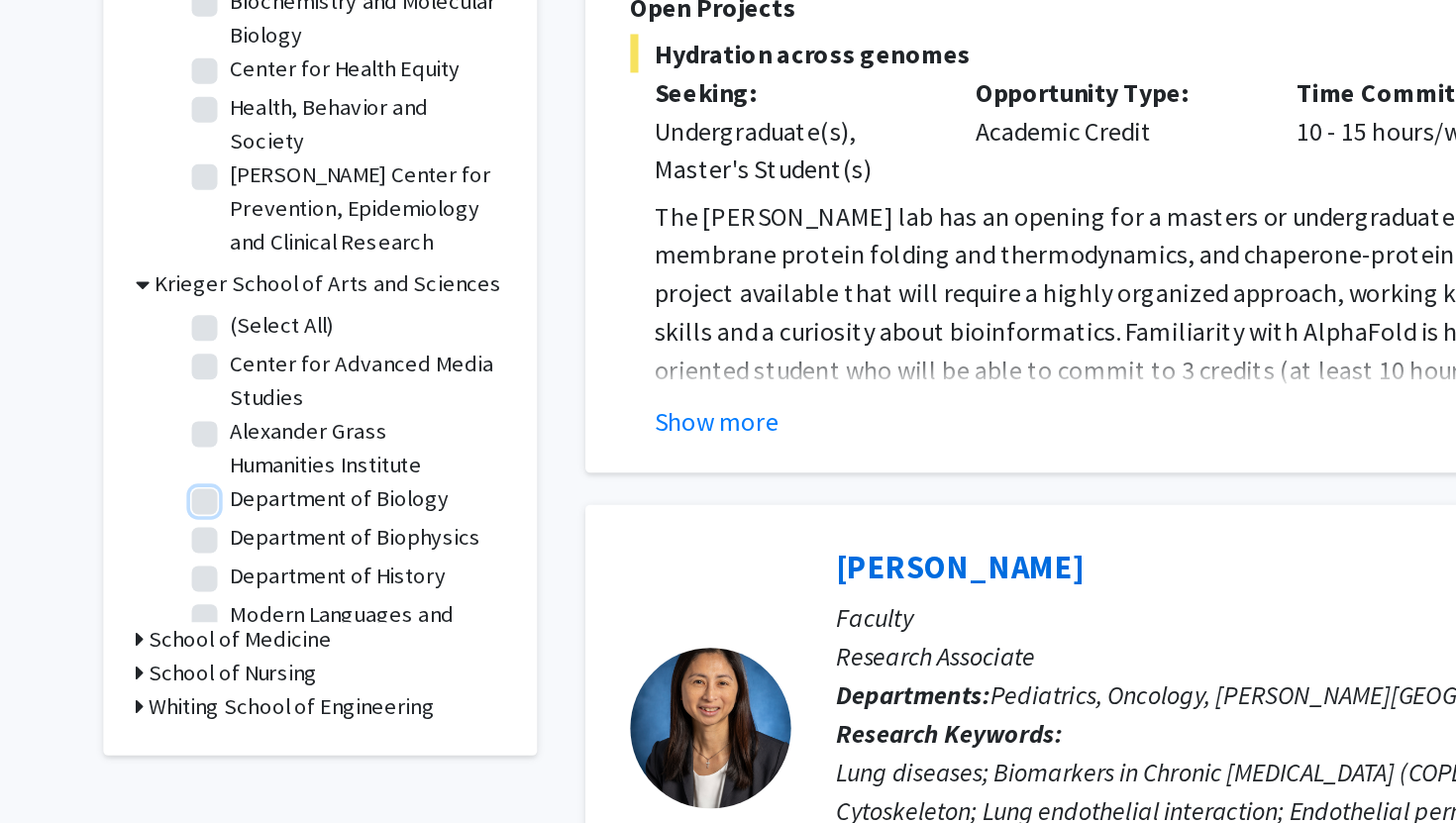 click on "Department of Biology" at bounding box center (233, 619) 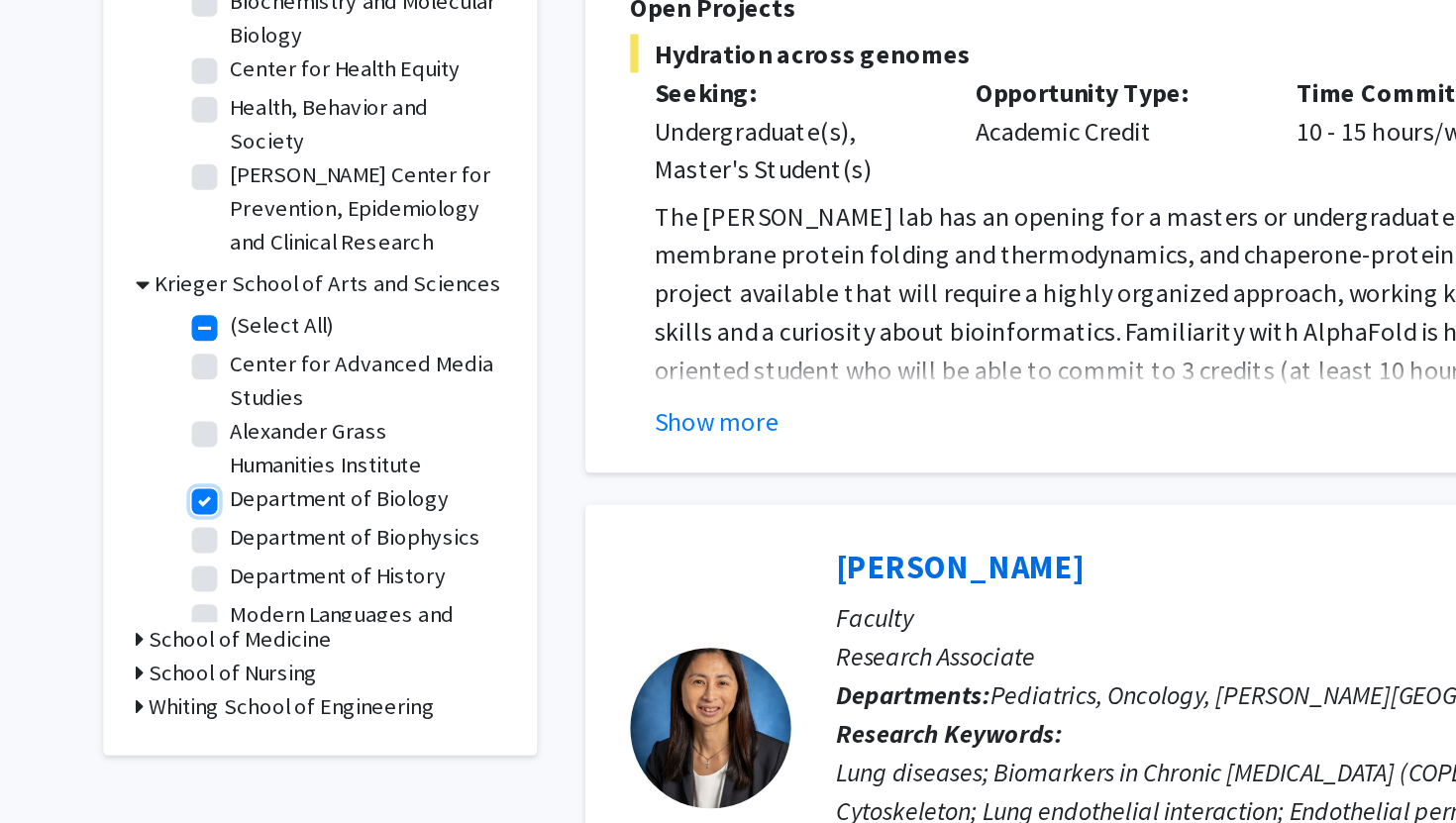 checkbox on "true" 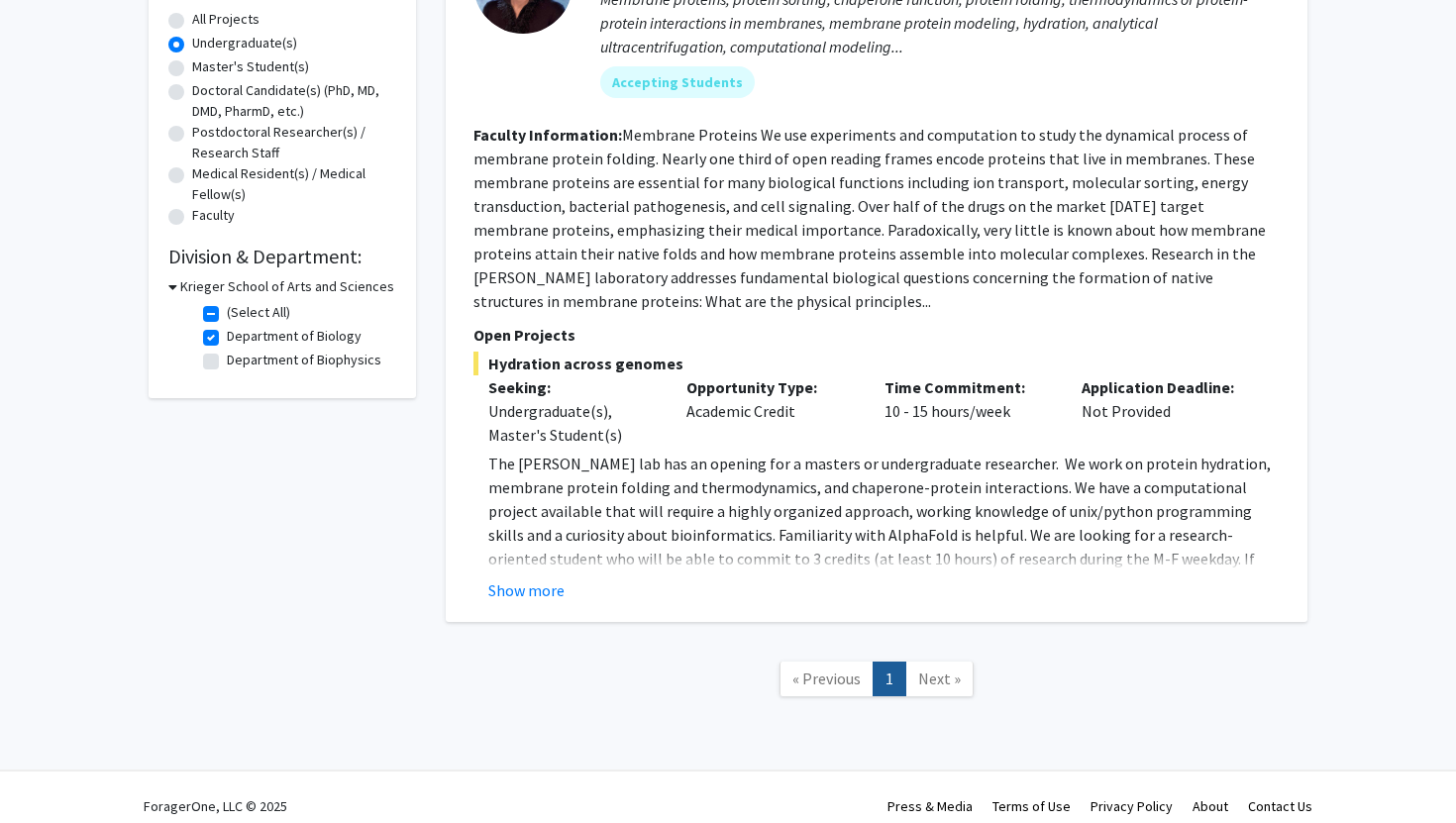 scroll, scrollTop: 361, scrollLeft: 0, axis: vertical 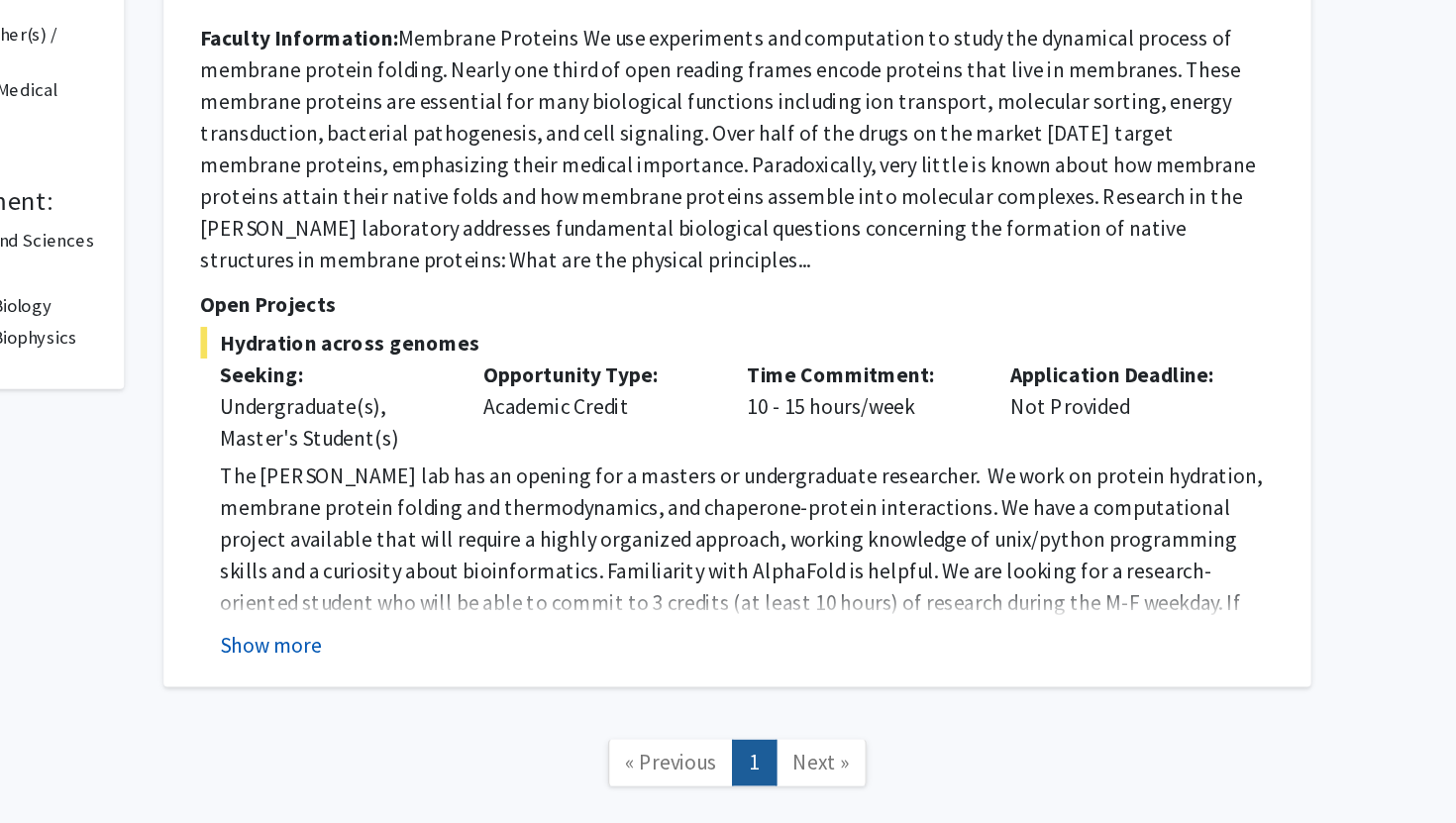 click on "Show more" 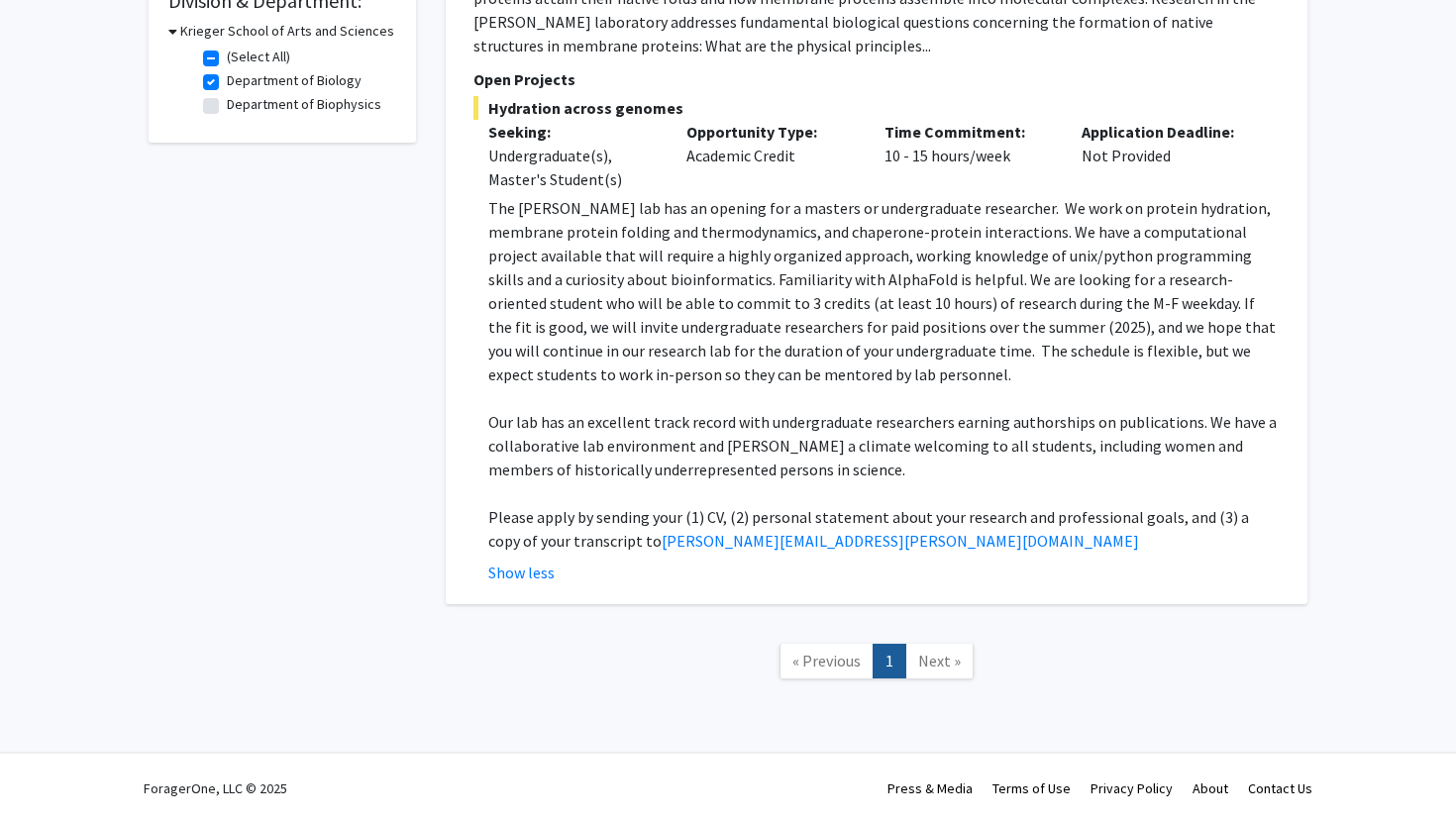 scroll, scrollTop: 263, scrollLeft: 0, axis: vertical 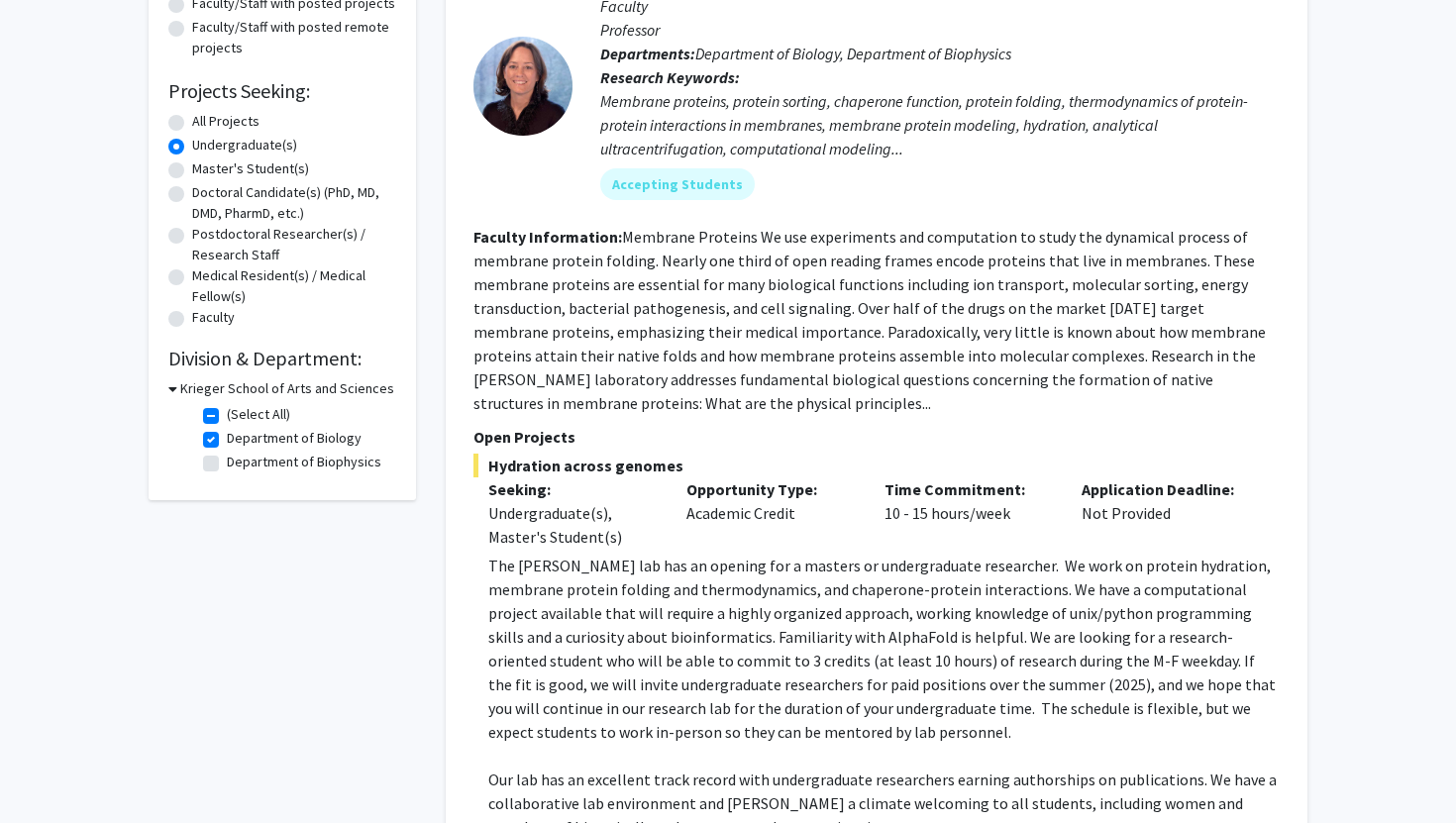 click on "Department of Biology" 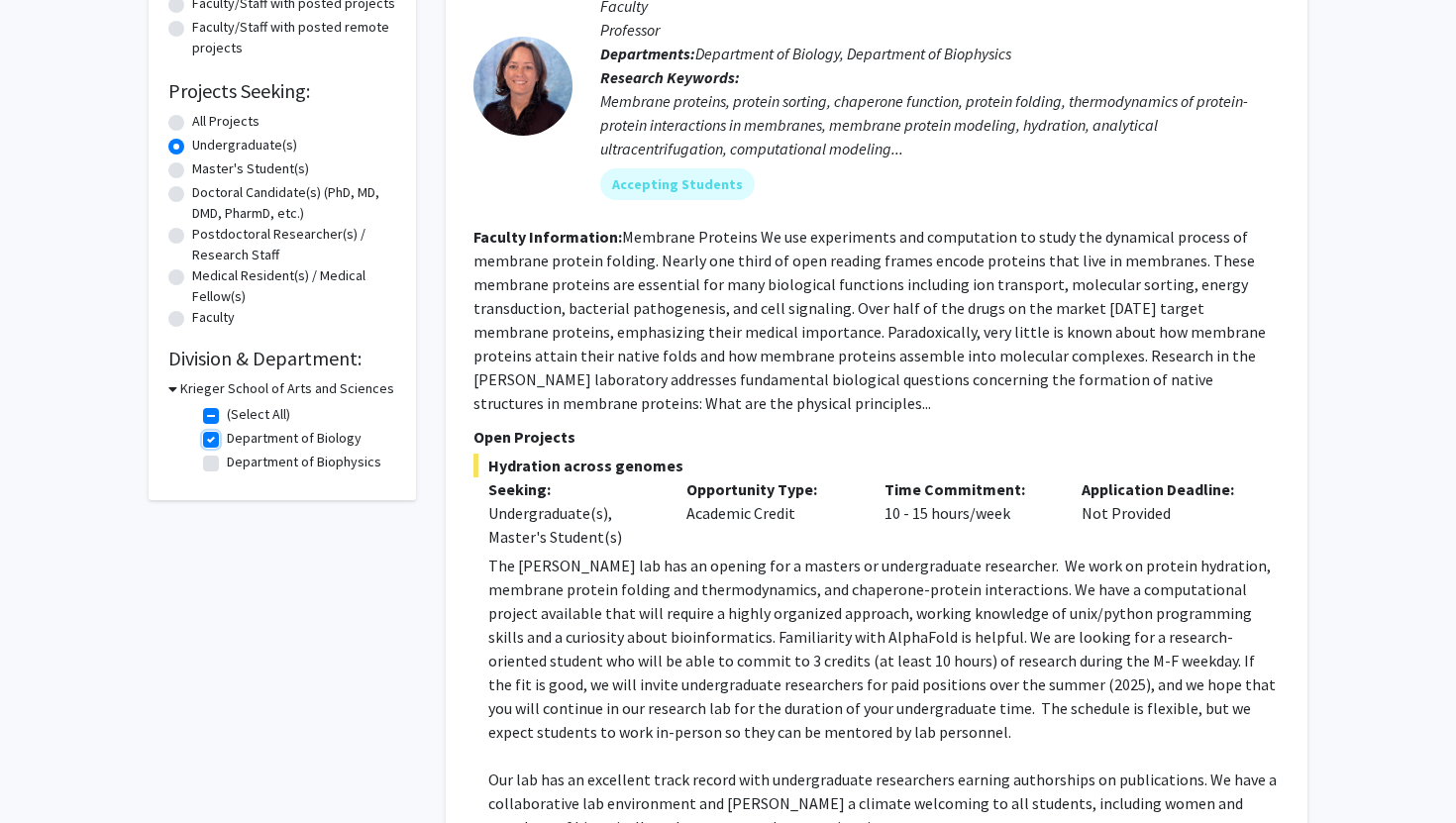 click on "Department of Biology" at bounding box center [233, 434] 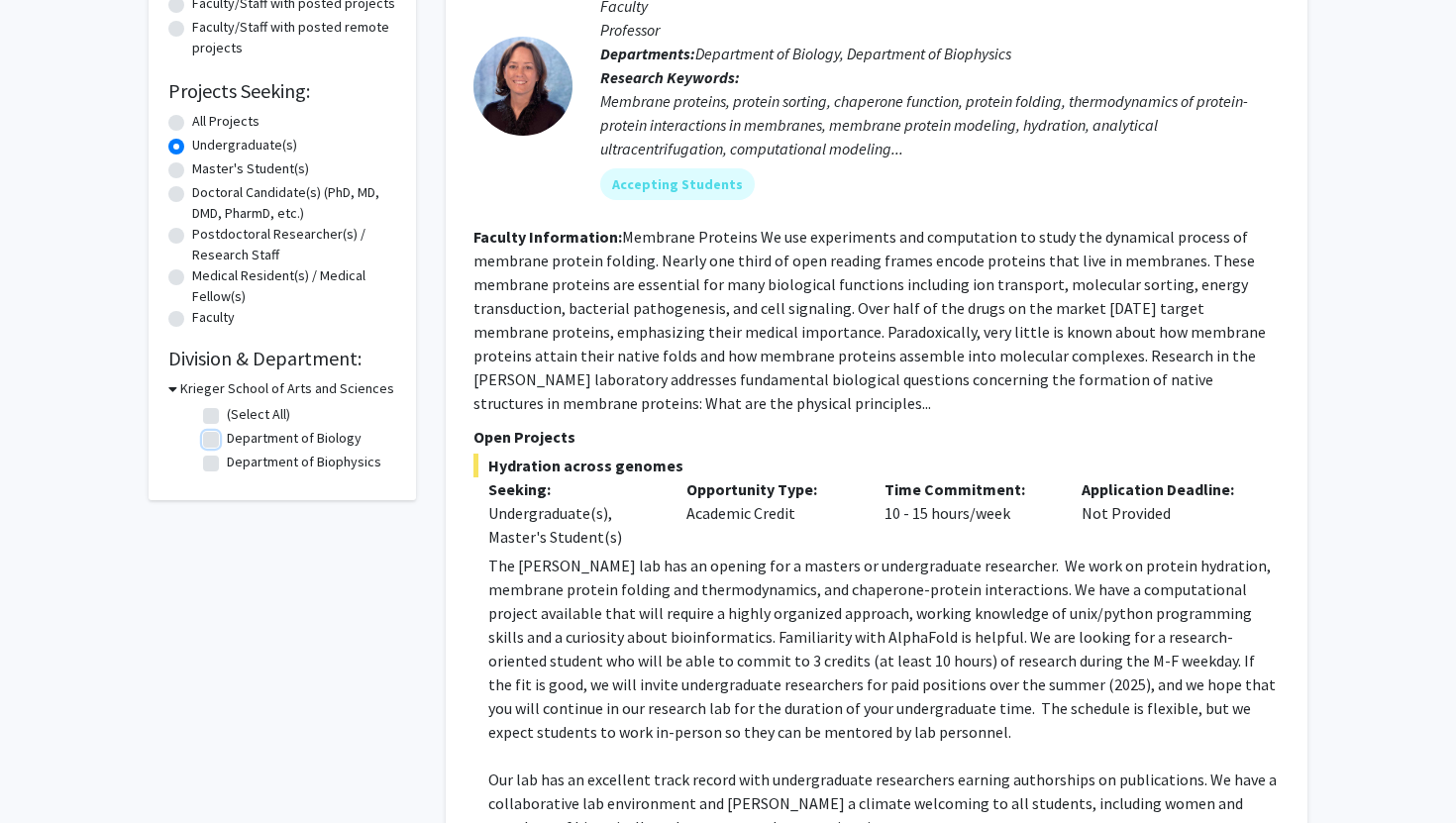 checkbox on "false" 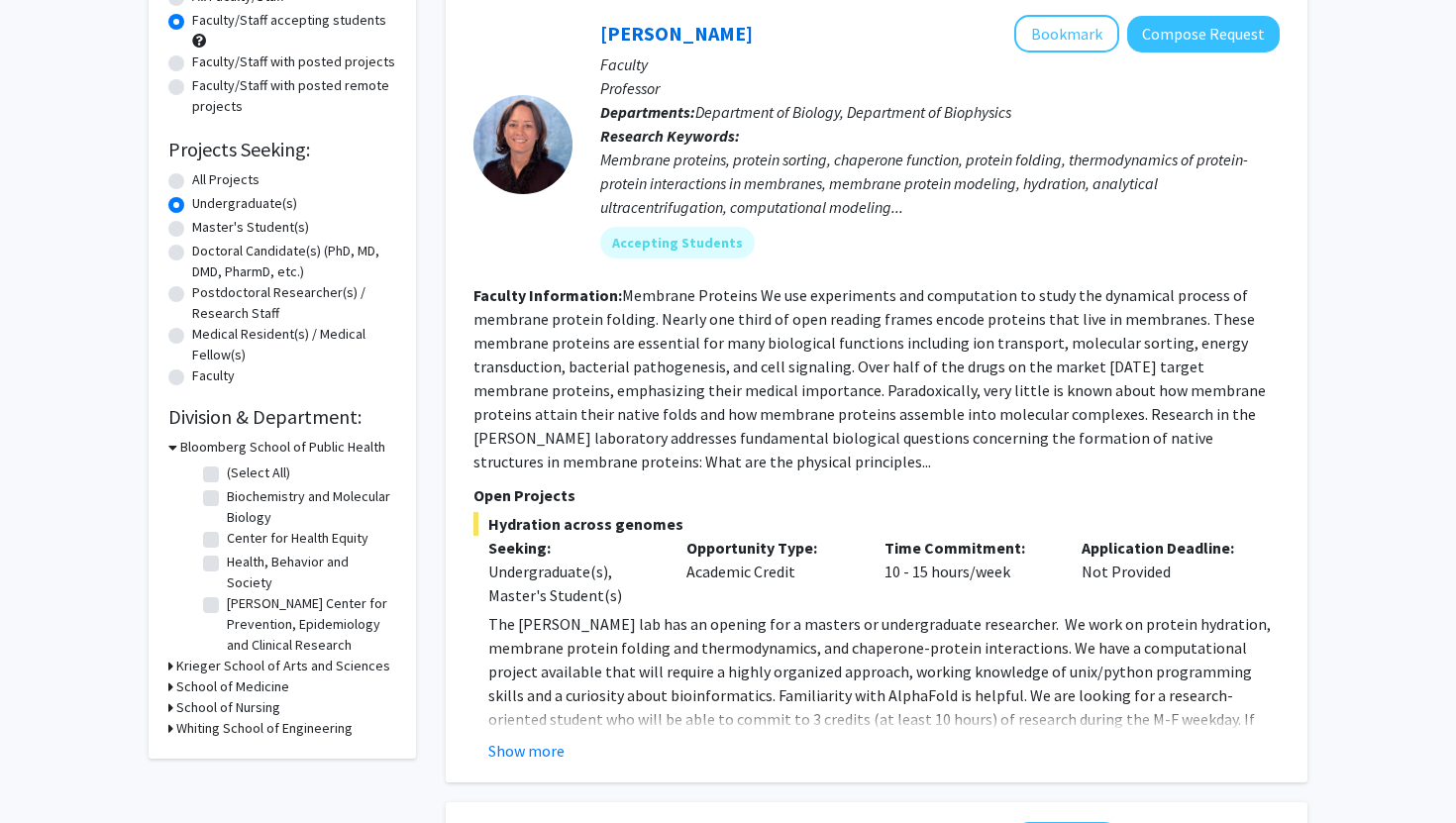 scroll, scrollTop: 210, scrollLeft: 0, axis: vertical 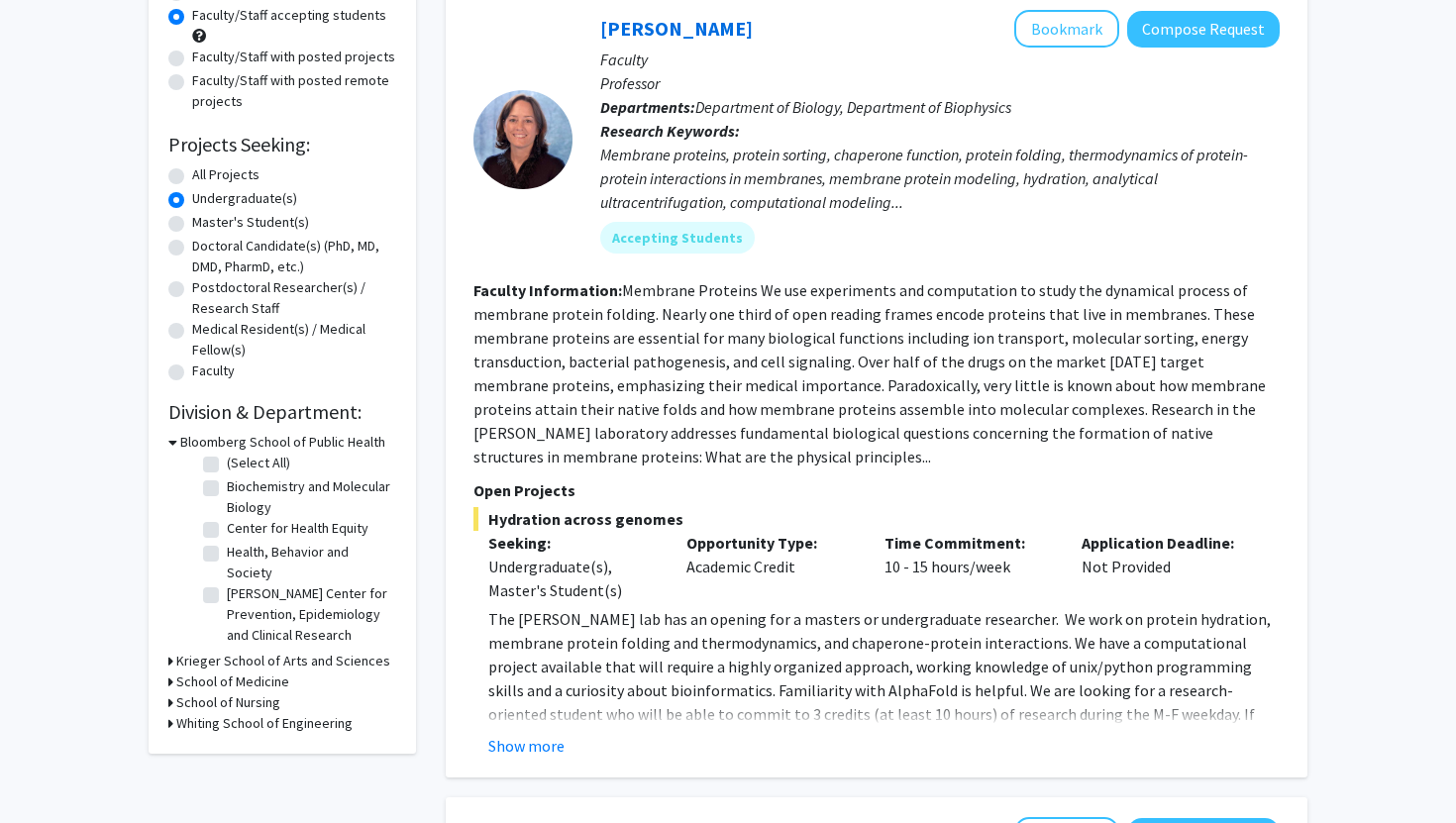 click on "Krieger School of Arts and Sciences" at bounding box center [283, 661] 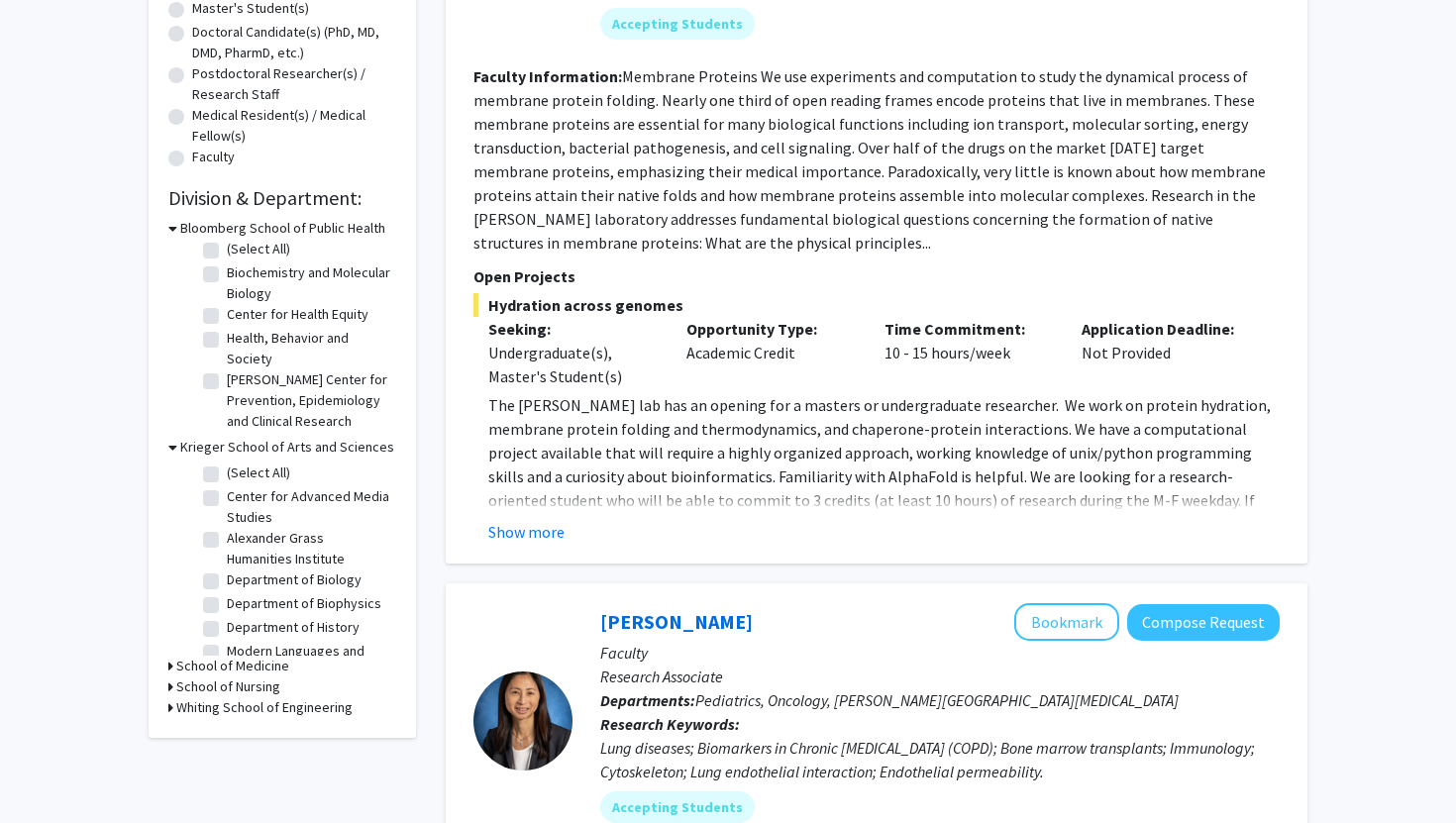 scroll, scrollTop: 431, scrollLeft: 0, axis: vertical 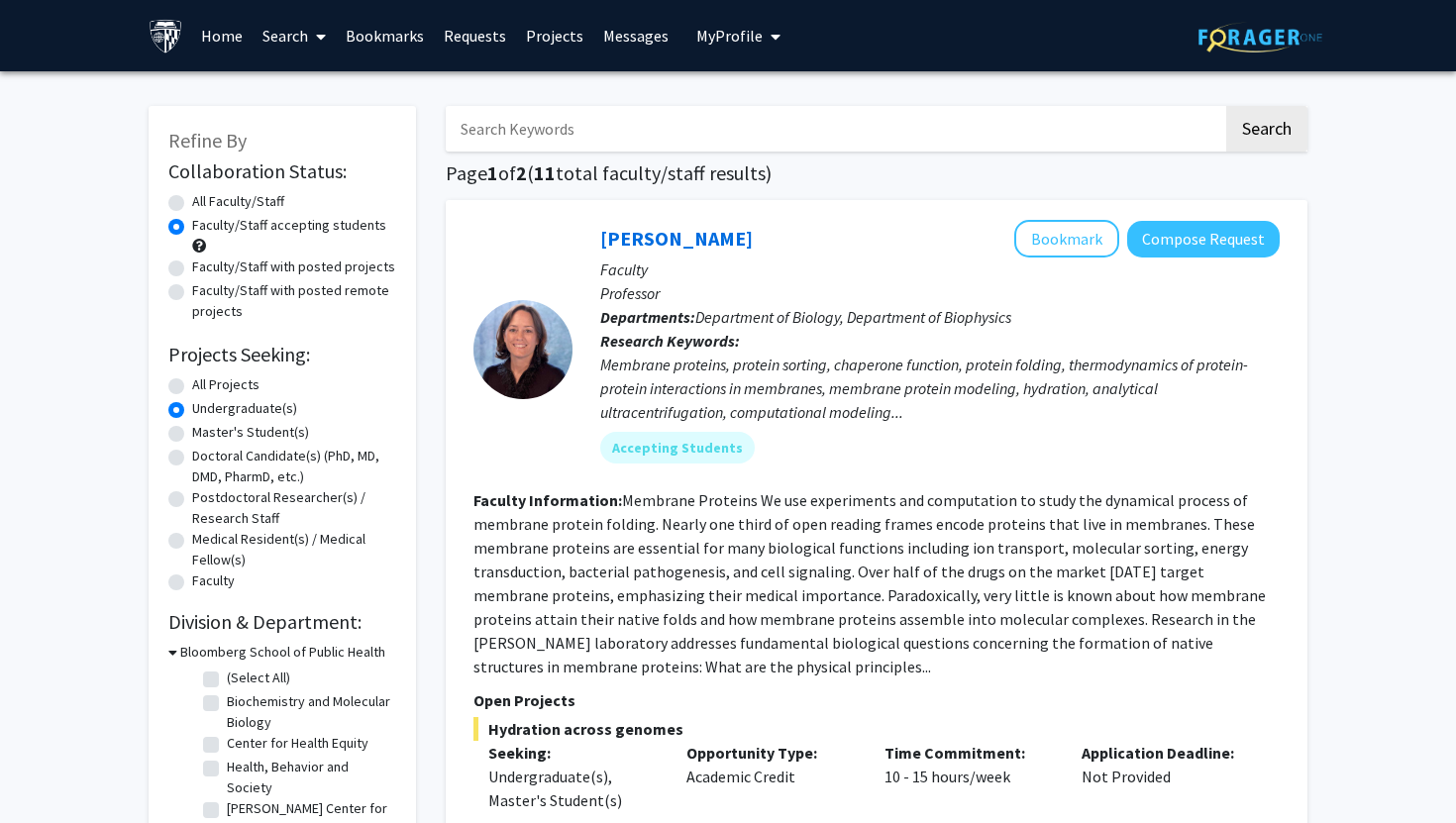 click at bounding box center [834, 129] 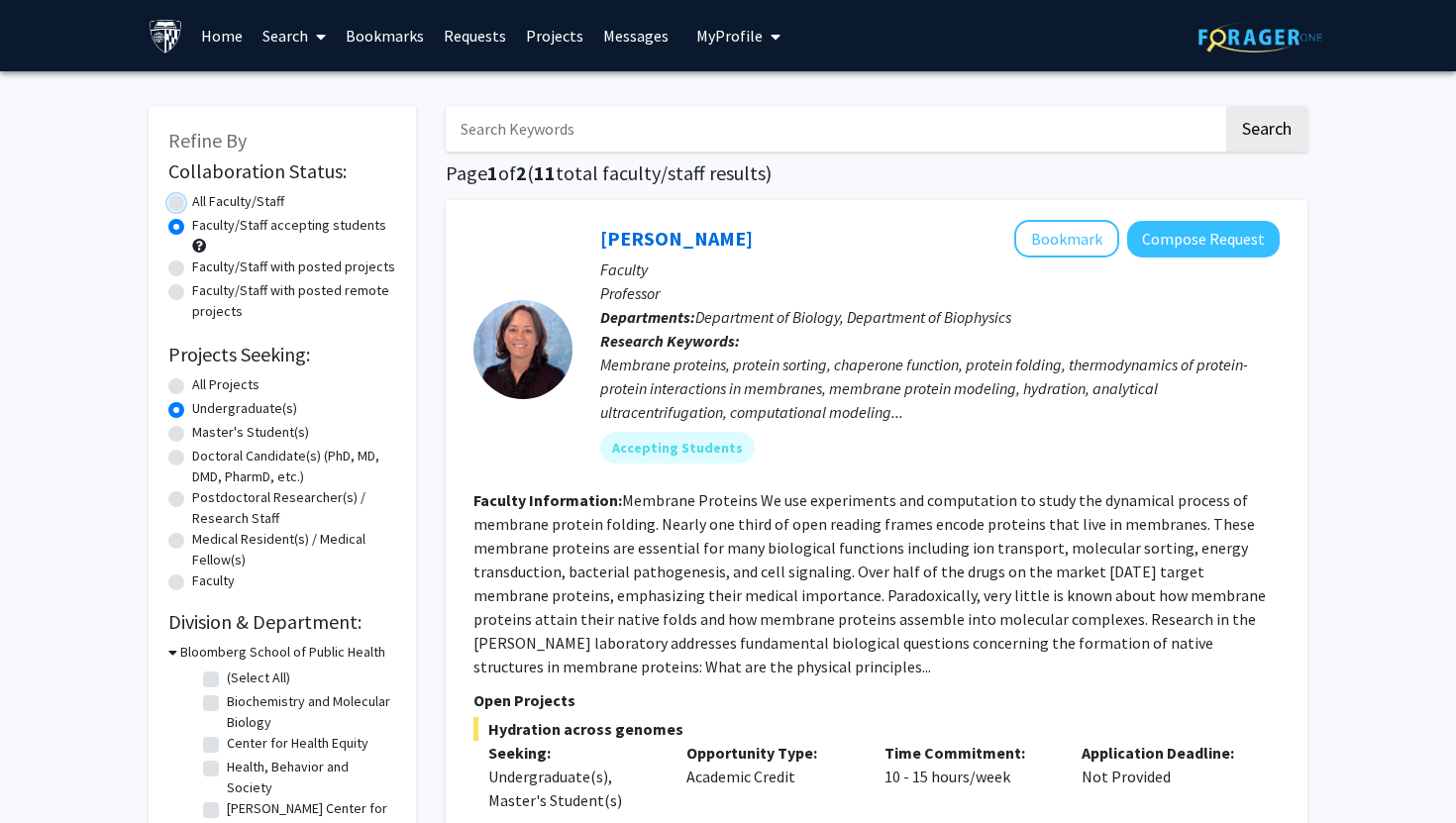 click on "All Faculty/Staff" at bounding box center (198, 197) 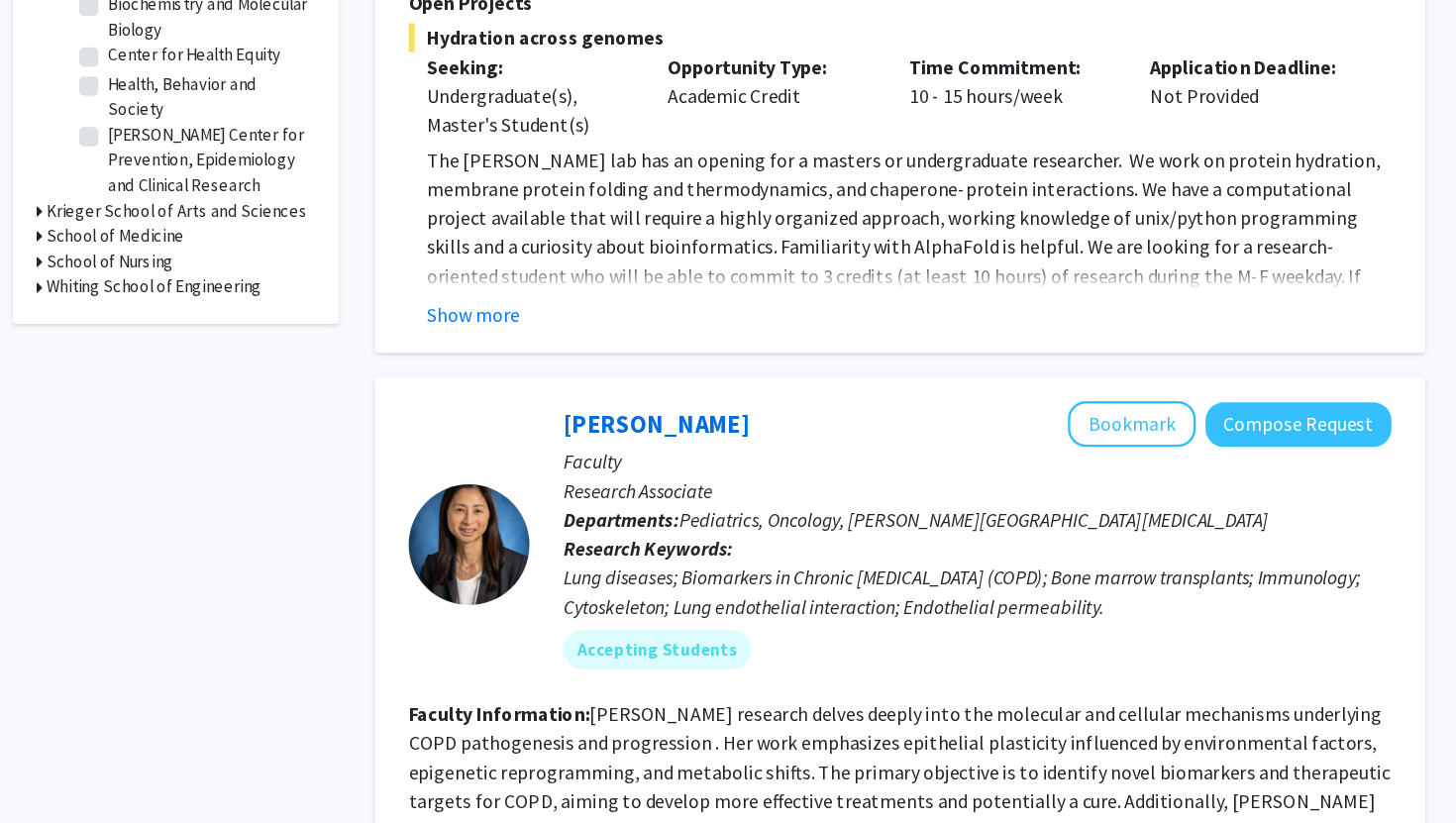 scroll, scrollTop: 23, scrollLeft: 0, axis: vertical 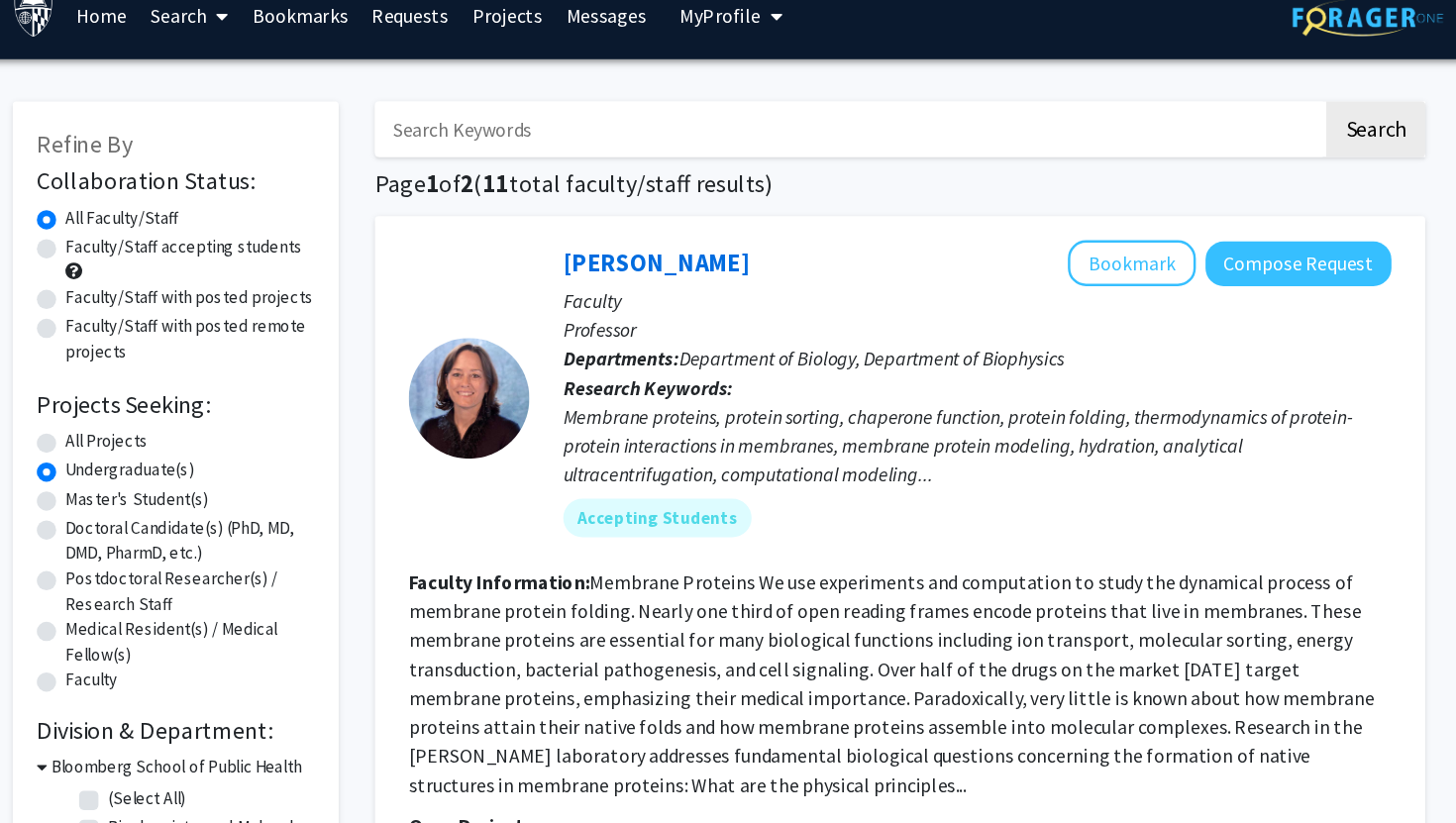 click at bounding box center (834, 106) 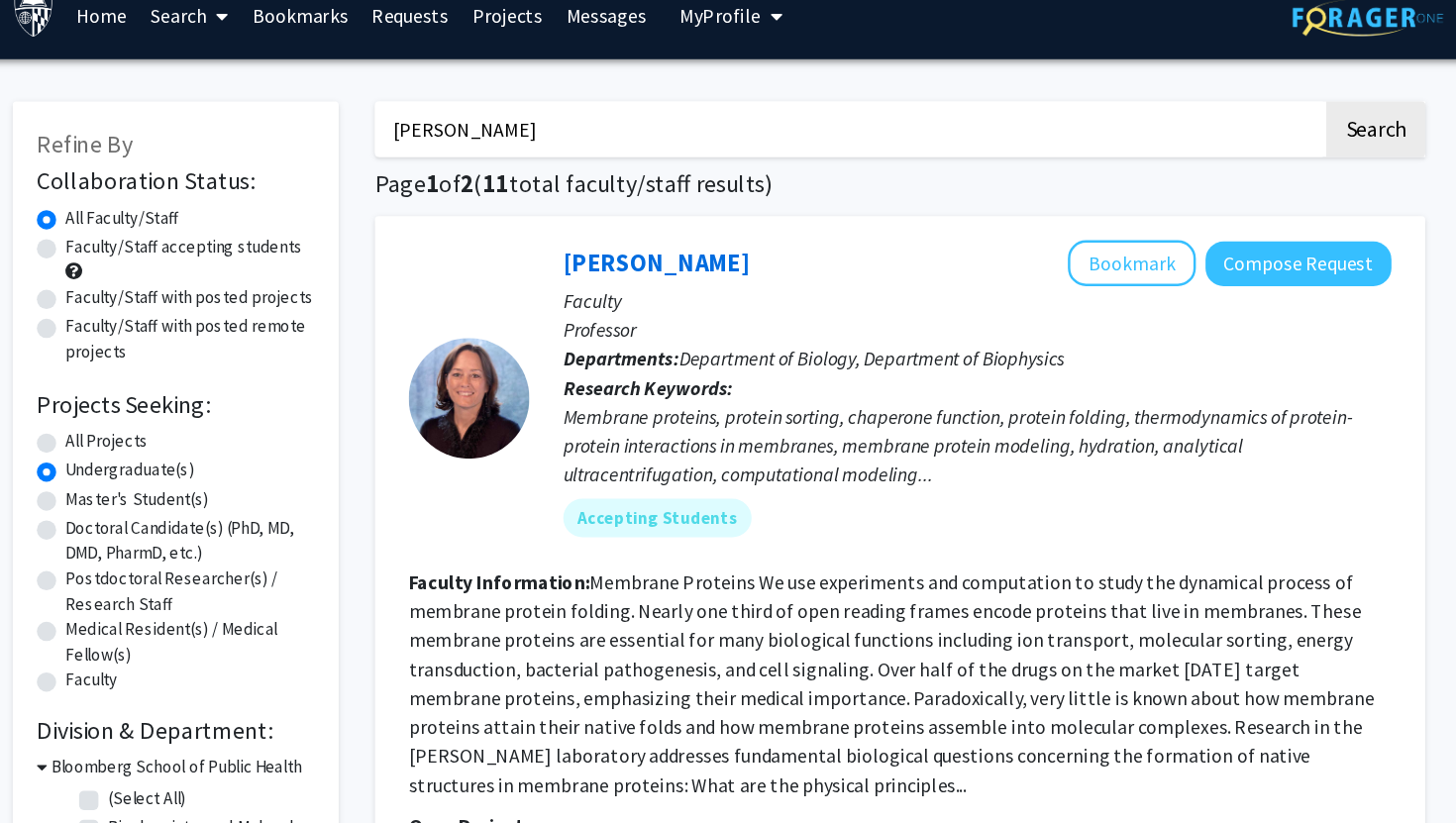 type on "[PERSON_NAME]" 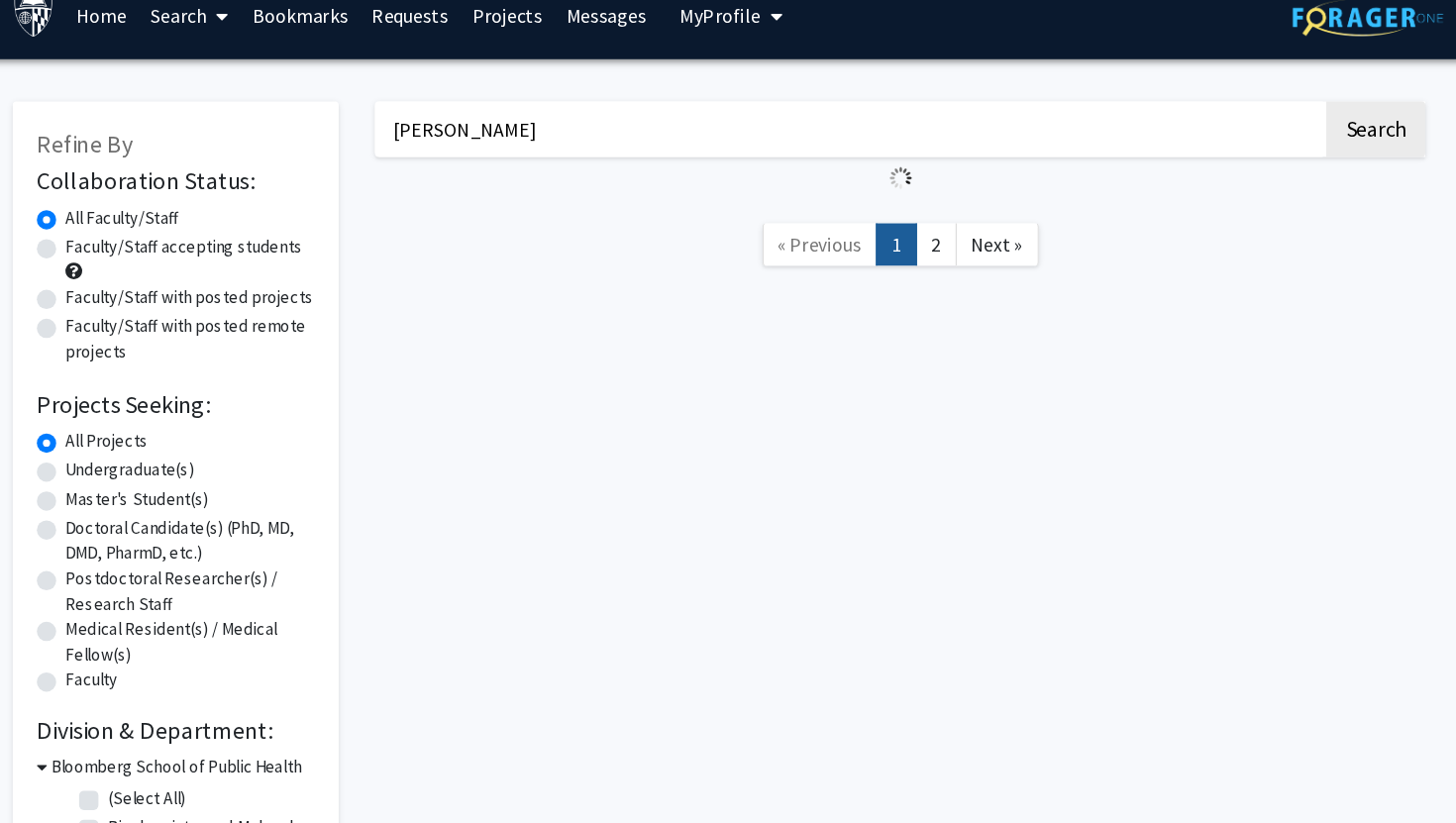 scroll, scrollTop: 0, scrollLeft: 0, axis: both 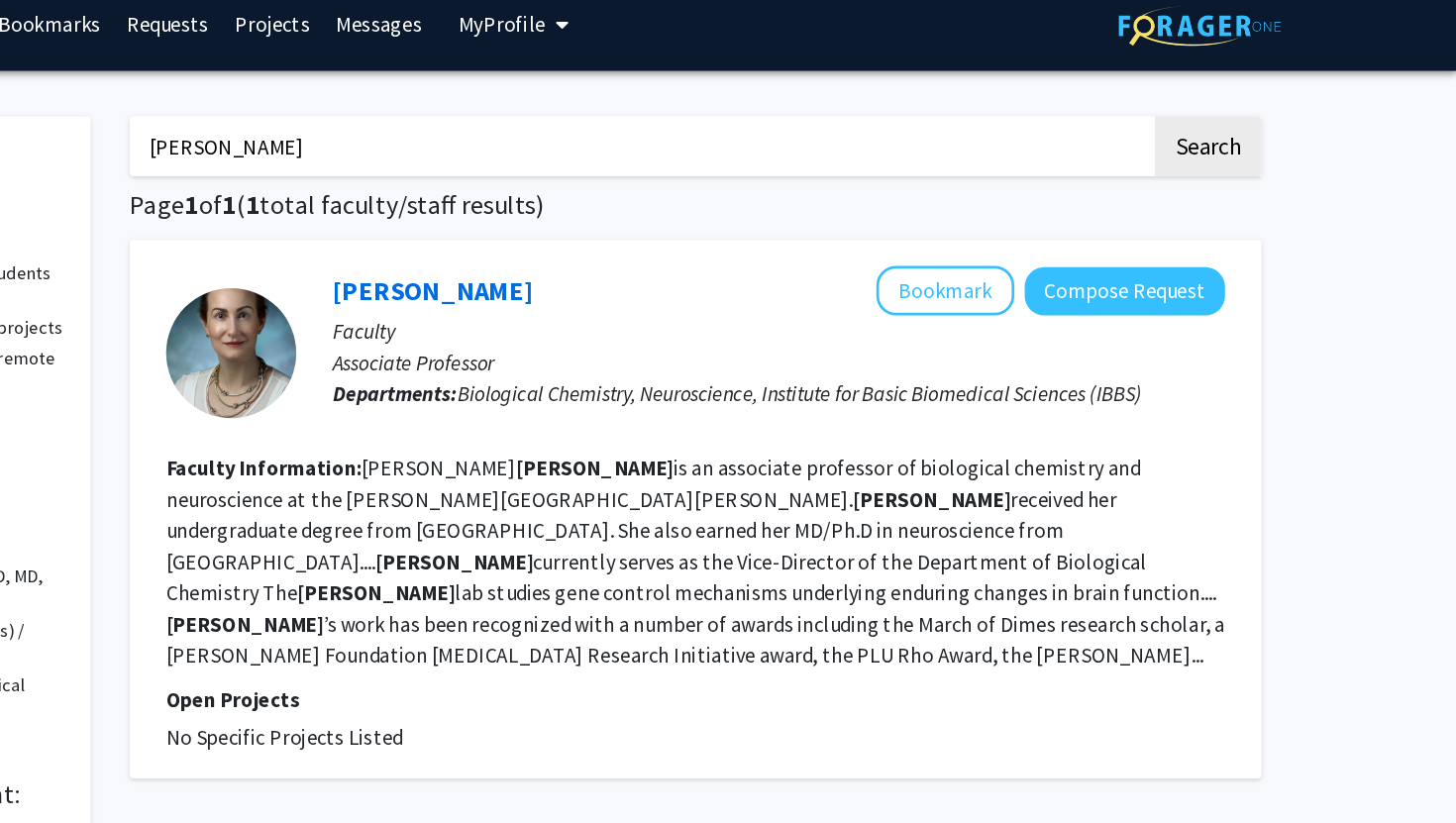 click on "[PERSON_NAME]" 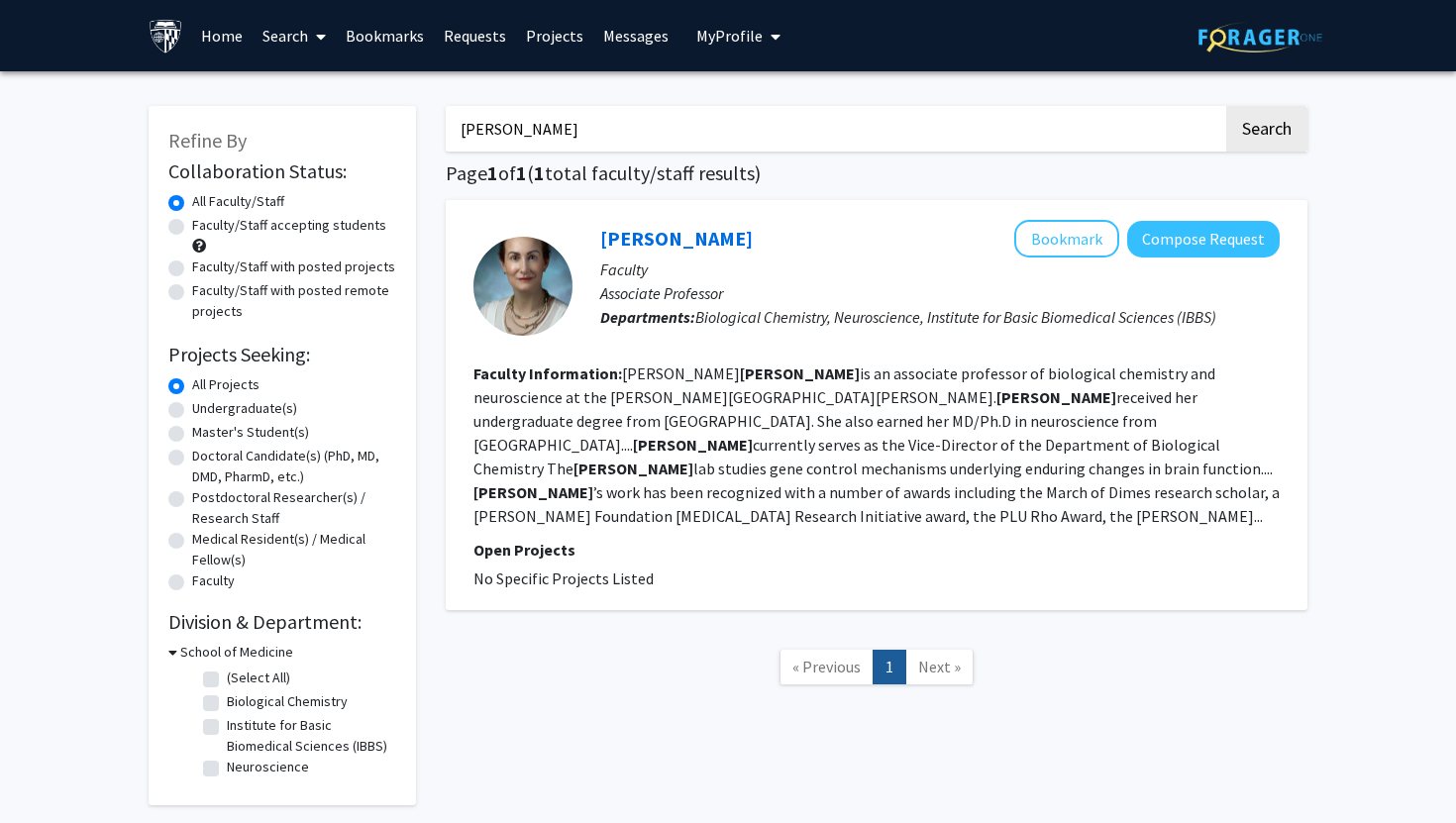 click on "[PERSON_NAME]" at bounding box center [834, 129] 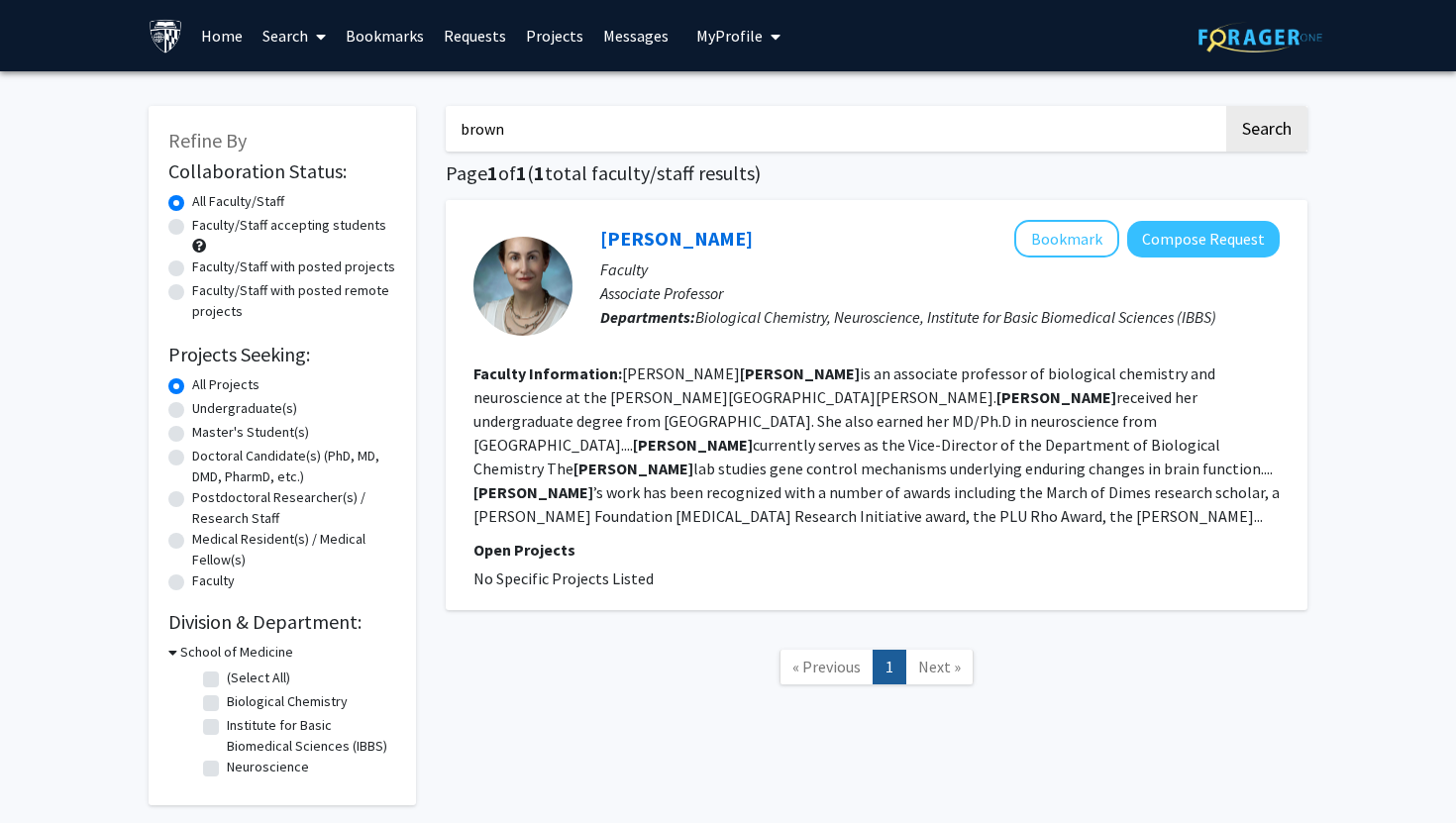 click on "Search" 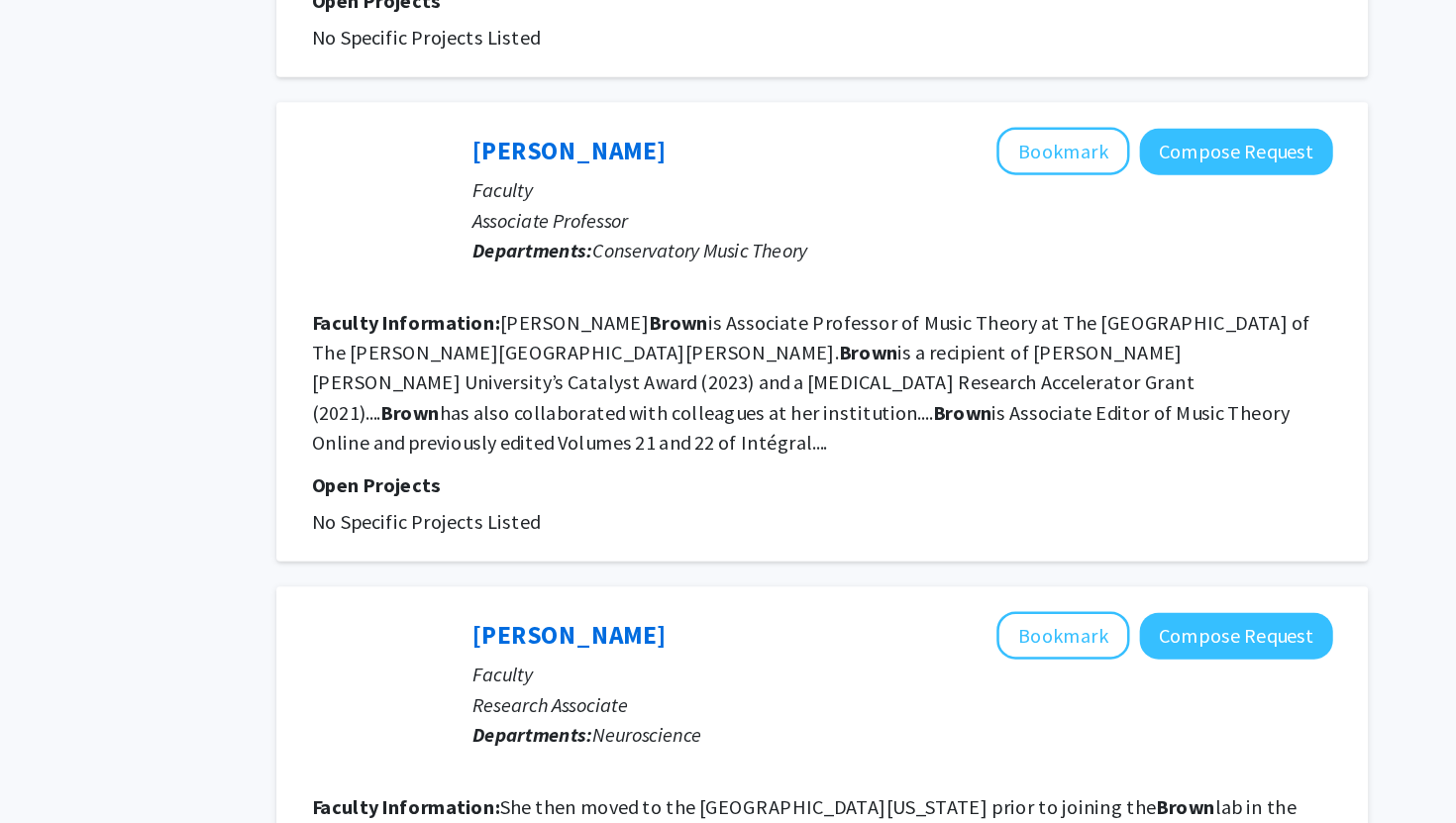 scroll, scrollTop: 3312, scrollLeft: 0, axis: vertical 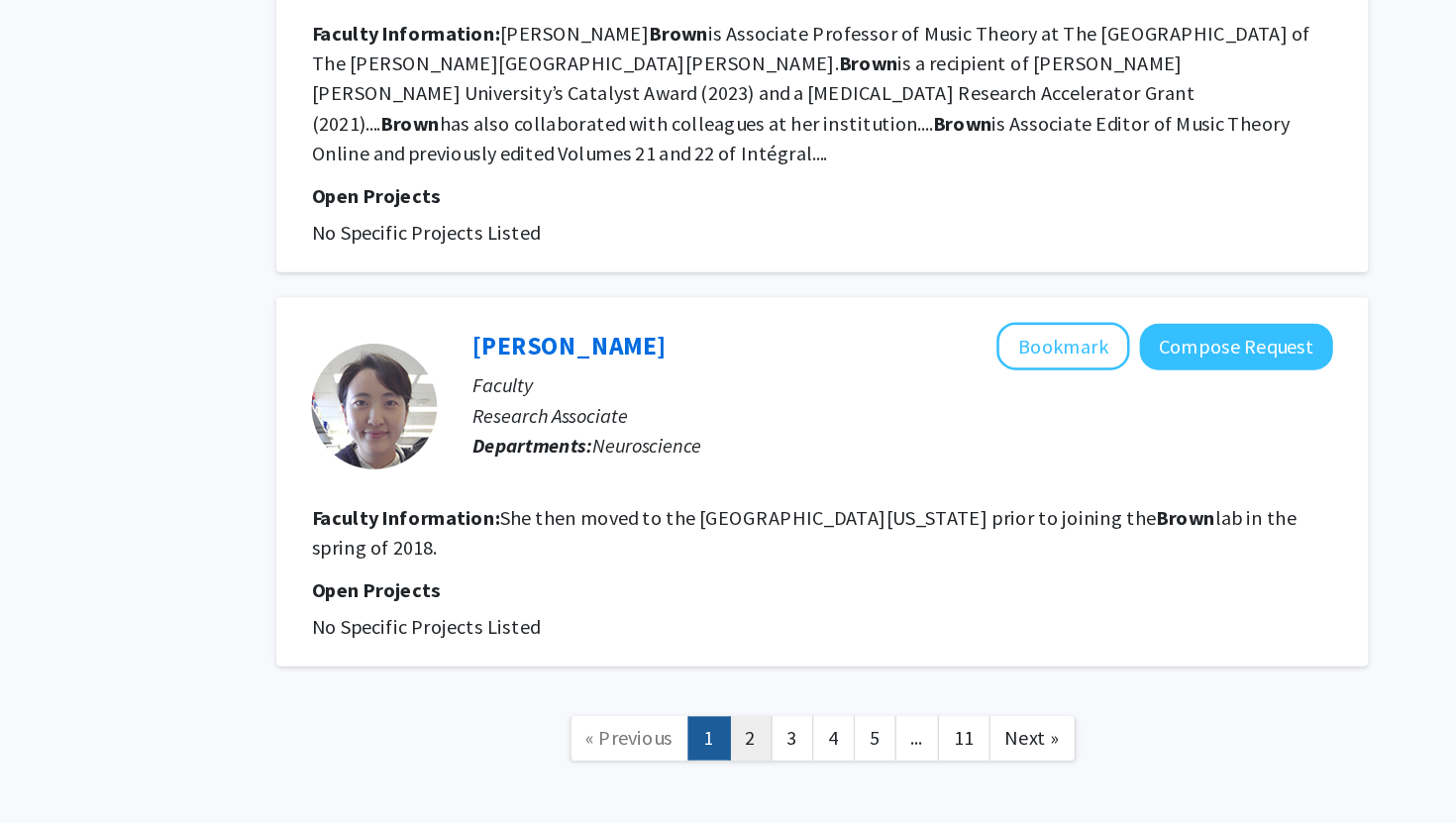 click on "2" 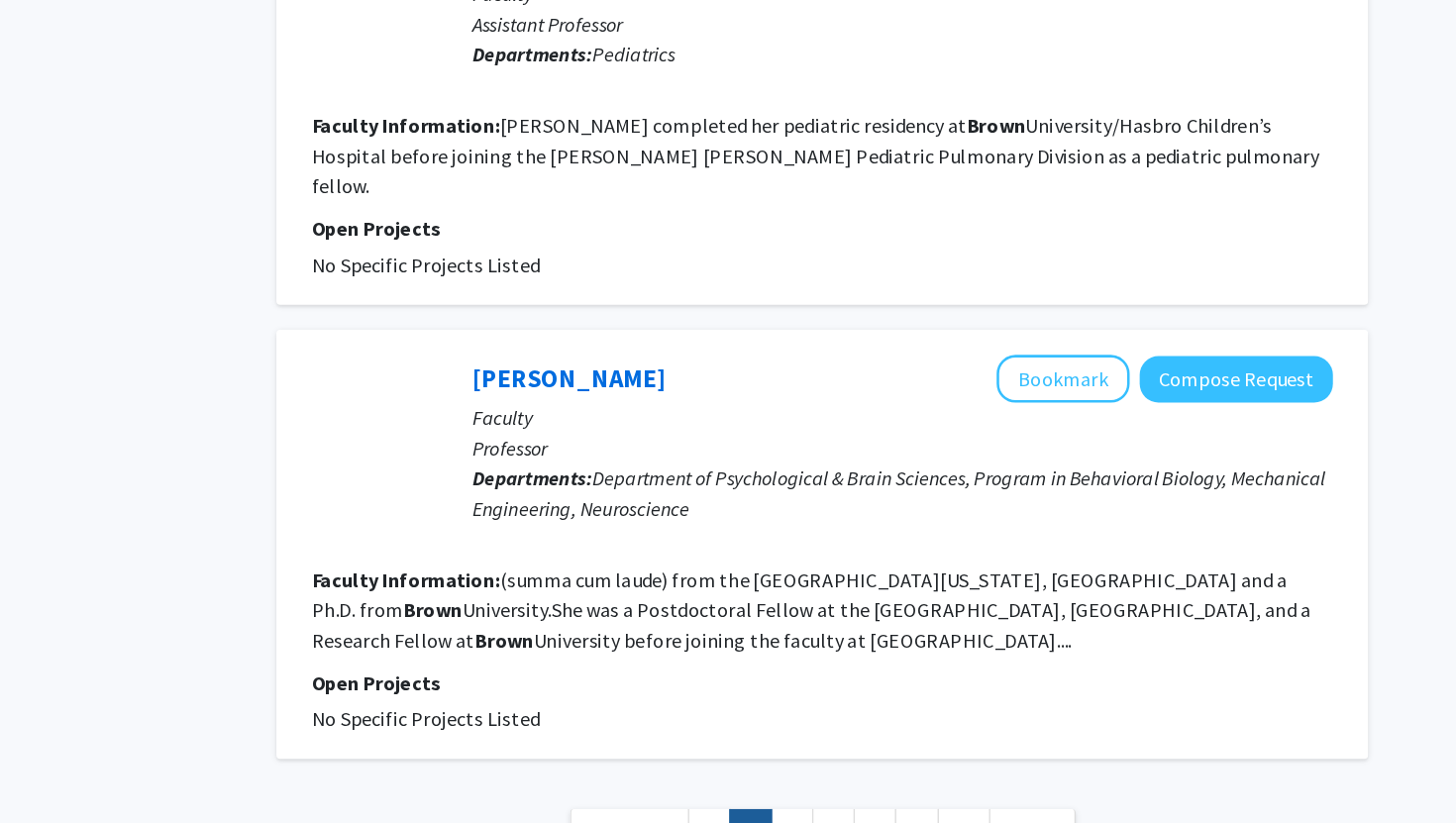 scroll, scrollTop: 2995, scrollLeft: 0, axis: vertical 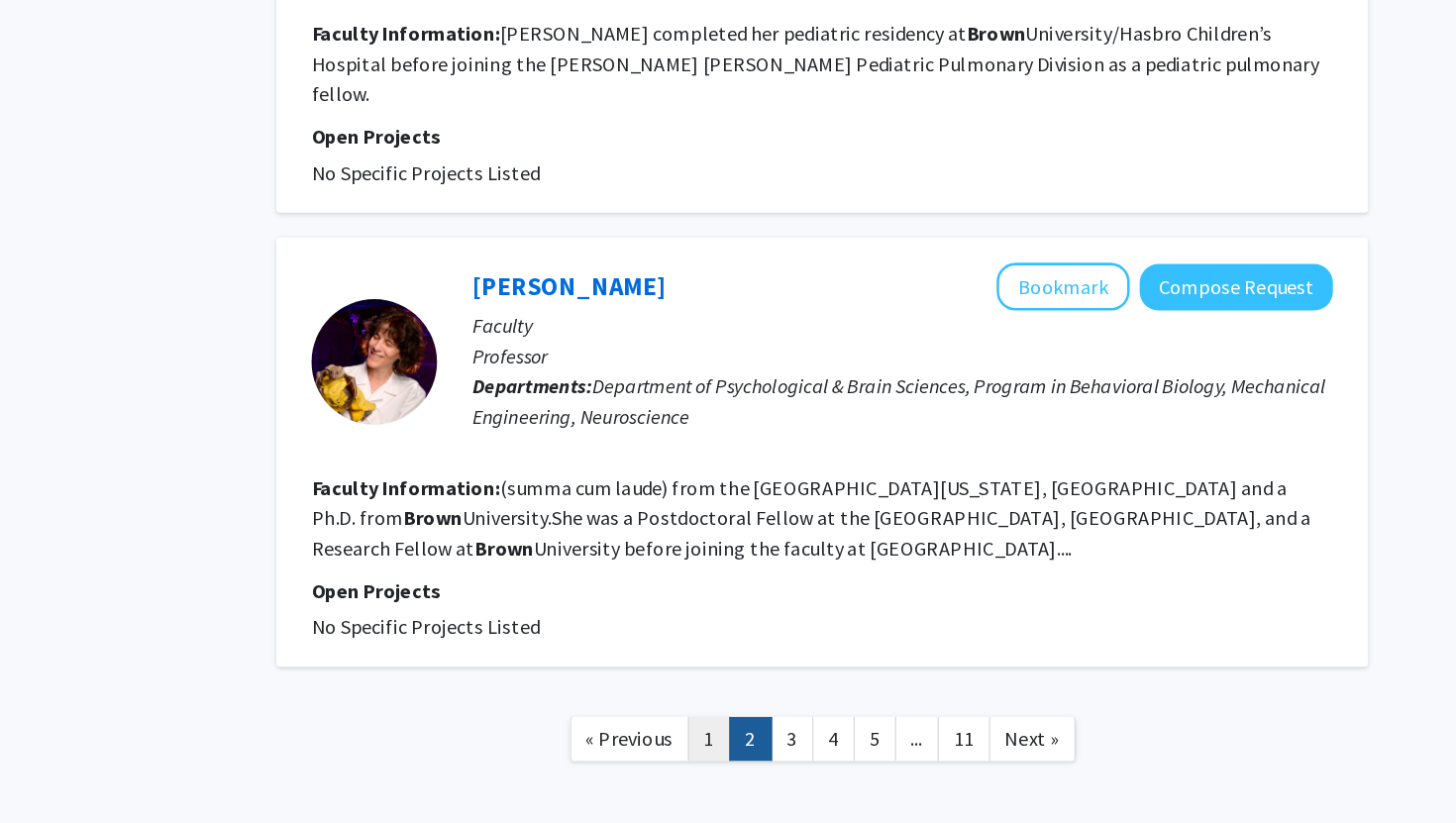 click on "1" 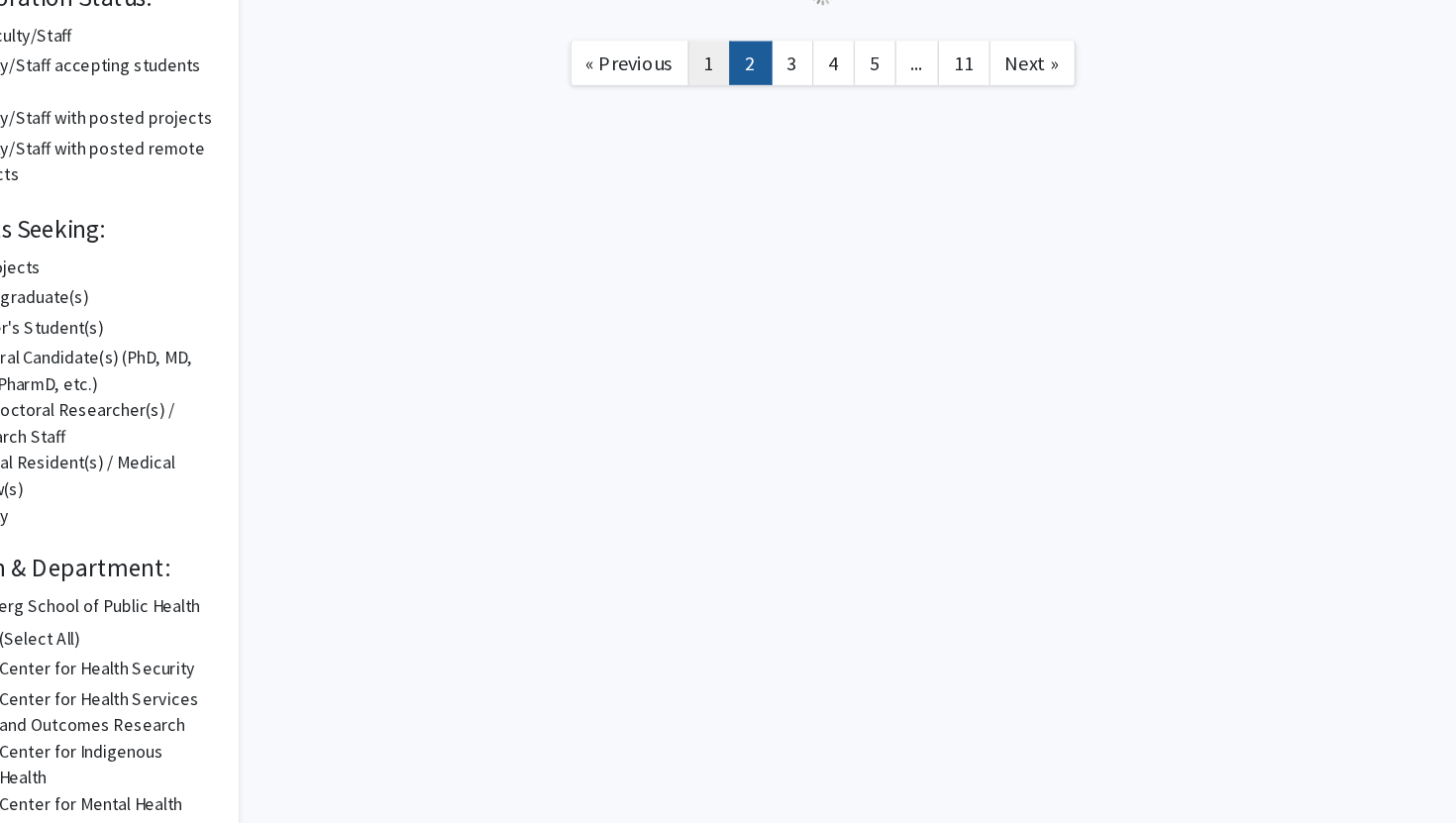 scroll, scrollTop: 0, scrollLeft: 0, axis: both 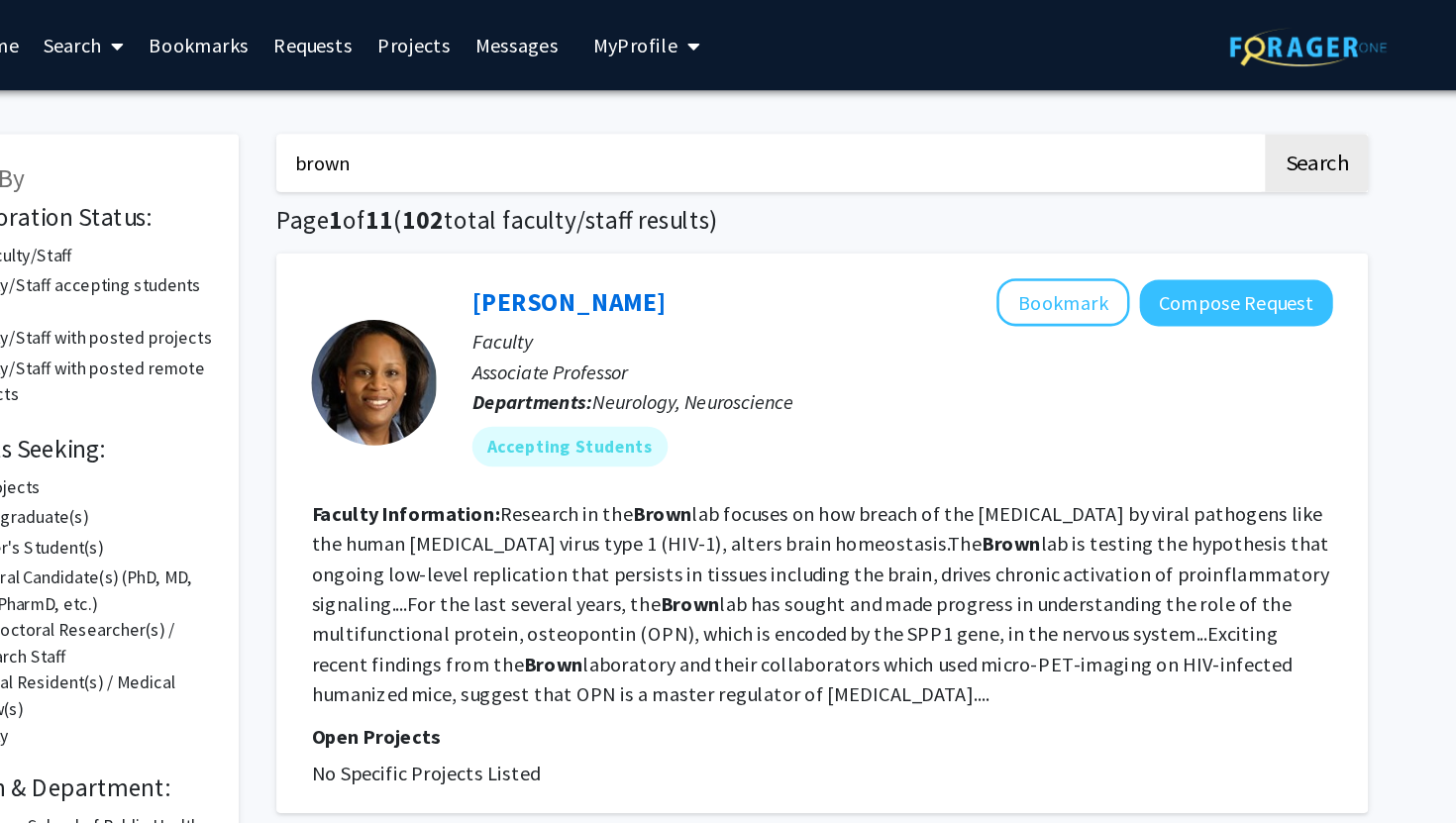 click on "brown" at bounding box center [834, 129] 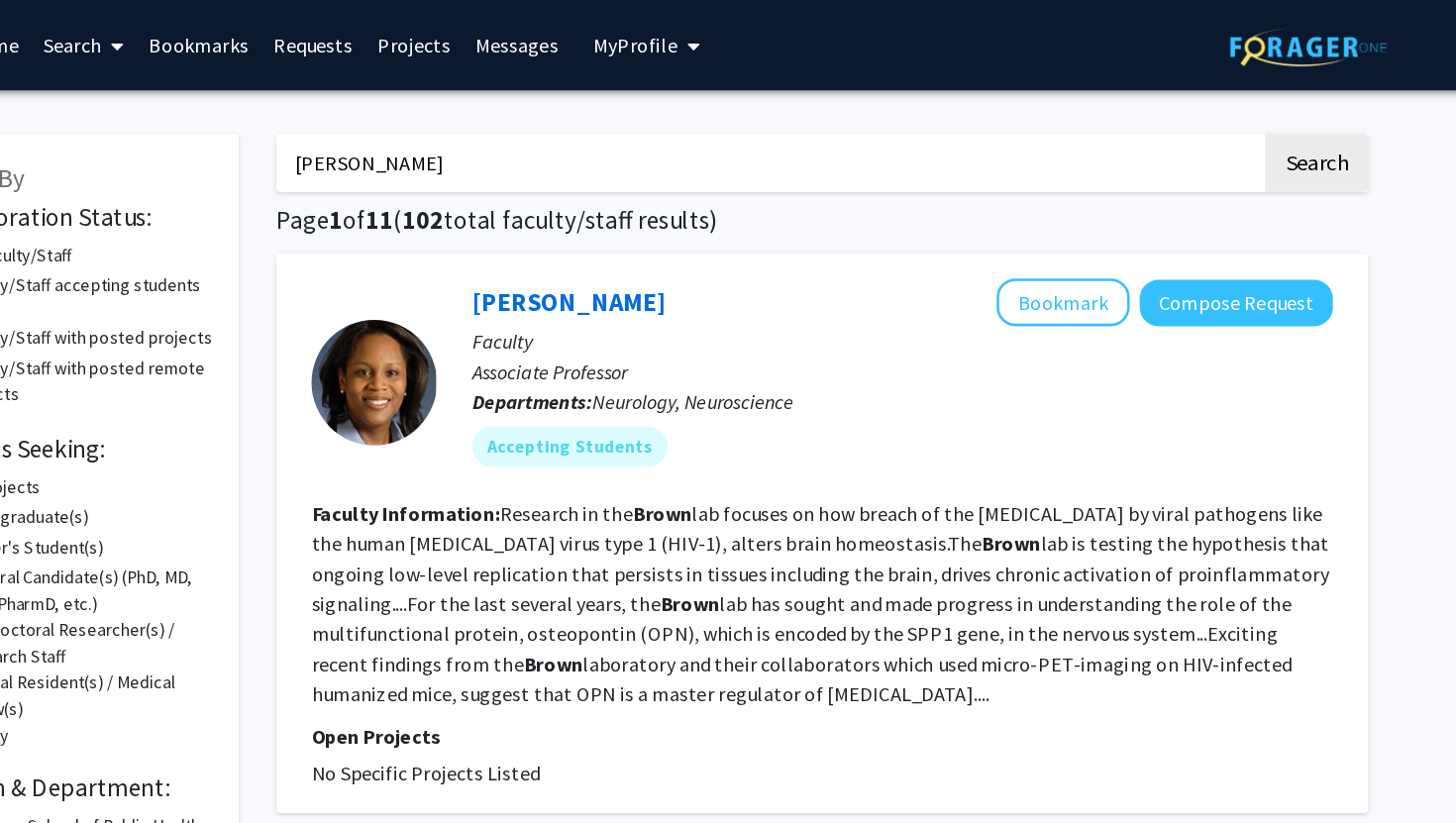 type on "[PERSON_NAME]" 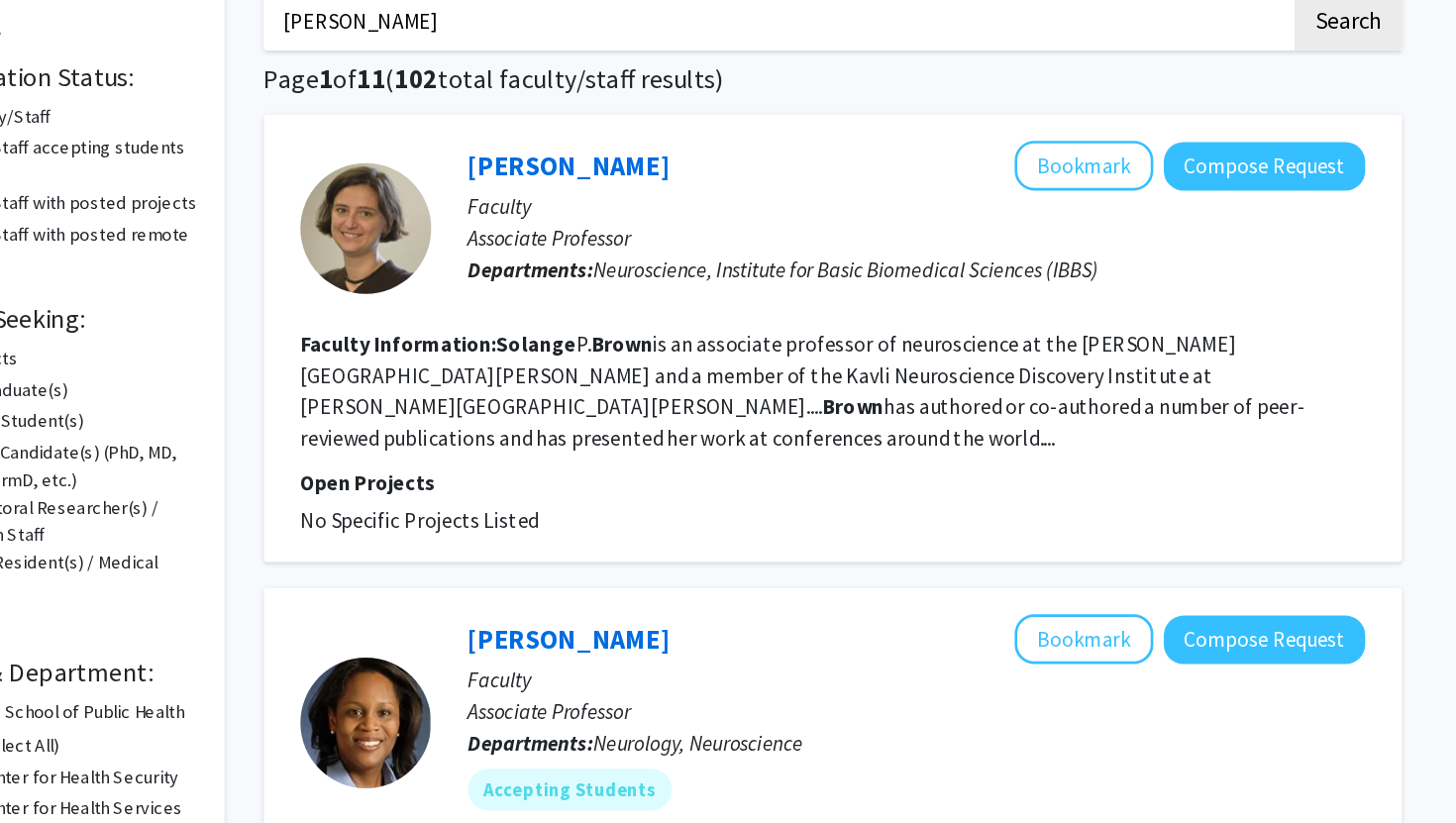 scroll, scrollTop: 0, scrollLeft: 0, axis: both 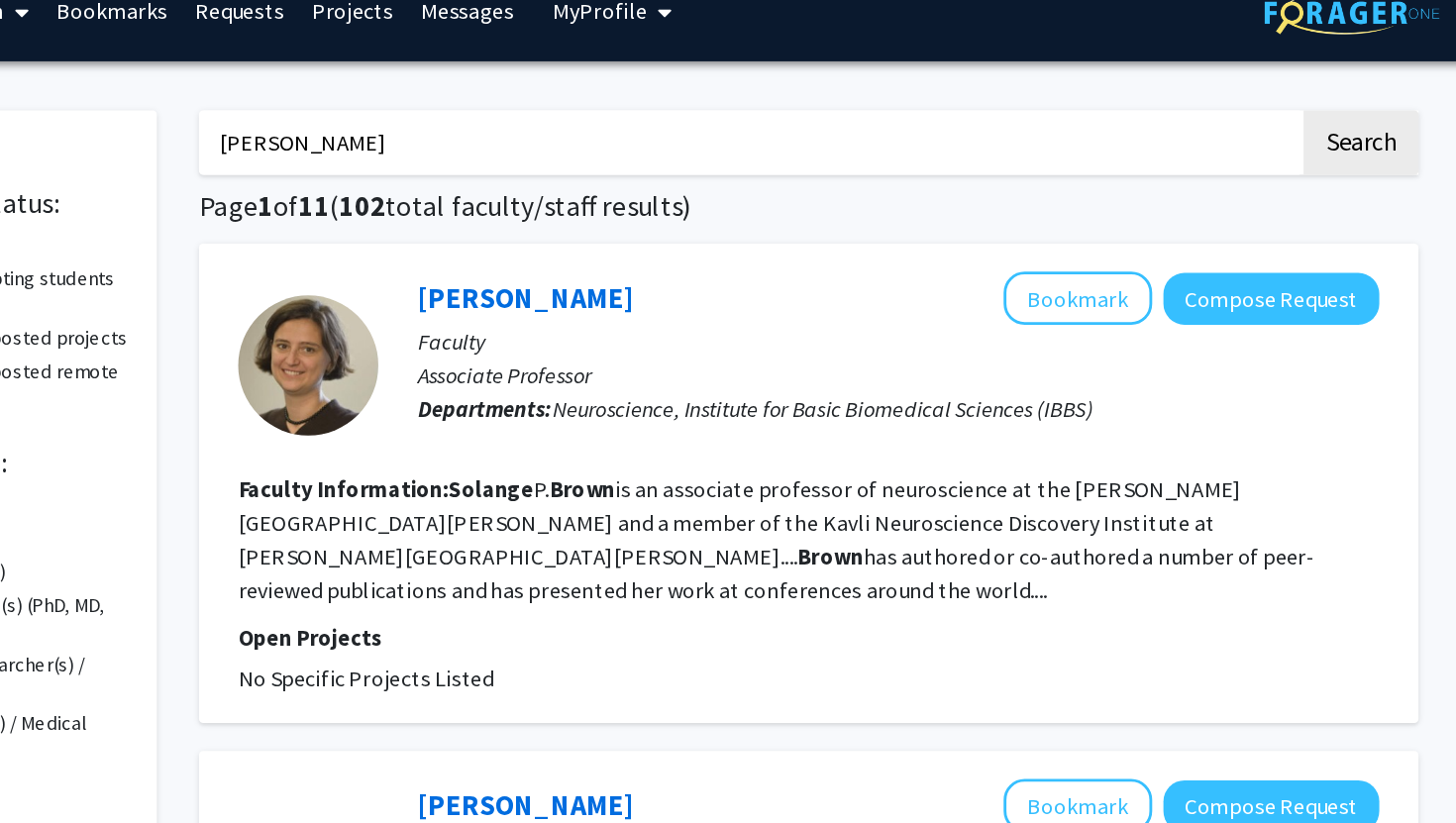 click on "[PERSON_NAME]  is an associate professor of neuroscience at the [PERSON_NAME][GEOGRAPHIC_DATA][PERSON_NAME] and a member of the Kavli Neuroscience Discovery Institute at [PERSON_NAME][GEOGRAPHIC_DATA][PERSON_NAME].... [PERSON_NAME]  has authored or co-authored a number of  peer-reviewed publications and has presented her work at conferences around the world...." 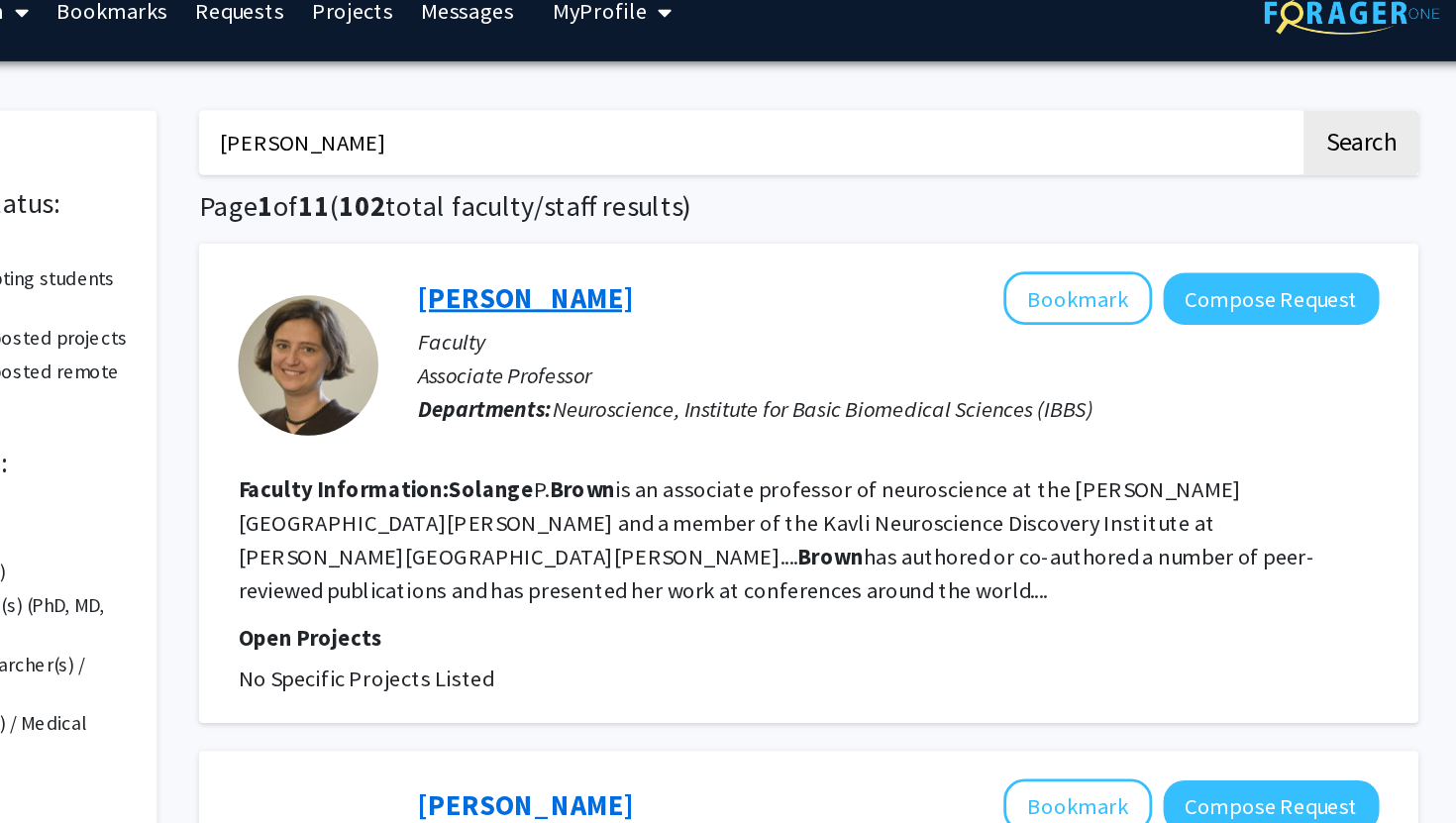 click on "[PERSON_NAME]" 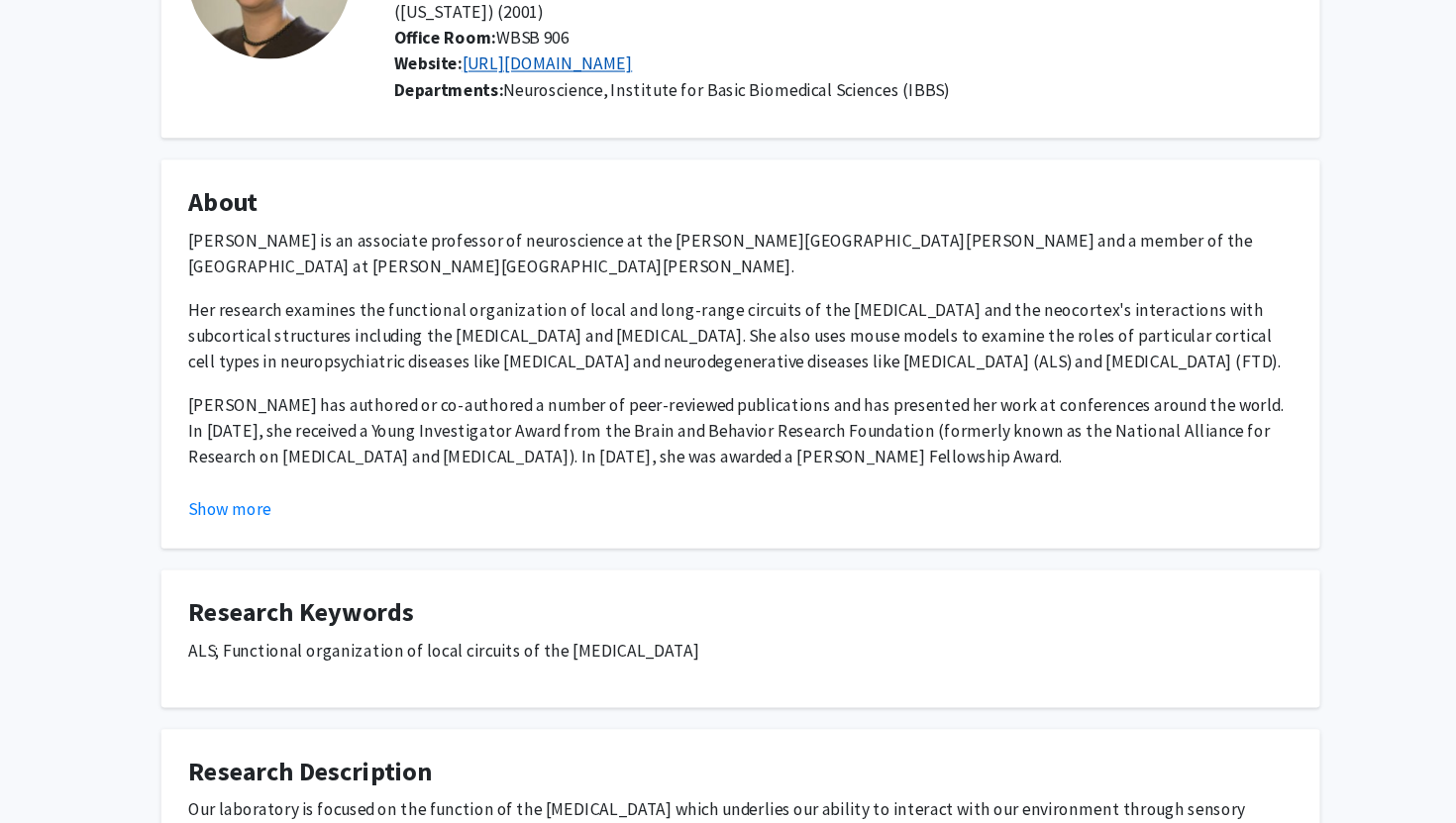 scroll, scrollTop: 150, scrollLeft: 0, axis: vertical 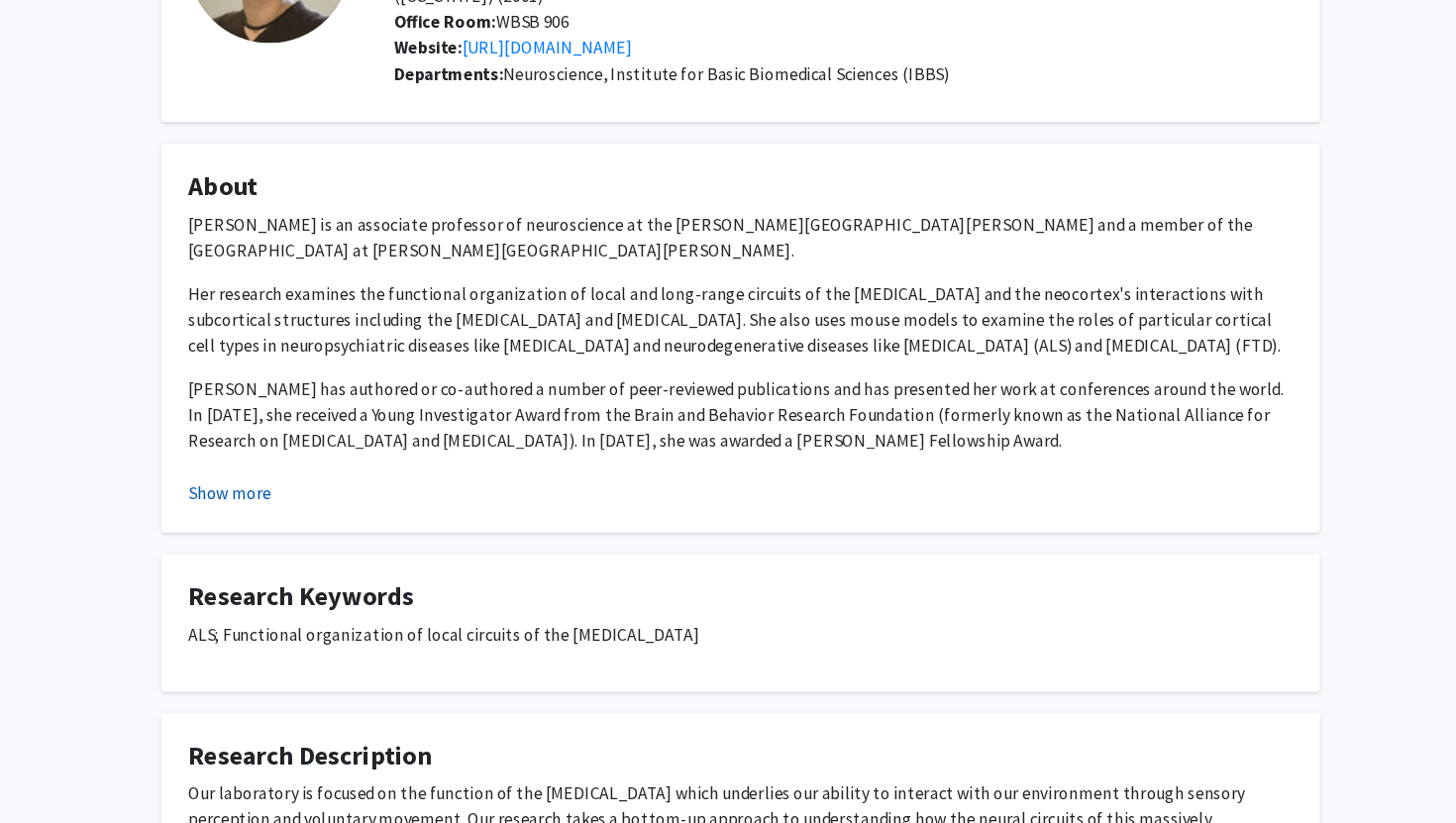 click on "Show more" 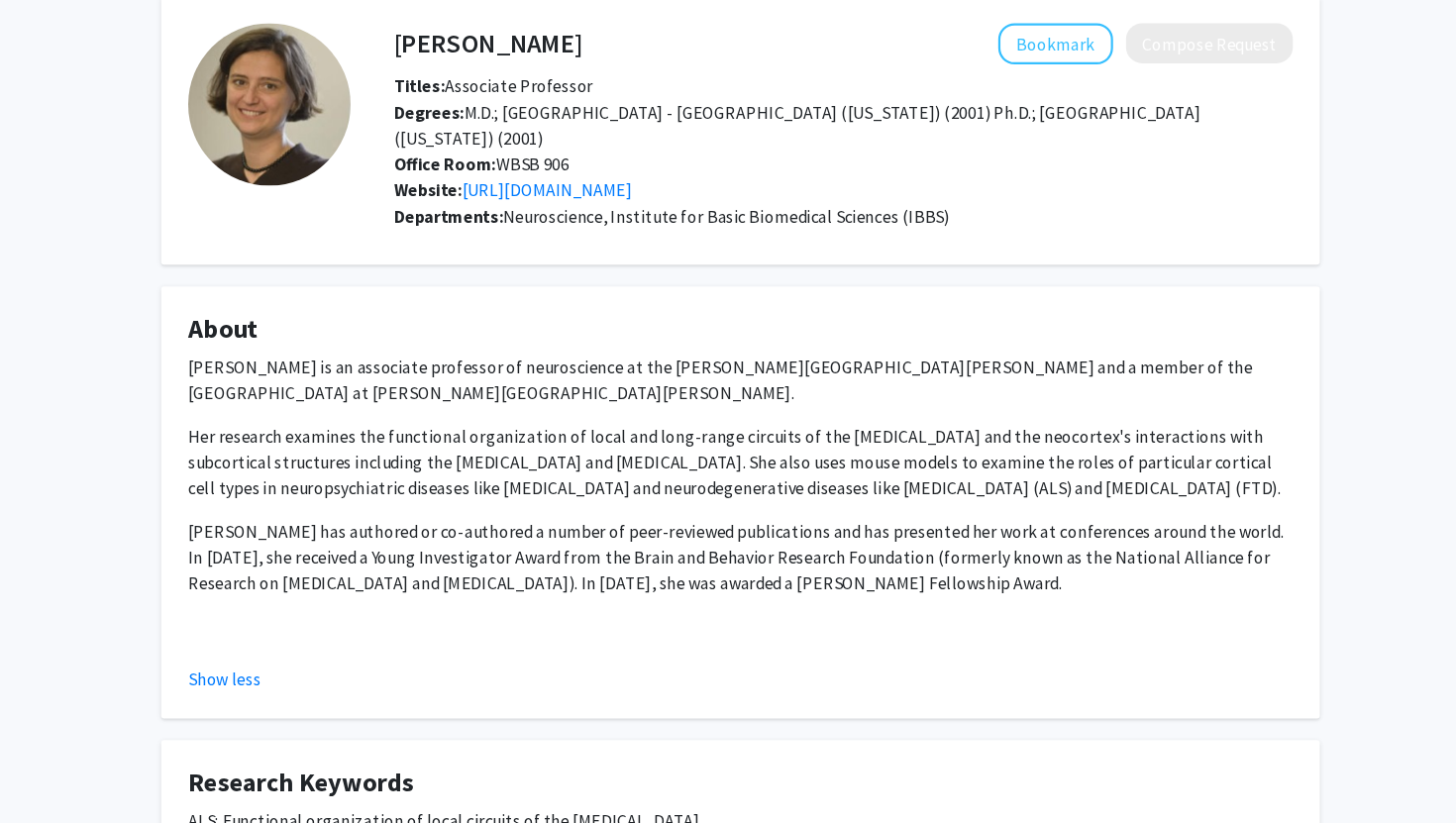 scroll, scrollTop: 0, scrollLeft: 0, axis: both 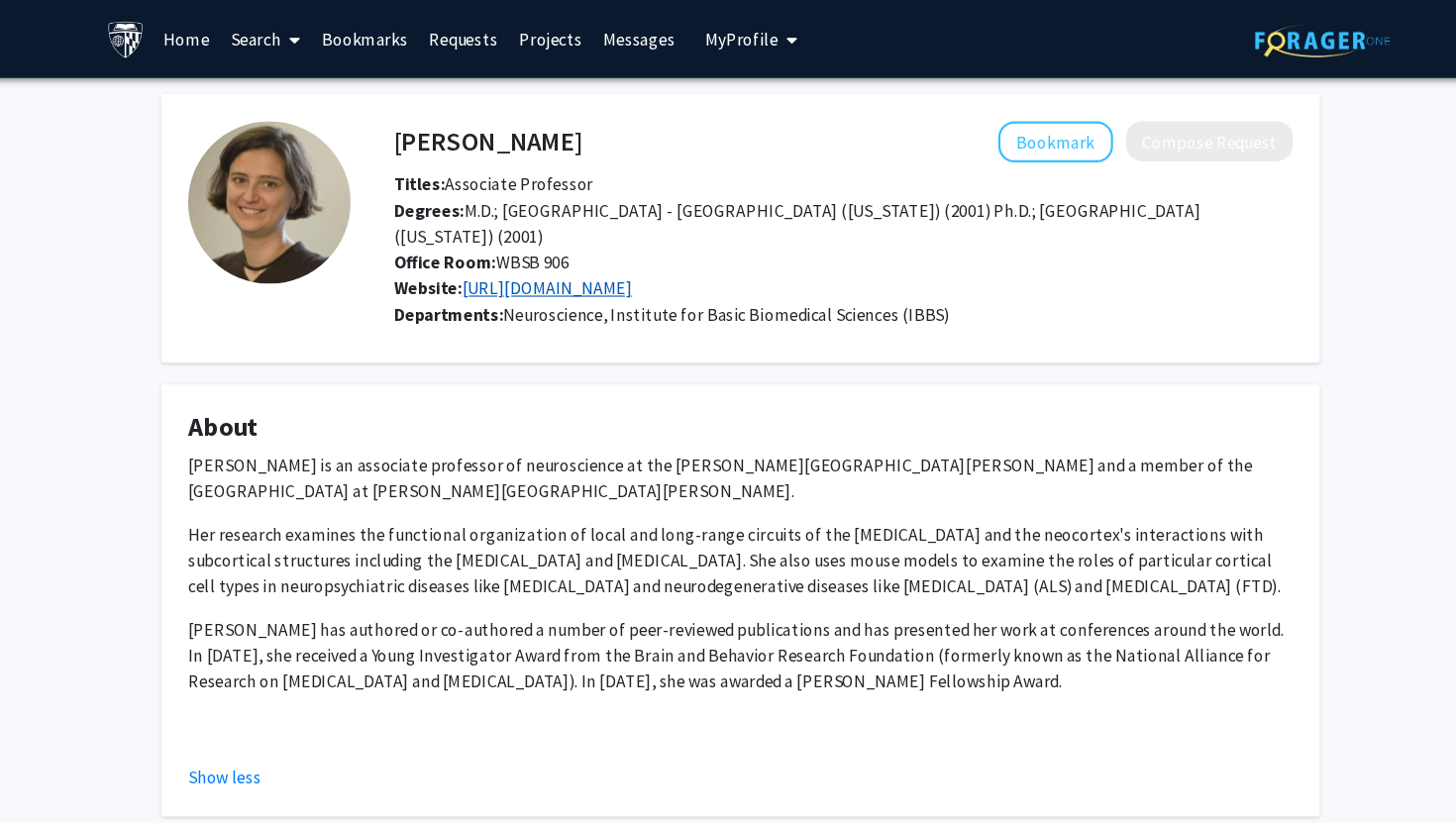 click on "[URL][DOMAIN_NAME]" 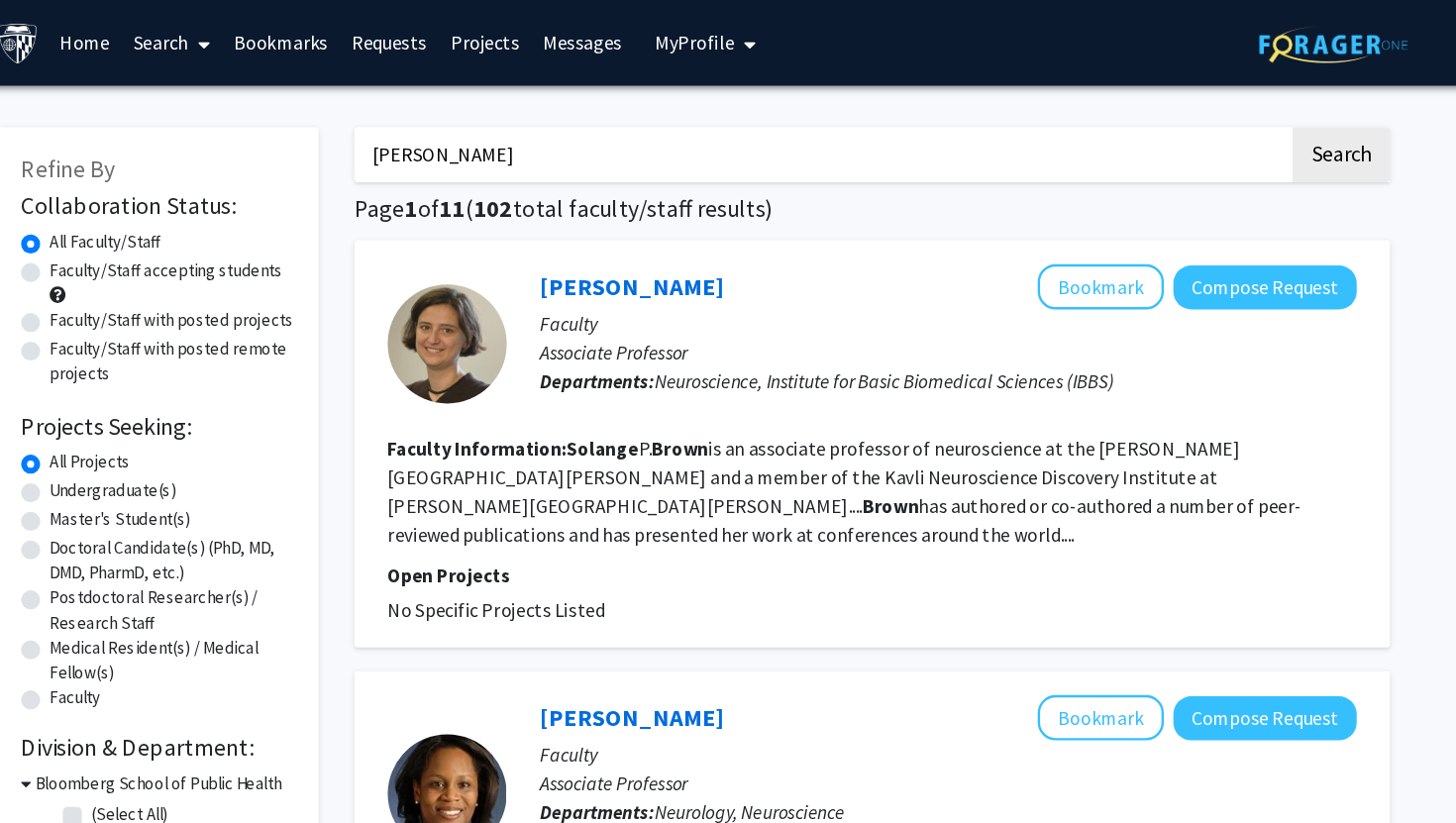 click on "[PERSON_NAME]" at bounding box center (834, 129) 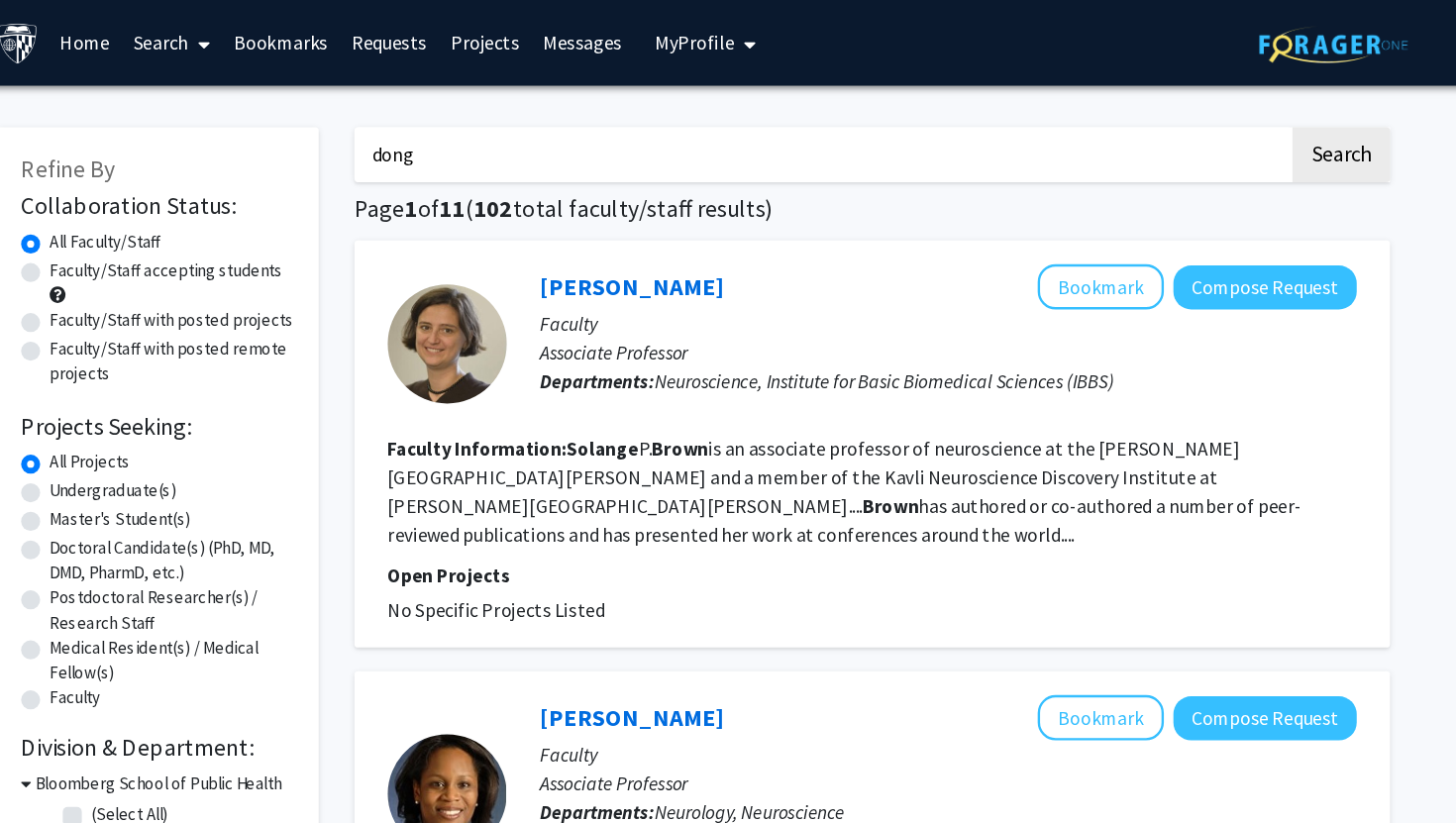click on "Search" 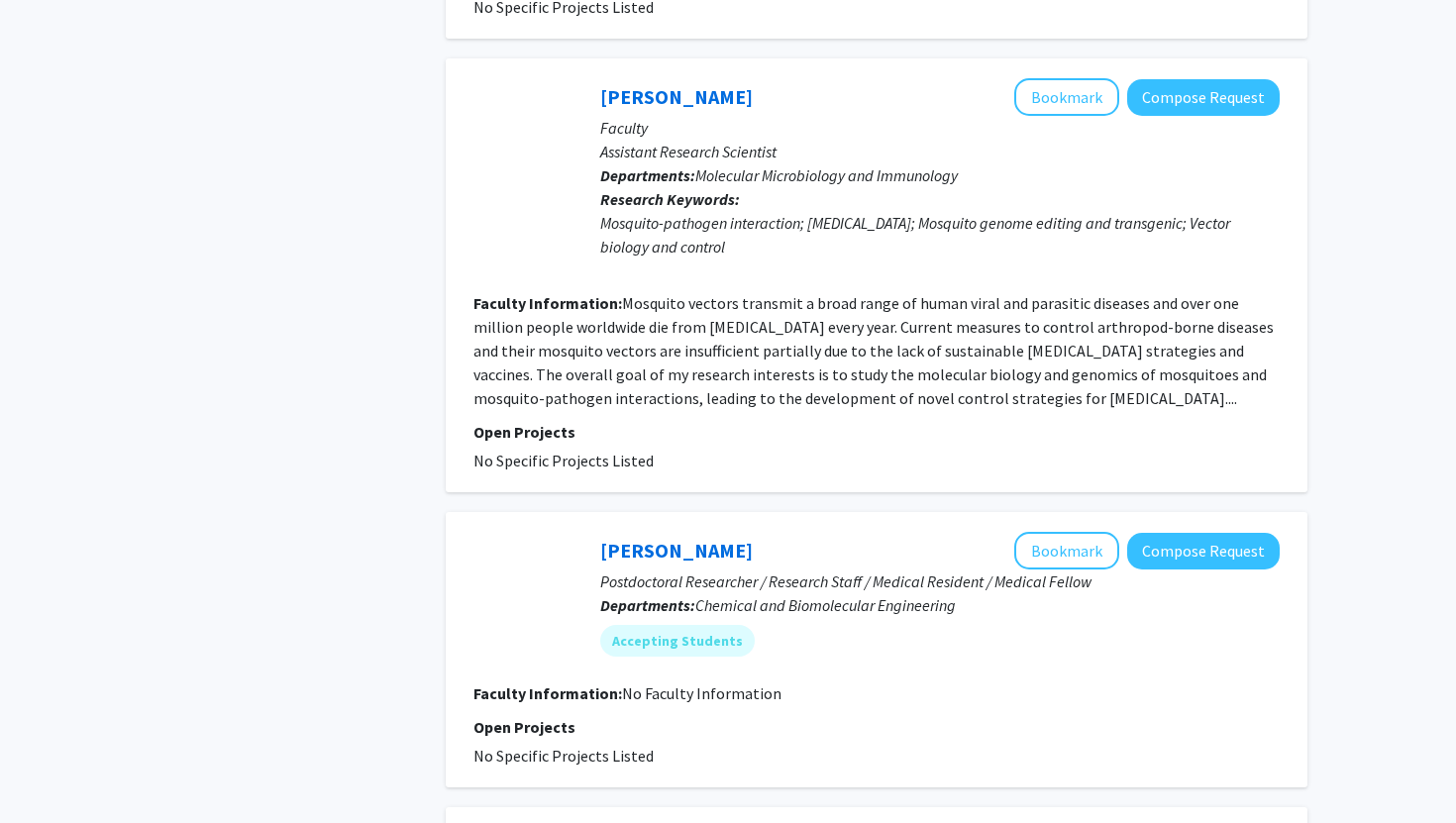 scroll, scrollTop: 1653, scrollLeft: 0, axis: vertical 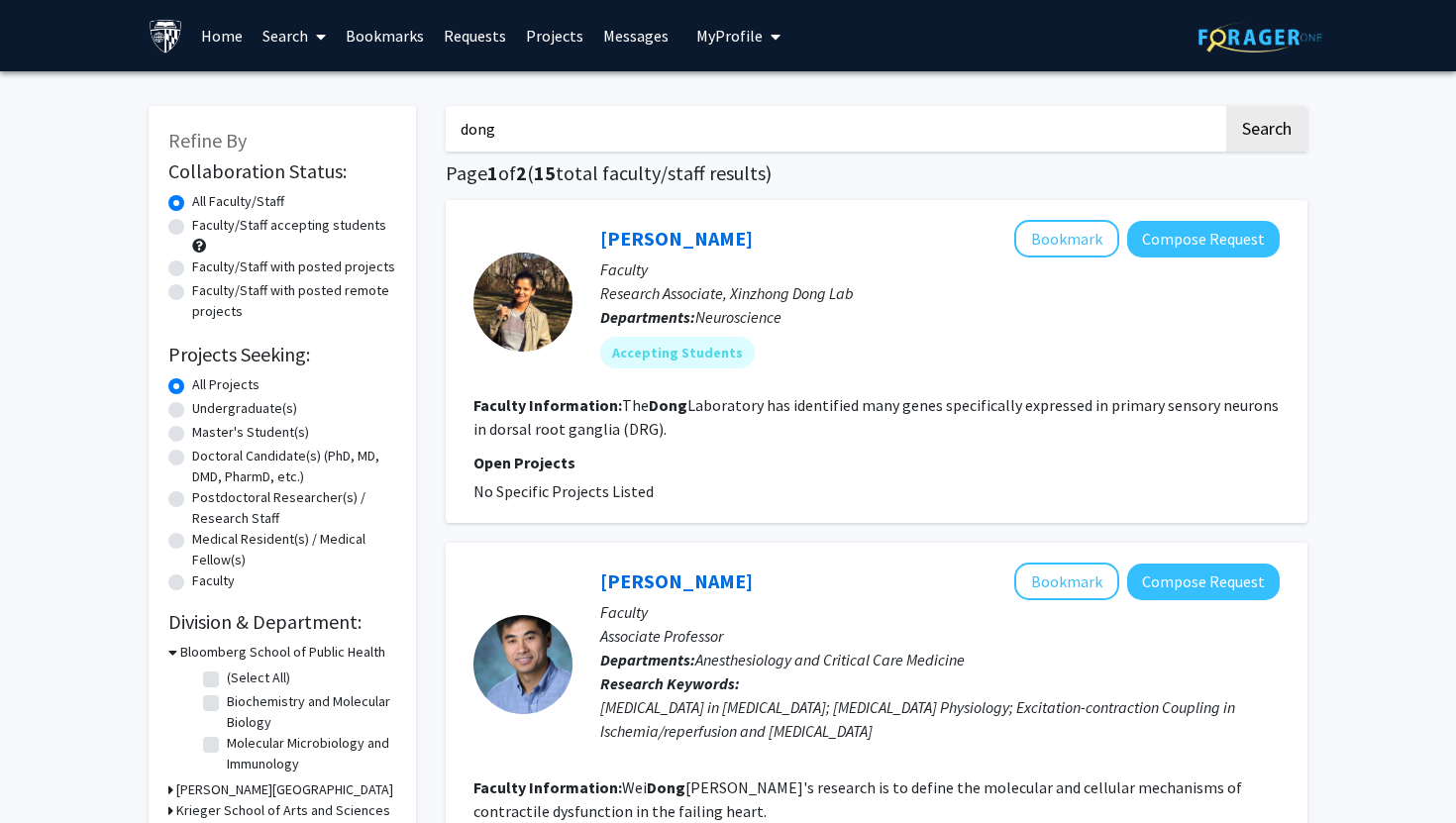 paste on "Xinzhong D" 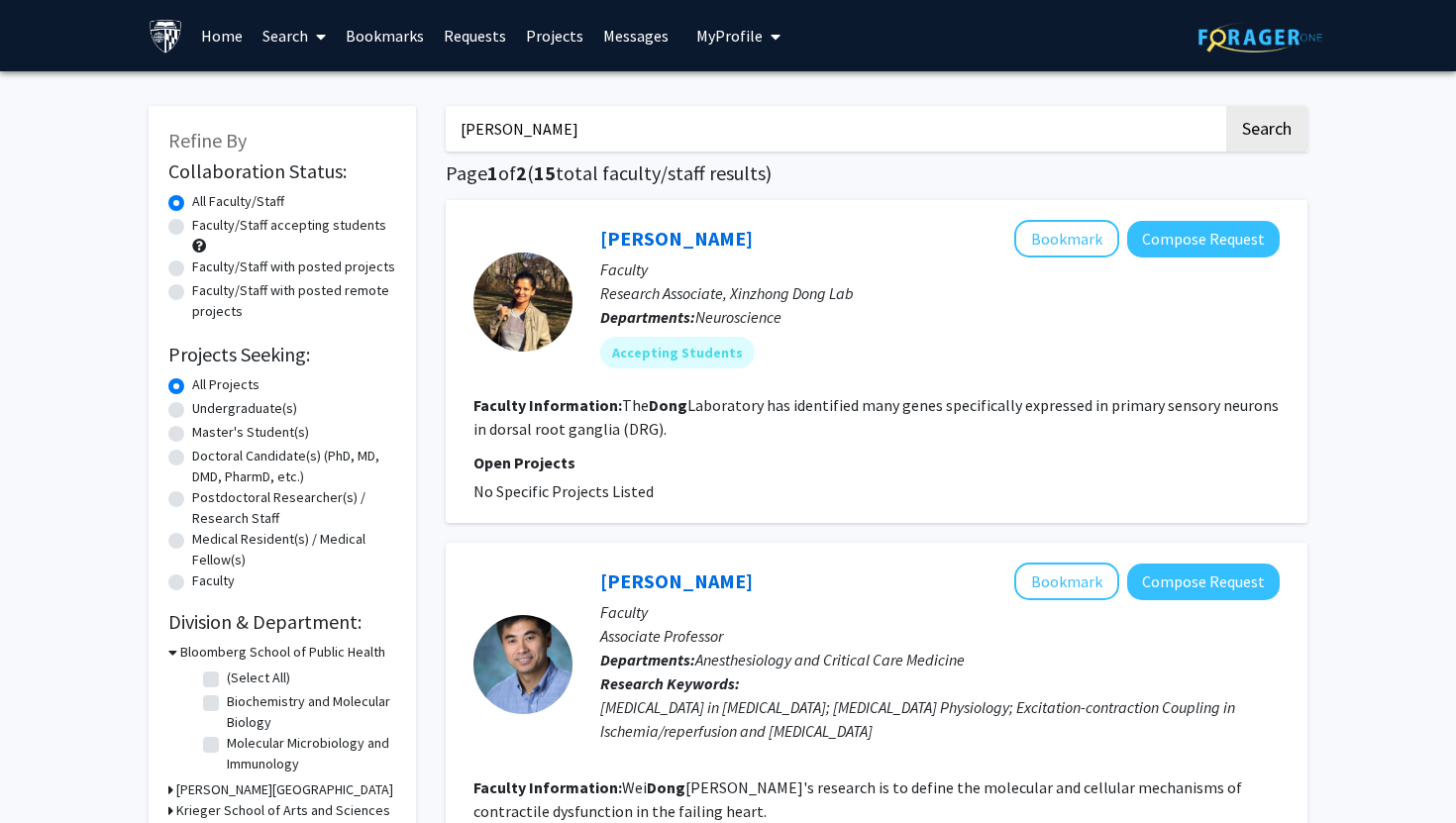 type on "[PERSON_NAME]" 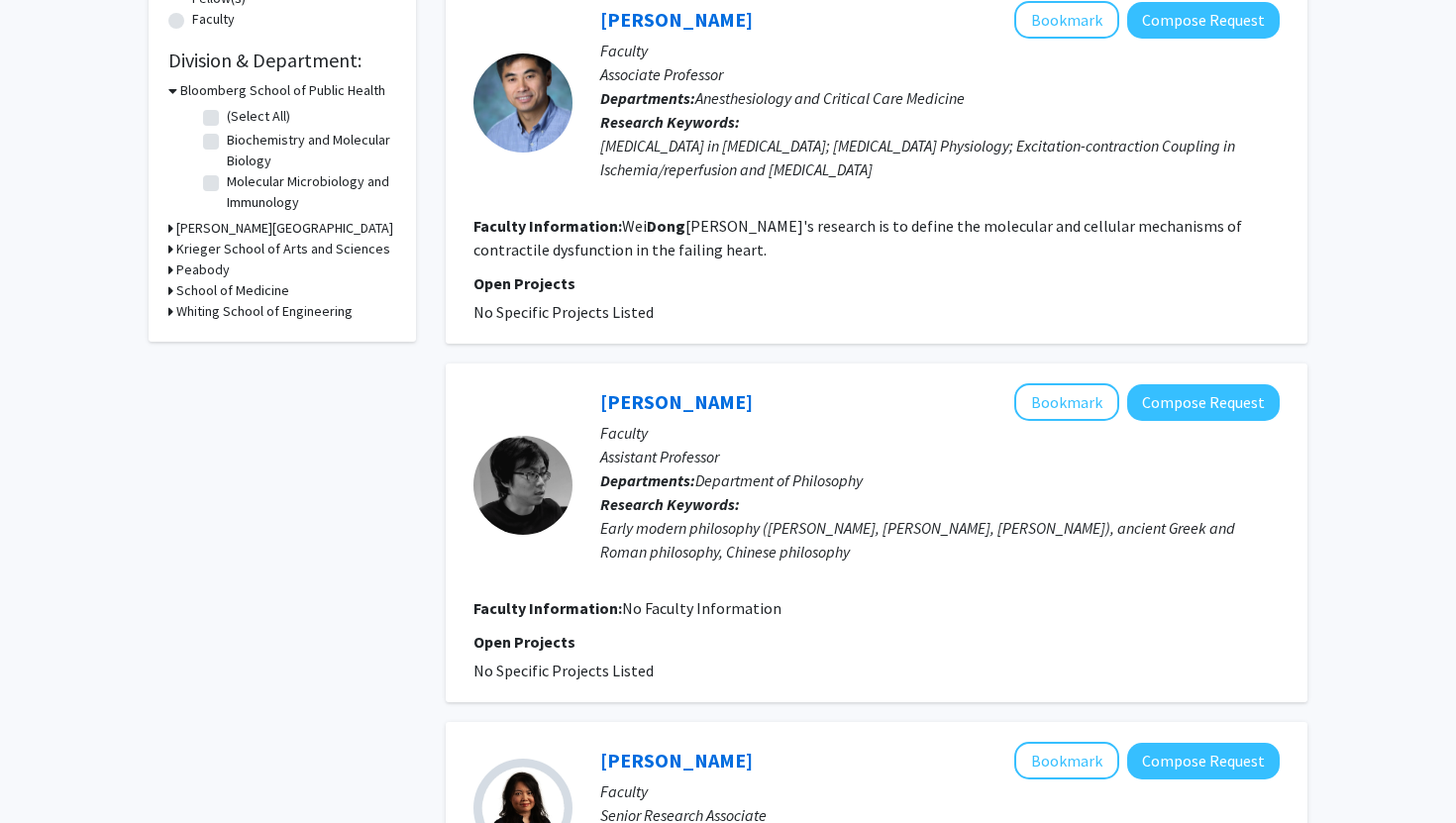scroll, scrollTop: 0, scrollLeft: 0, axis: both 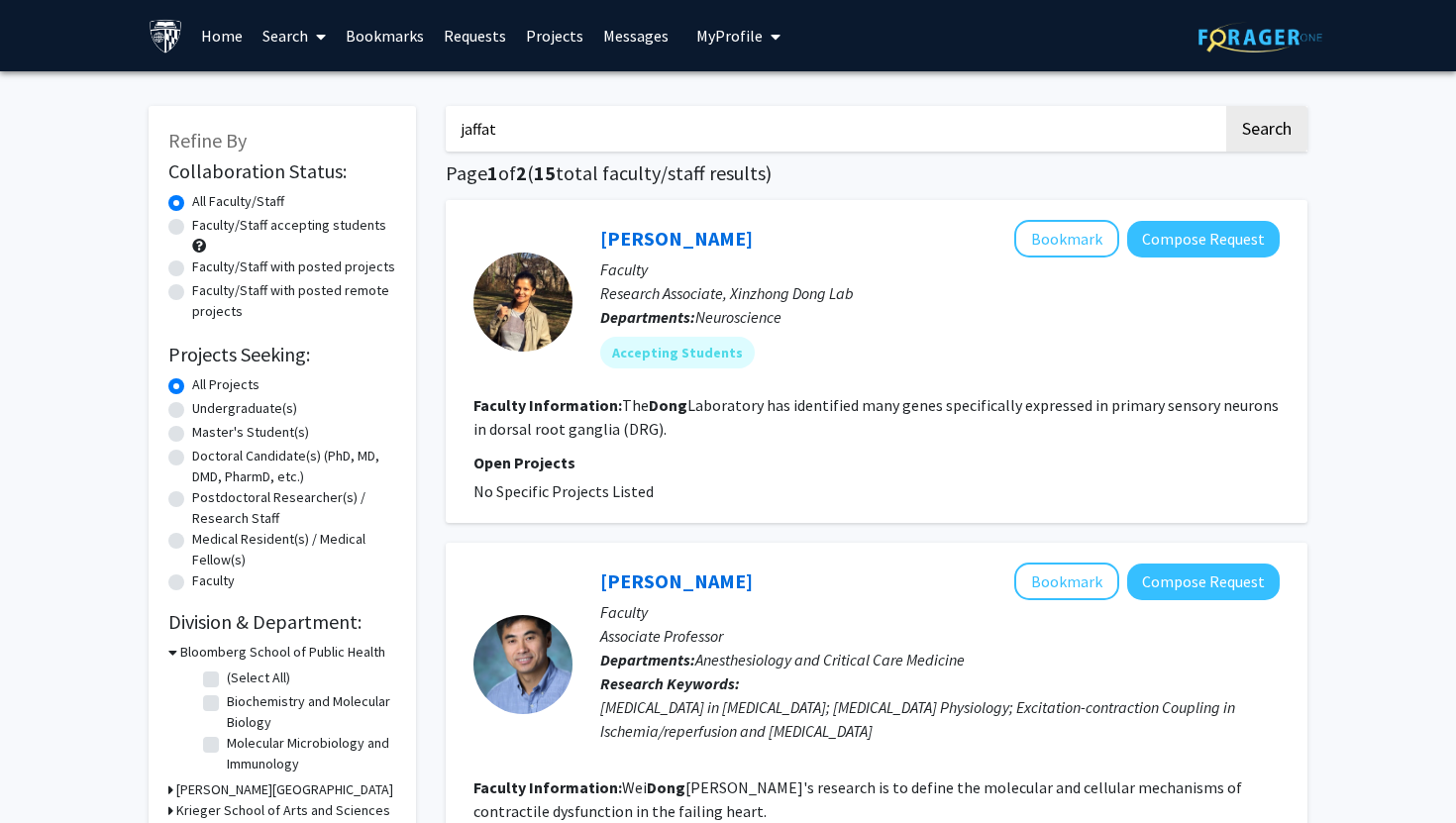 click on "Search" 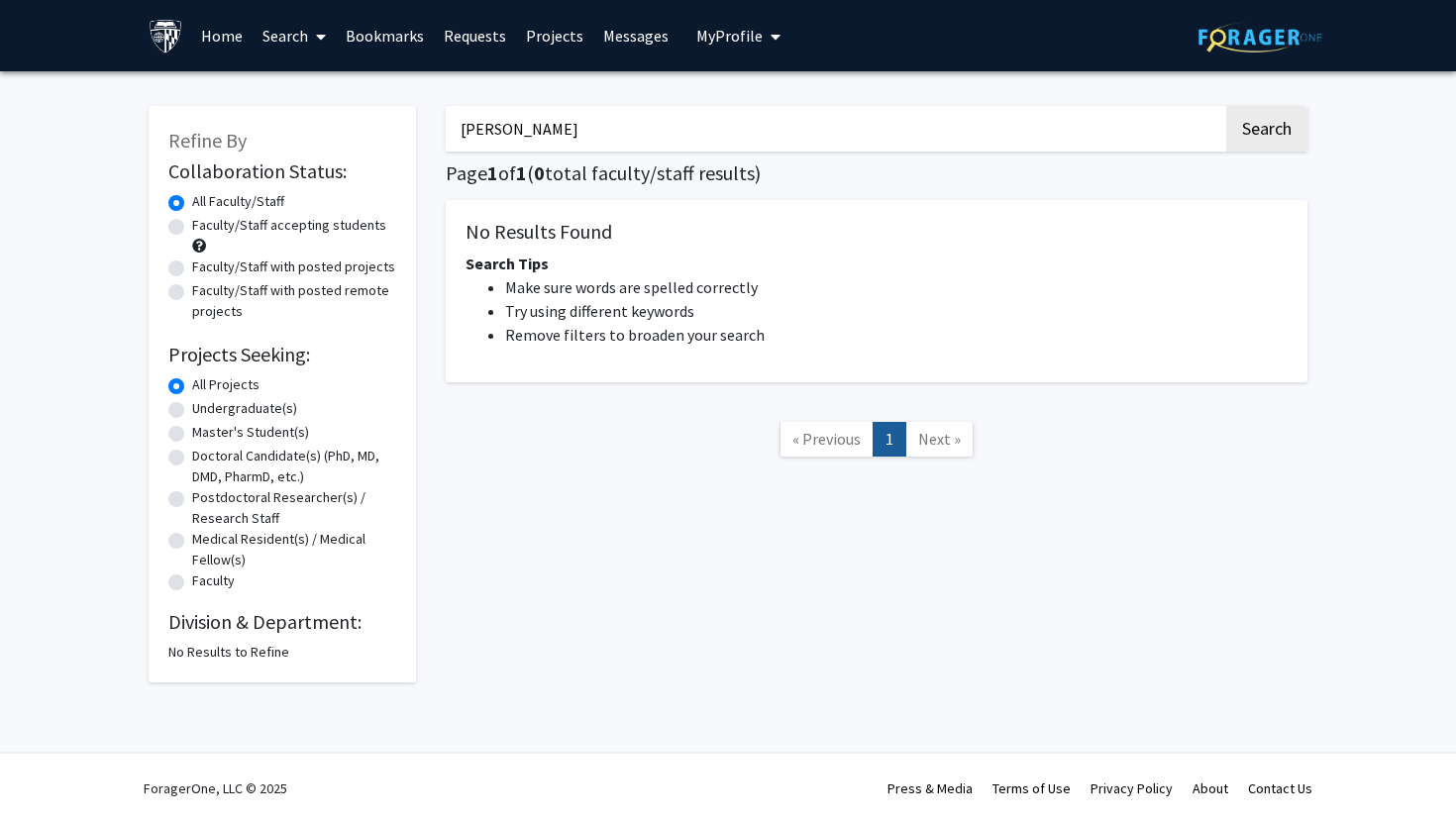 type on "[PERSON_NAME]" 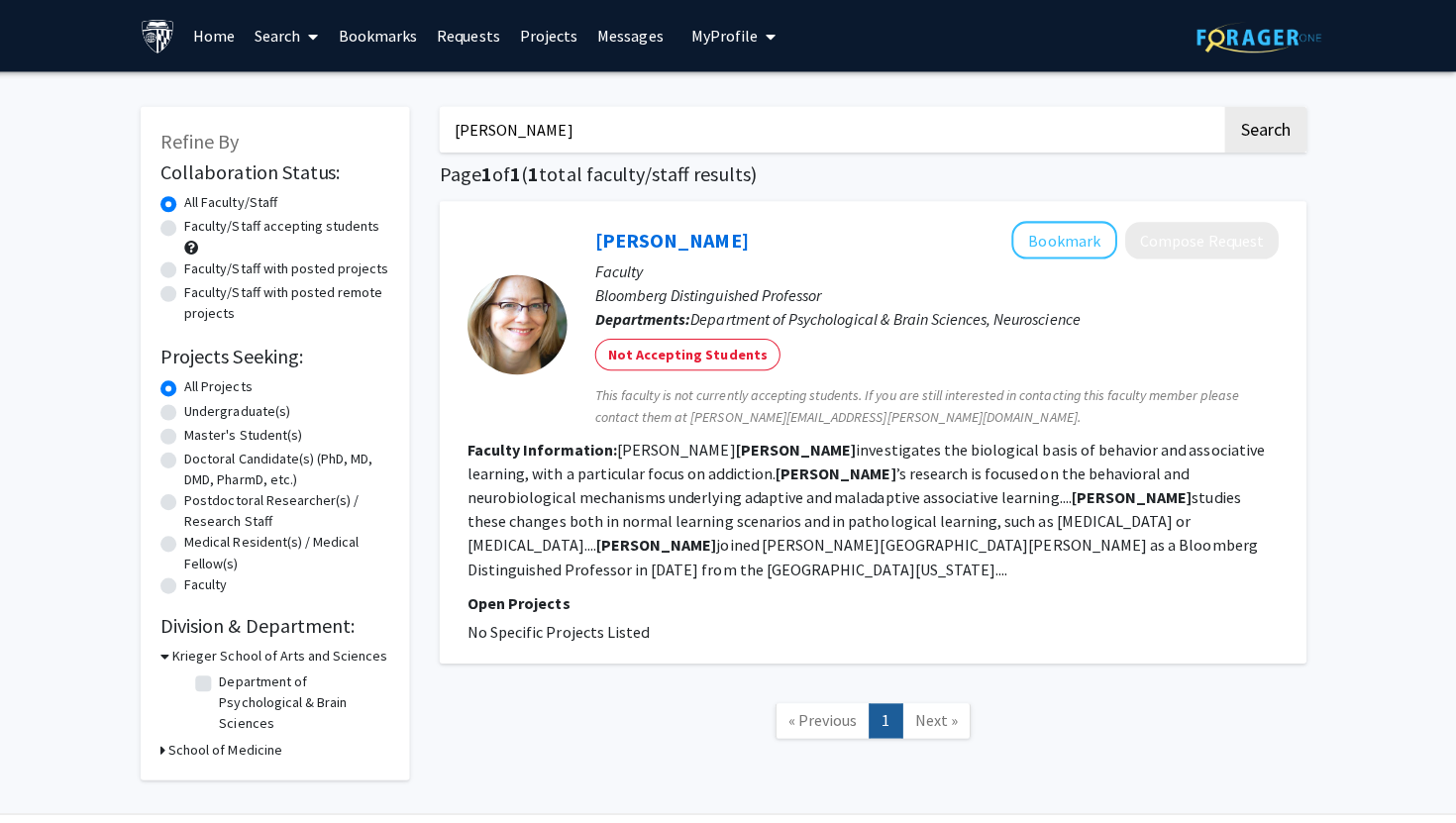 scroll, scrollTop: 0, scrollLeft: 0, axis: both 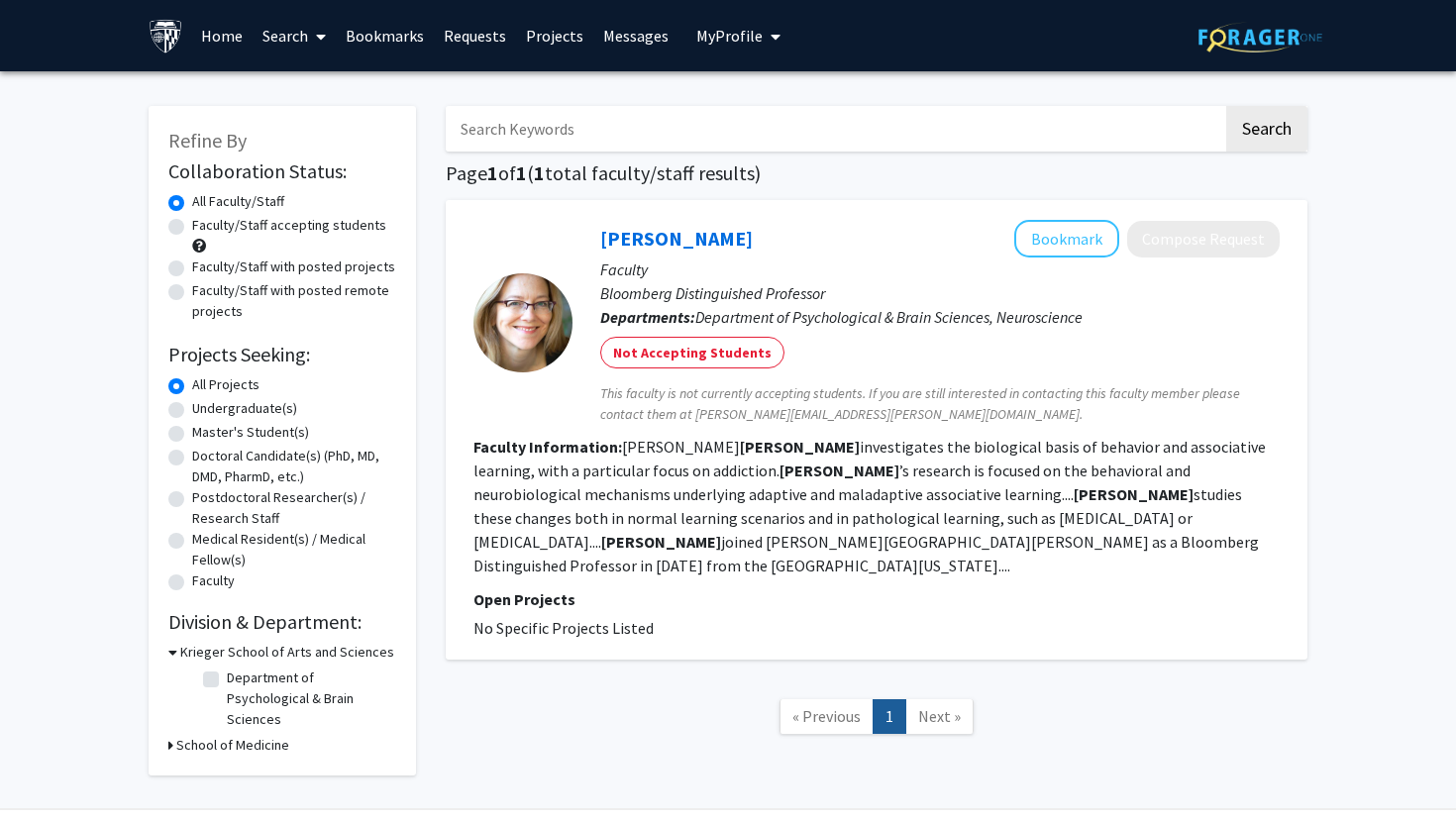 type 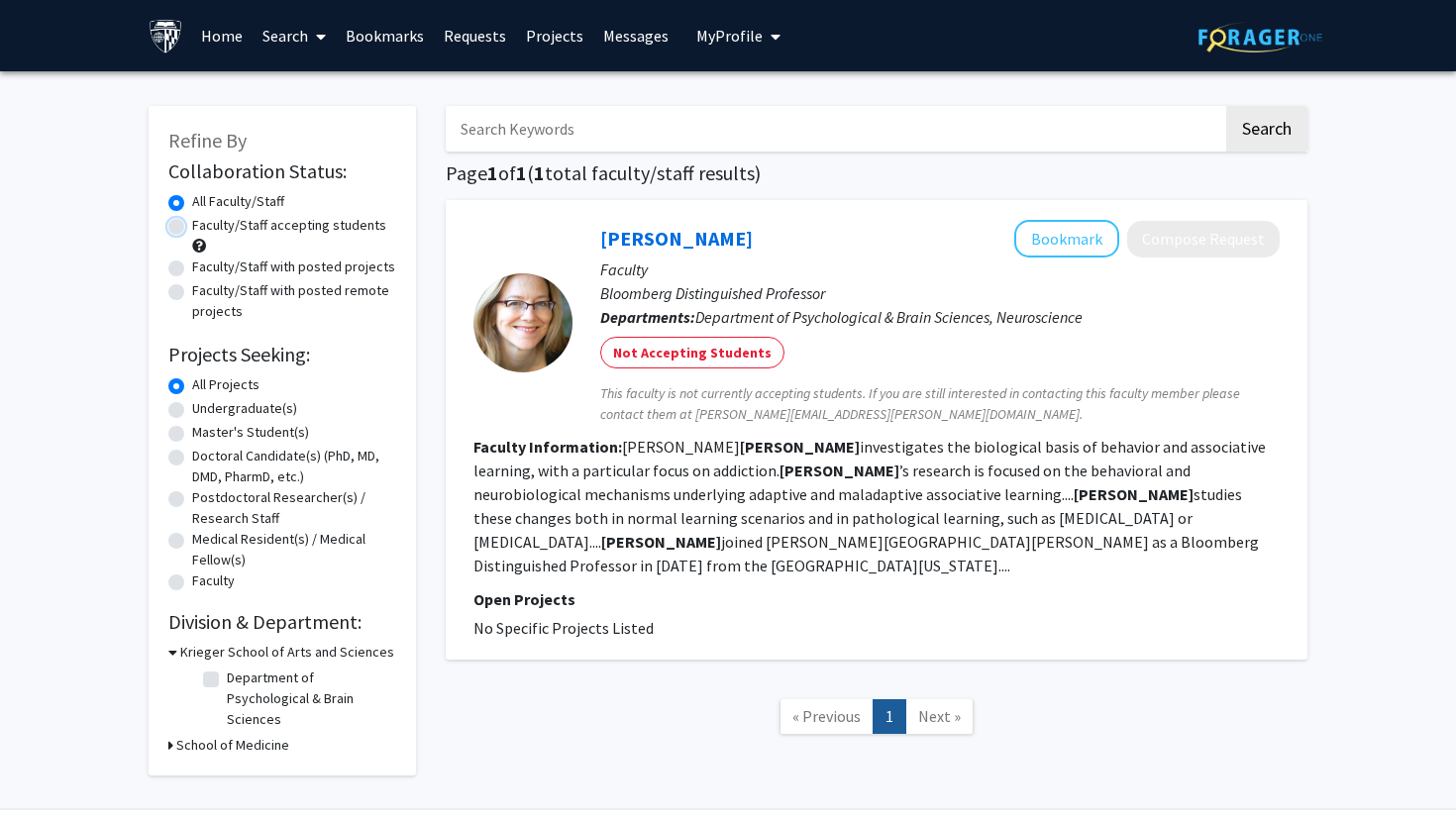 click on "Faculty/Staff accepting students" at bounding box center [198, 221] 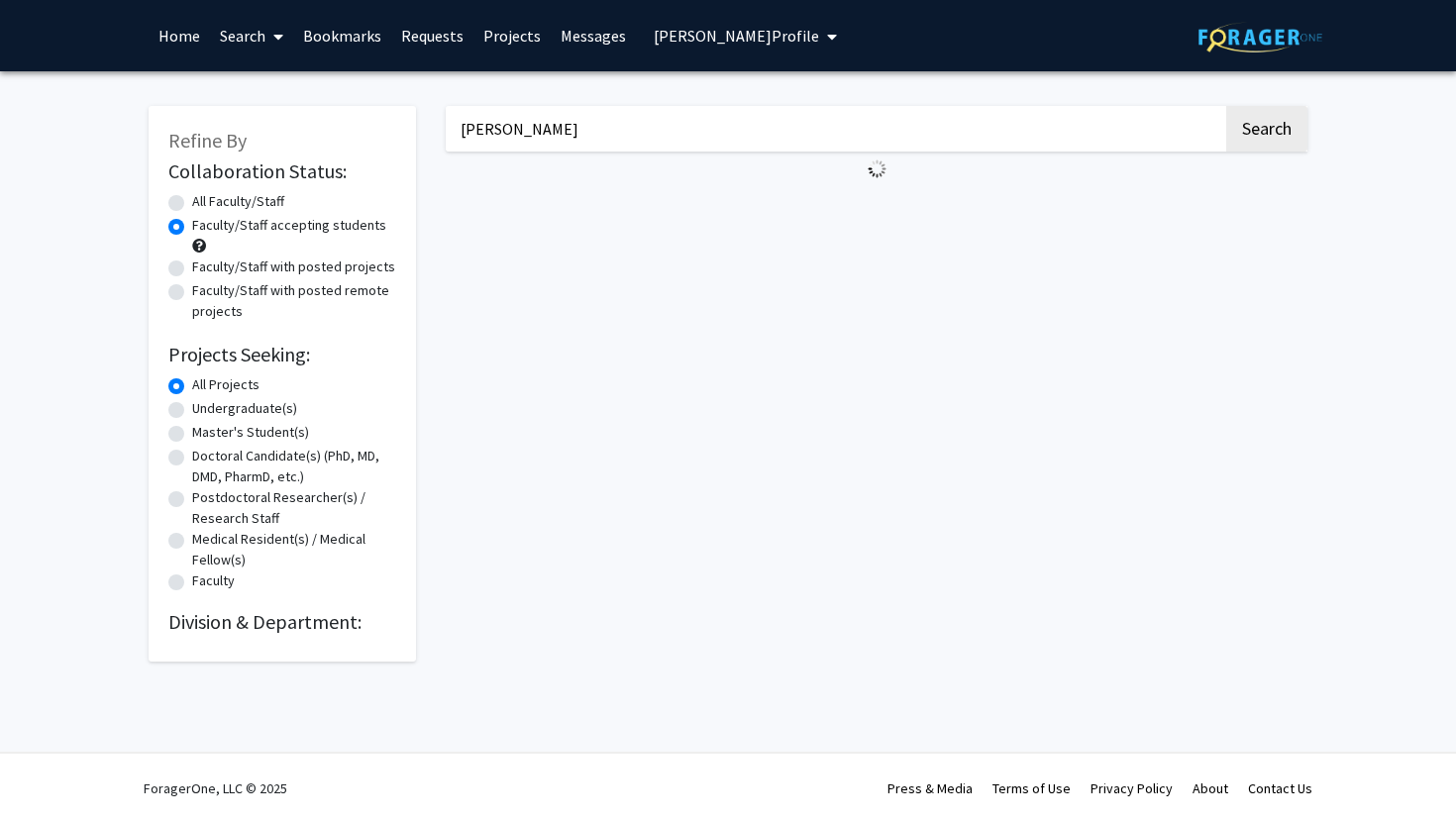scroll, scrollTop: 0, scrollLeft: 0, axis: both 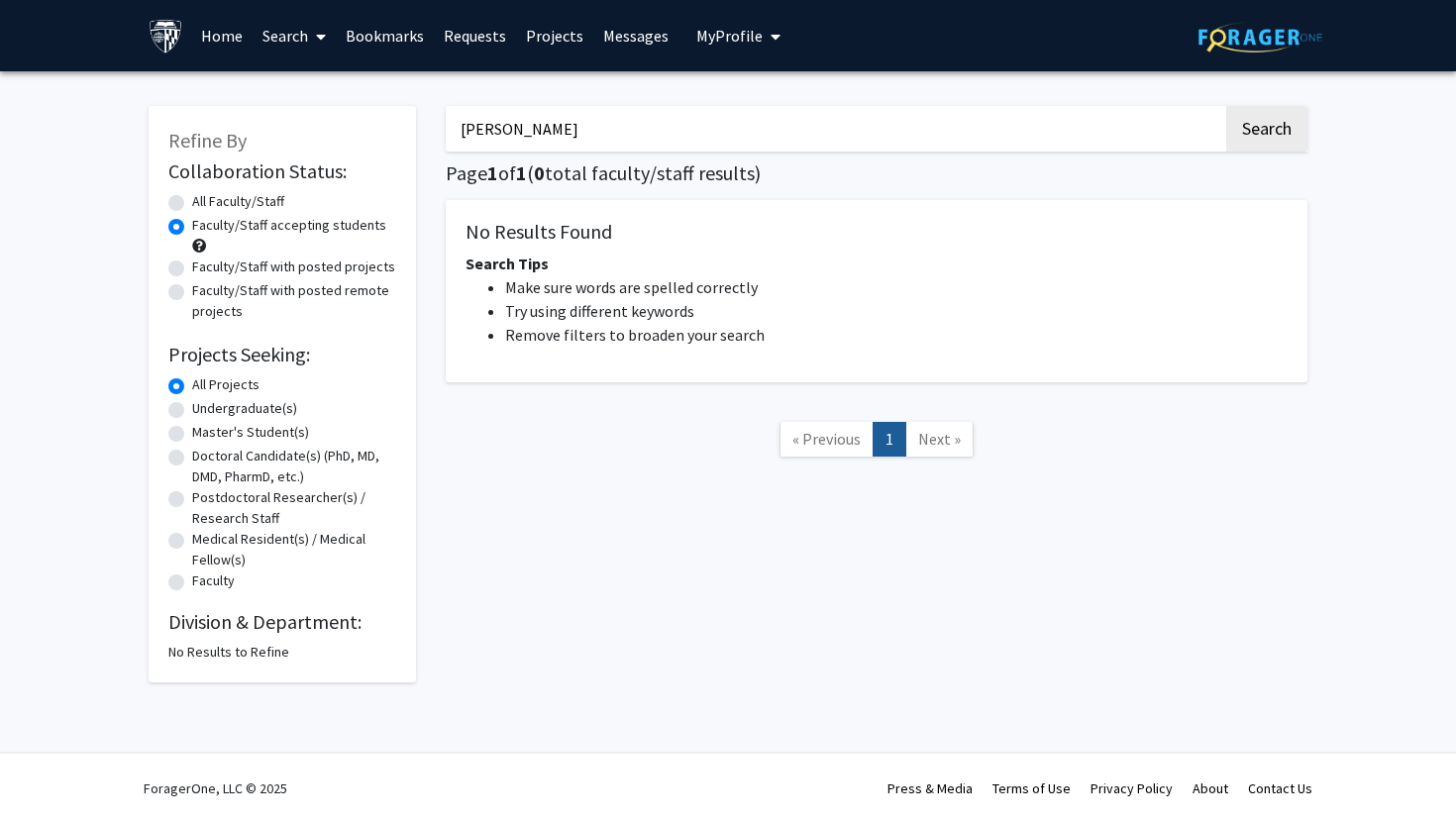 click on "[PERSON_NAME]" at bounding box center (834, 129) 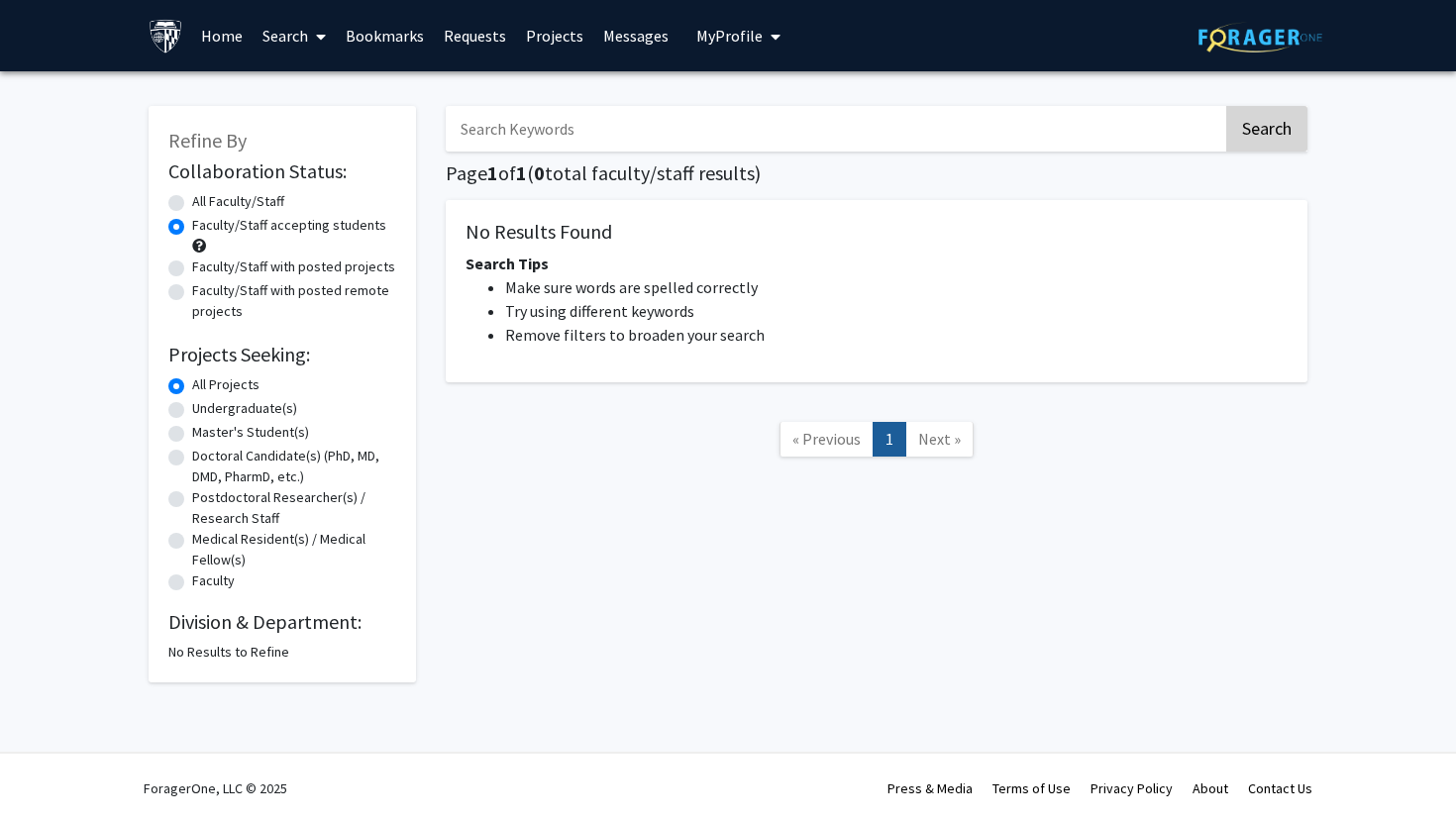 type 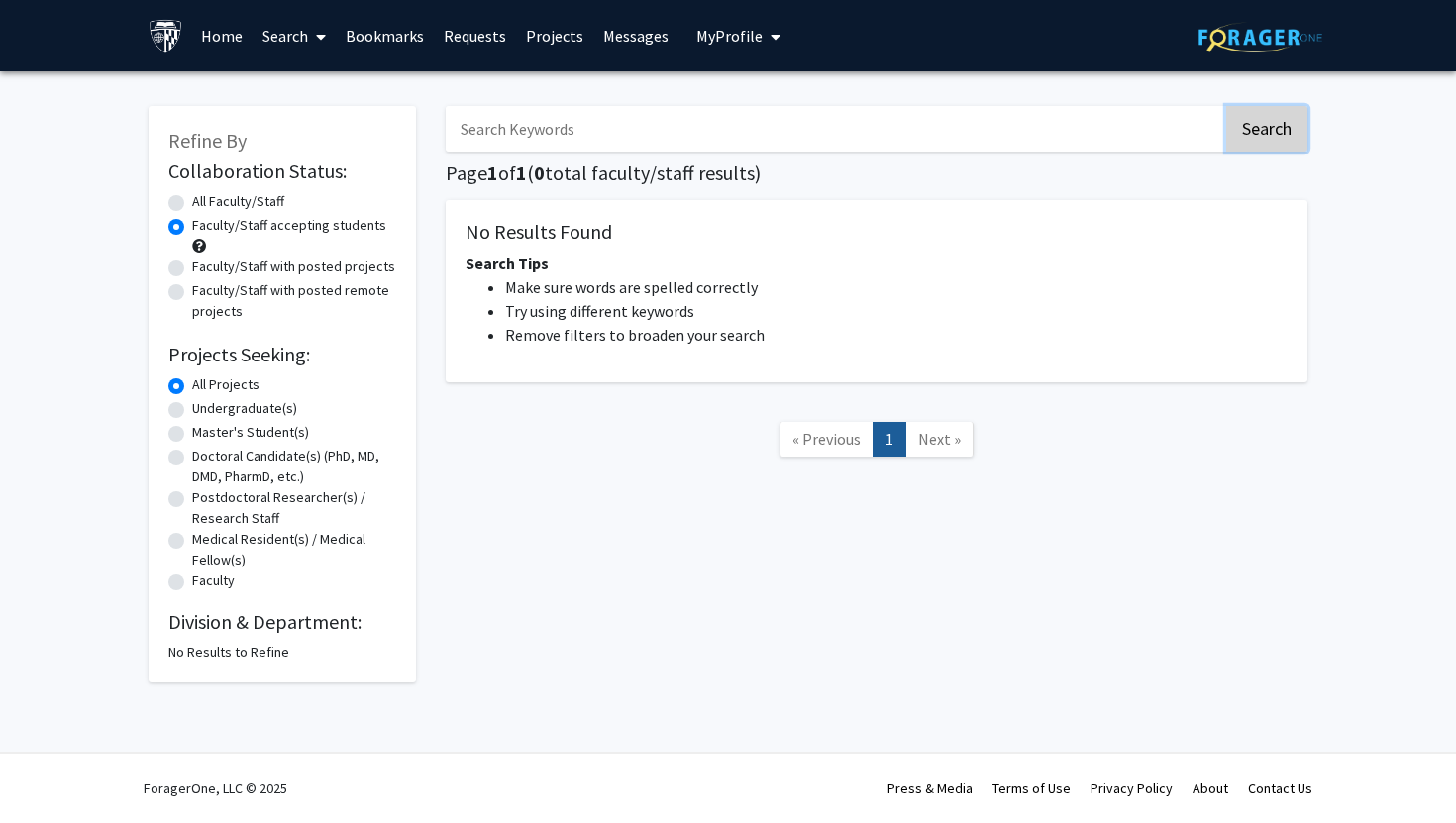 click on "Search" 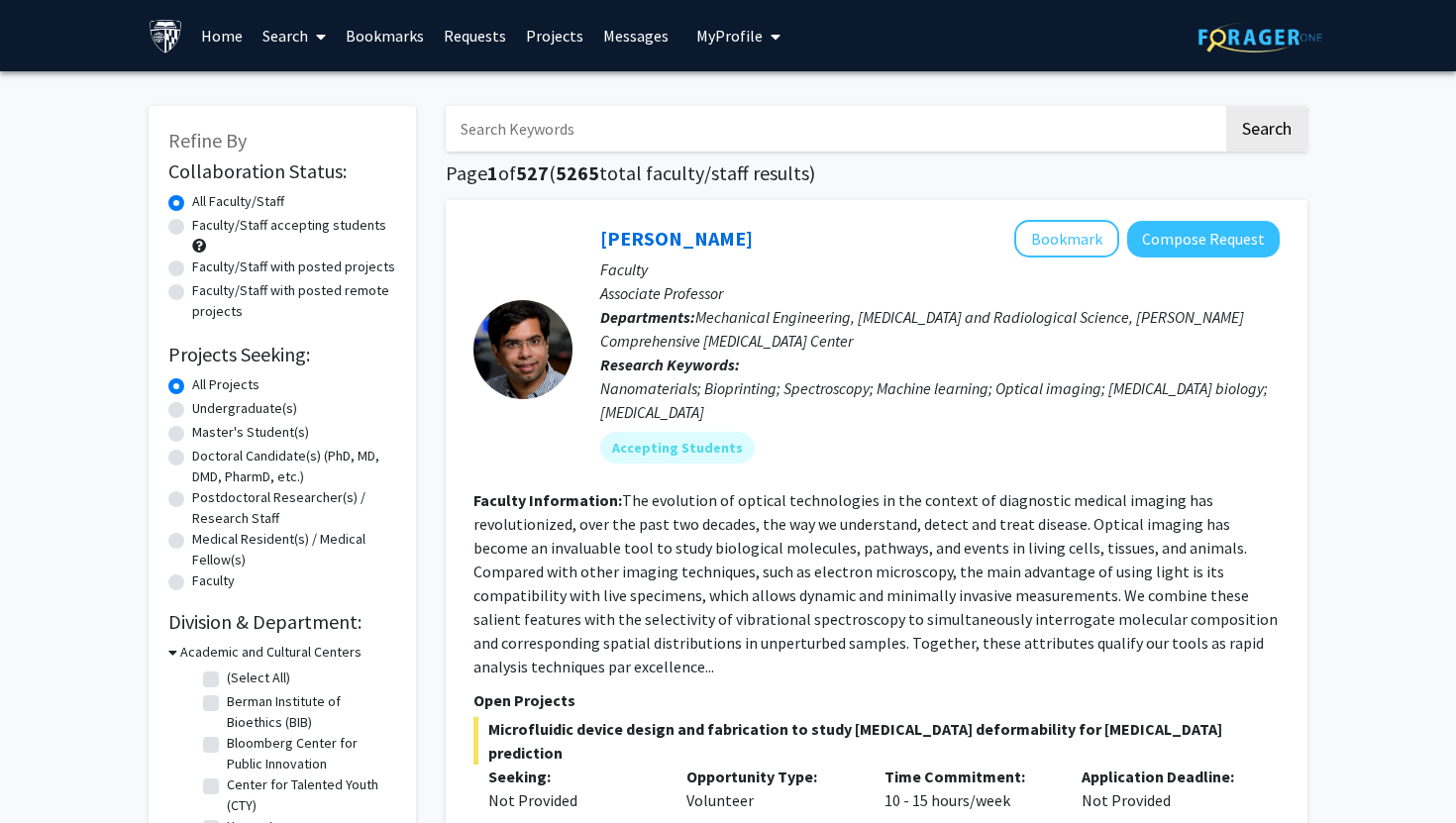 click on "Faculty/Staff accepting students" 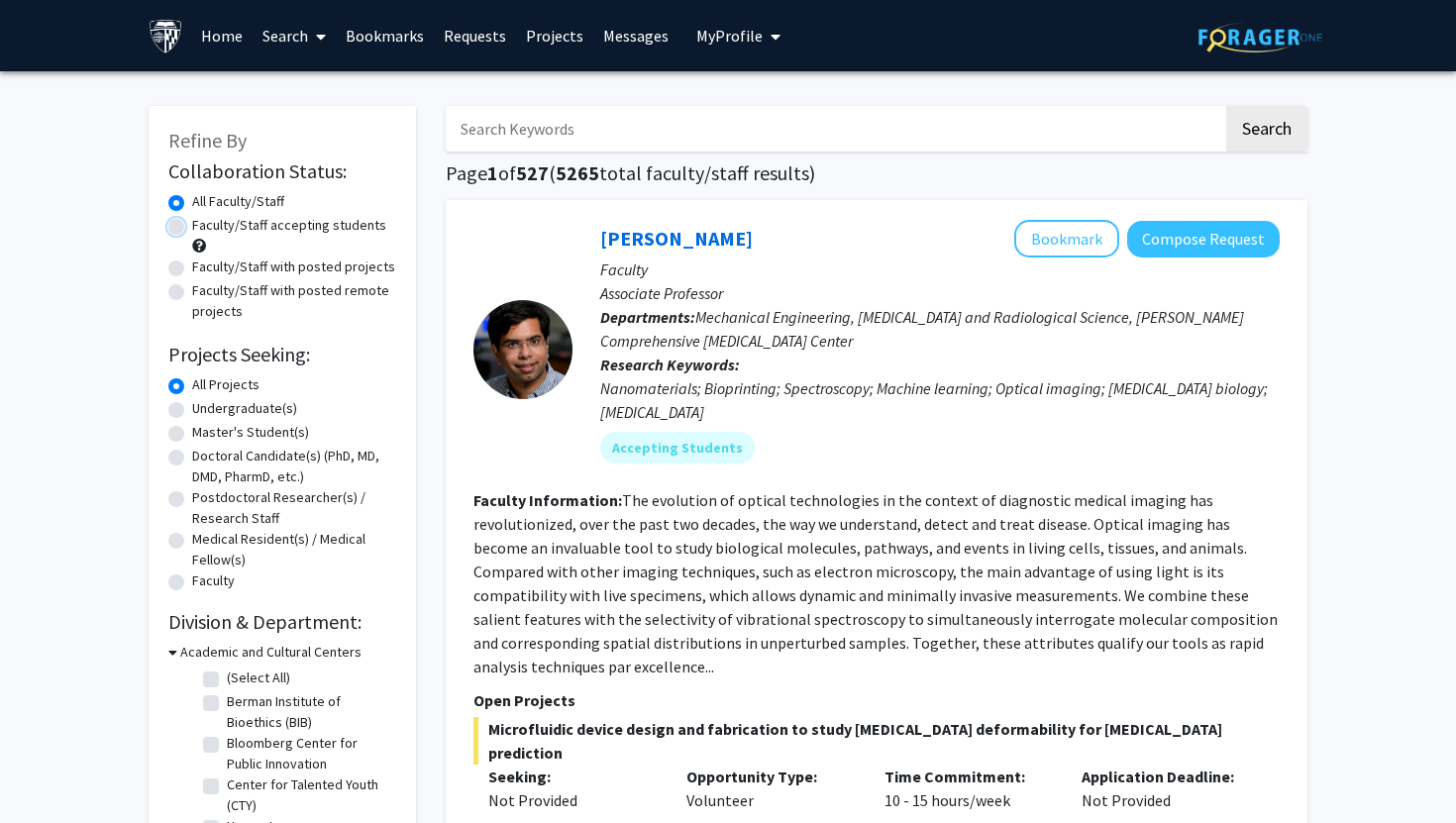 click on "Faculty/Staff accepting students" at bounding box center [198, 221] 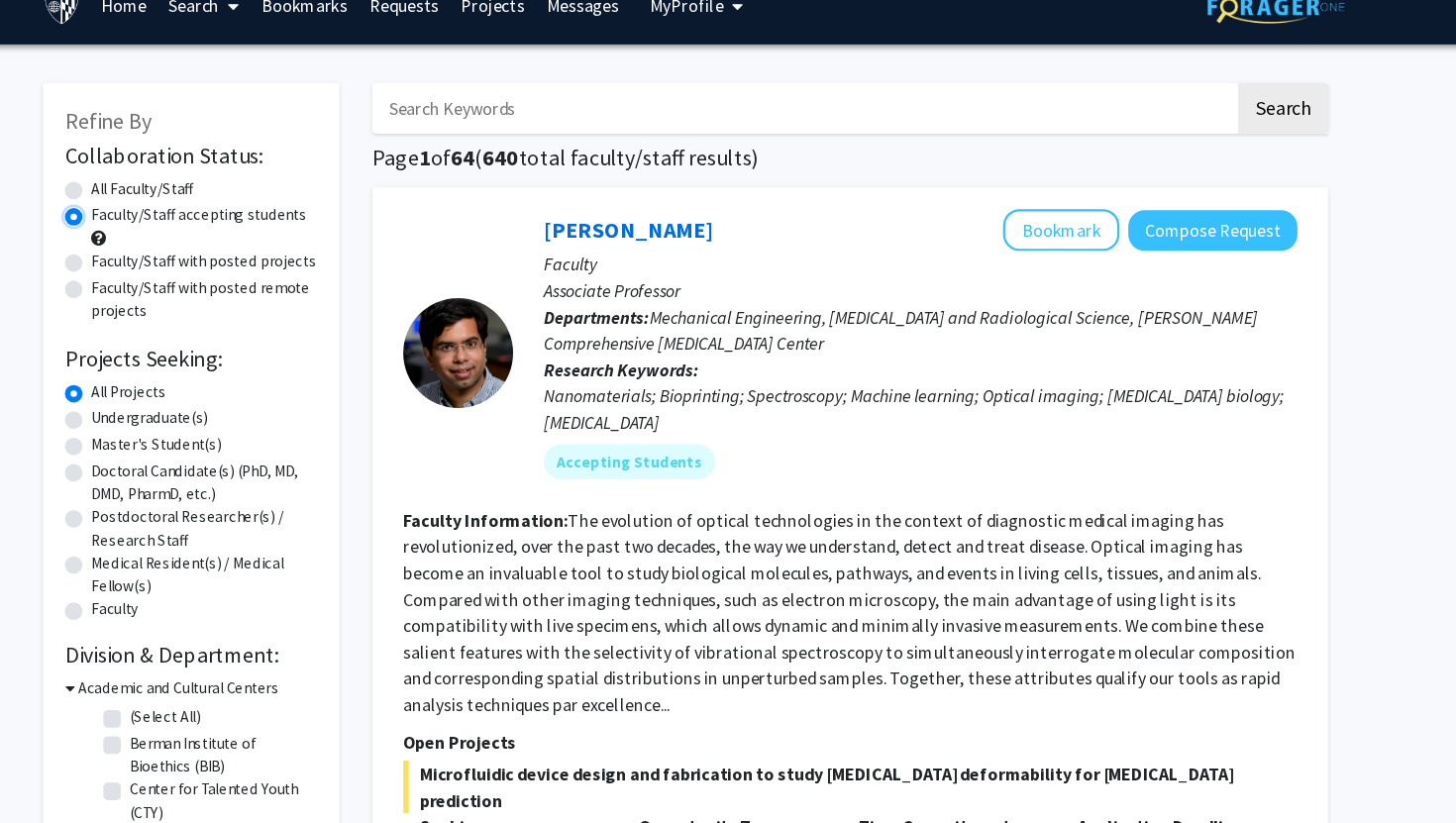 scroll, scrollTop: 9, scrollLeft: 0, axis: vertical 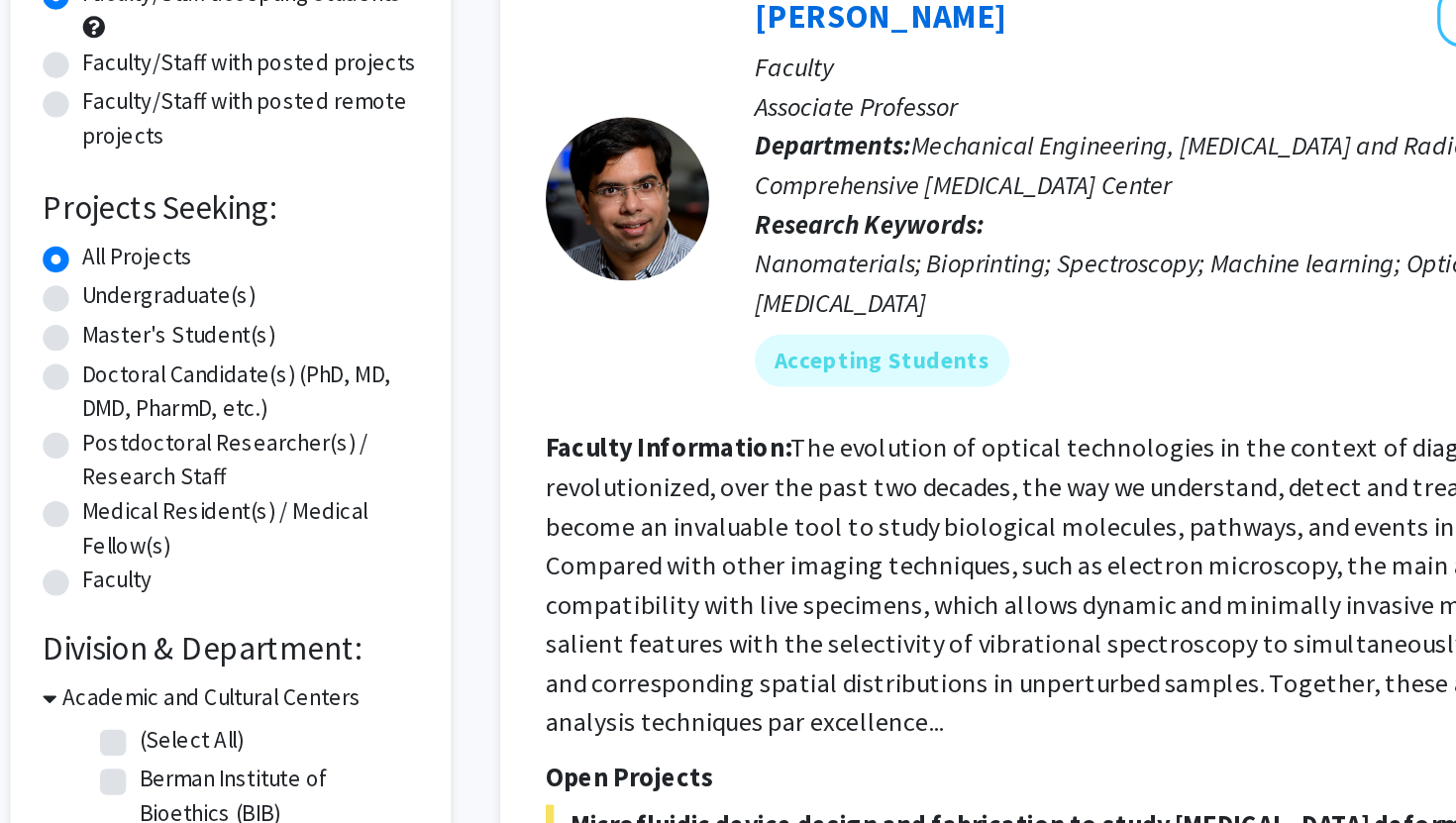 click on "Undergraduate(s)" 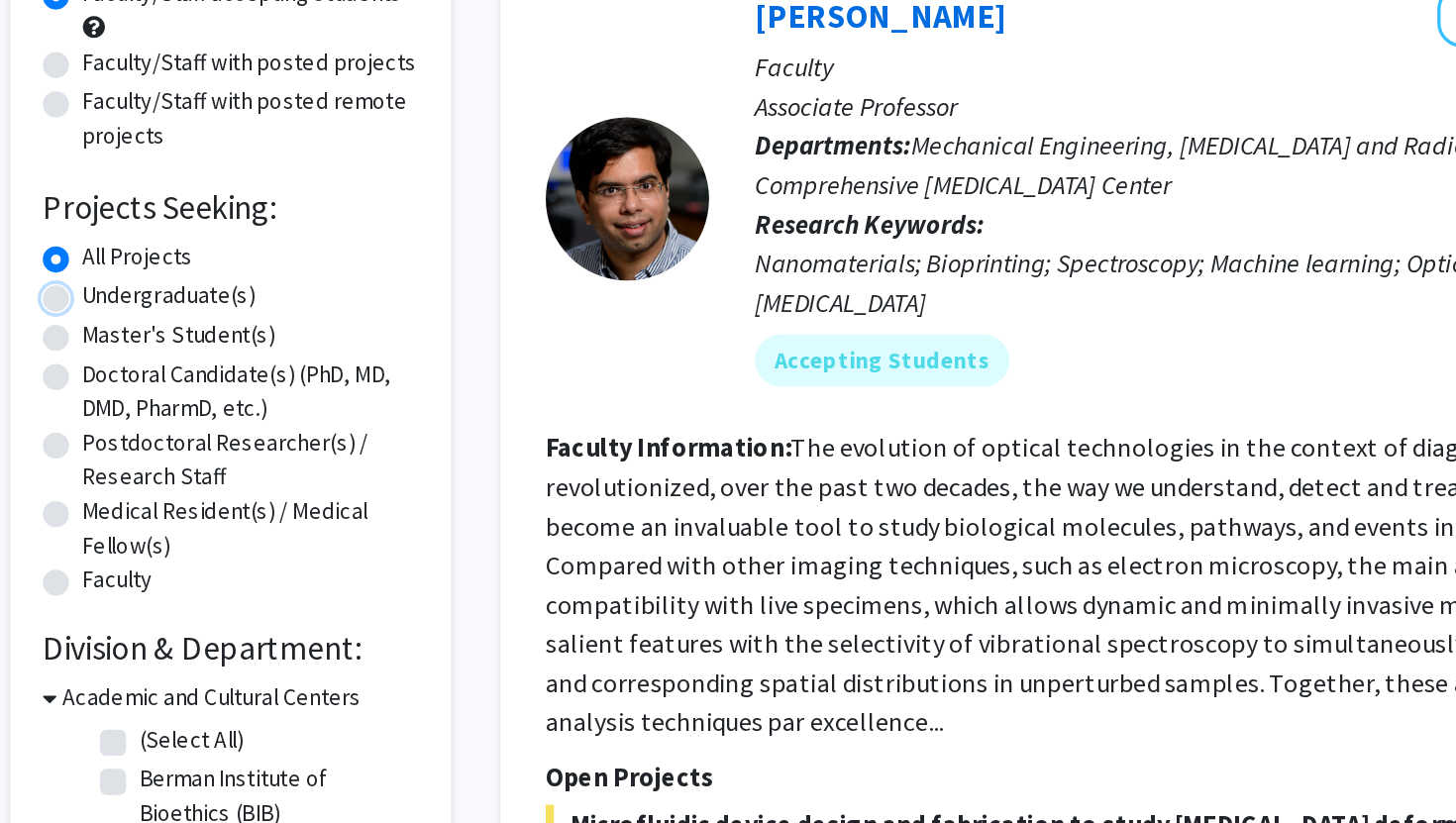 click on "Undergraduate(s)" at bounding box center [198, 395] 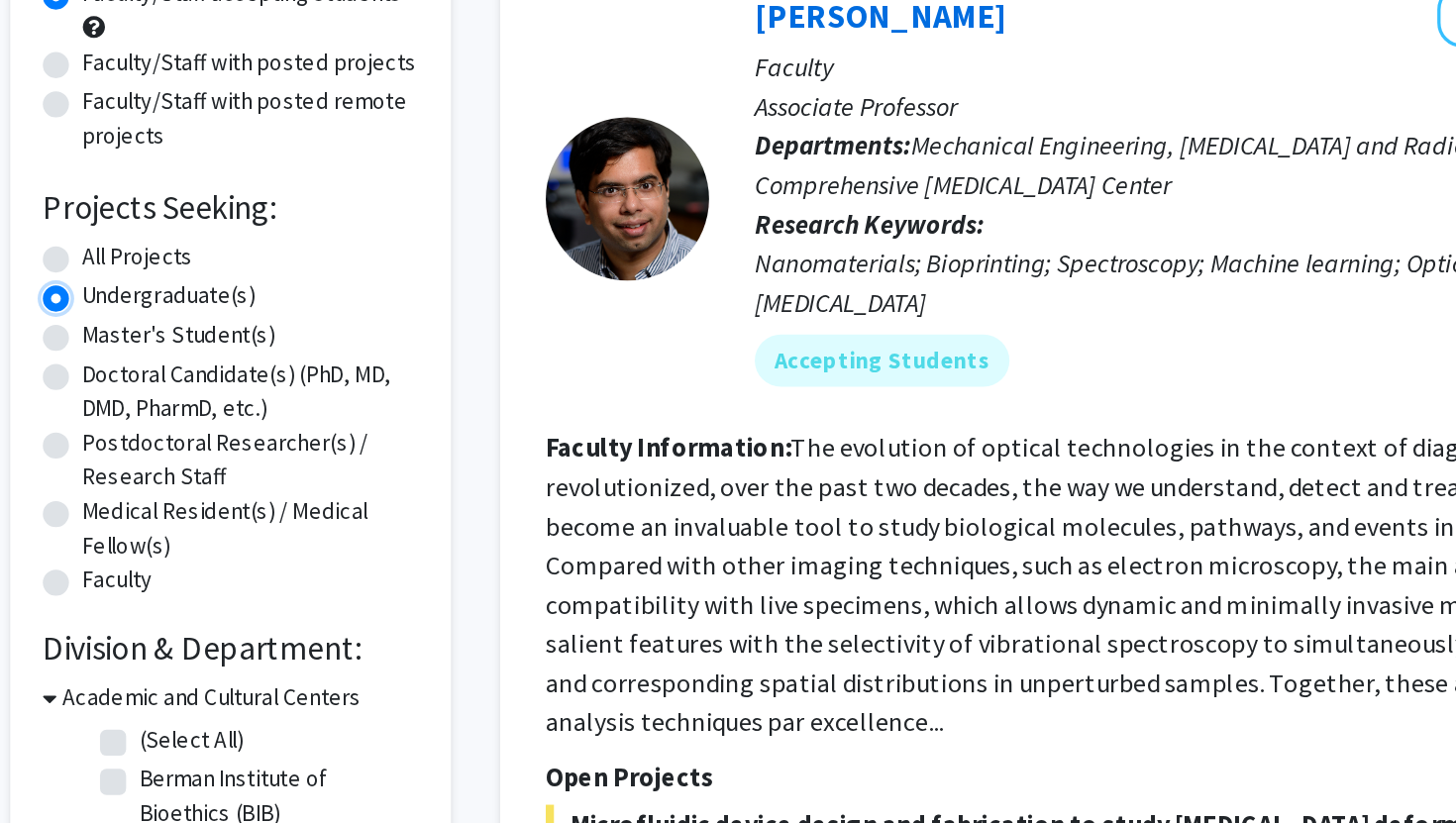 scroll, scrollTop: 0, scrollLeft: 0, axis: both 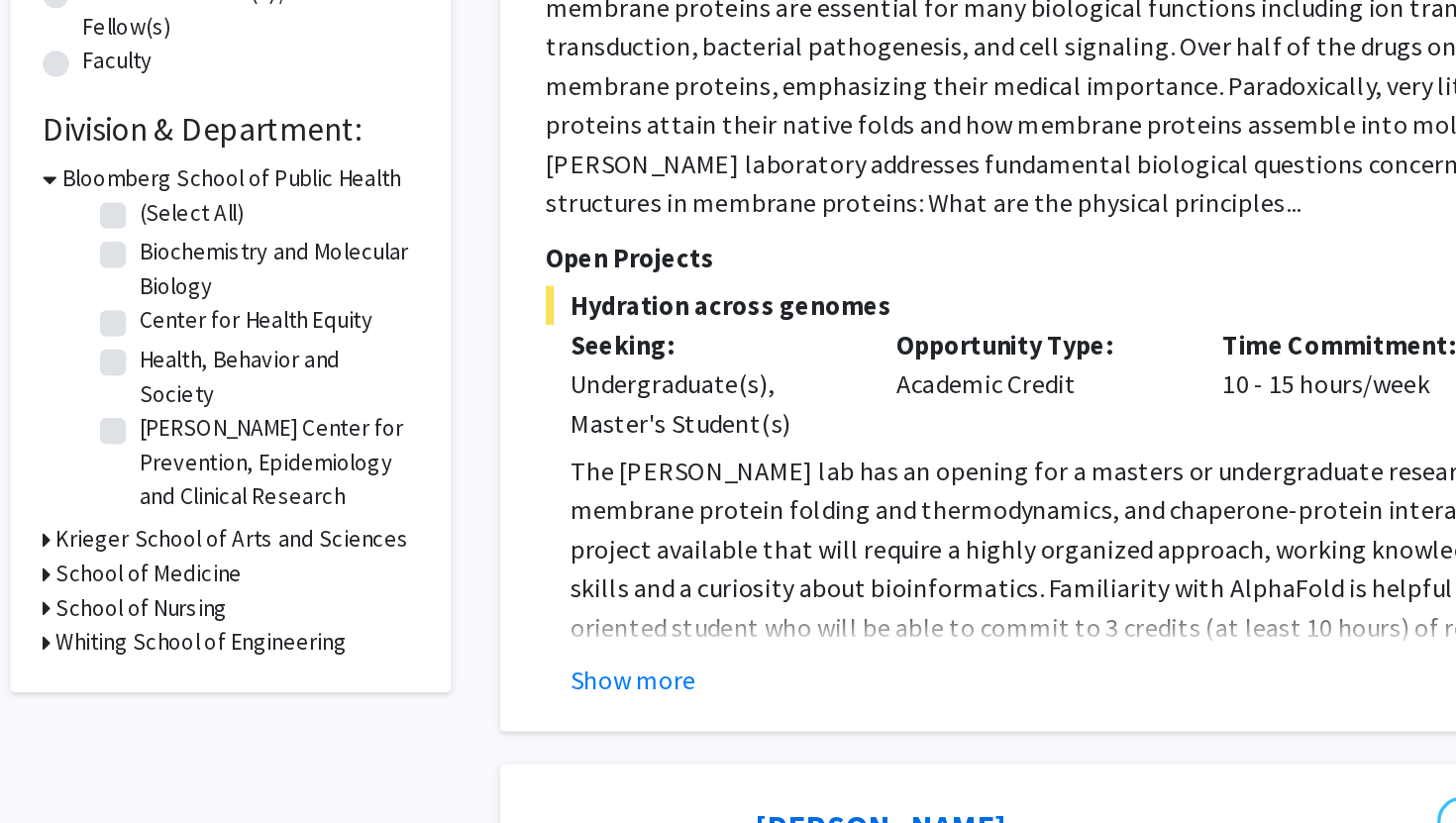 click on "School of Medicine" at bounding box center [233, 667] 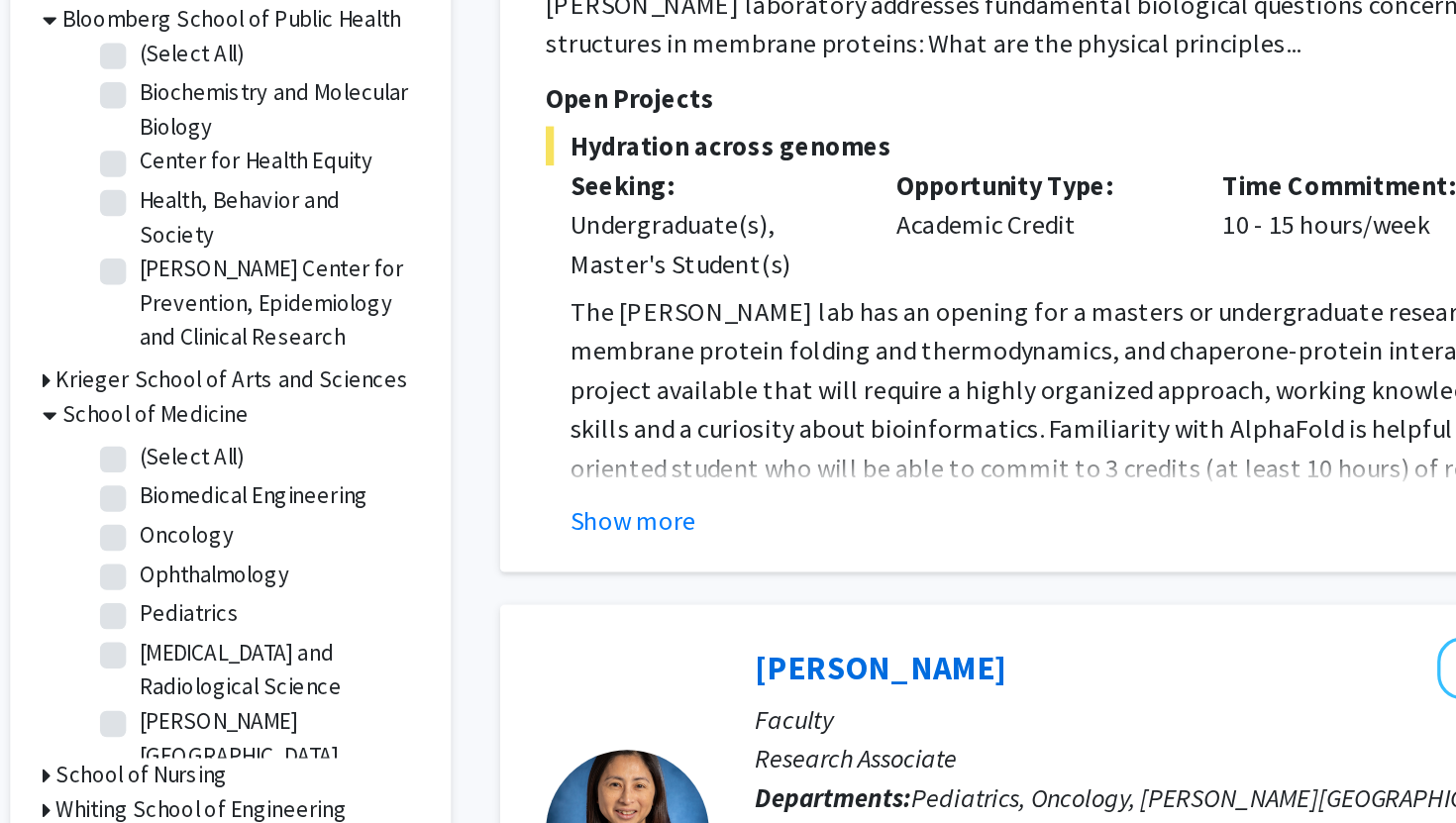scroll, scrollTop: 321, scrollLeft: 0, axis: vertical 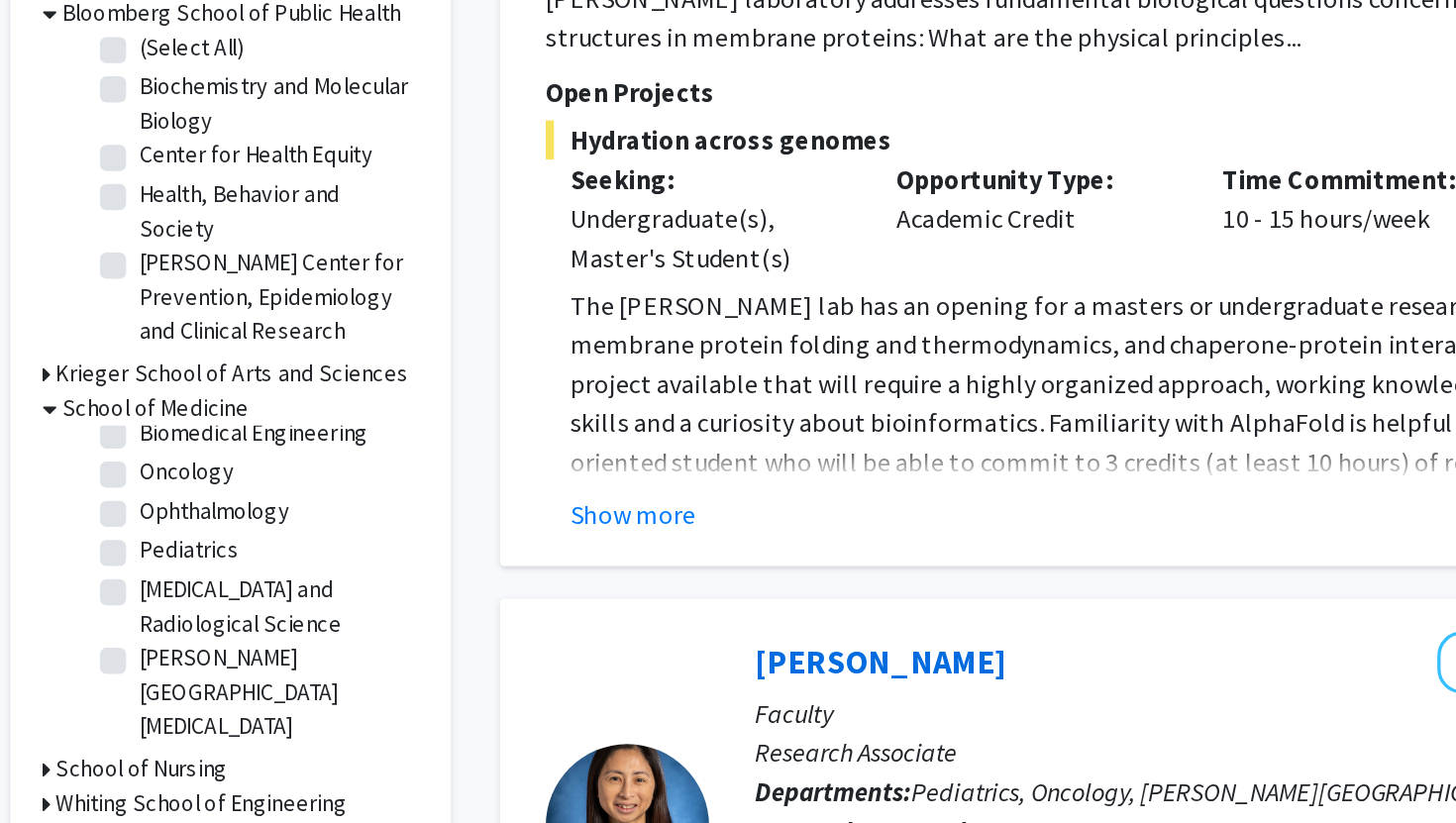 click on "School of Nursing" at bounding box center (228, 789) 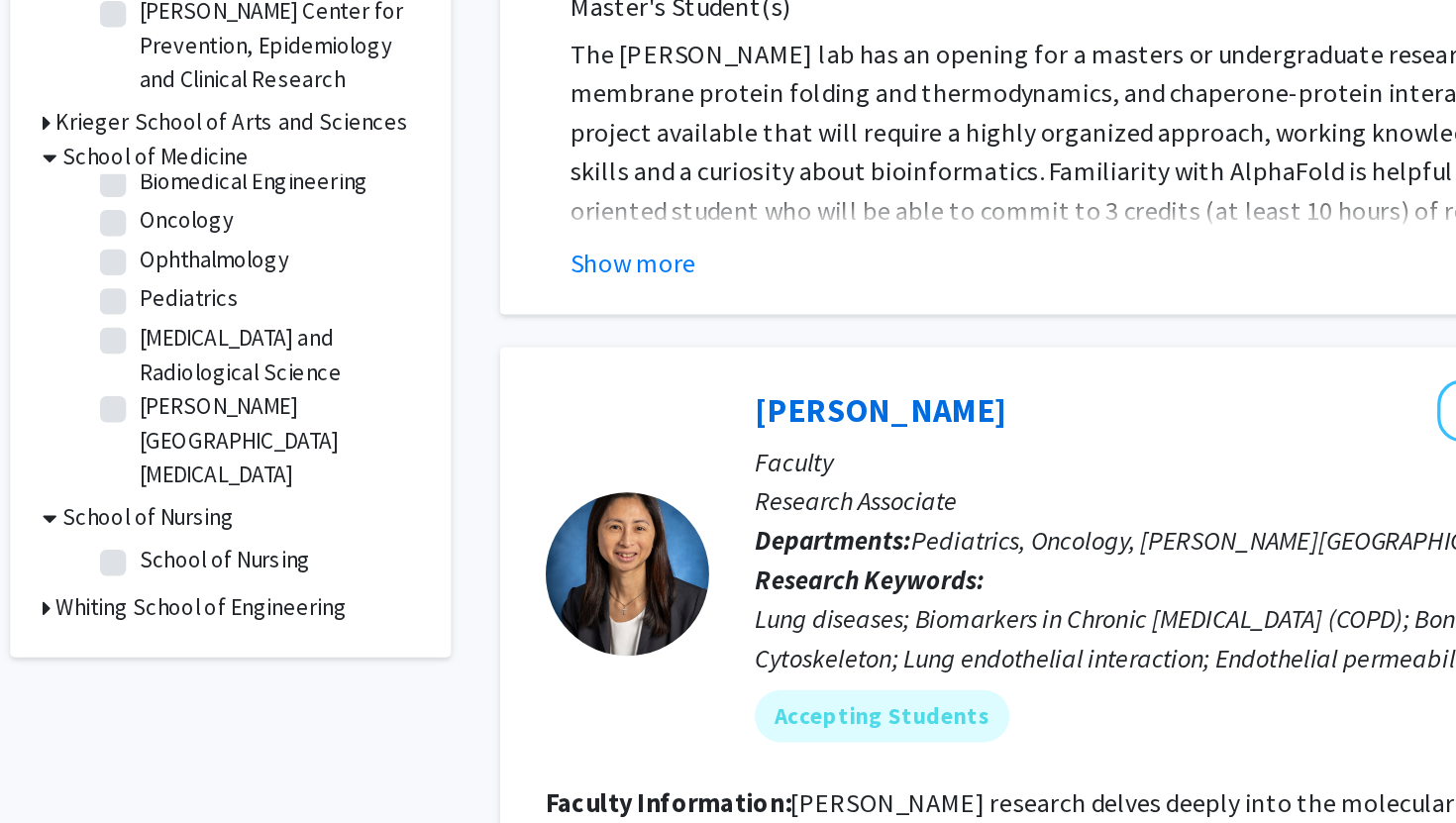 scroll, scrollTop: 718, scrollLeft: 0, axis: vertical 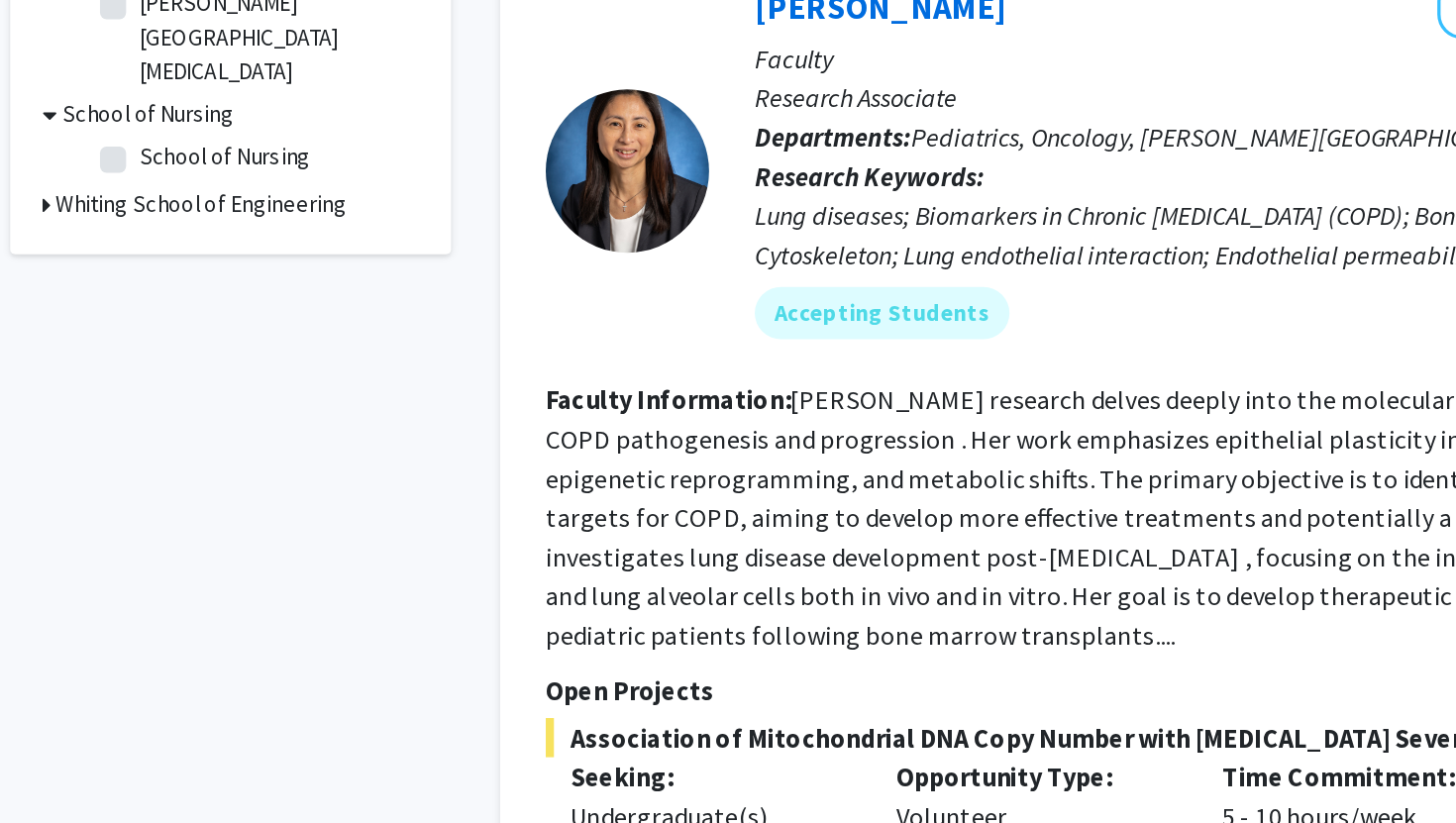 click on "Whiting School of Engineering" at bounding box center [264, 447] 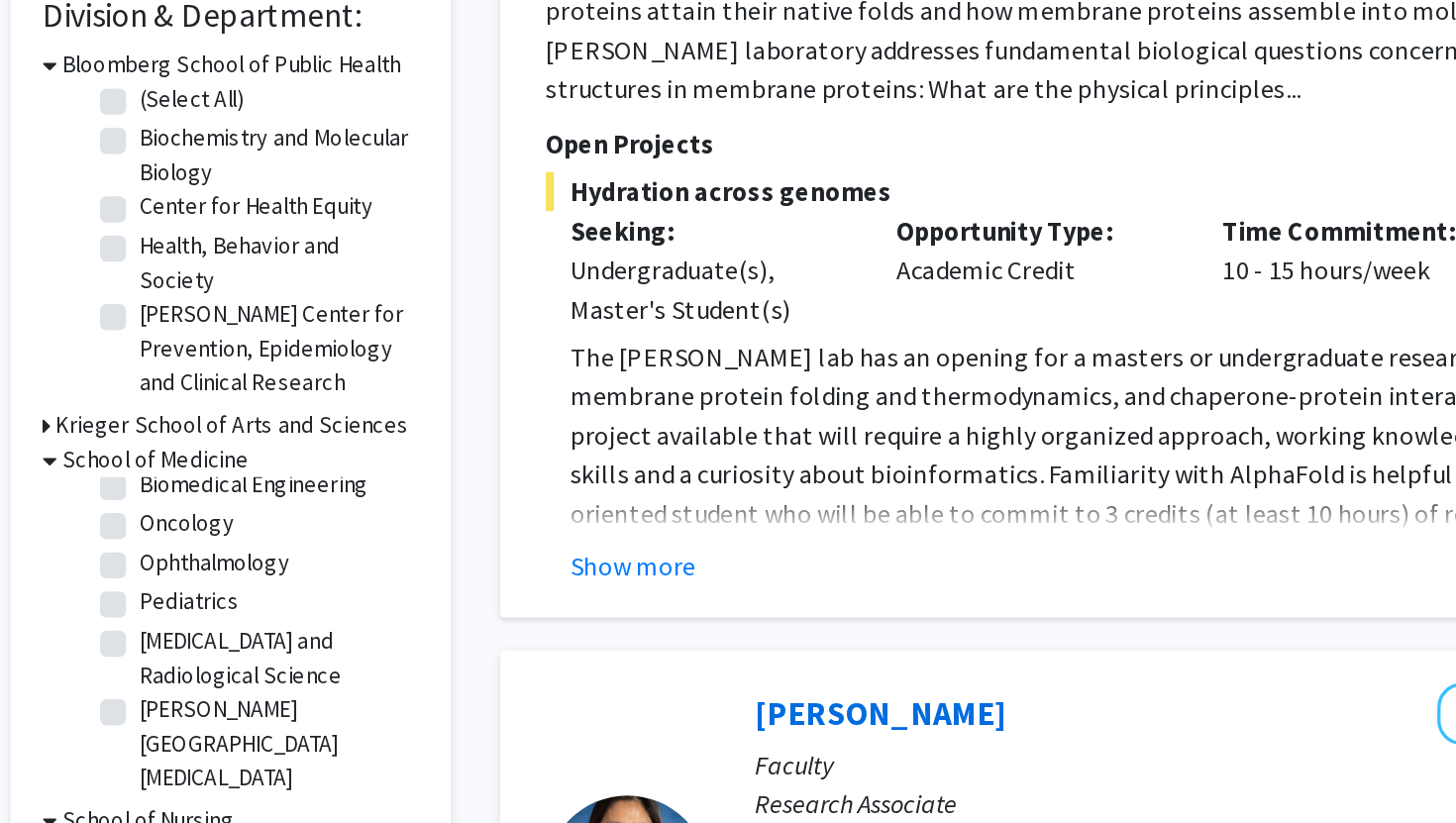 scroll, scrollTop: 554, scrollLeft: 0, axis: vertical 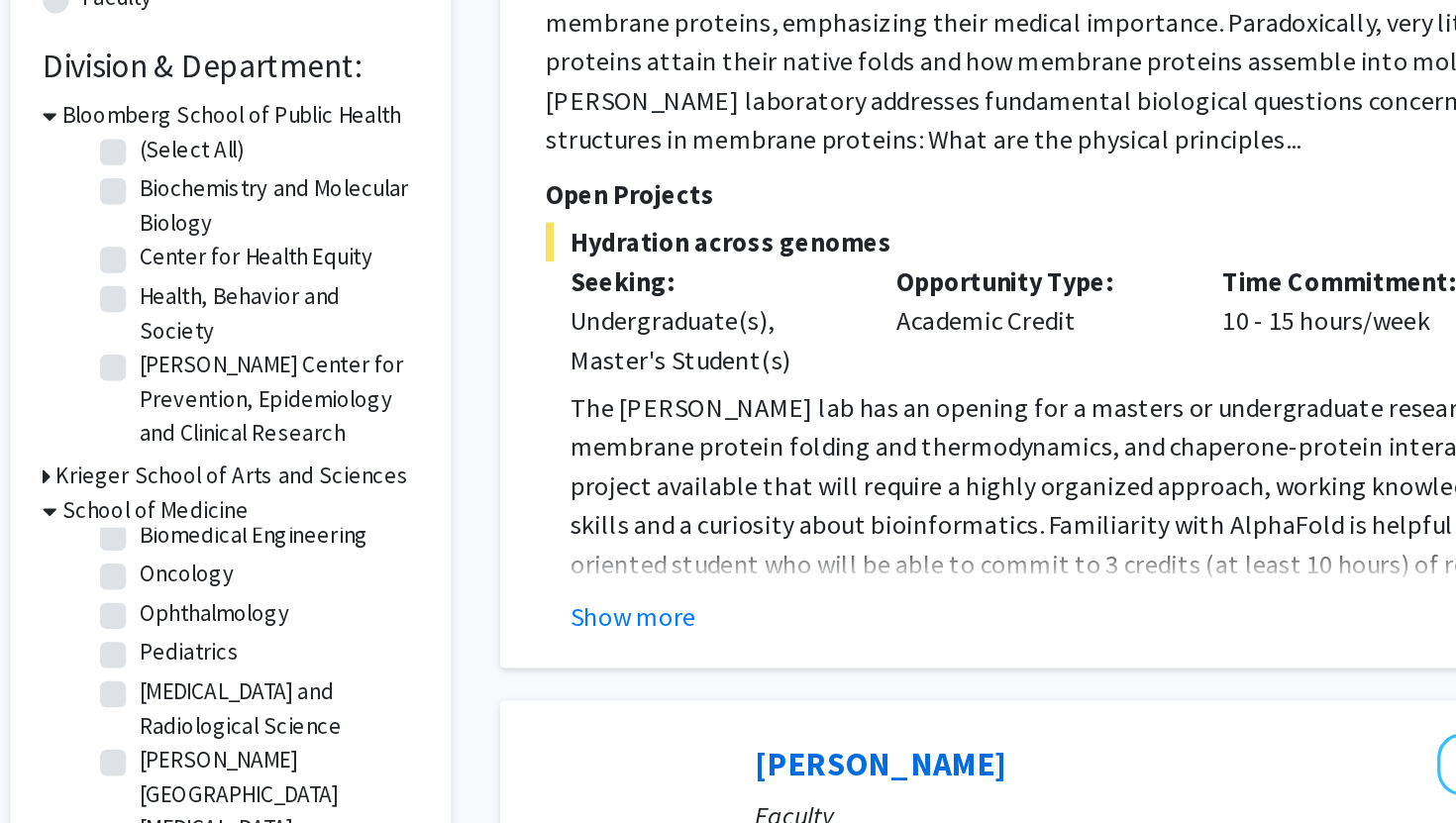 click on "Krieger School of Arts and Sciences" at bounding box center [283, 317] 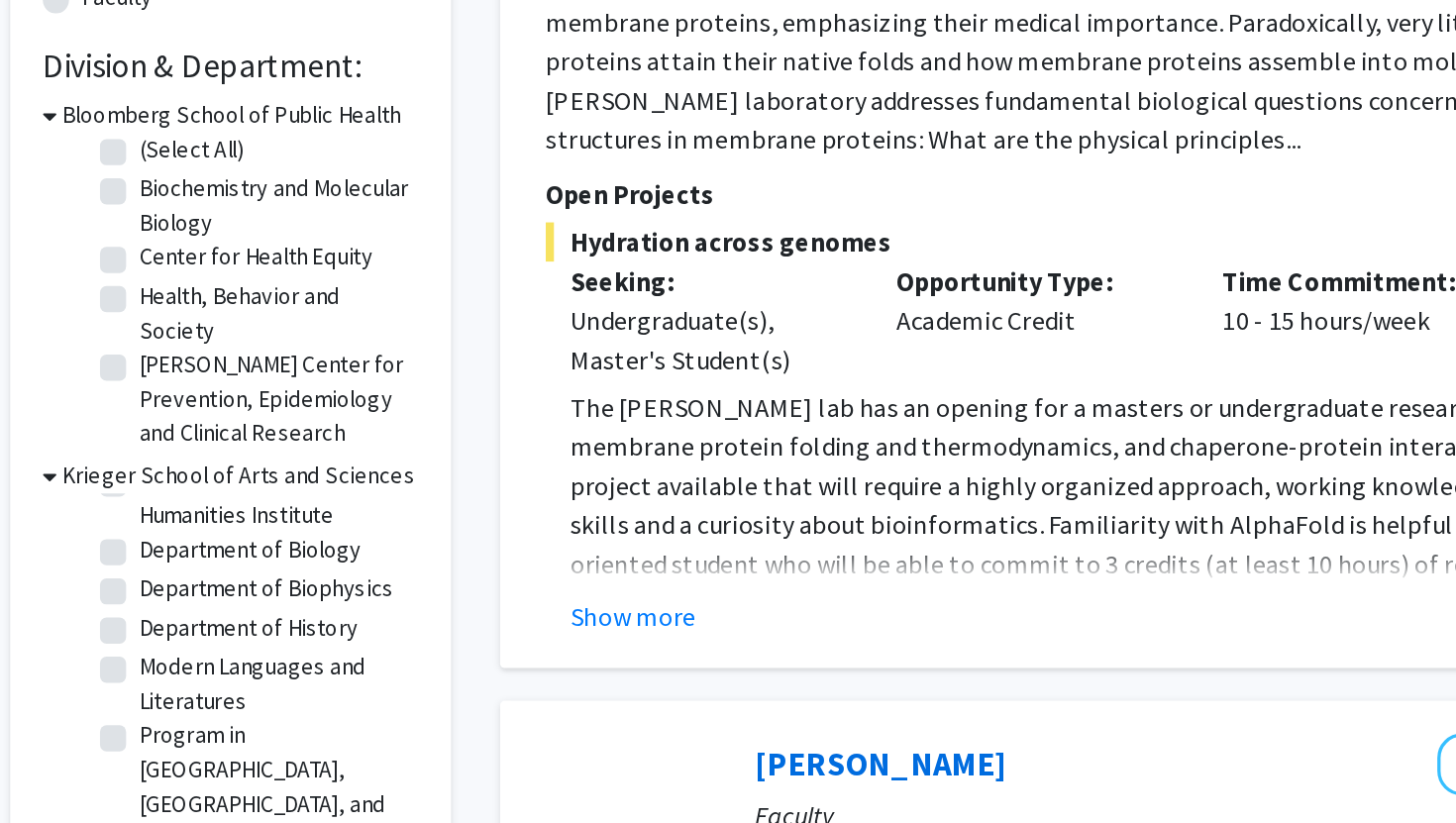 scroll, scrollTop: 94, scrollLeft: 0, axis: vertical 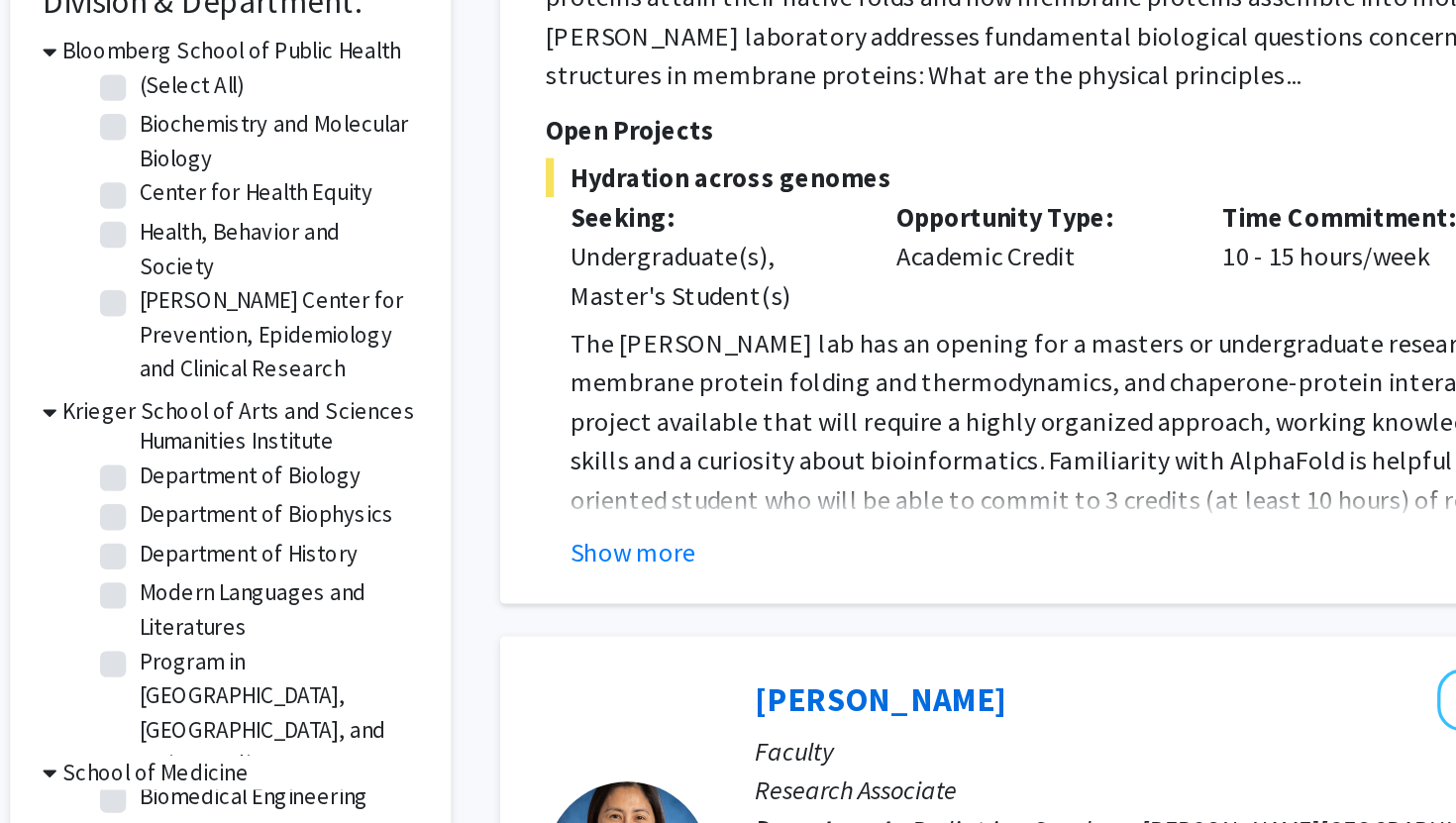 click on "Department of Biology" 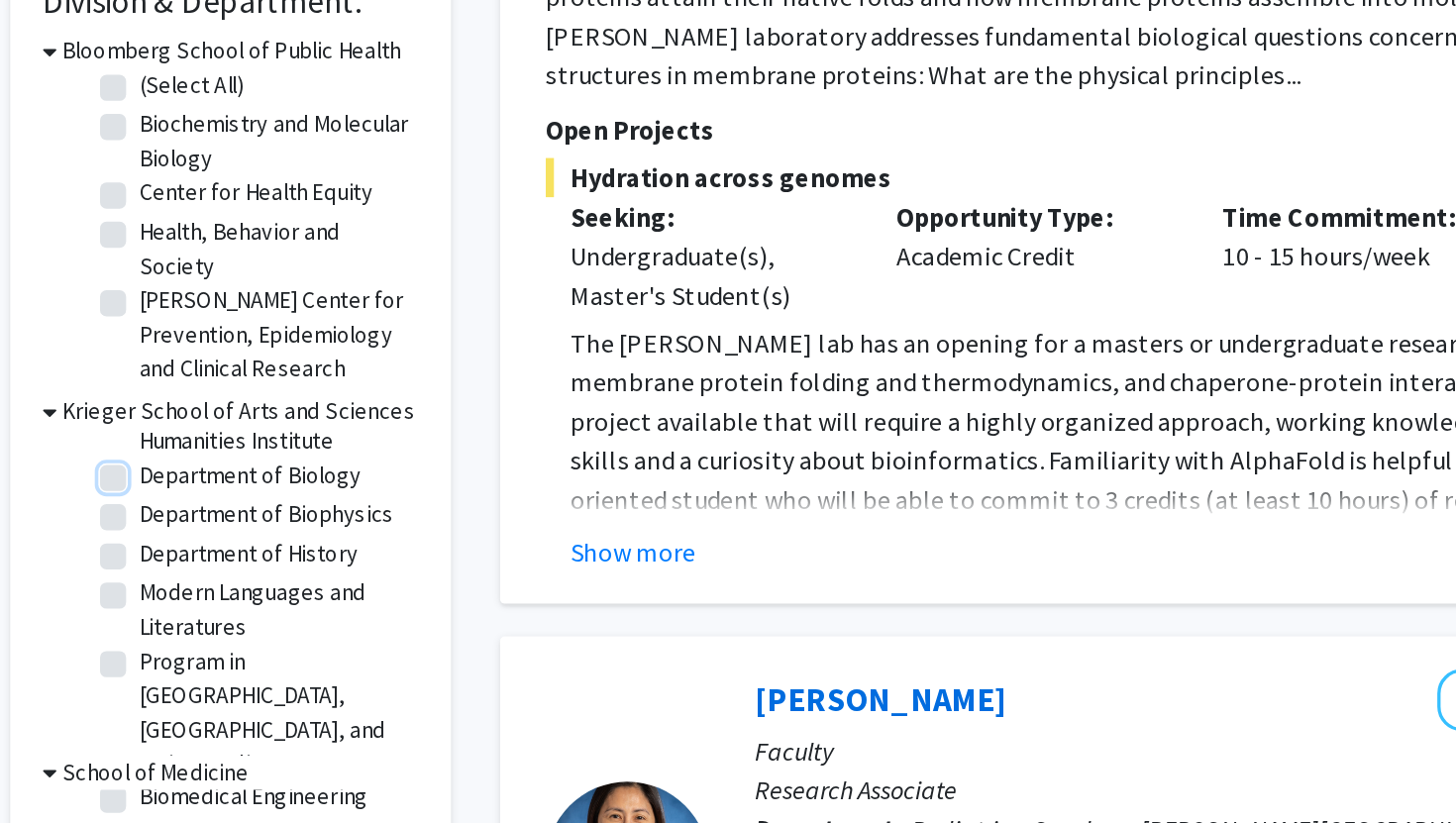 click on "Department of Biology" at bounding box center (233, 352) 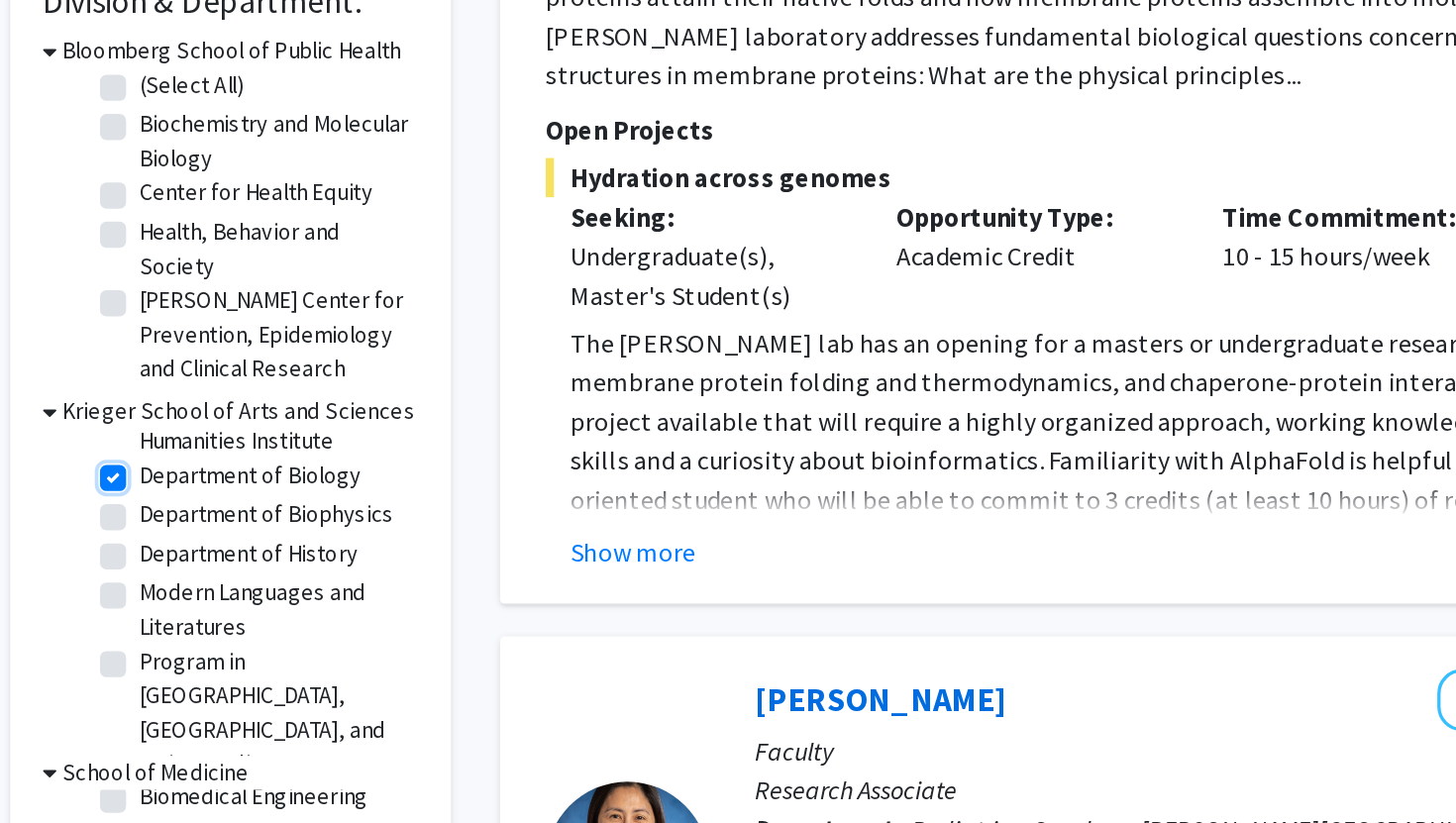 checkbox on "true" 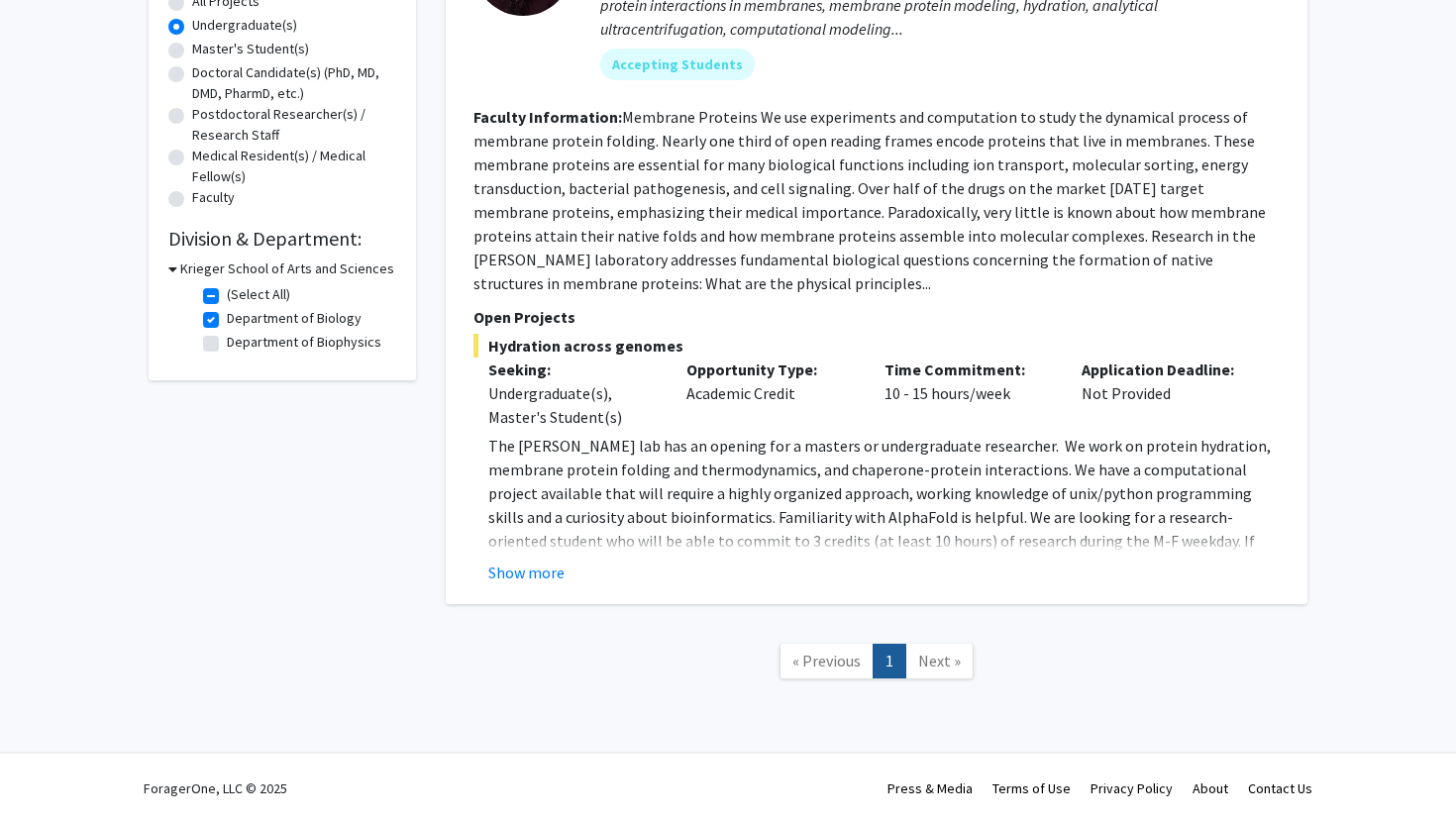 scroll, scrollTop: 100, scrollLeft: 0, axis: vertical 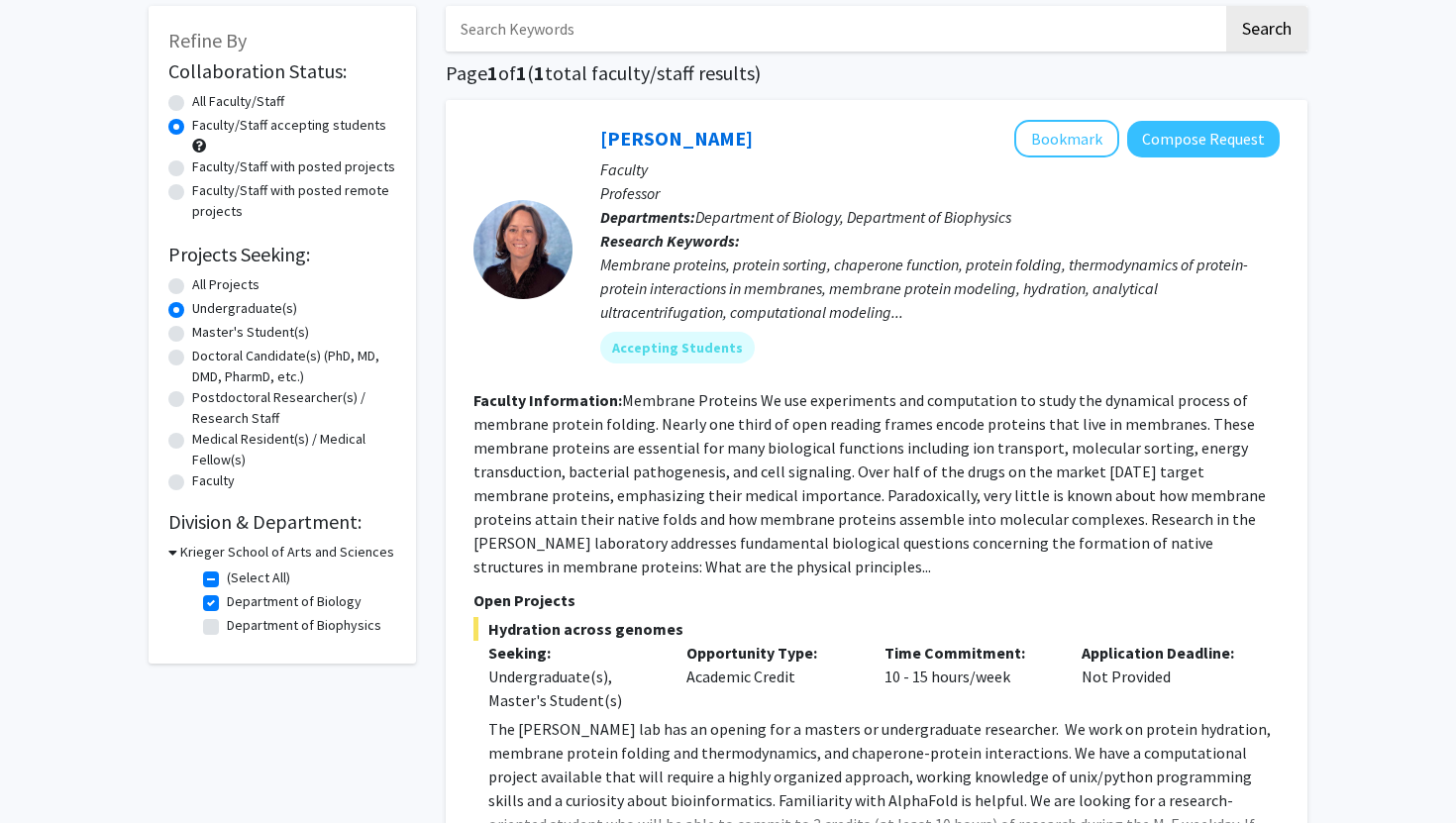 click on "Department of Biology" 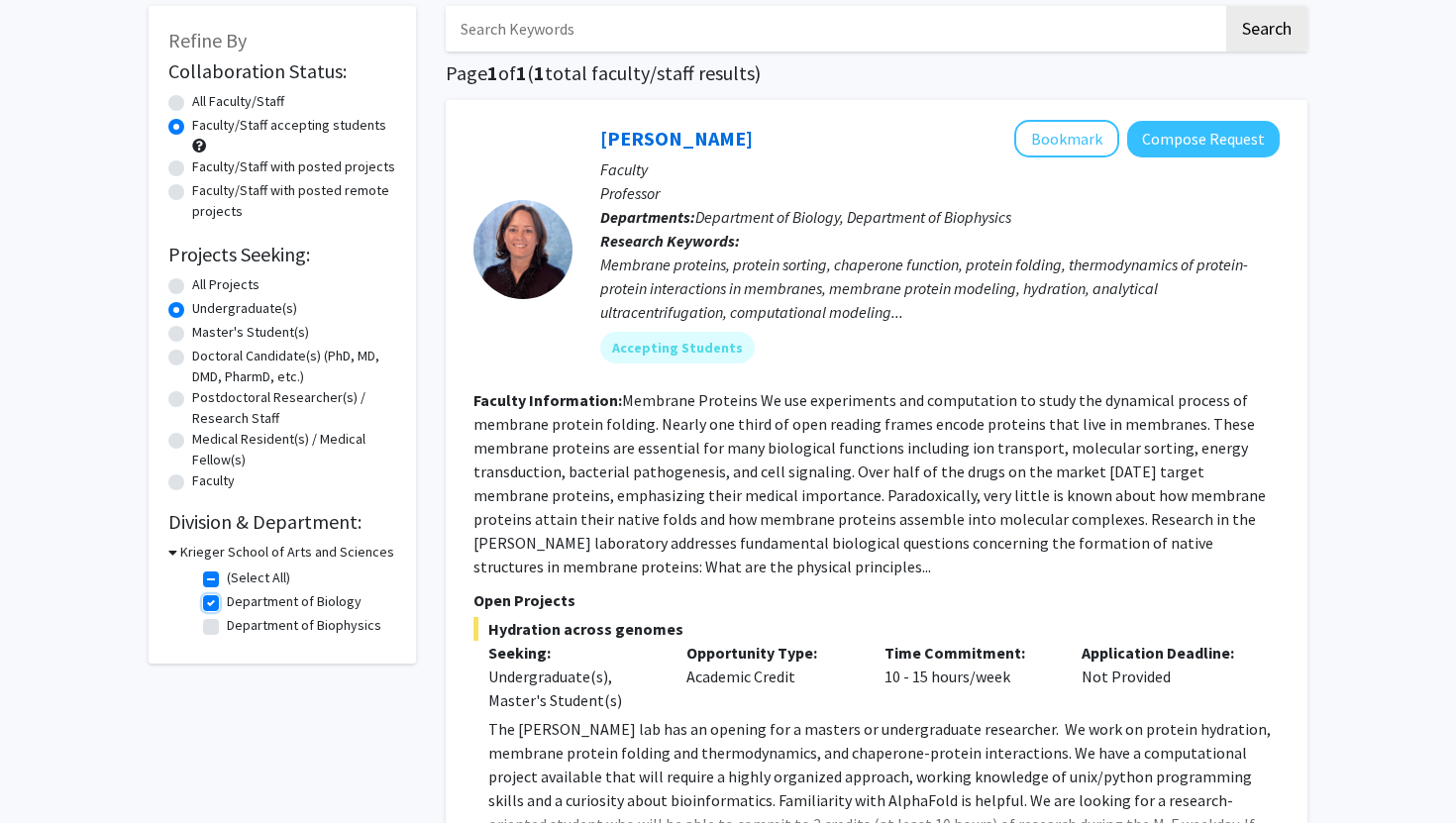 click on "Department of Biology" at bounding box center (233, 597) 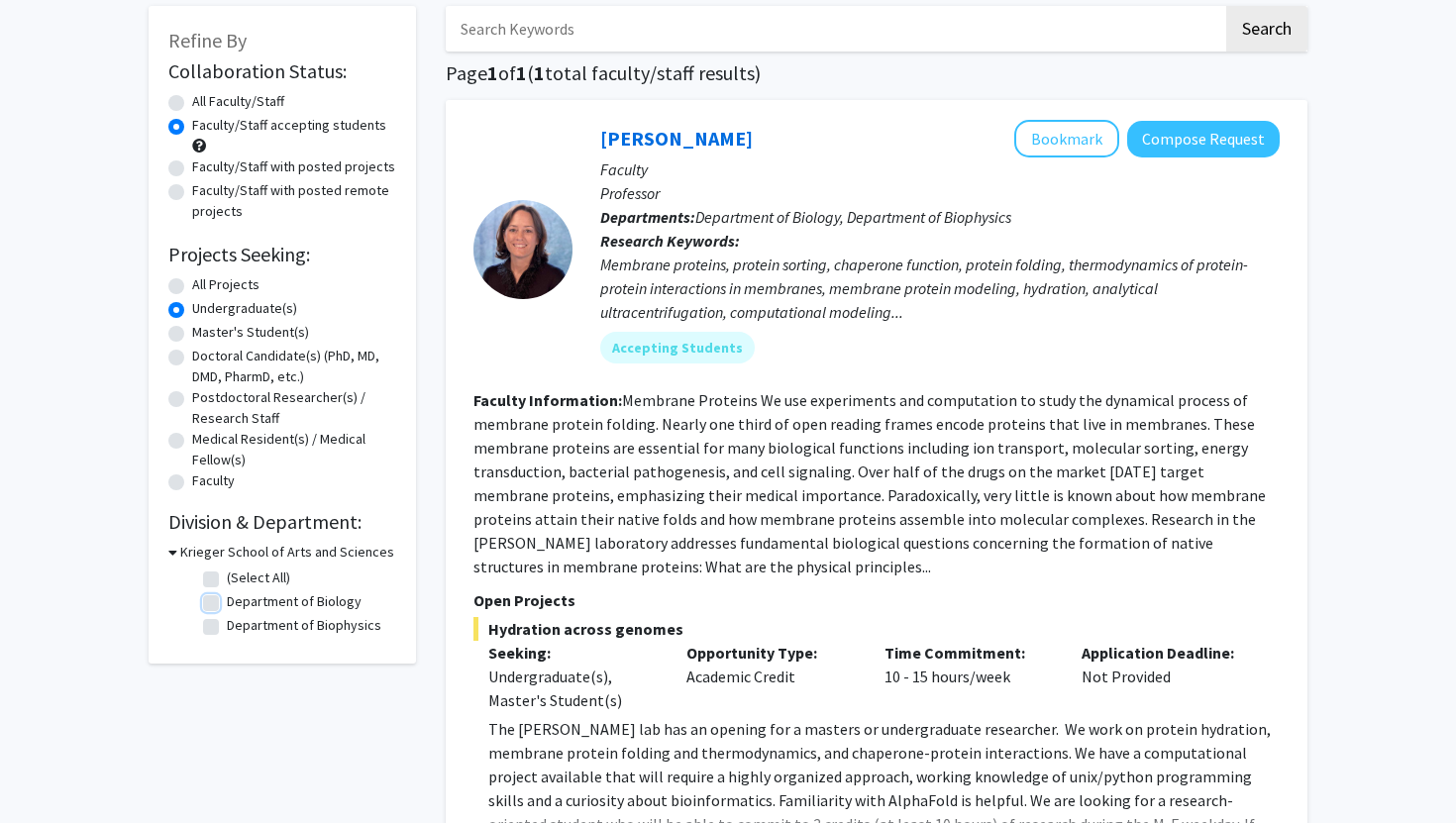 checkbox on "false" 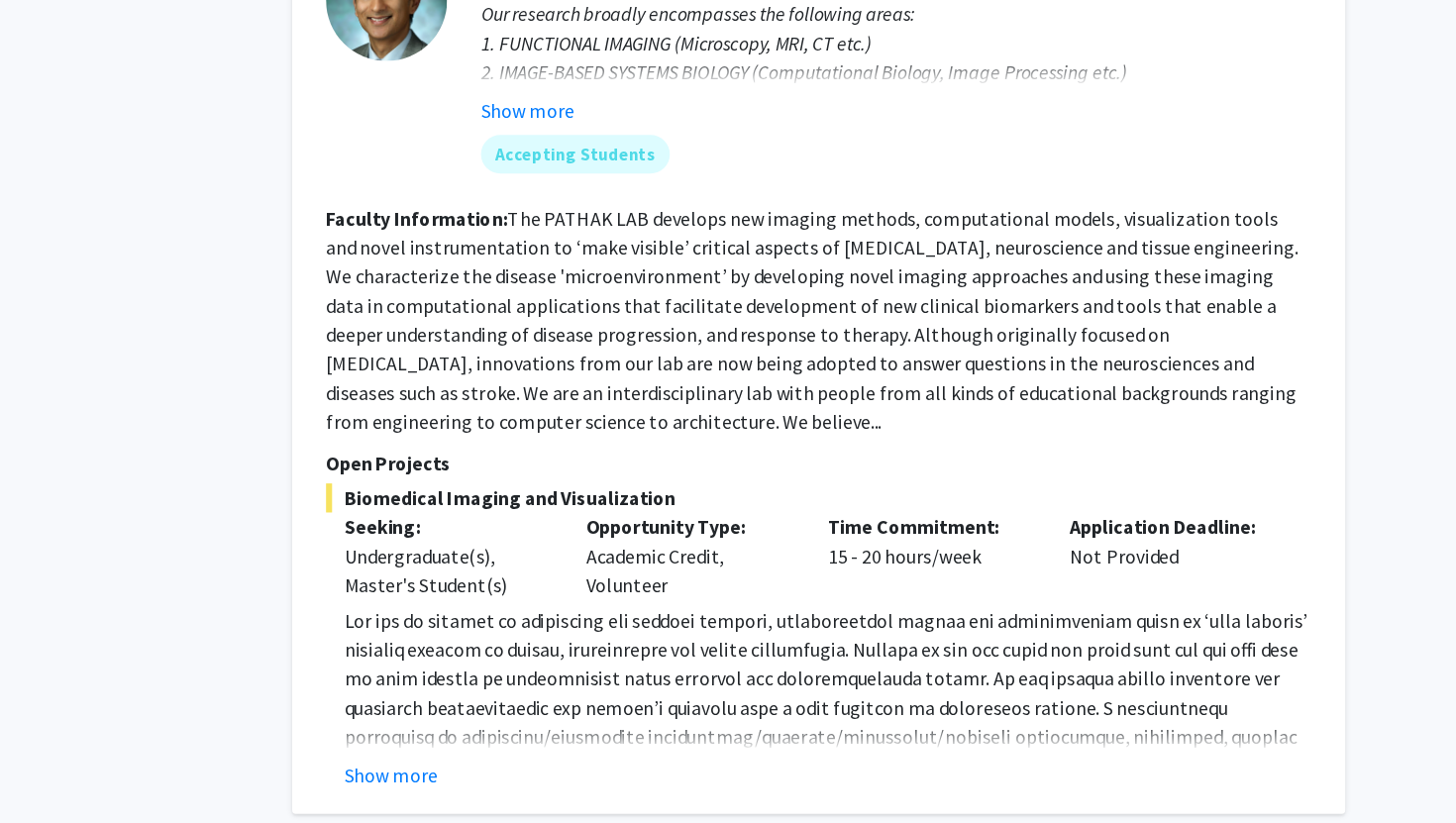 scroll, scrollTop: 7856, scrollLeft: 0, axis: vertical 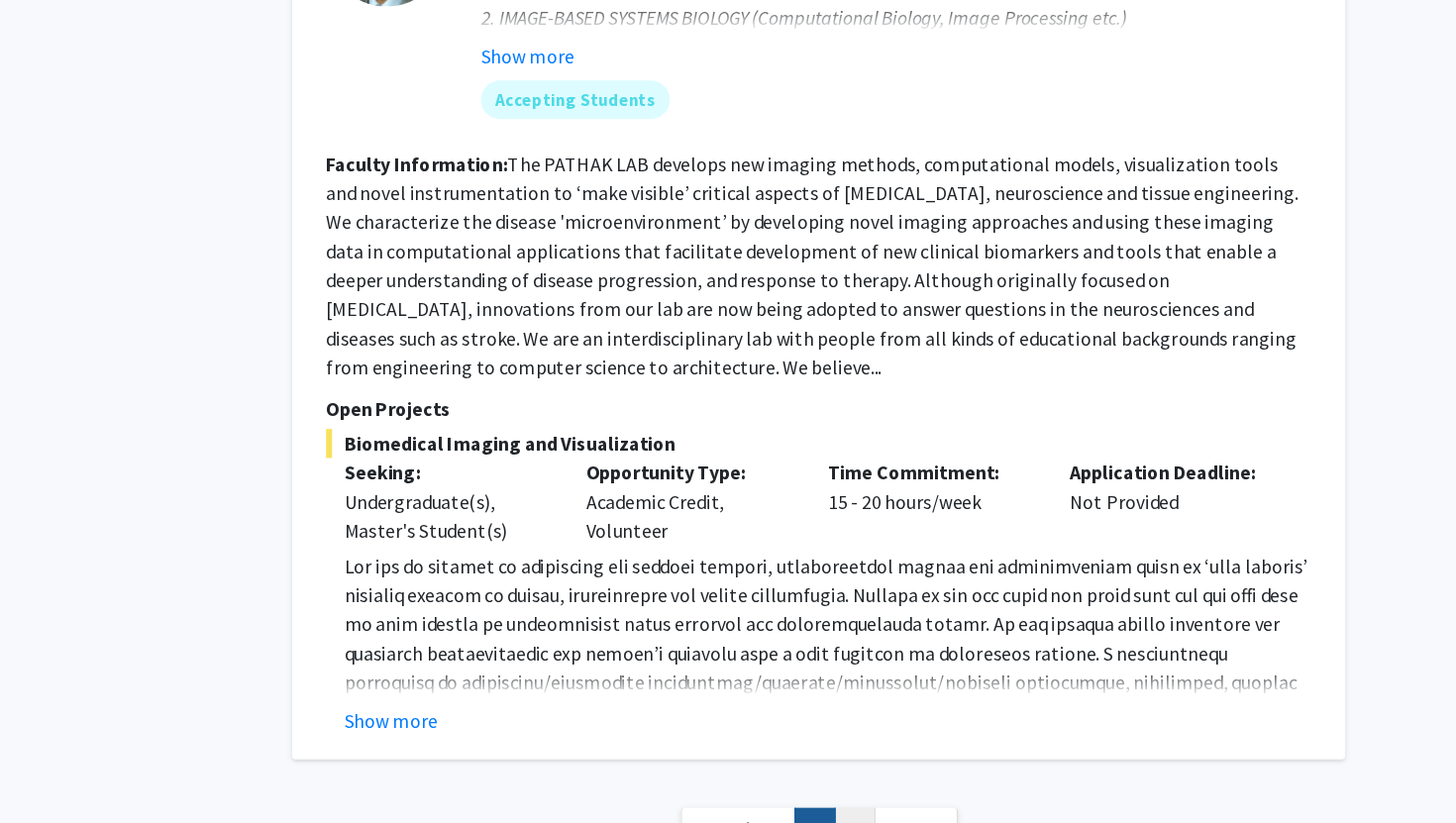 click on "2" 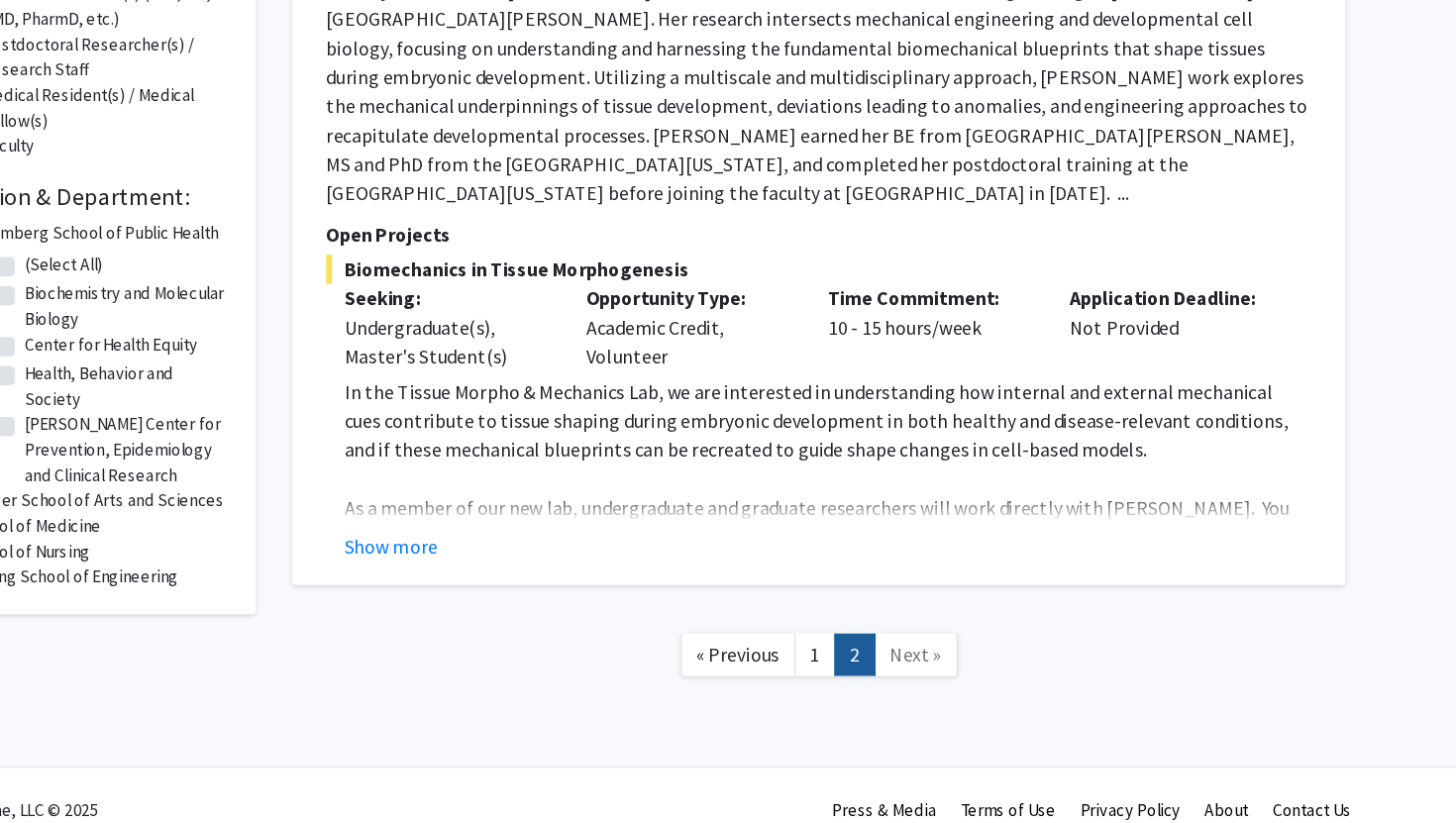 scroll, scrollTop: 0, scrollLeft: 0, axis: both 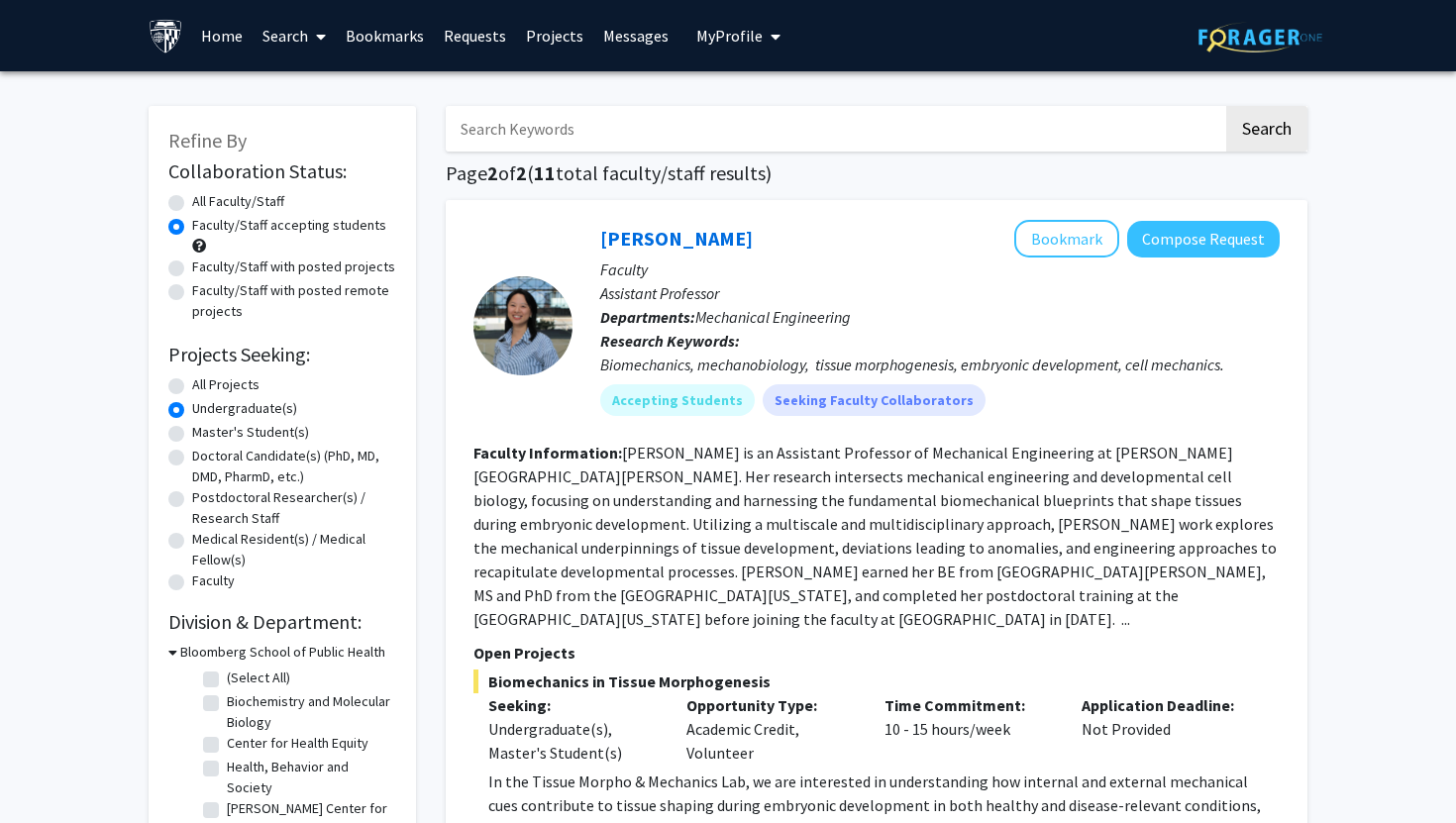 click at bounding box center (834, 129) 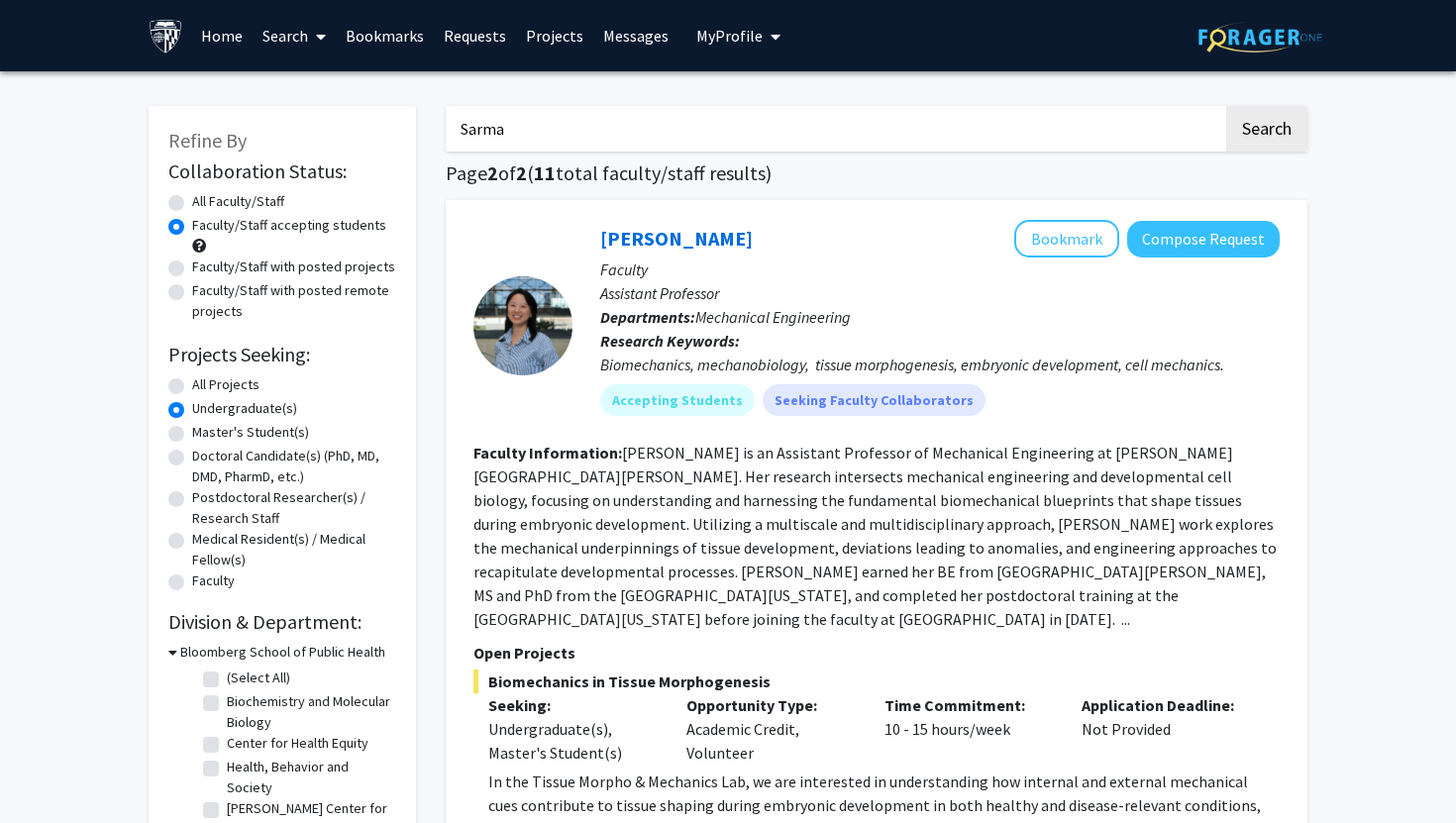type on "Sarma" 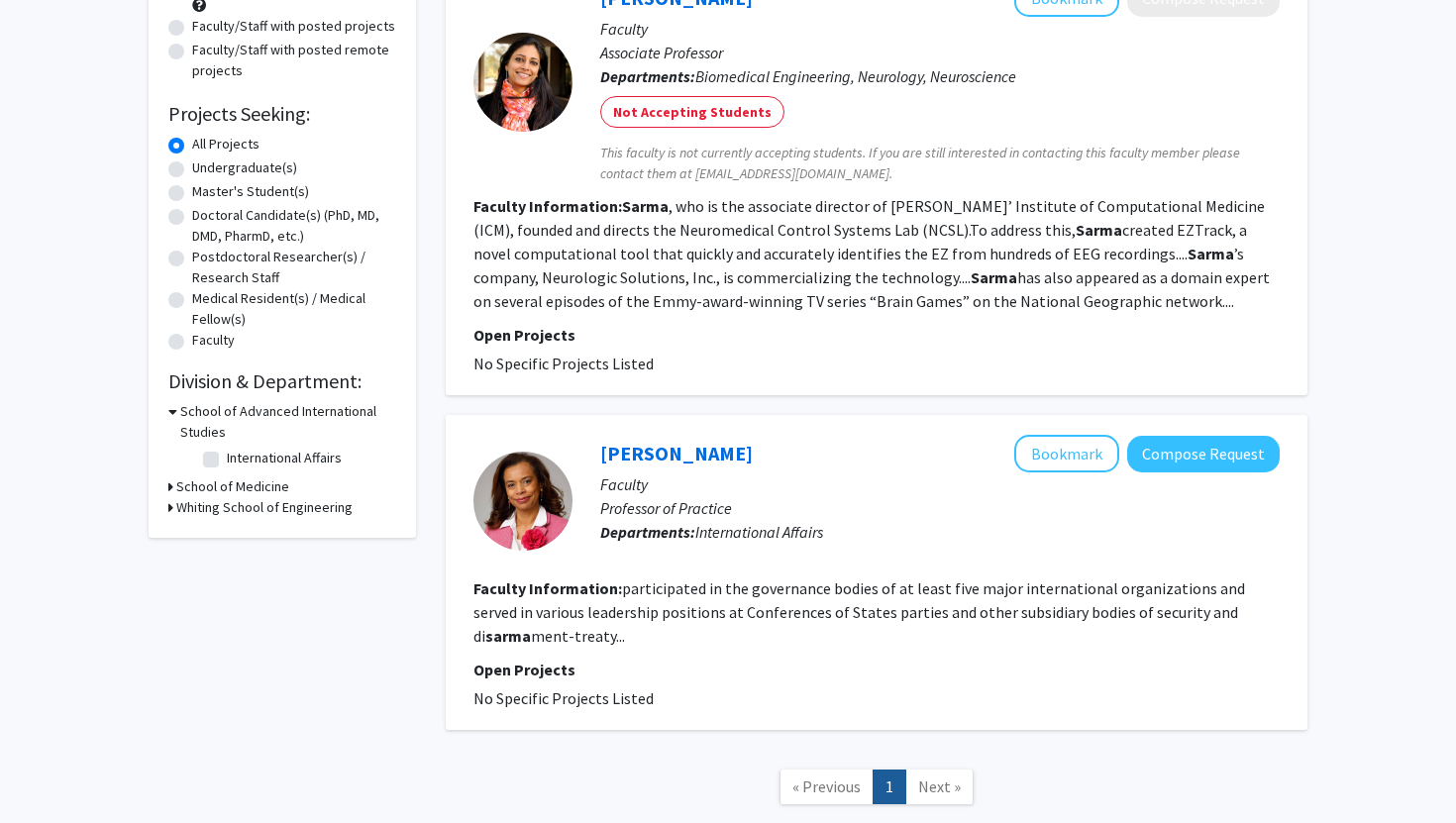 scroll, scrollTop: 0, scrollLeft: 0, axis: both 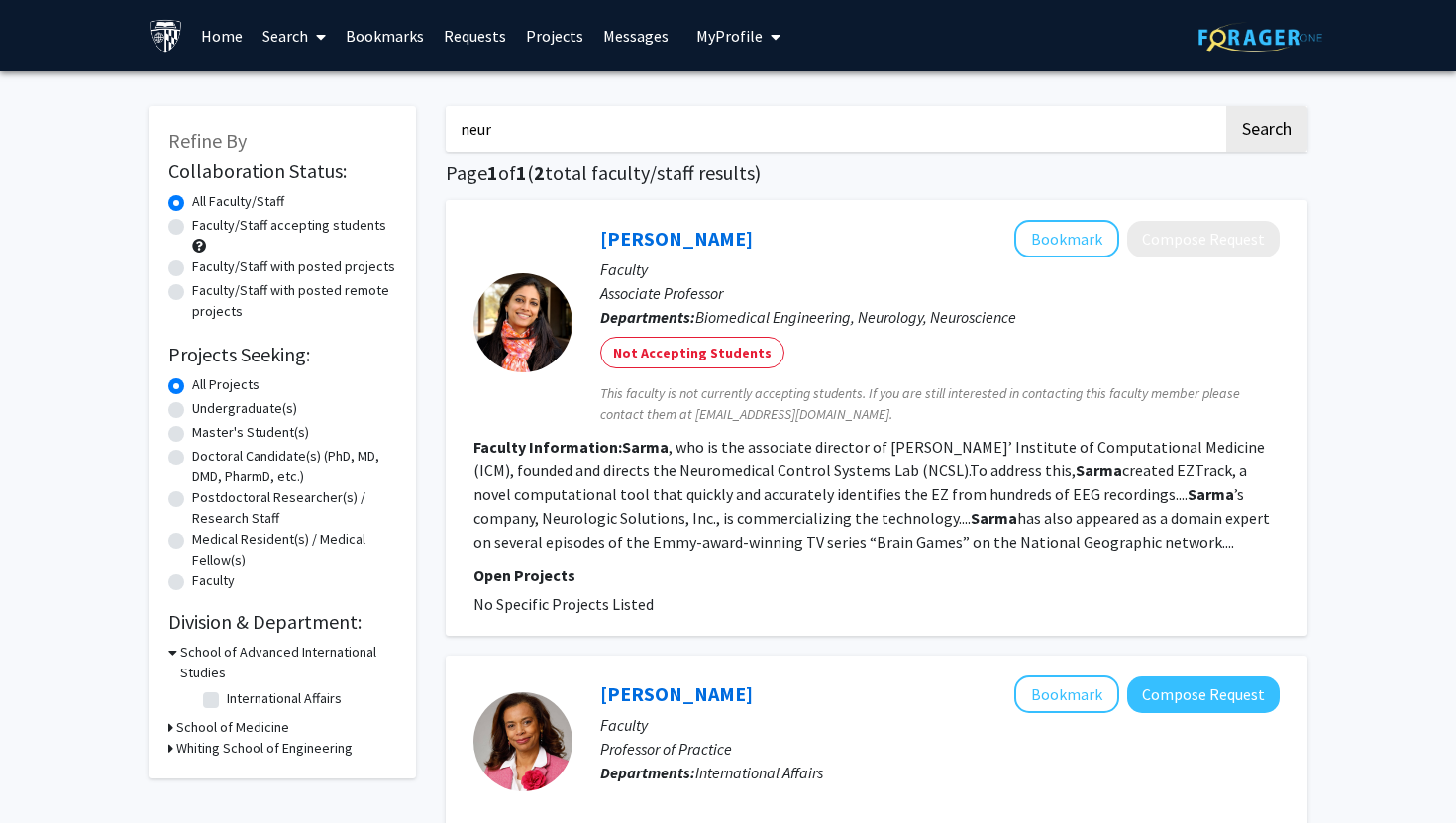 type on "neuroscience" 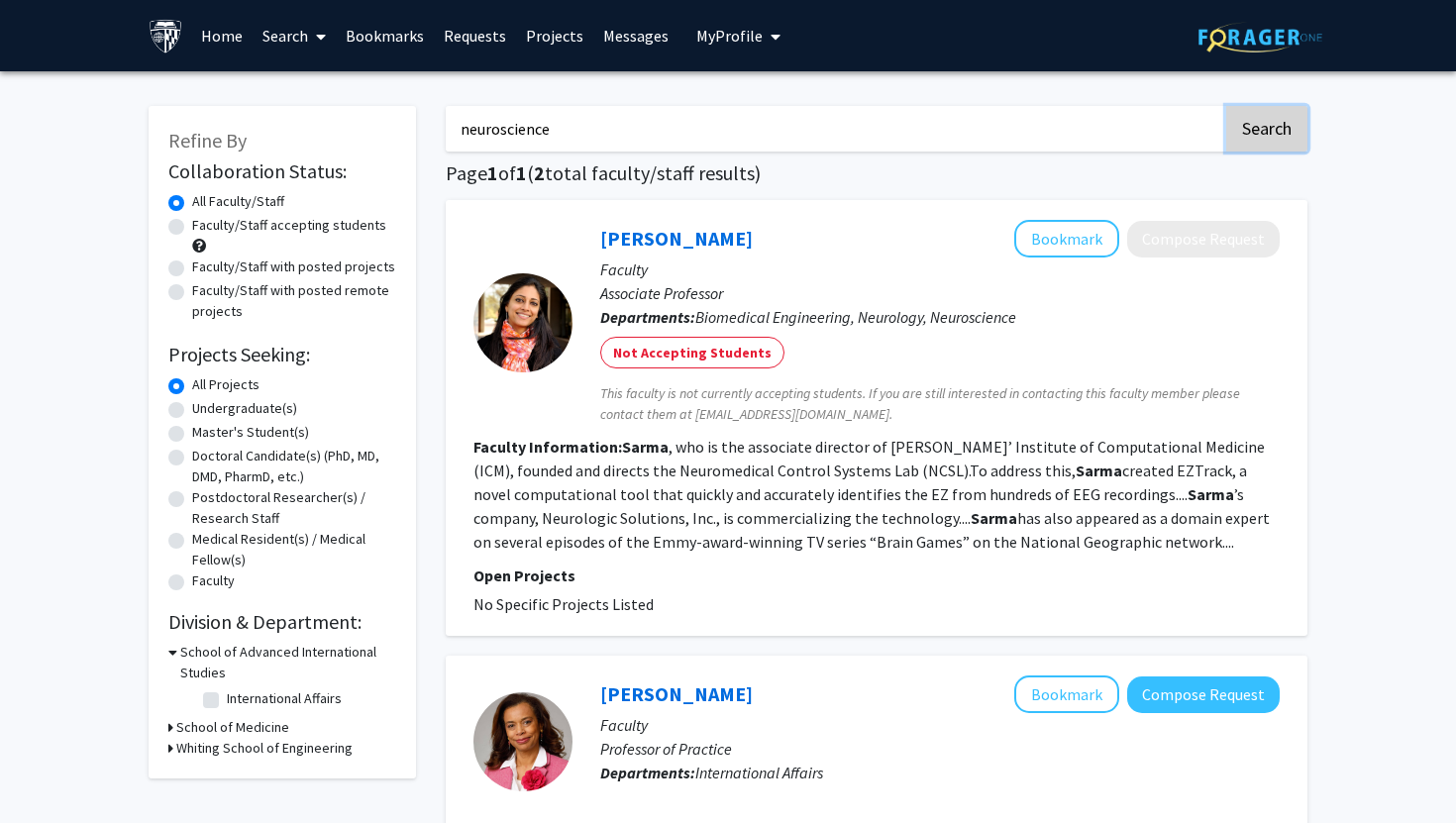 click on "Search" 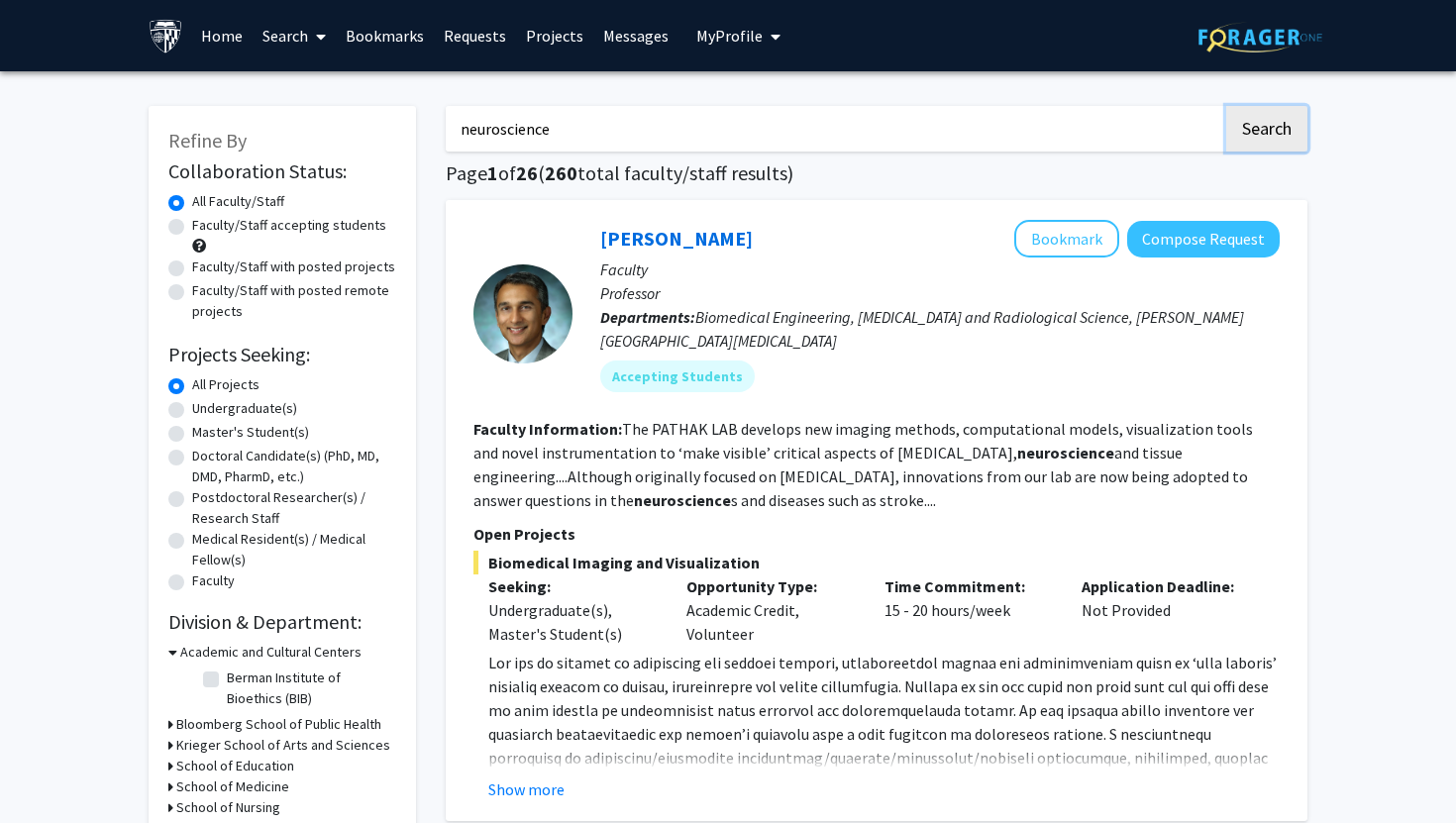 scroll, scrollTop: 112, scrollLeft: 0, axis: vertical 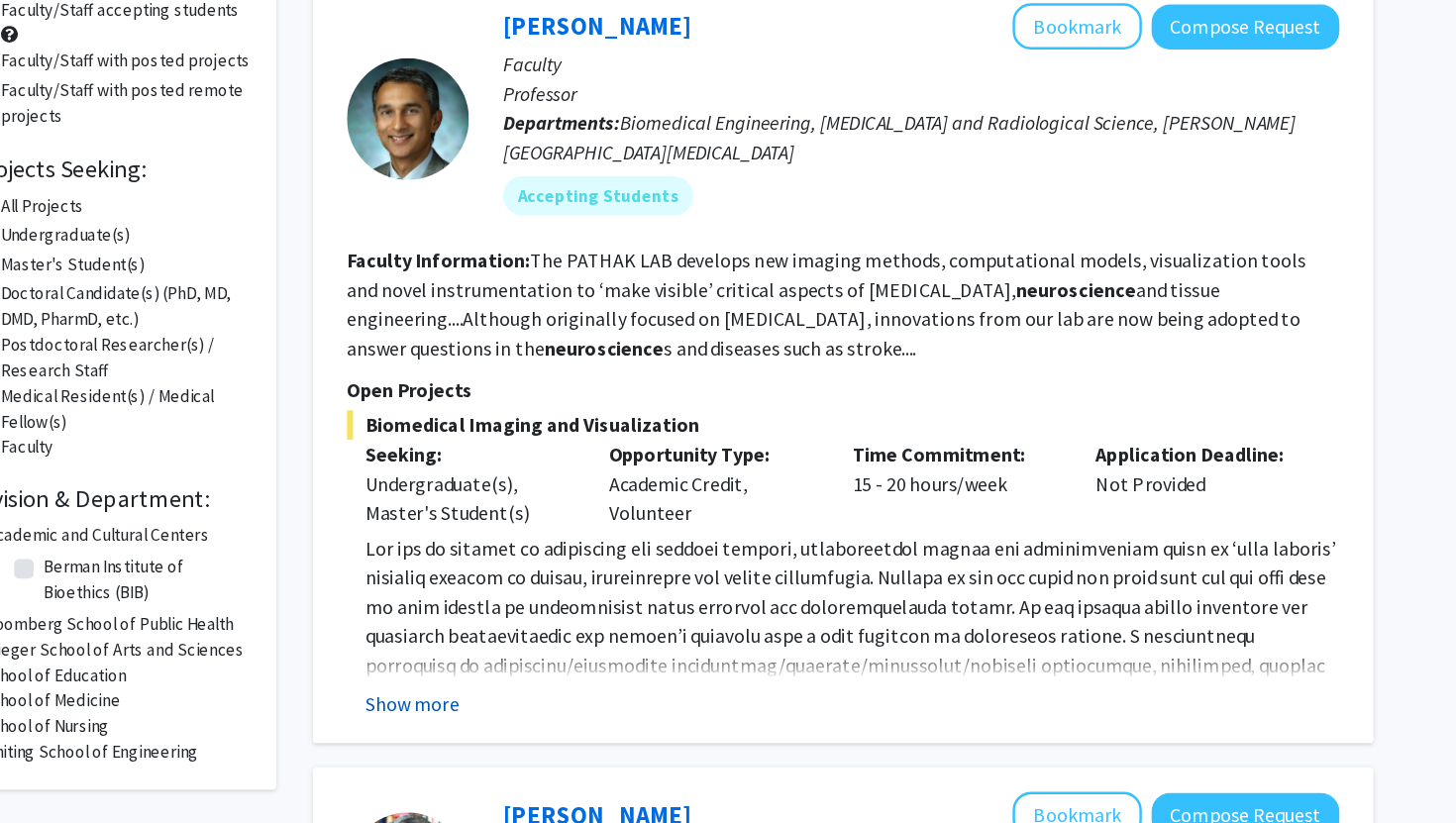 click on "Show more" 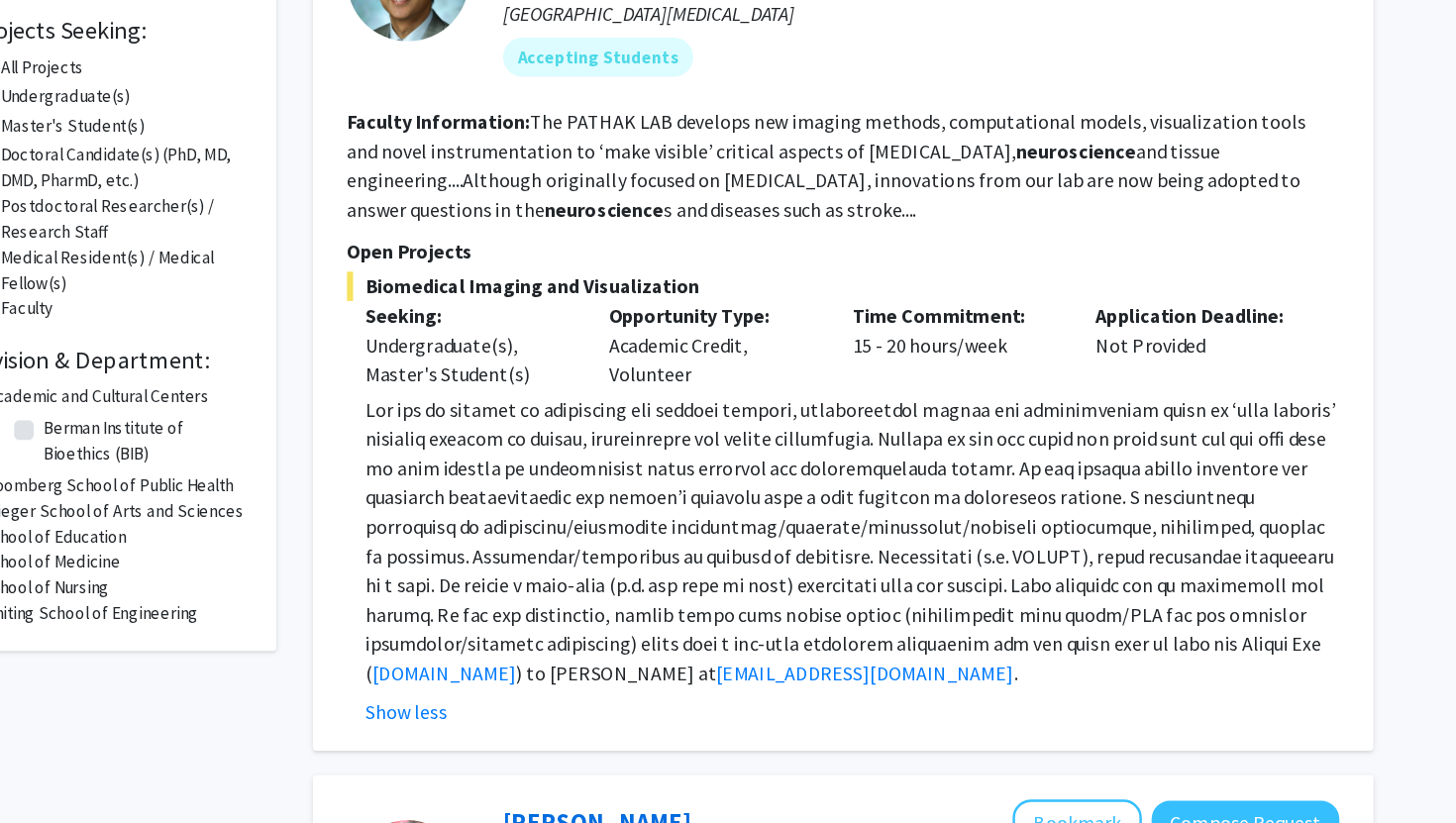 scroll, scrollTop: 181, scrollLeft: 0, axis: vertical 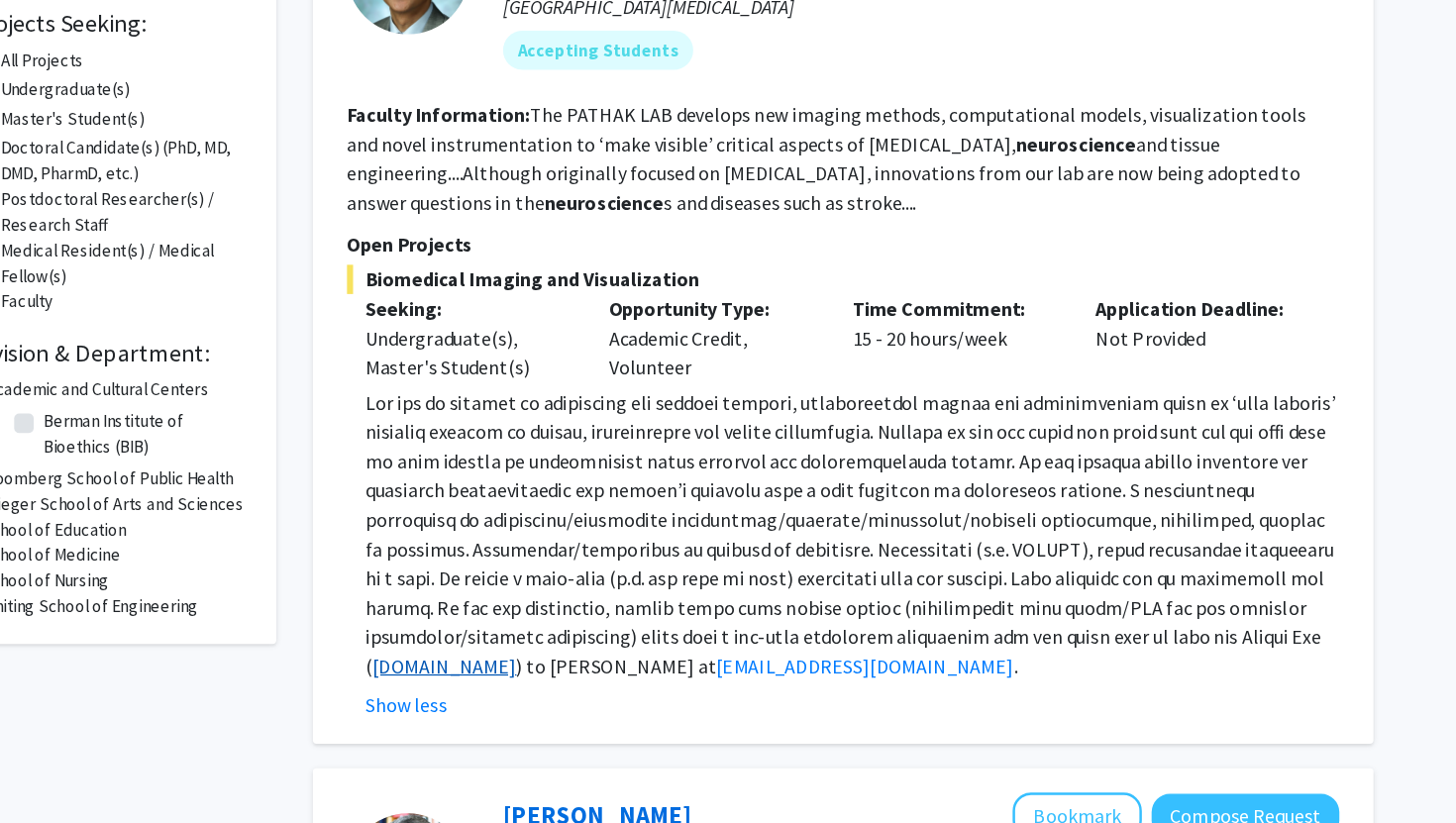click on "[DOMAIN_NAME]" 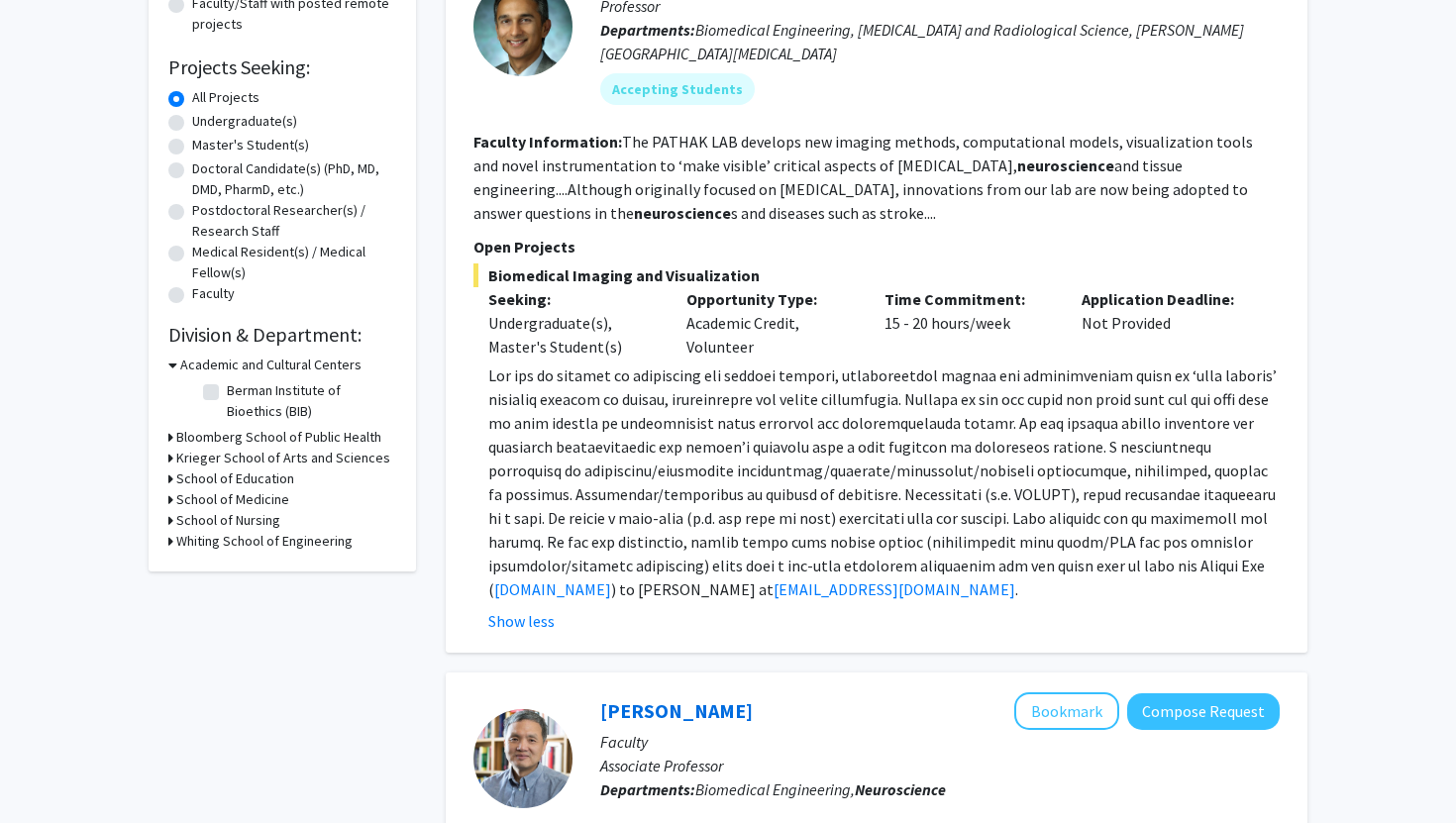 scroll, scrollTop: 0, scrollLeft: 0, axis: both 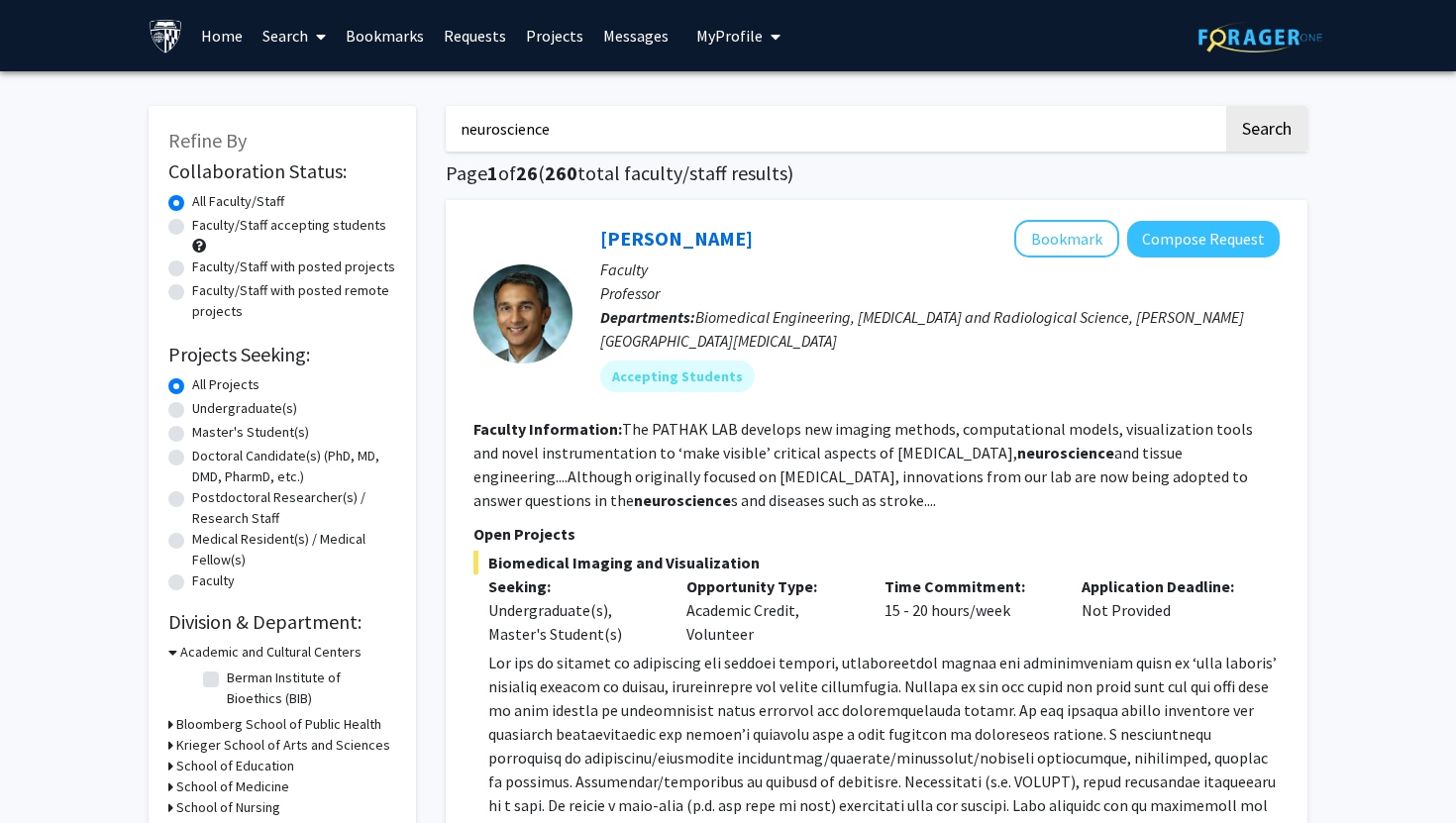 click on "Undergraduate(s)" 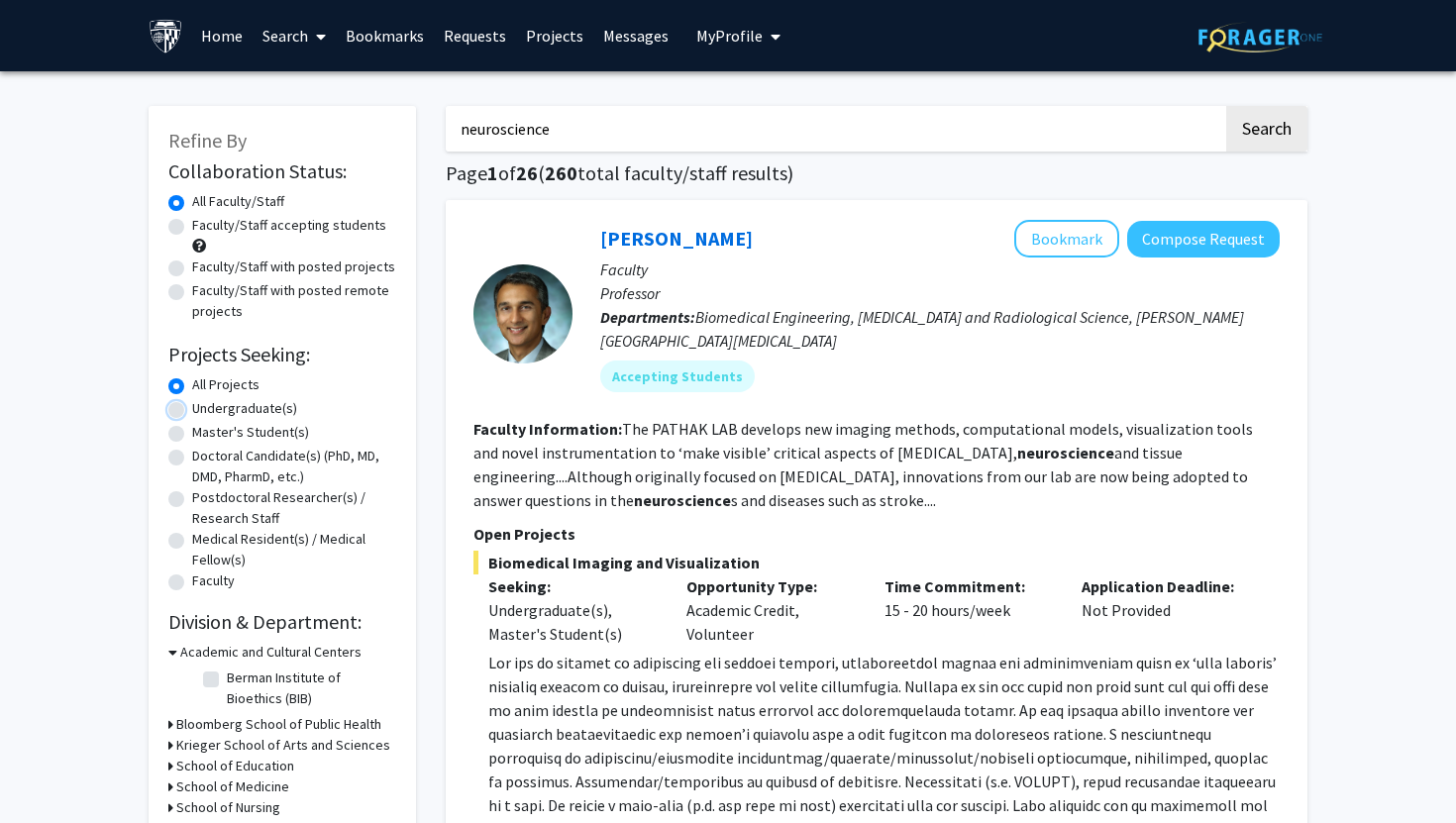 click on "Undergraduate(s)" at bounding box center [198, 404] 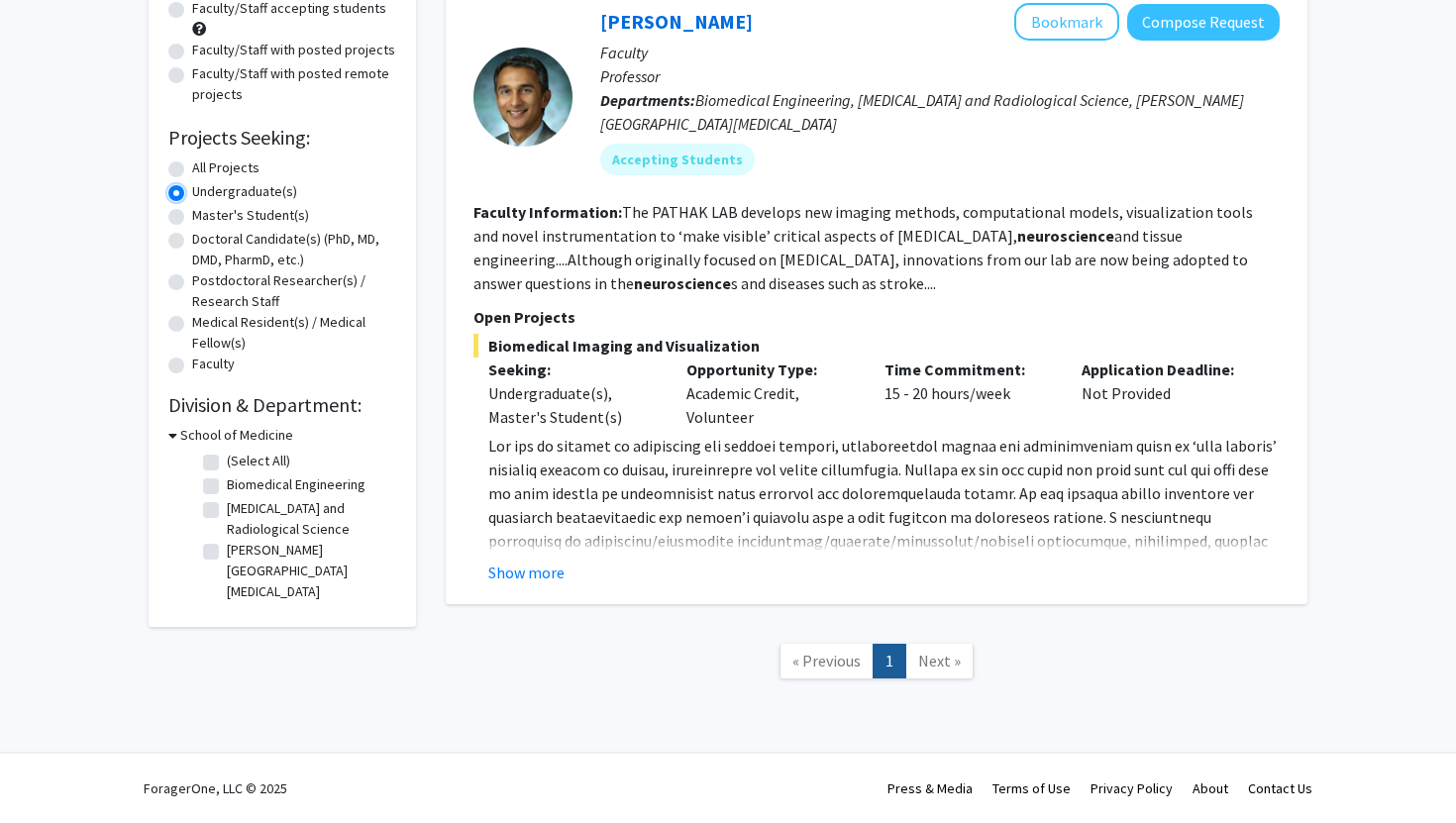 scroll, scrollTop: 0, scrollLeft: 0, axis: both 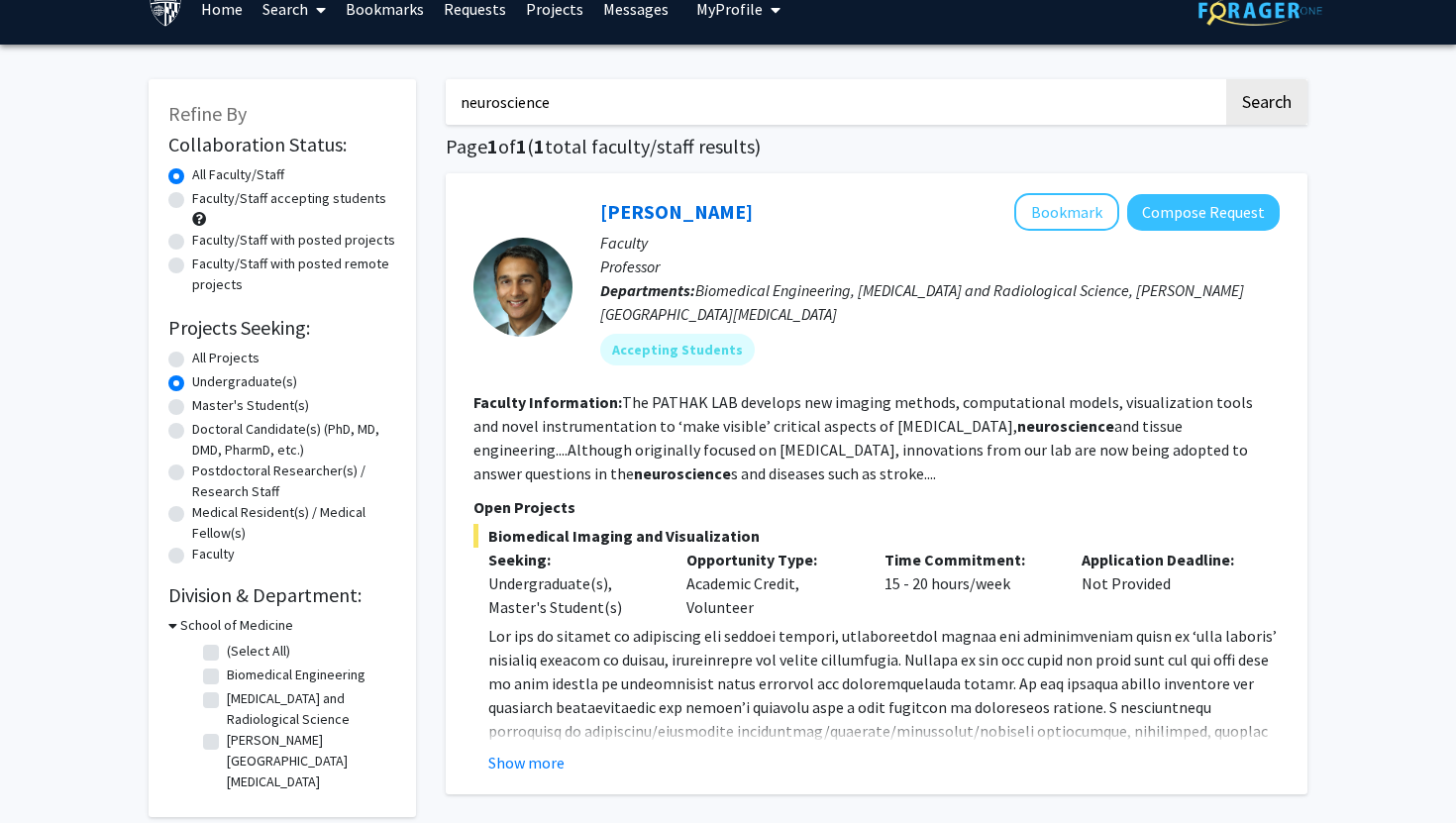 click on "Faculty/Staff accepting students" 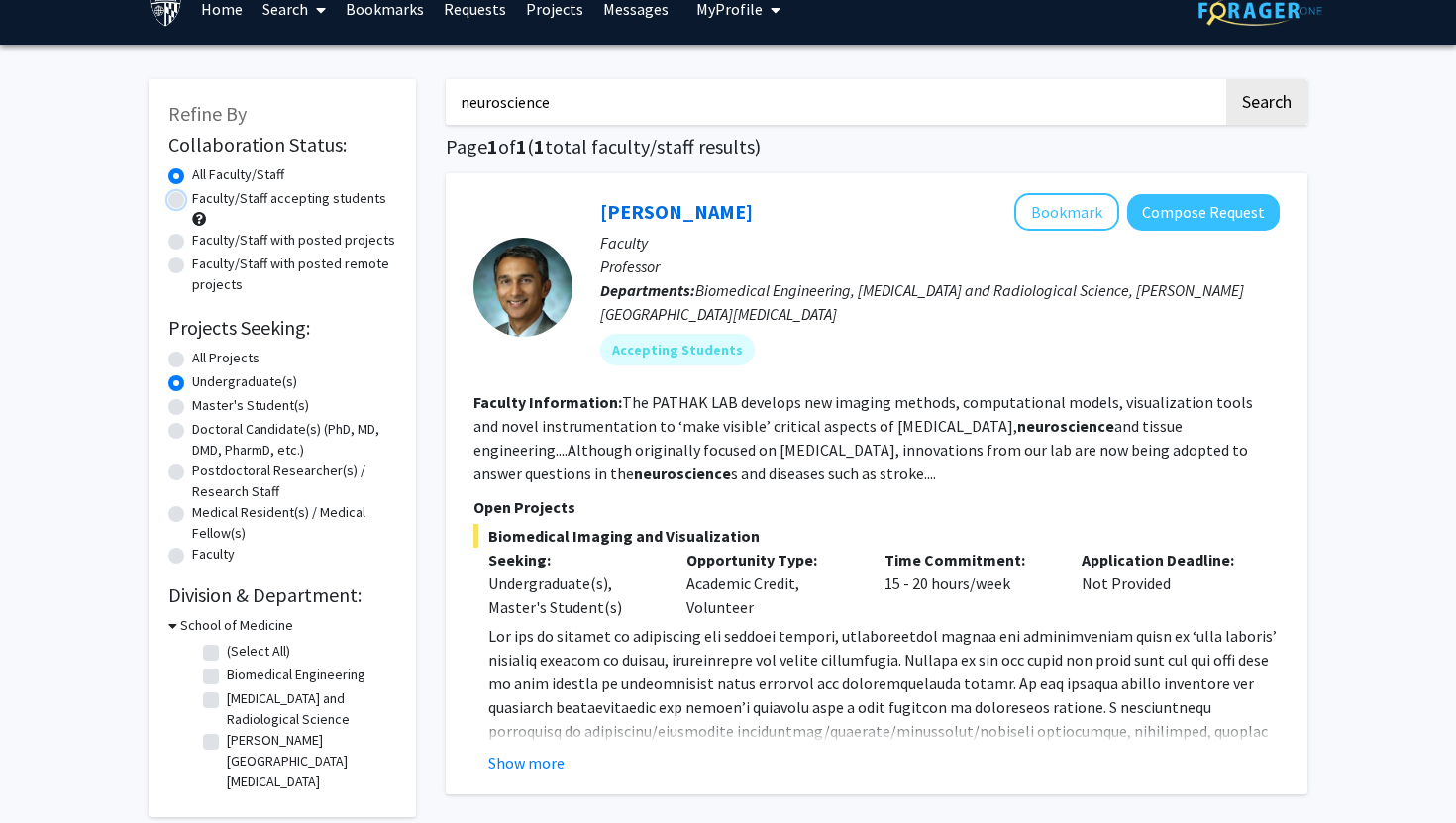 click on "Faculty/Staff accepting students" at bounding box center (198, 194) 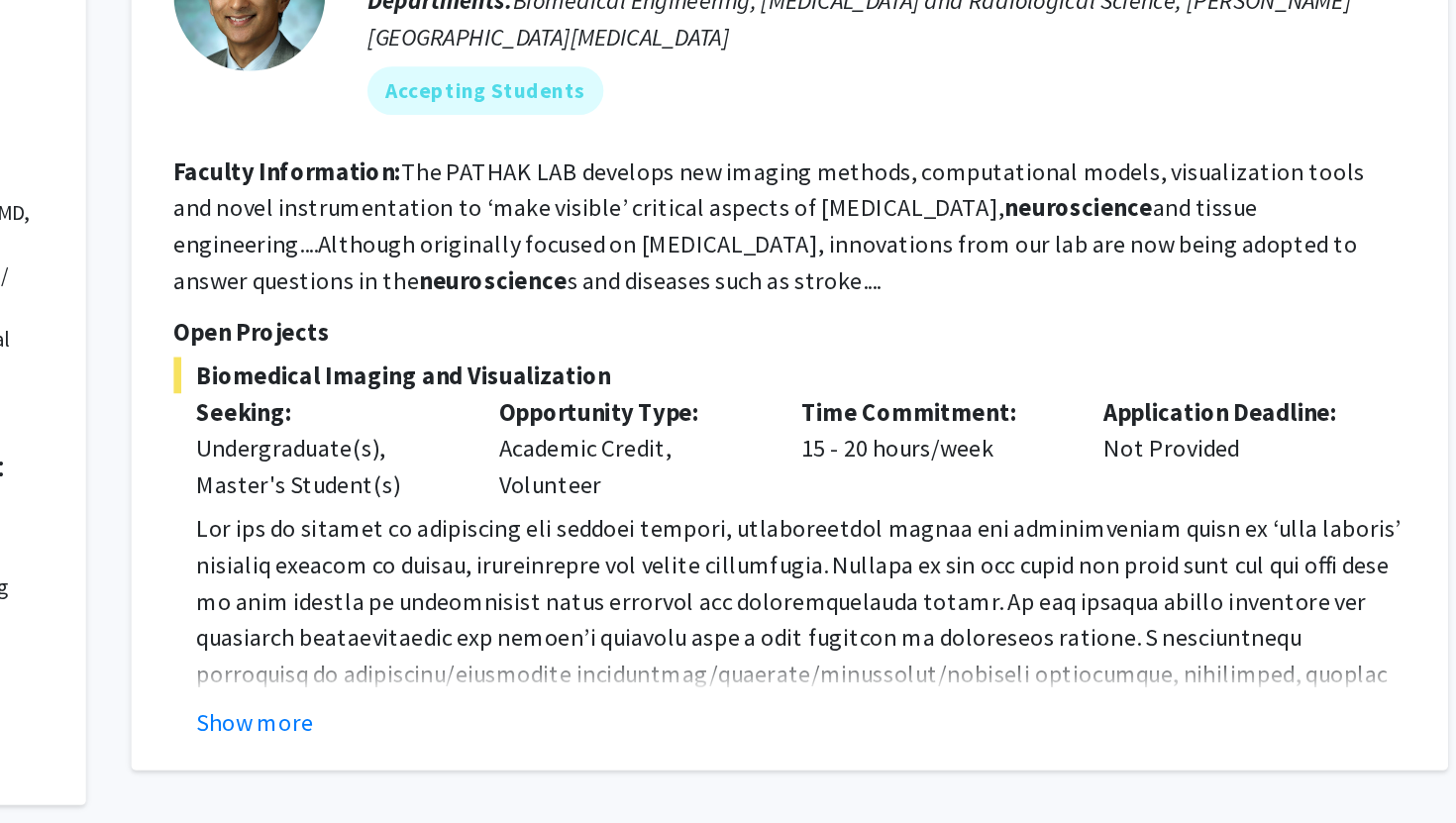 scroll, scrollTop: 36, scrollLeft: 0, axis: vertical 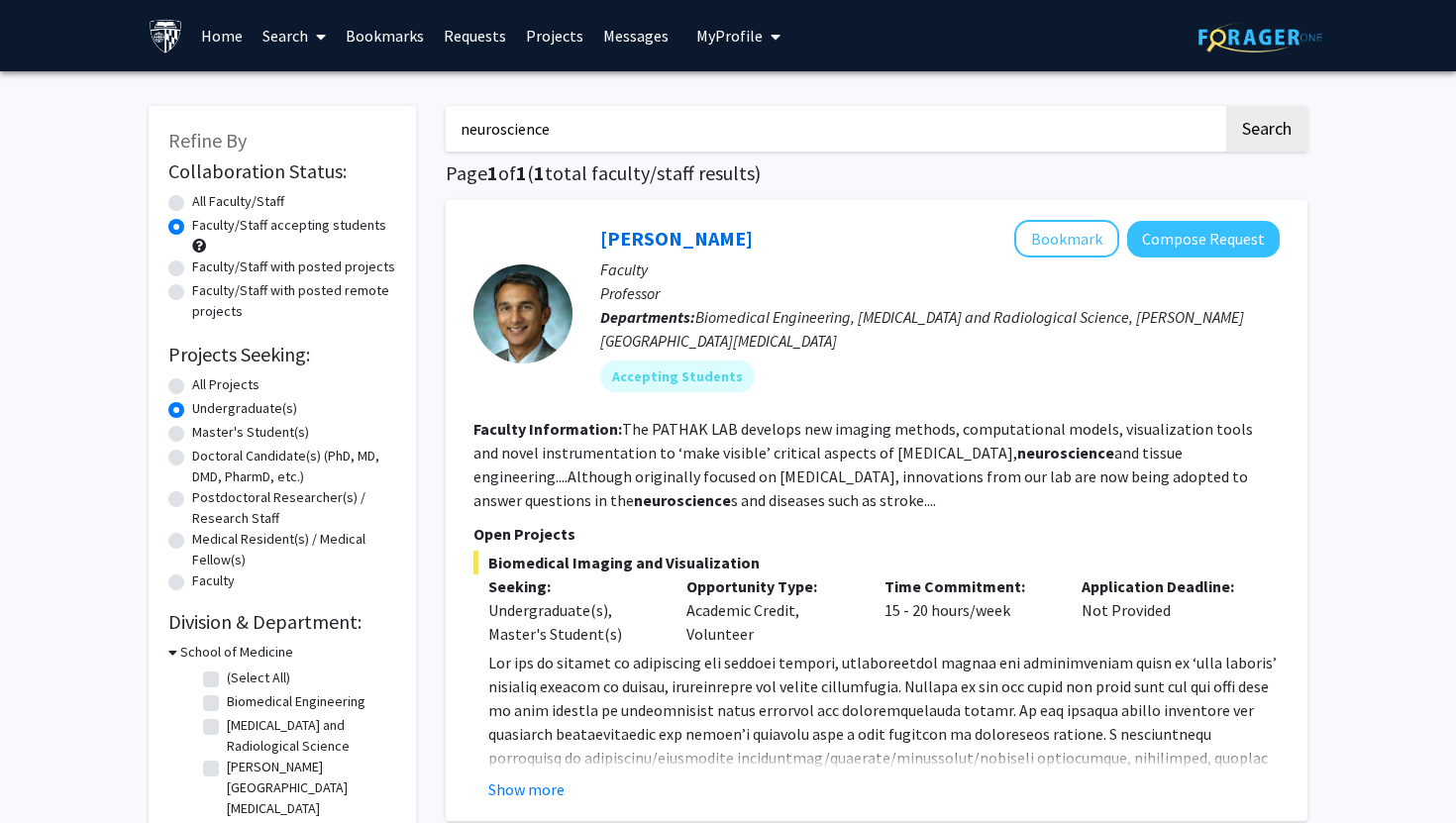 click on "neuroscience Search  Page  1  of  1  ( 1  total faculty/staff results)   Arvind Pathak   Bookmark
Compose Request  Faculty Professor  Departments:  Biomedical Engineering, Radiology and Radiological Science, Sidney Kimmel Comprehensive Cancer Center Accepting Students Faculty Information:  The PATHAK LAB develops new imaging methods, computational models, visualization tools and novel instrumentation to ‘make visible’ critical aspects of cancer,  neuroscience  and tissue engineering....Although originally focused on cancer, innovations from our lab are now being adopted to answer questions in the  neuroscience s and diseases such as stroke.... Open Projects  Biomedical Imaging and Visualization  Seeking: Undergraduate(s), Master's Student(s) Opportunity Type:  Academic Credit, Volunteer  Time Commitment:  15 - 20 hours/week  Application Deadline:  Not Provided  www.pathaklab.org ) to Dr. Arvind Pathak at  apathak2@jhmi.edu .  Show more « Previous  1  Next »" 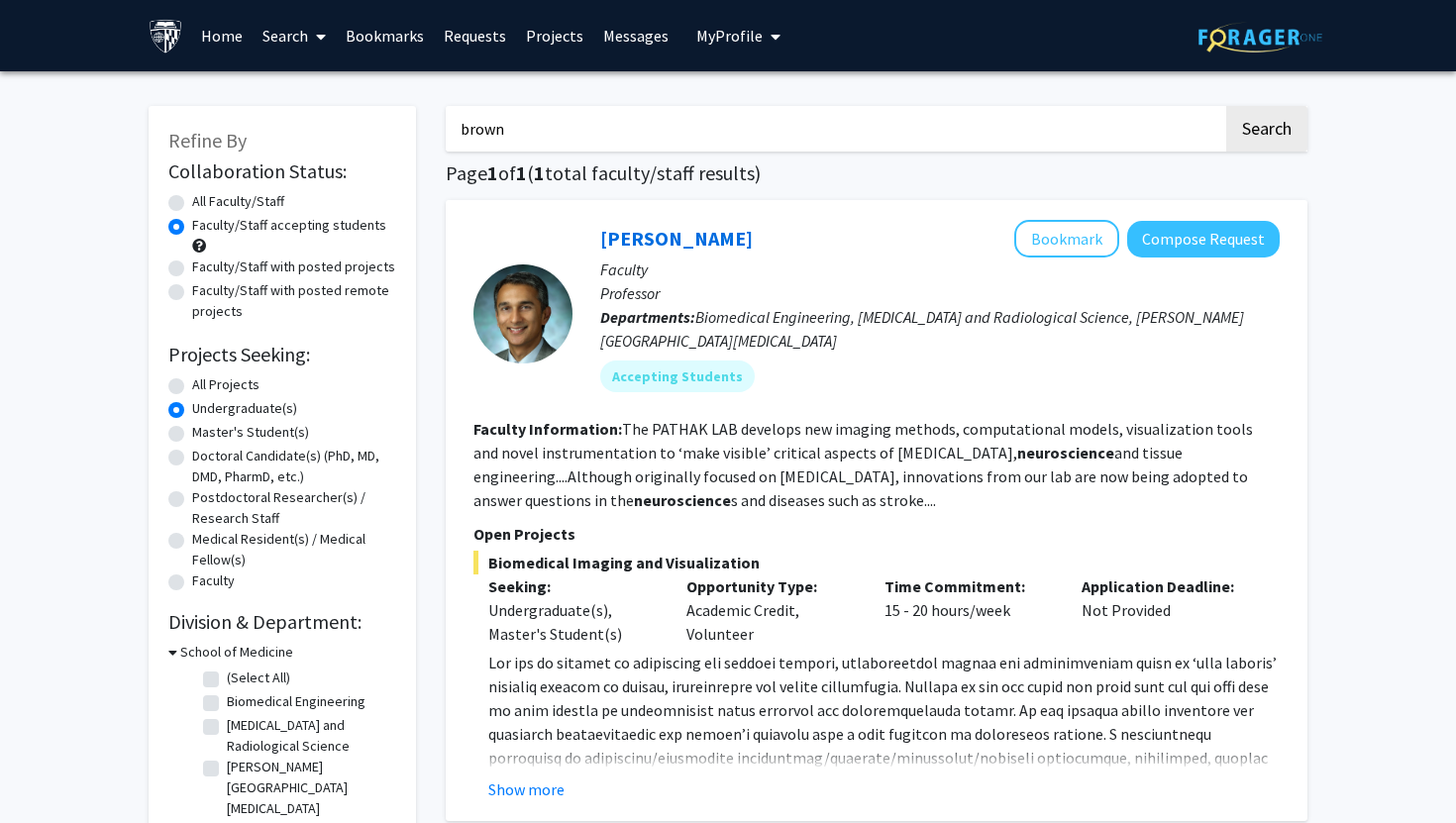type on "brown" 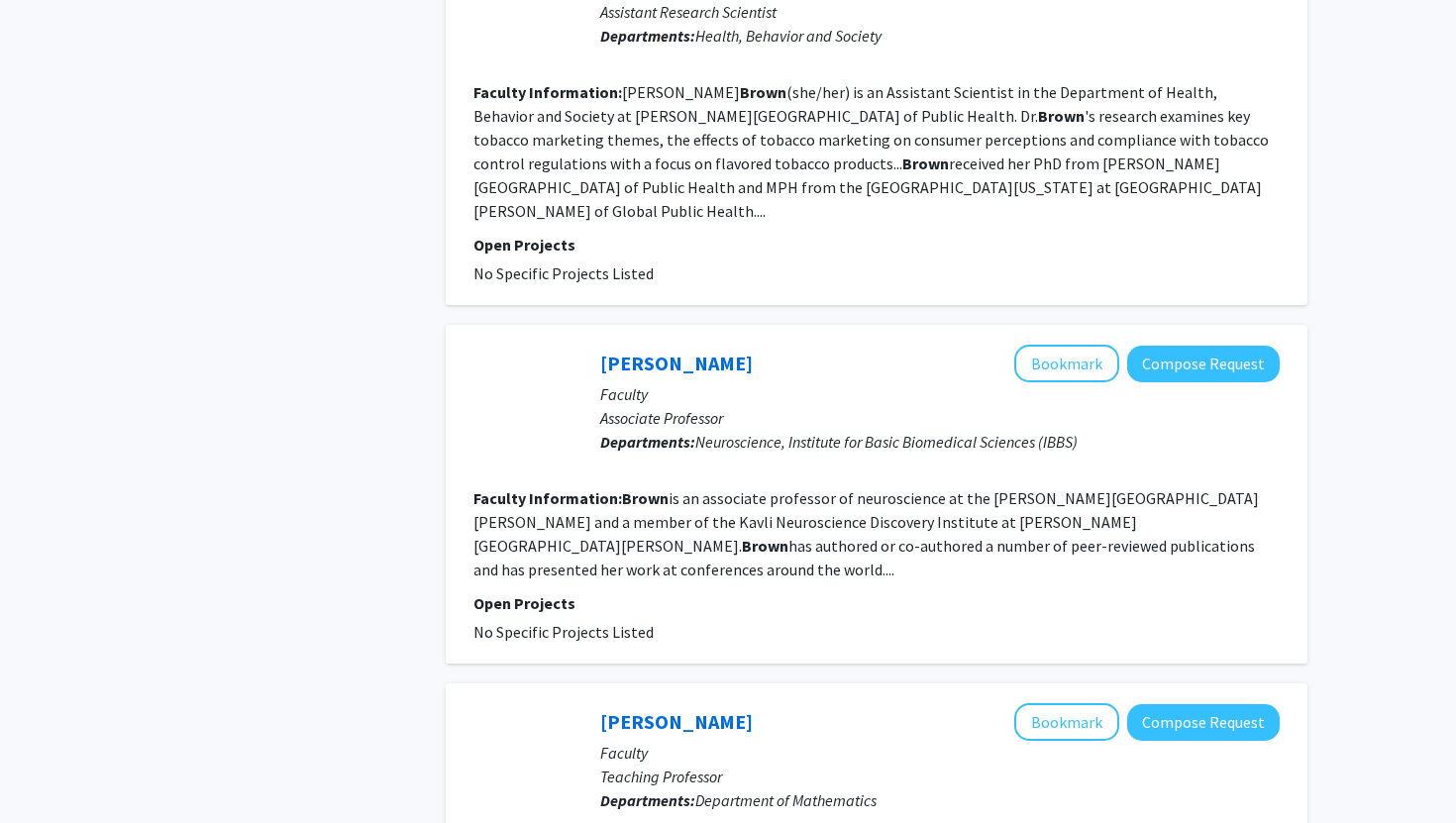 scroll, scrollTop: 2342, scrollLeft: 0, axis: vertical 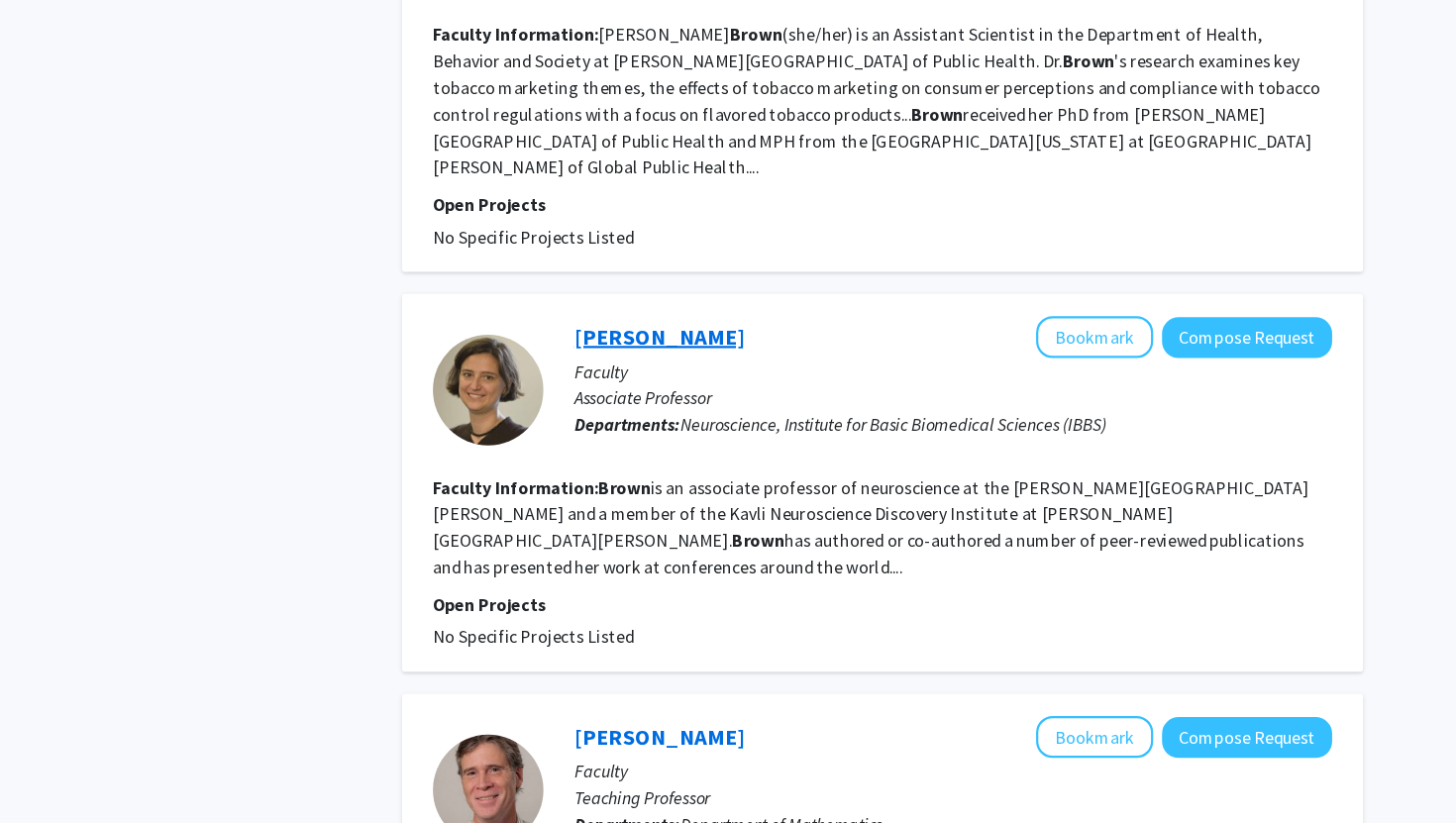 click on "[PERSON_NAME]" 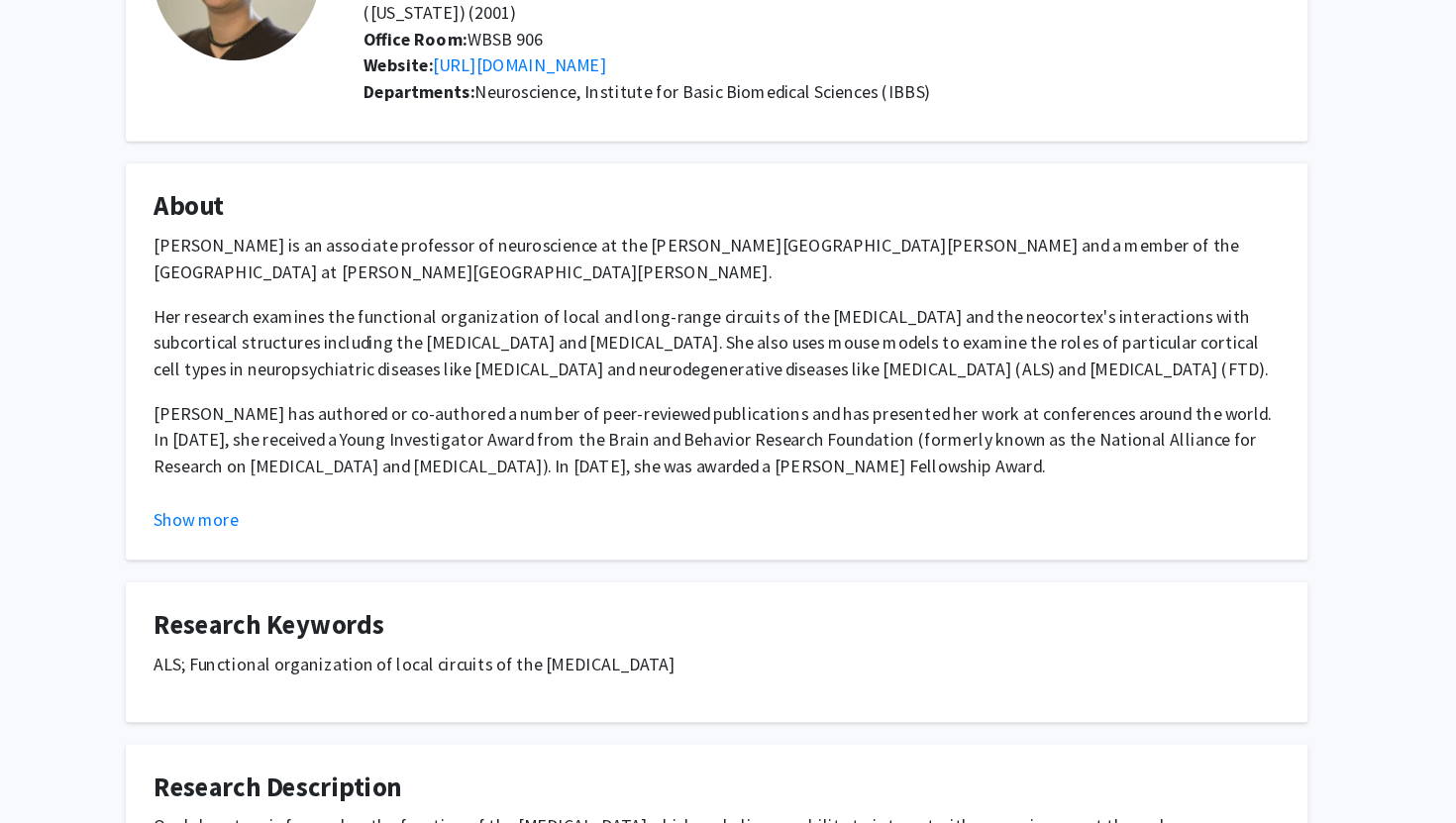 scroll, scrollTop: 0, scrollLeft: 0, axis: both 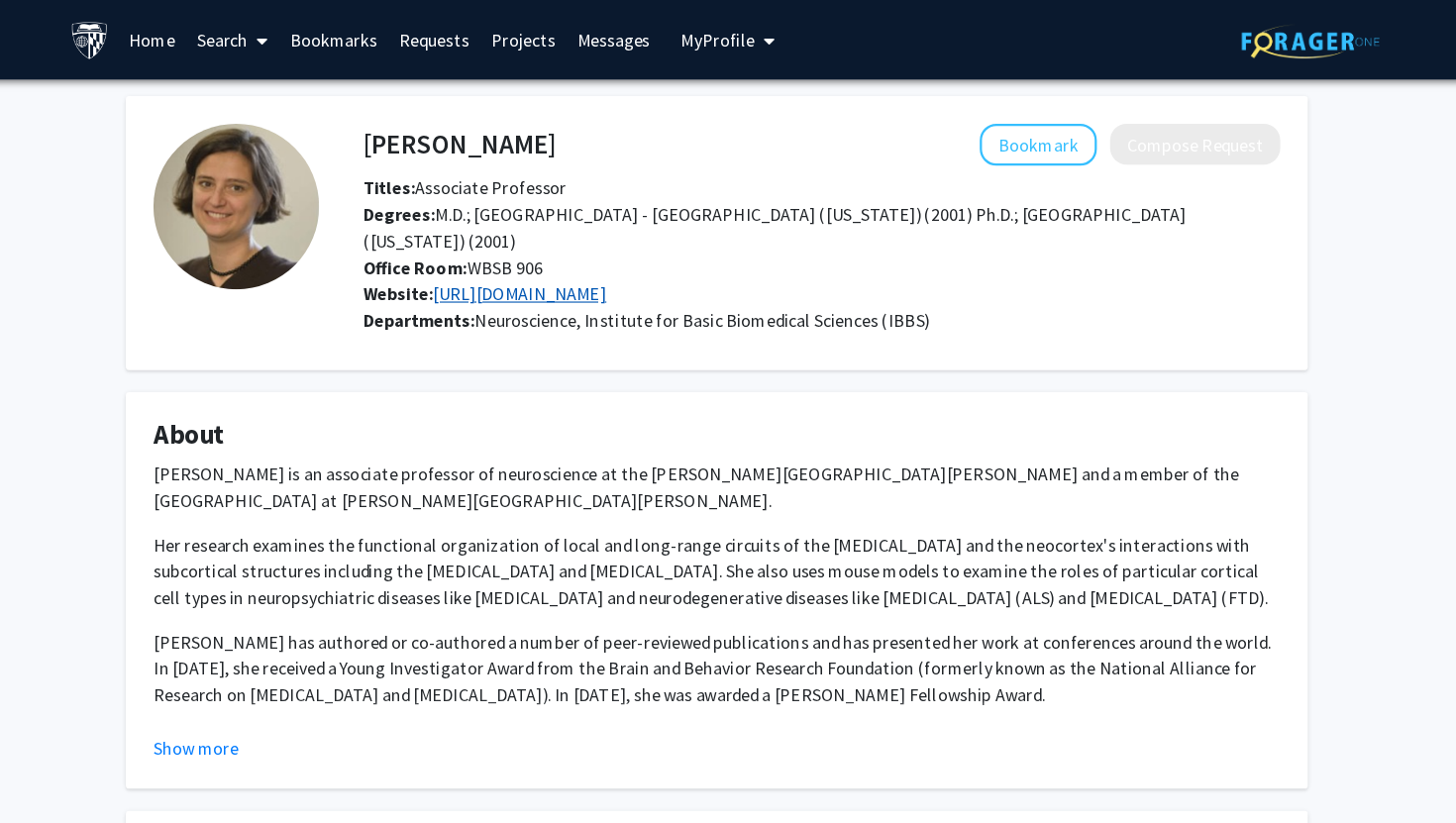 click on "[URL][DOMAIN_NAME]" 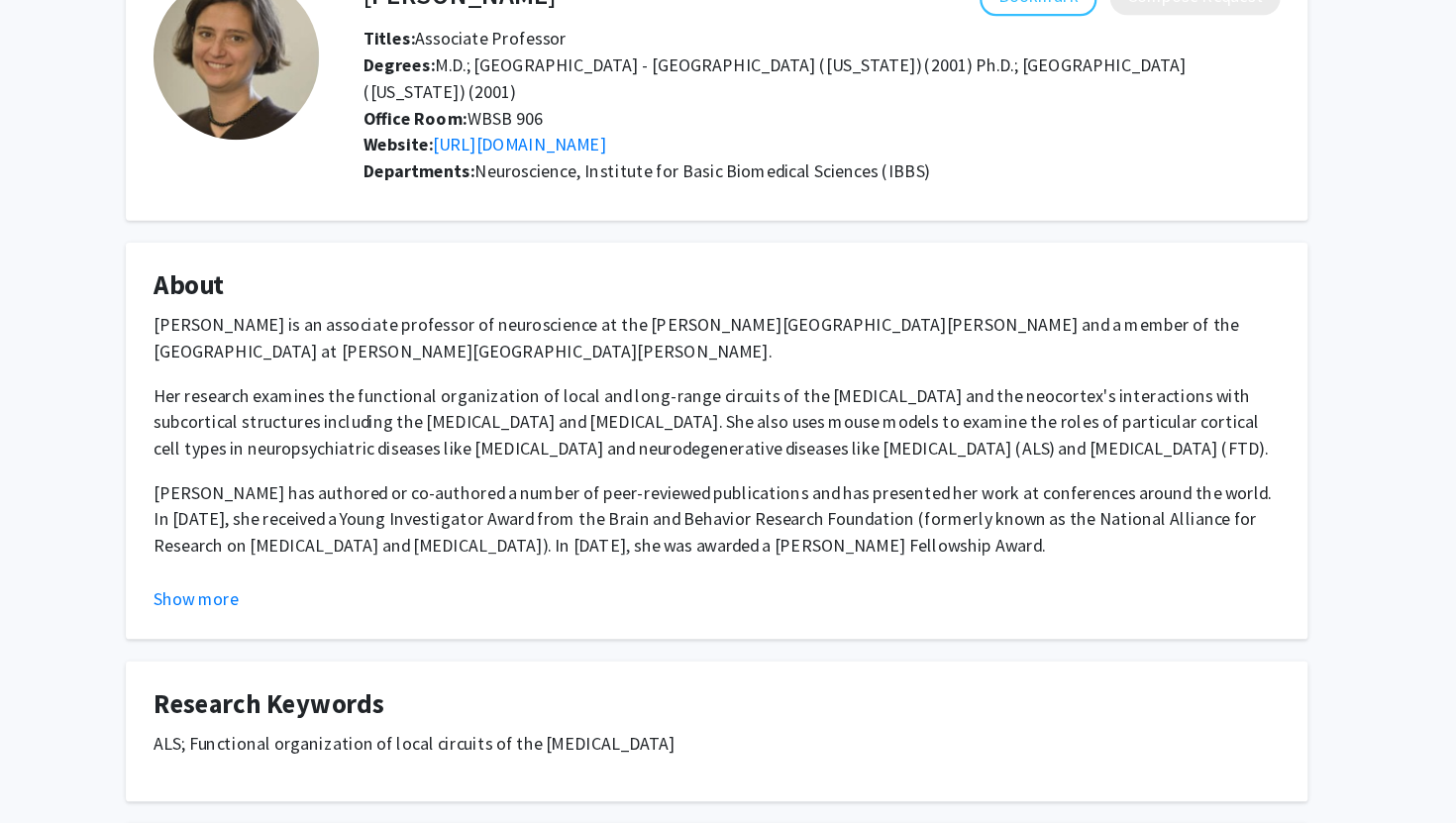scroll, scrollTop: 68, scrollLeft: 0, axis: vertical 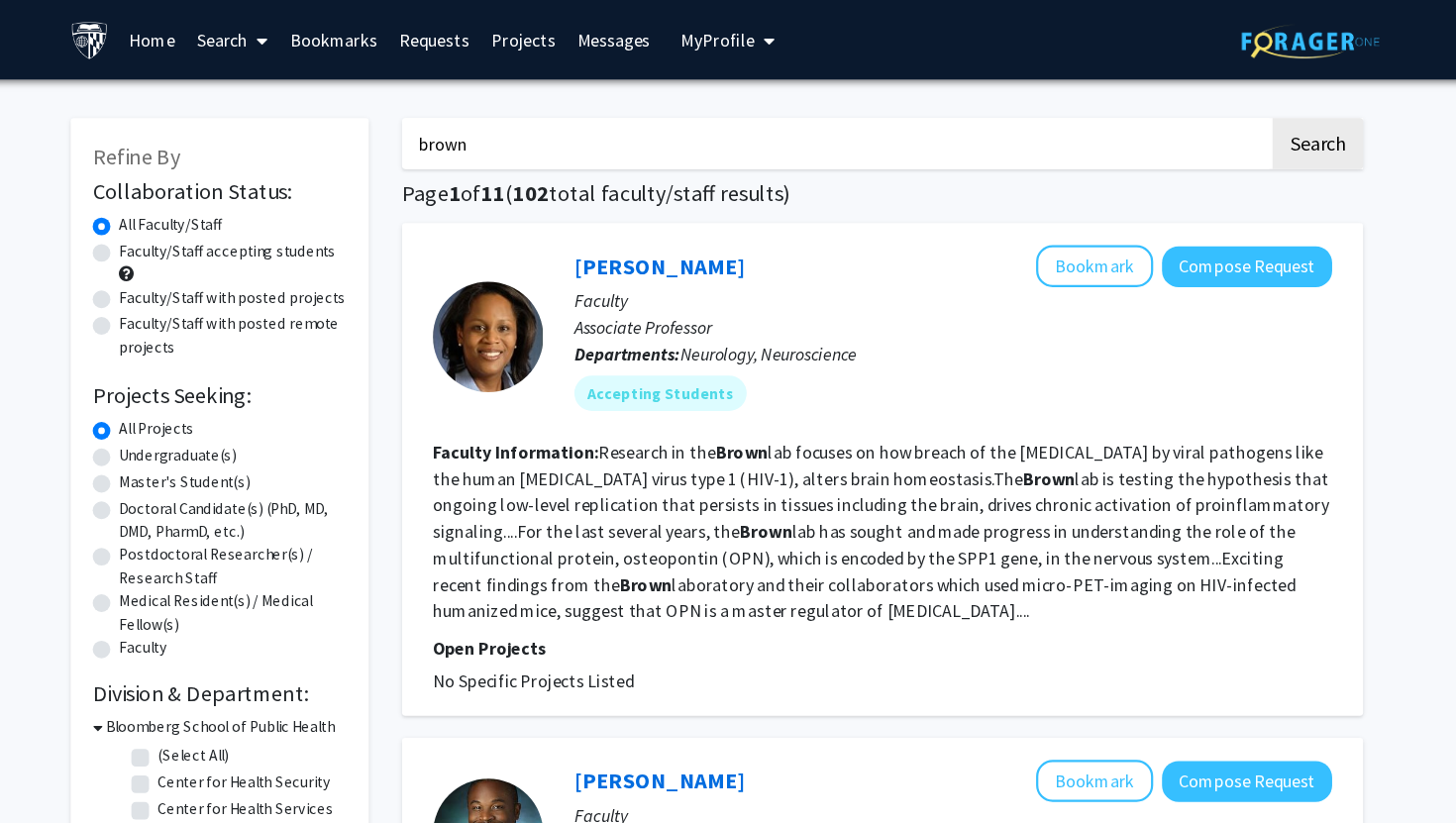 click on "Undergraduate(s)" 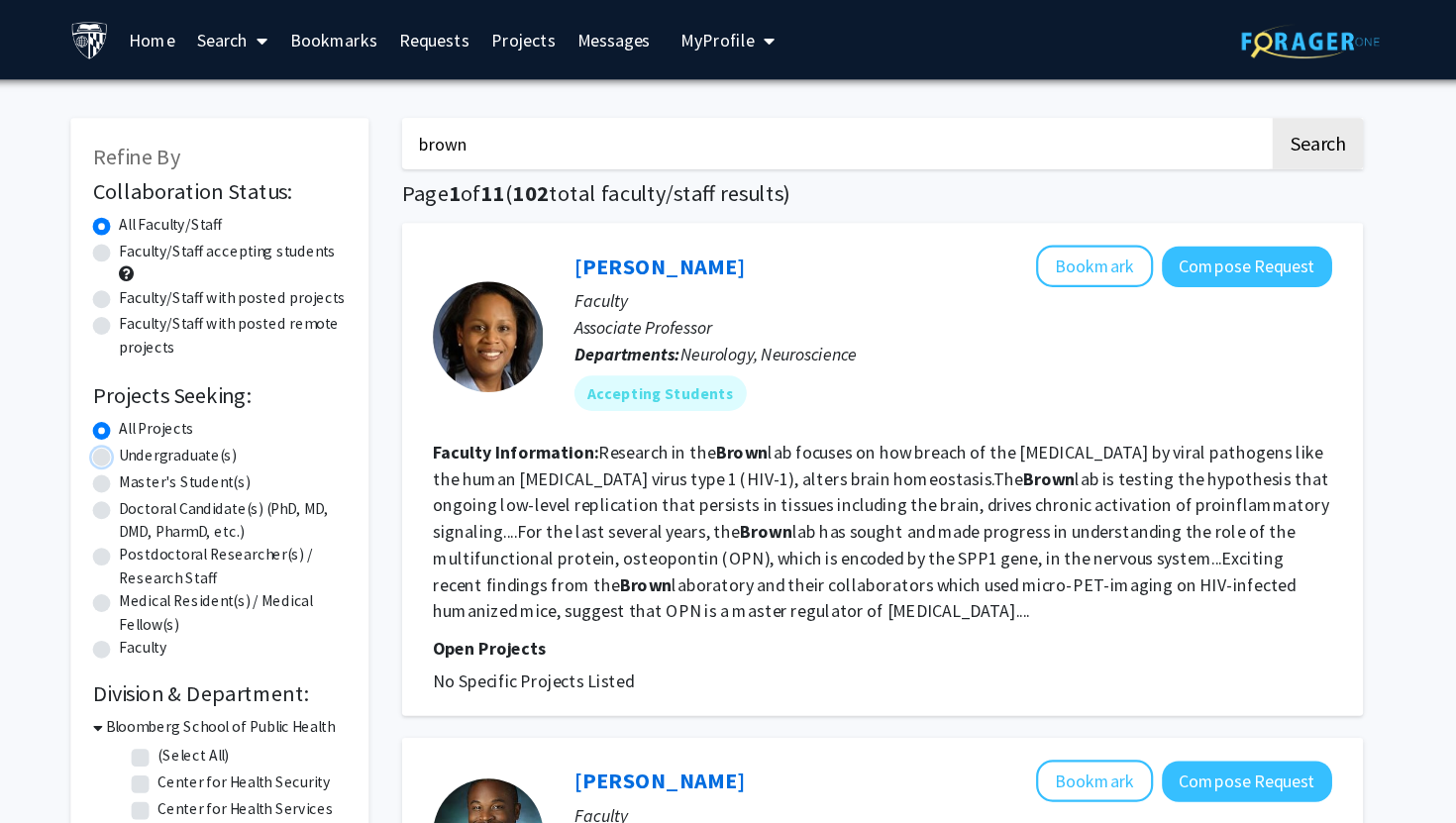 click on "Undergraduate(s)" at bounding box center (198, 404) 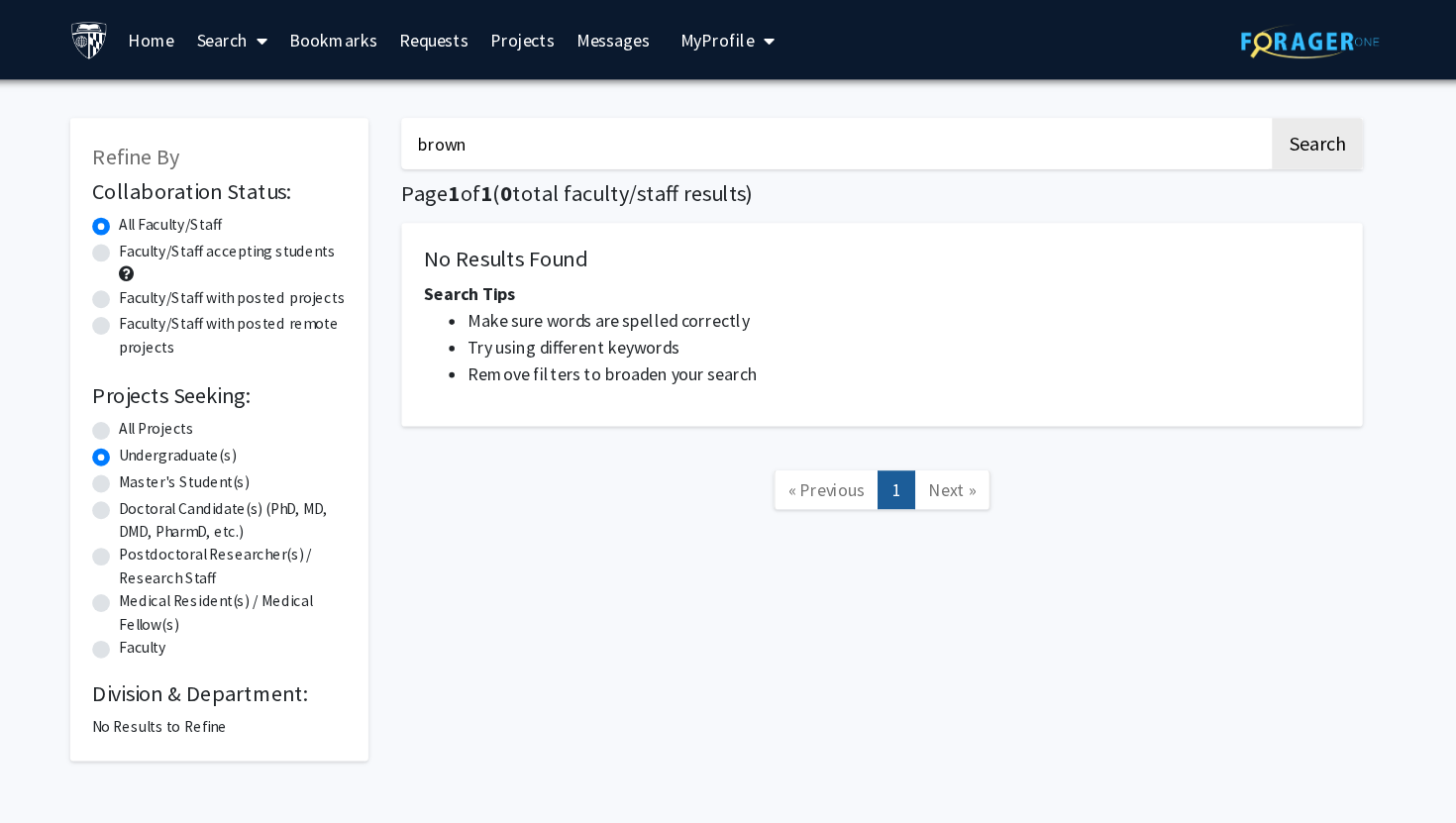 click on "brown" at bounding box center (834, 129) 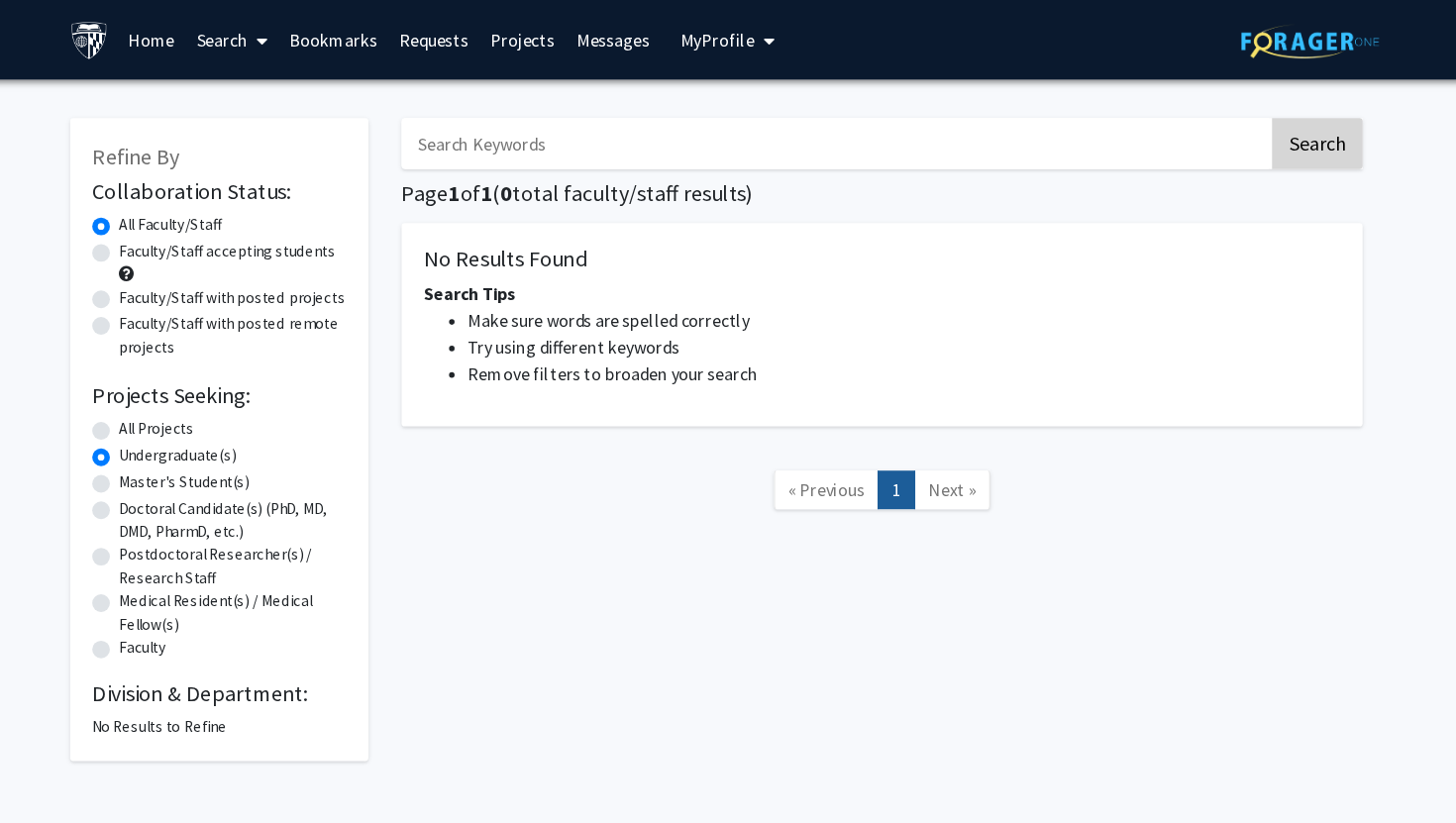 type 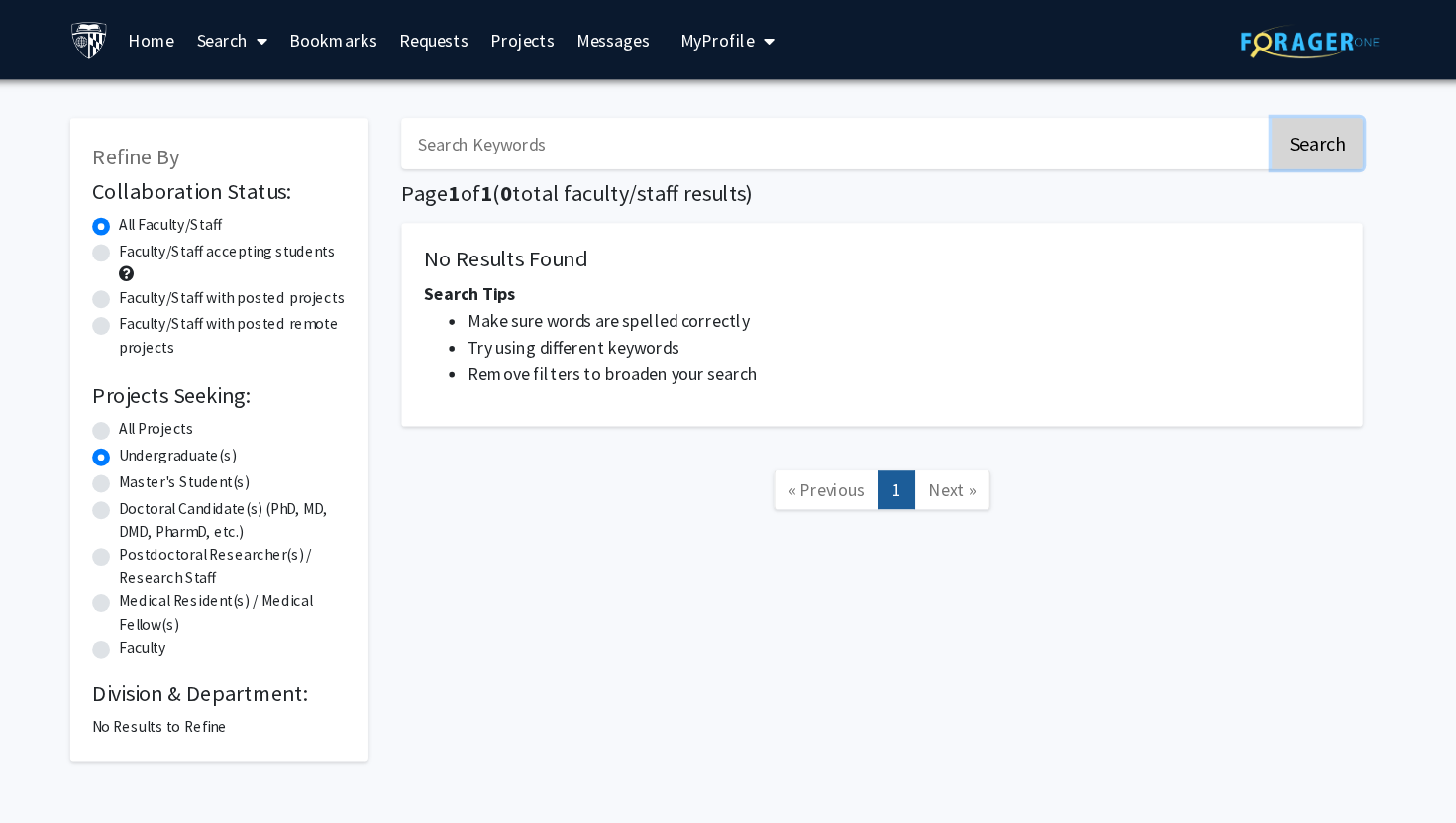 click on "Search" 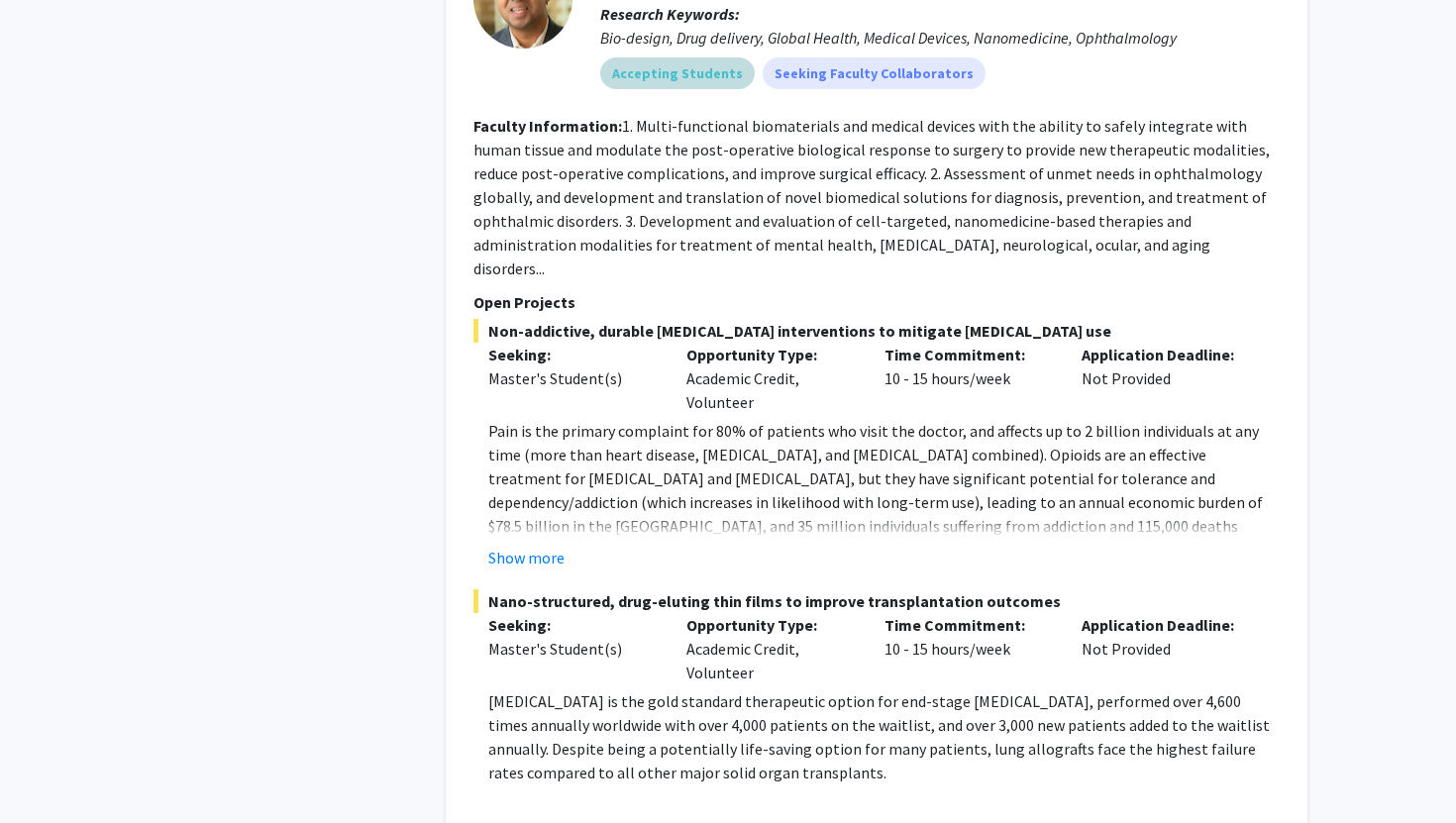 scroll, scrollTop: 8636, scrollLeft: 0, axis: vertical 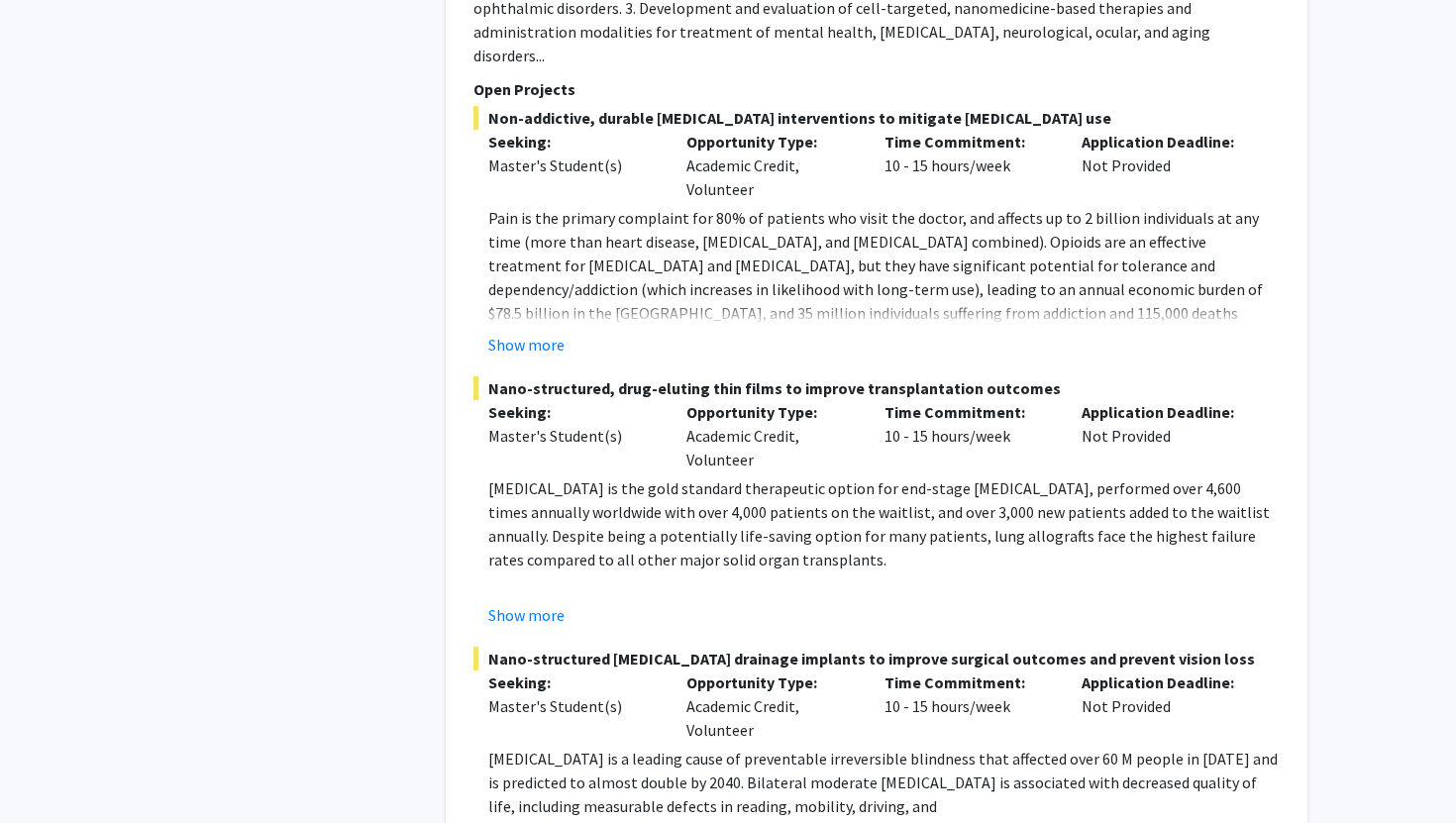 click on "2" 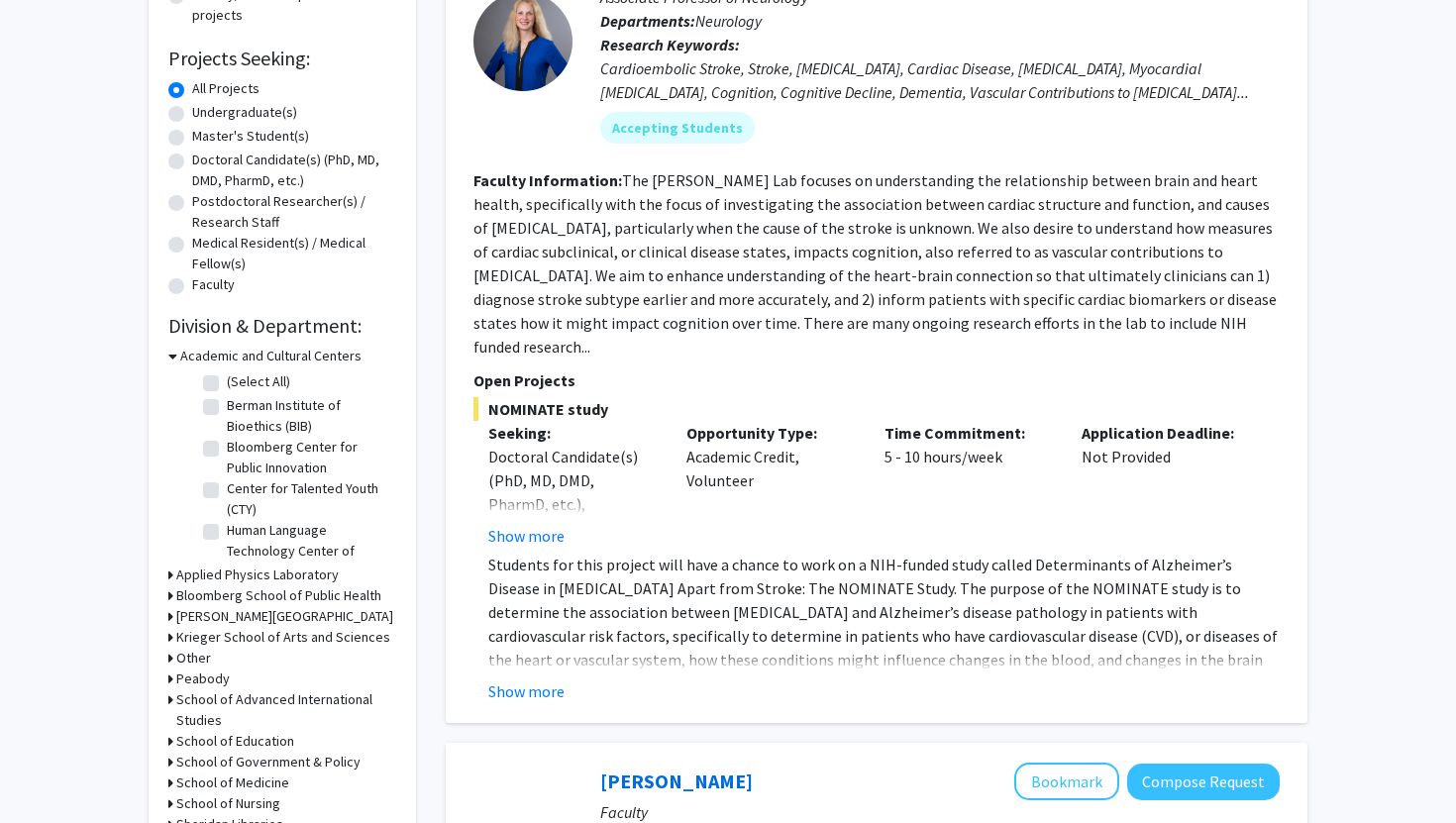 scroll, scrollTop: 297, scrollLeft: 0, axis: vertical 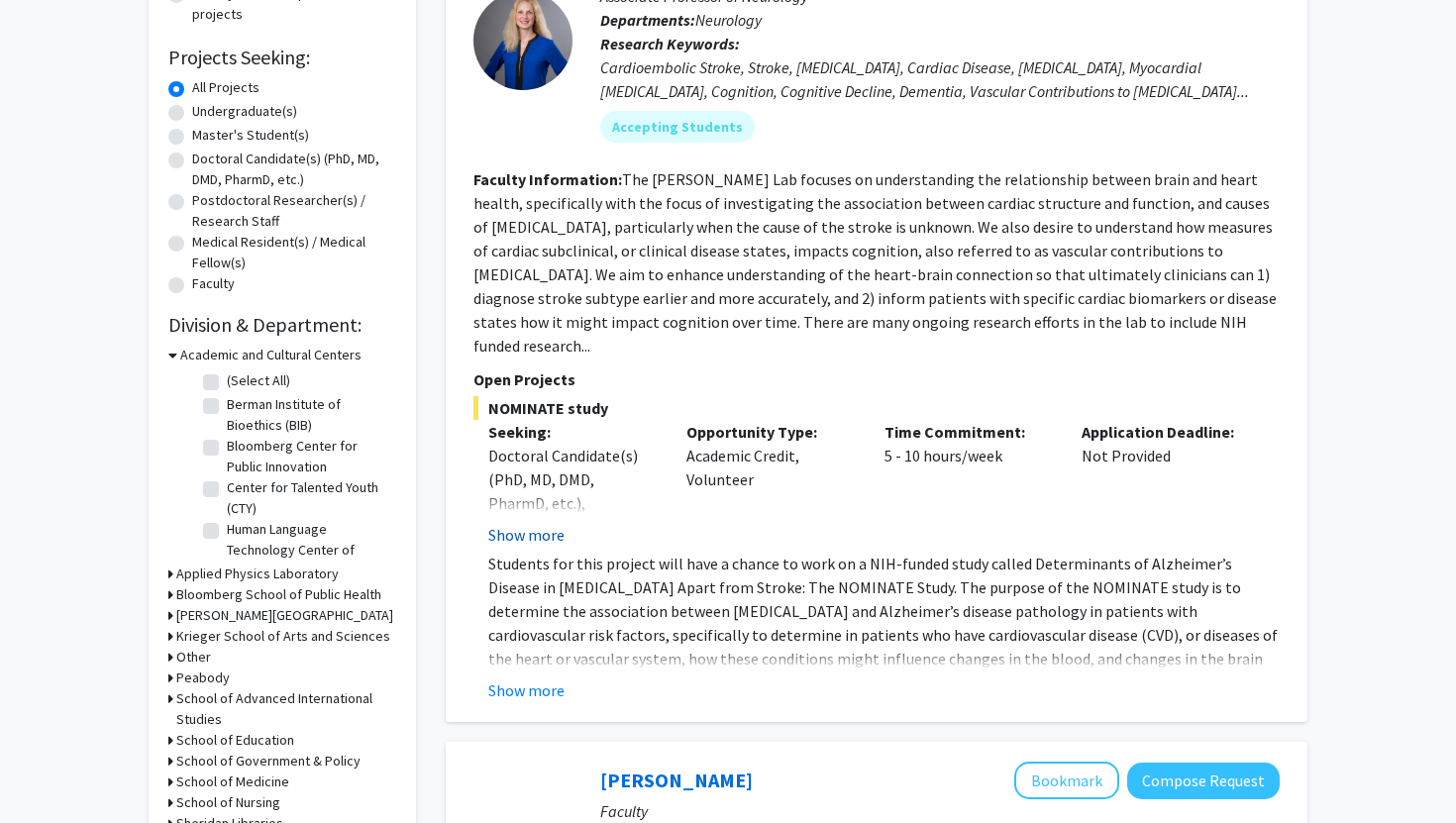 click on "Show more" 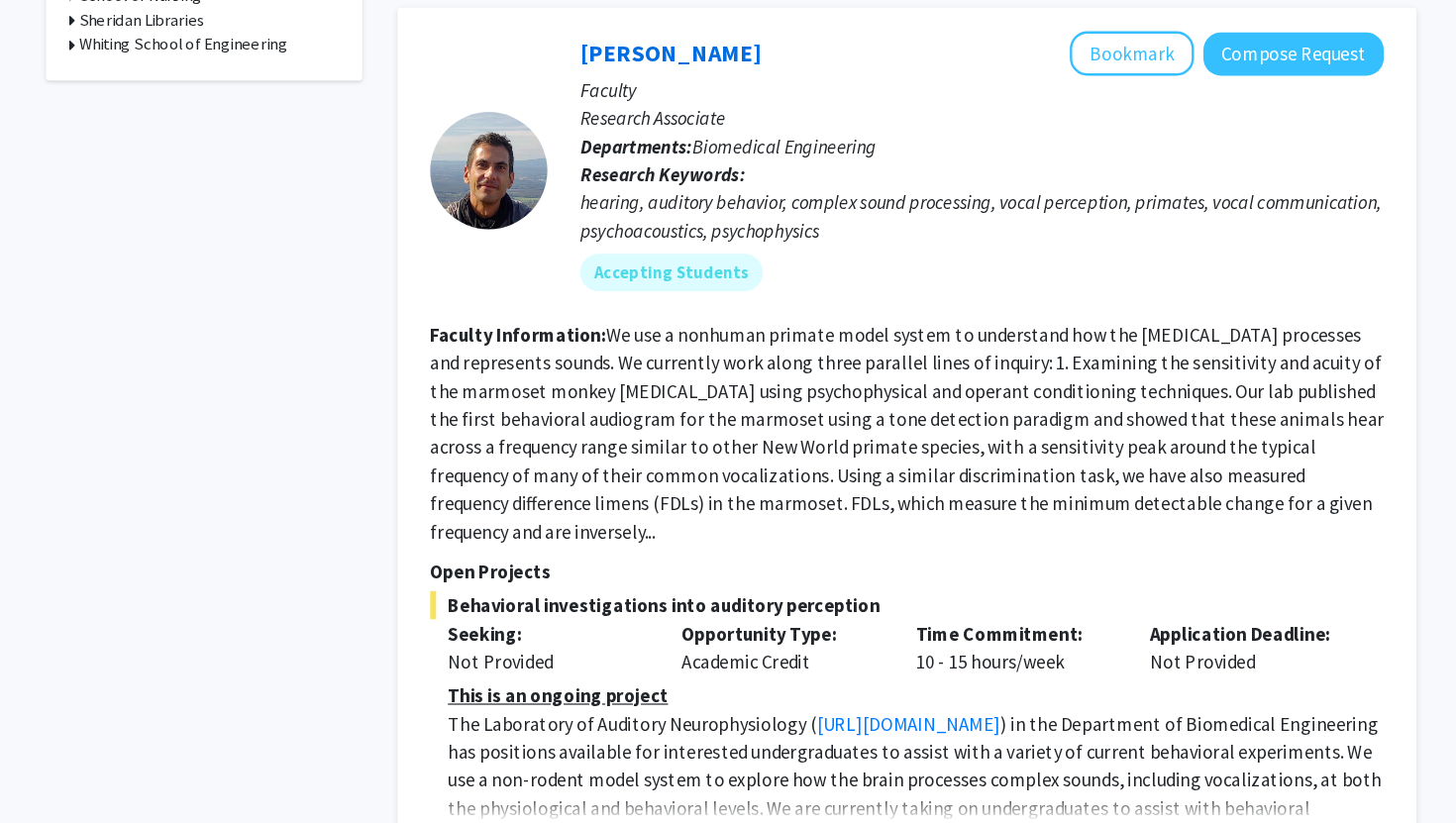 scroll, scrollTop: 989, scrollLeft: 0, axis: vertical 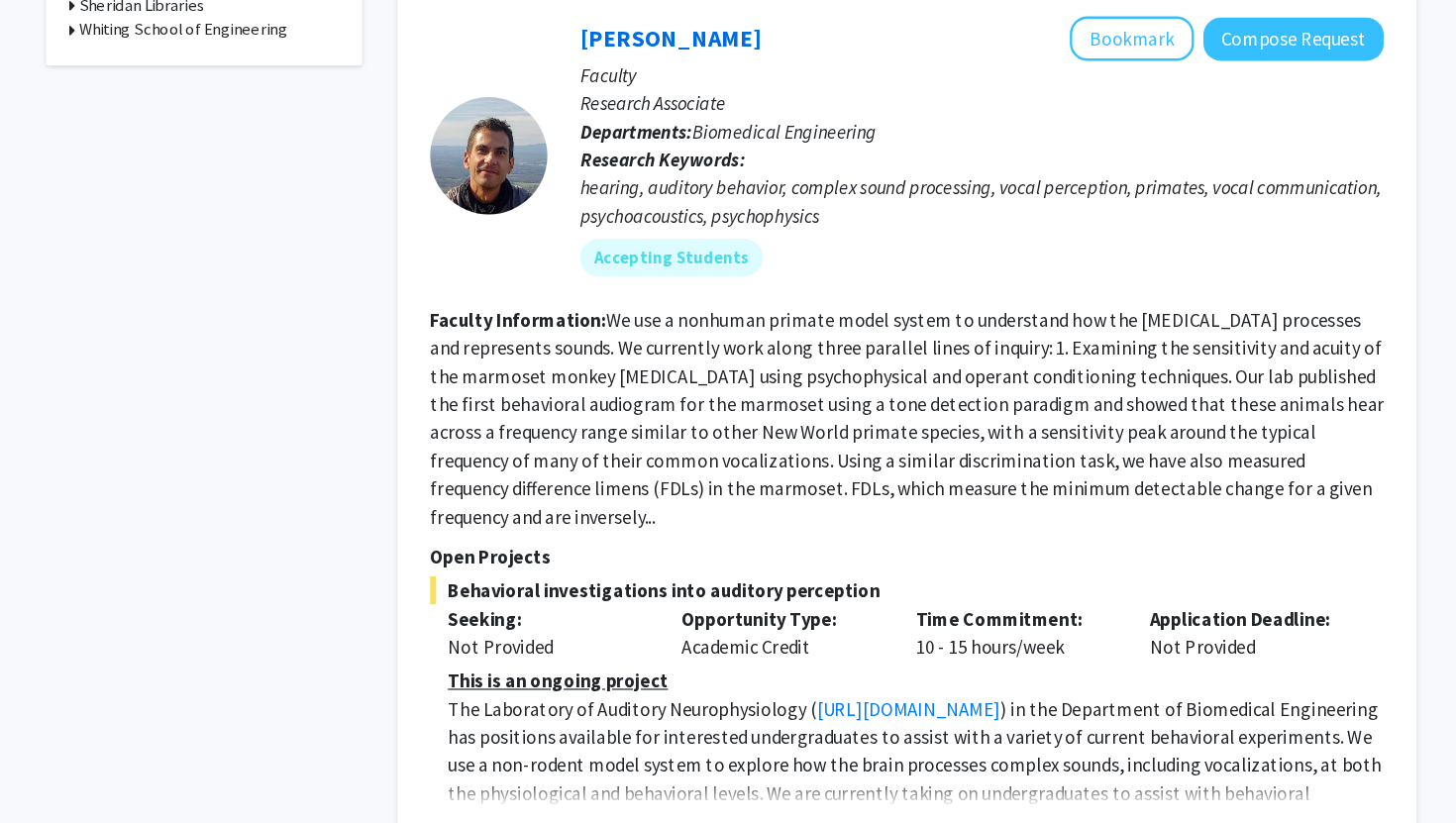click on "Show more" 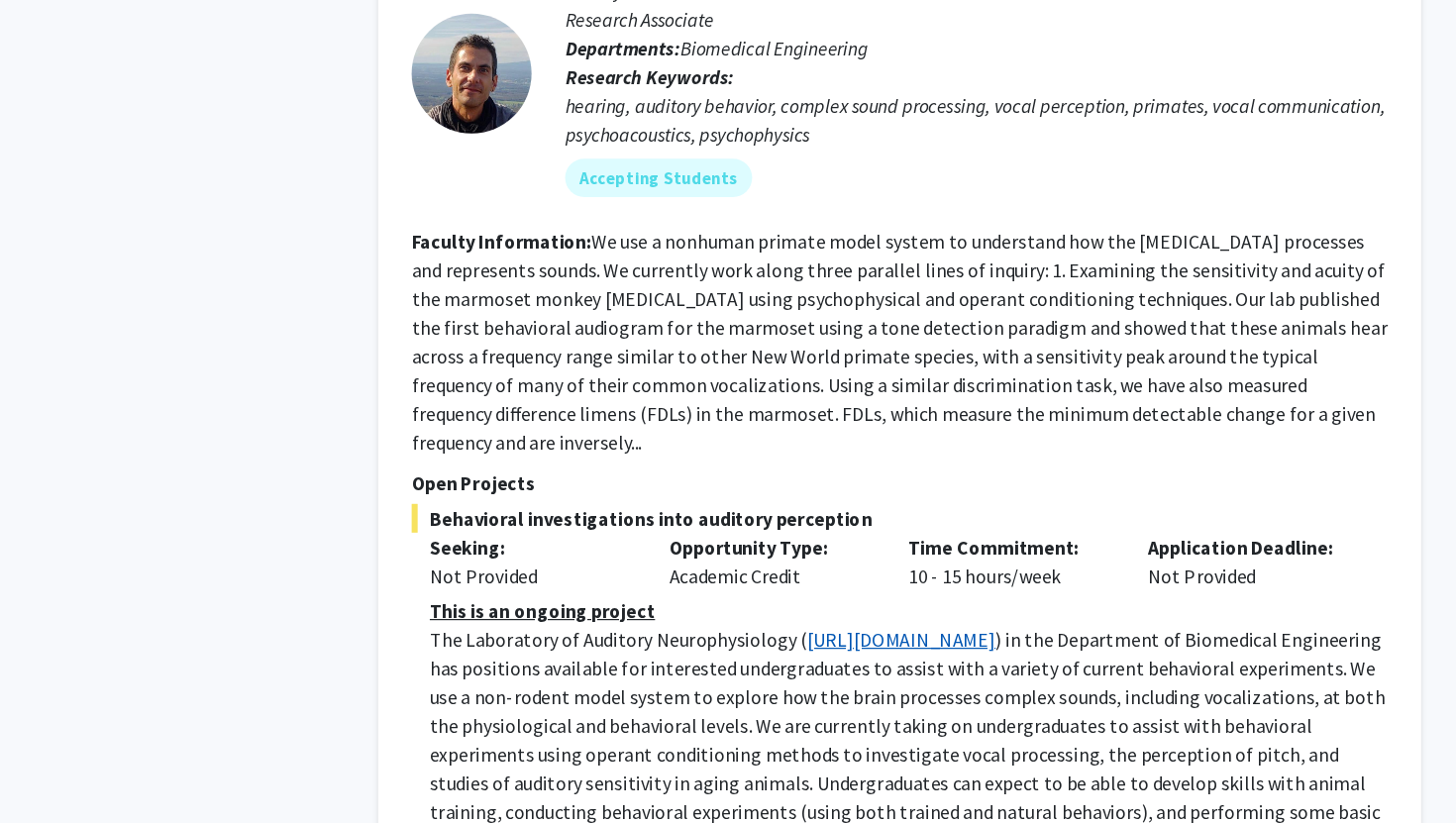 scroll, scrollTop: 1144, scrollLeft: 0, axis: vertical 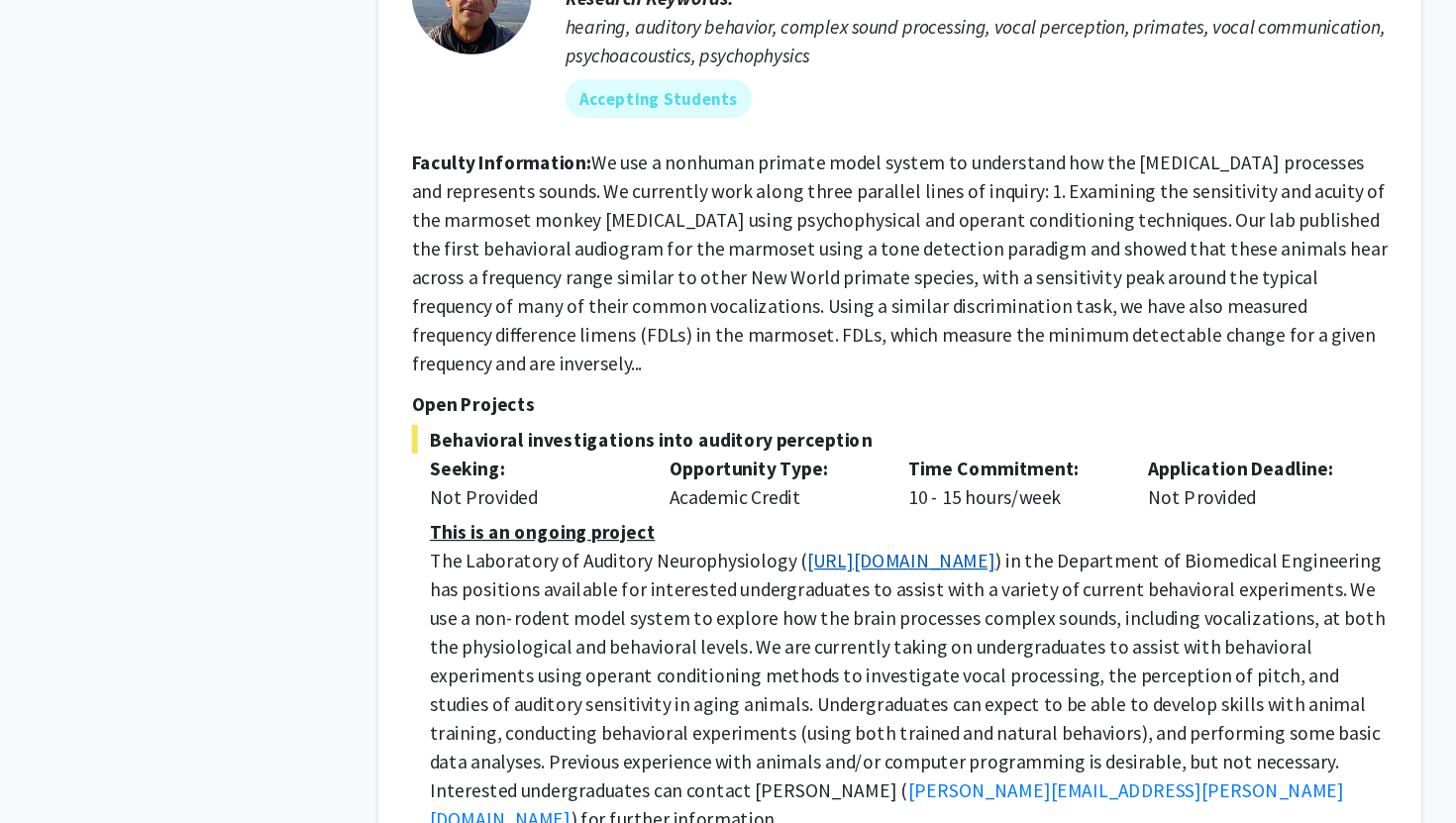 click on "http://wanglab.johnshopkins.edu/lab/WangLabWebsite/index.html" 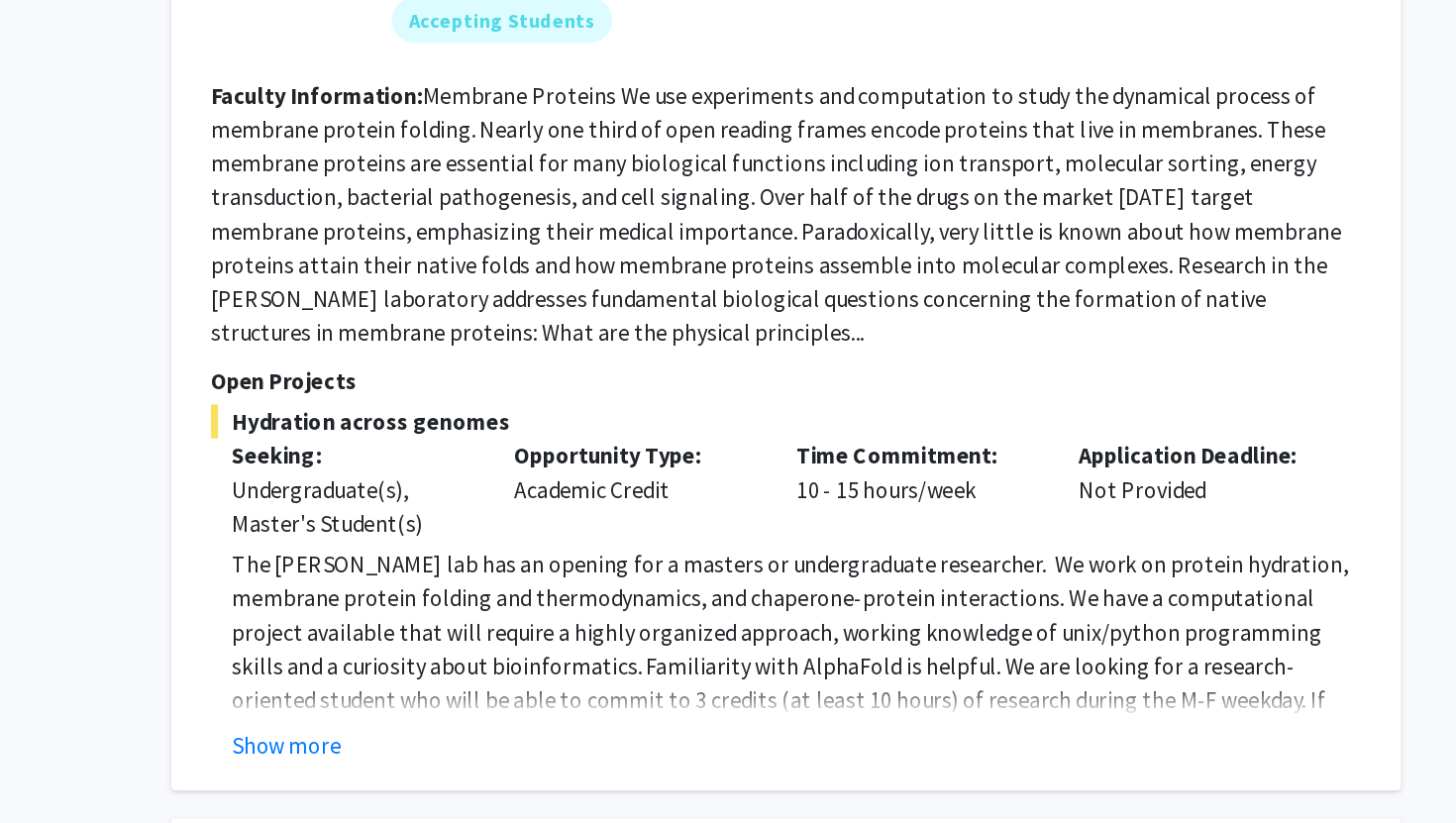 scroll, scrollTop: 2056, scrollLeft: 0, axis: vertical 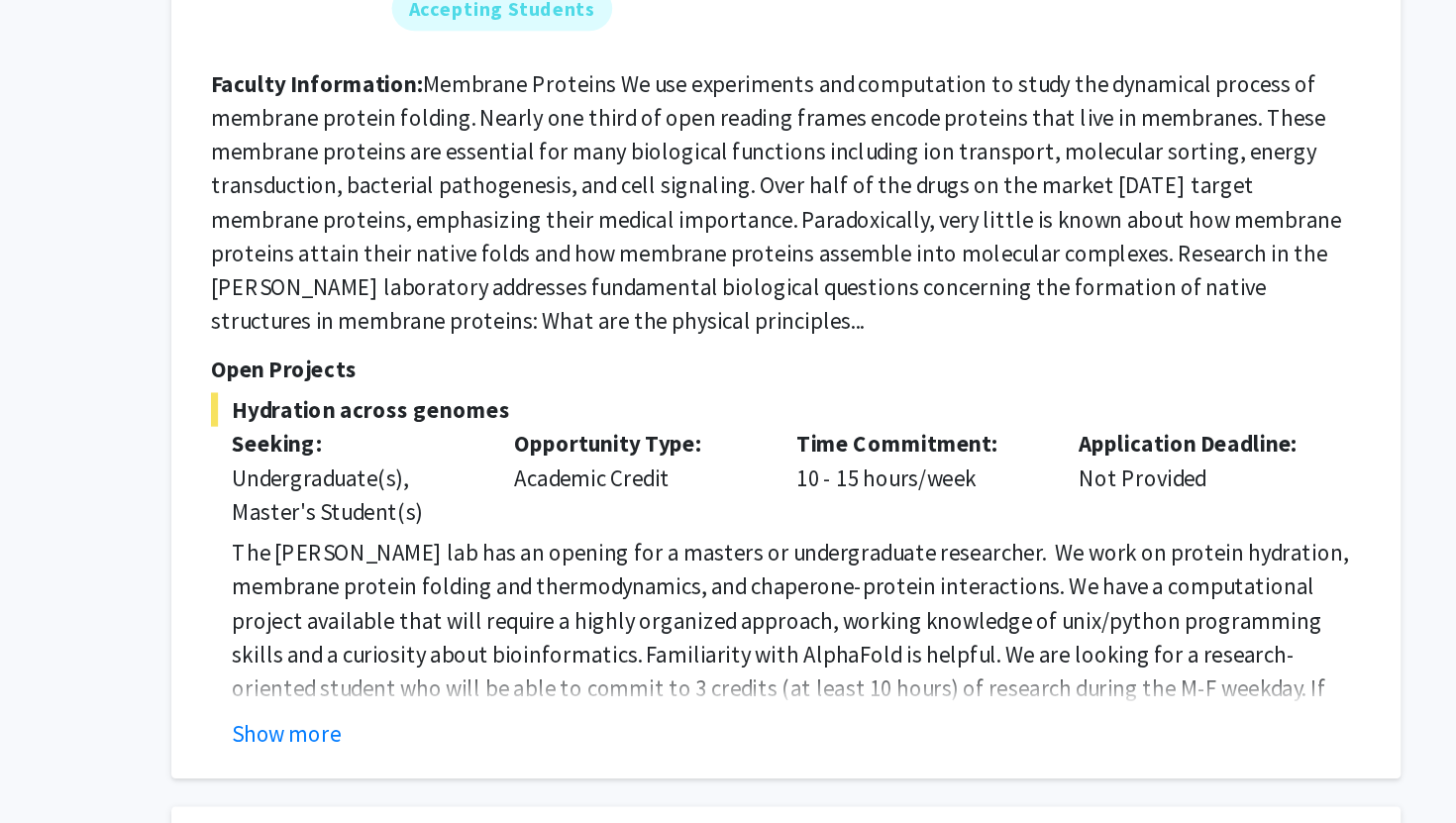 click on "The Fleming lab has an opening for a masters or undergraduate researcher.  We work on protein hydration, membrane protein folding and thermodynamics, and chaperone-protein interactions. We have a computational project available that will require a highly organized approach, working knowledge of unix/python programming skills and a curiosity about bioinformatics. Familiarity with AlphaFold is helpful. We are looking for a research-oriented student who will be able to commit to 3 credits (at least 10 hours) of research during the M-F weekday. If the fit is good, we will invite undergraduate researchers for paid positions over the summer (2025), and we hope that you will continue in our research lab for the duration of your undergraduate time.  The schedule is flexible, but we expect students to work in-person so they can be mentored by lab personnel. Please apply by sending your (1) CV, (2) personal statement about your research and professional goals, and (3) a copy of your transcript to  Show more" 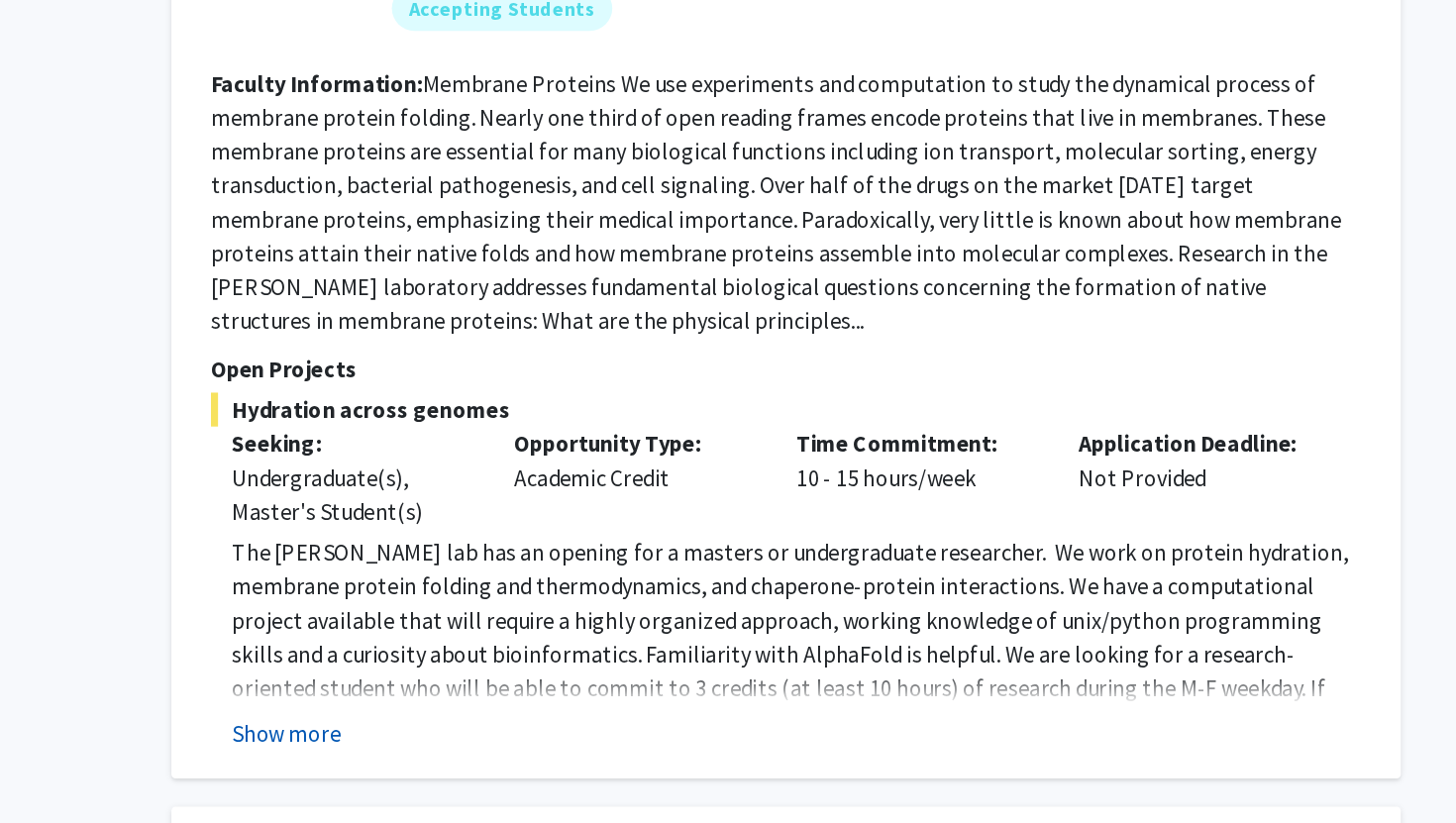 click on "Show more" 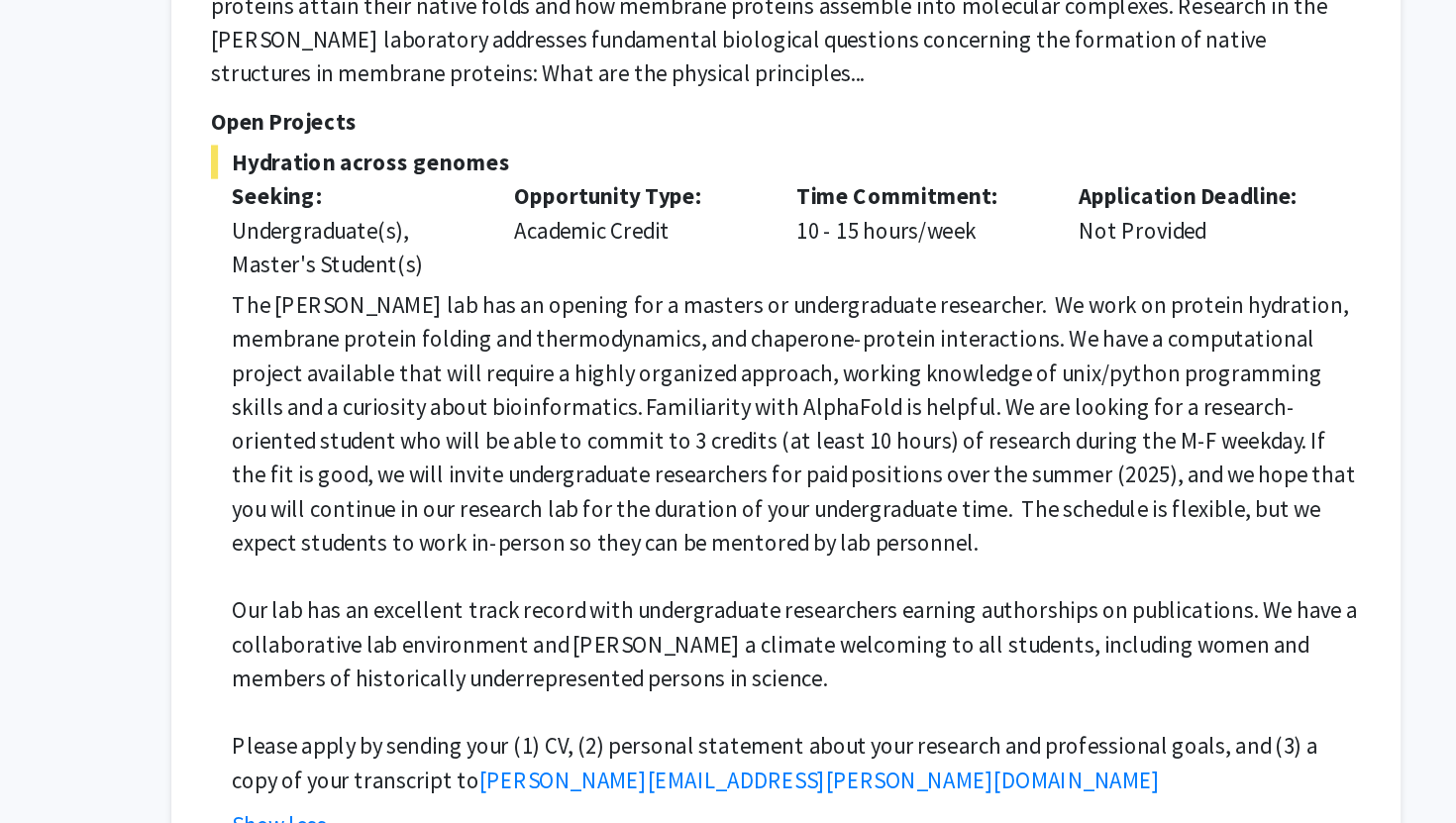 scroll, scrollTop: 2228, scrollLeft: 0, axis: vertical 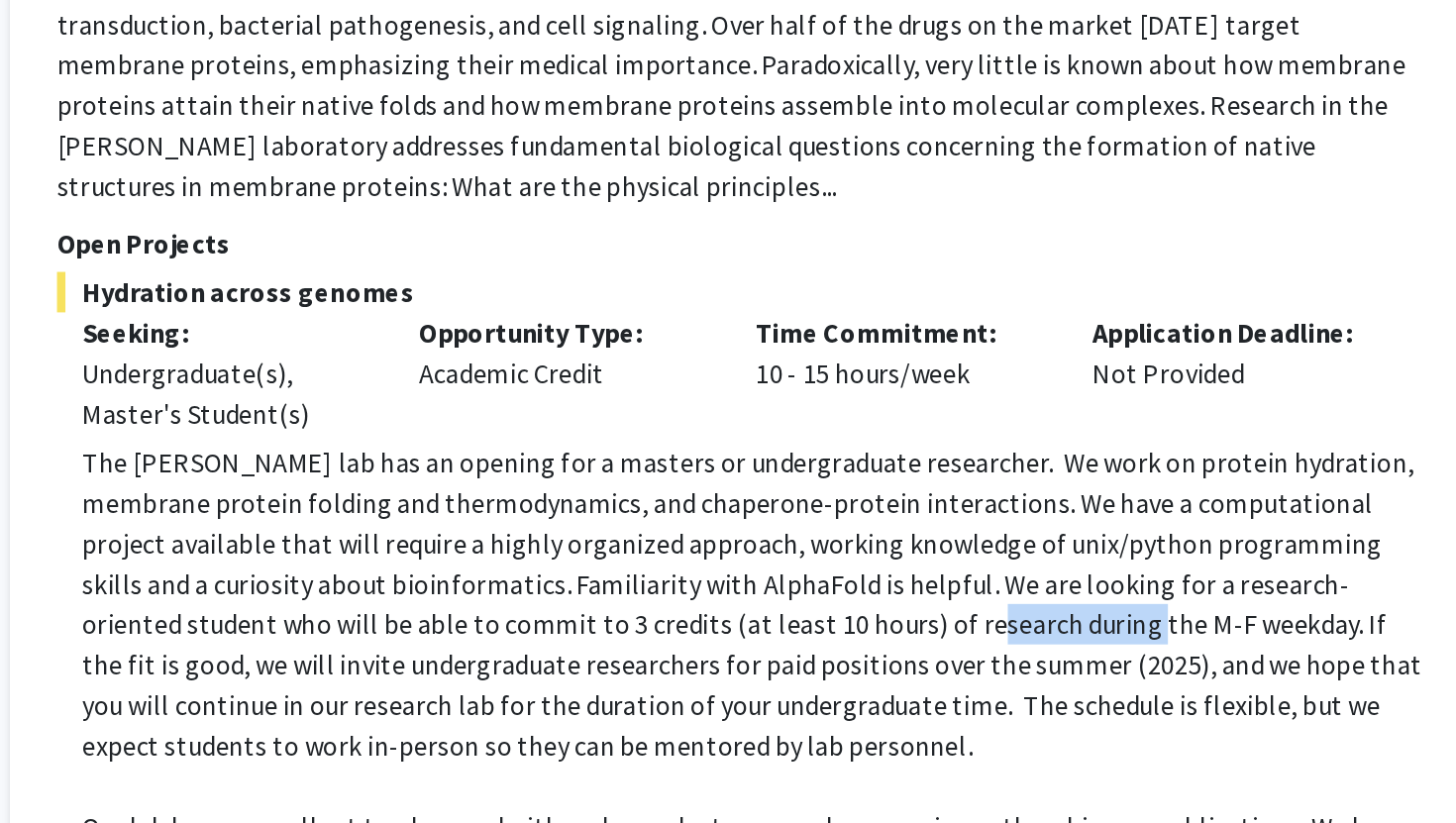 drag, startPoint x: 861, startPoint y: 482, endPoint x: 952, endPoint y: 489, distance: 91.26883 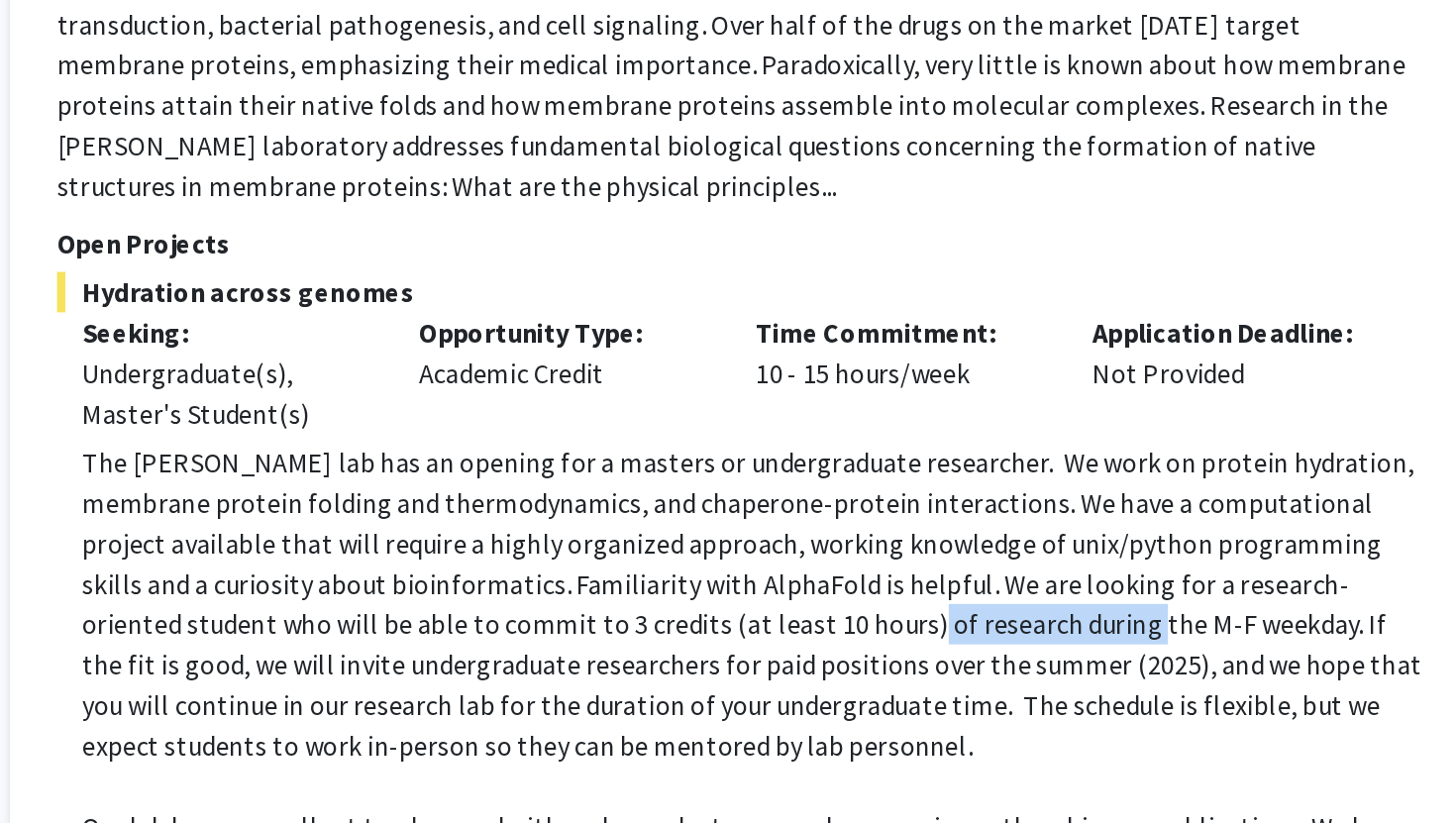 drag, startPoint x: 952, startPoint y: 490, endPoint x: 813, endPoint y: 489, distance: 139.0036 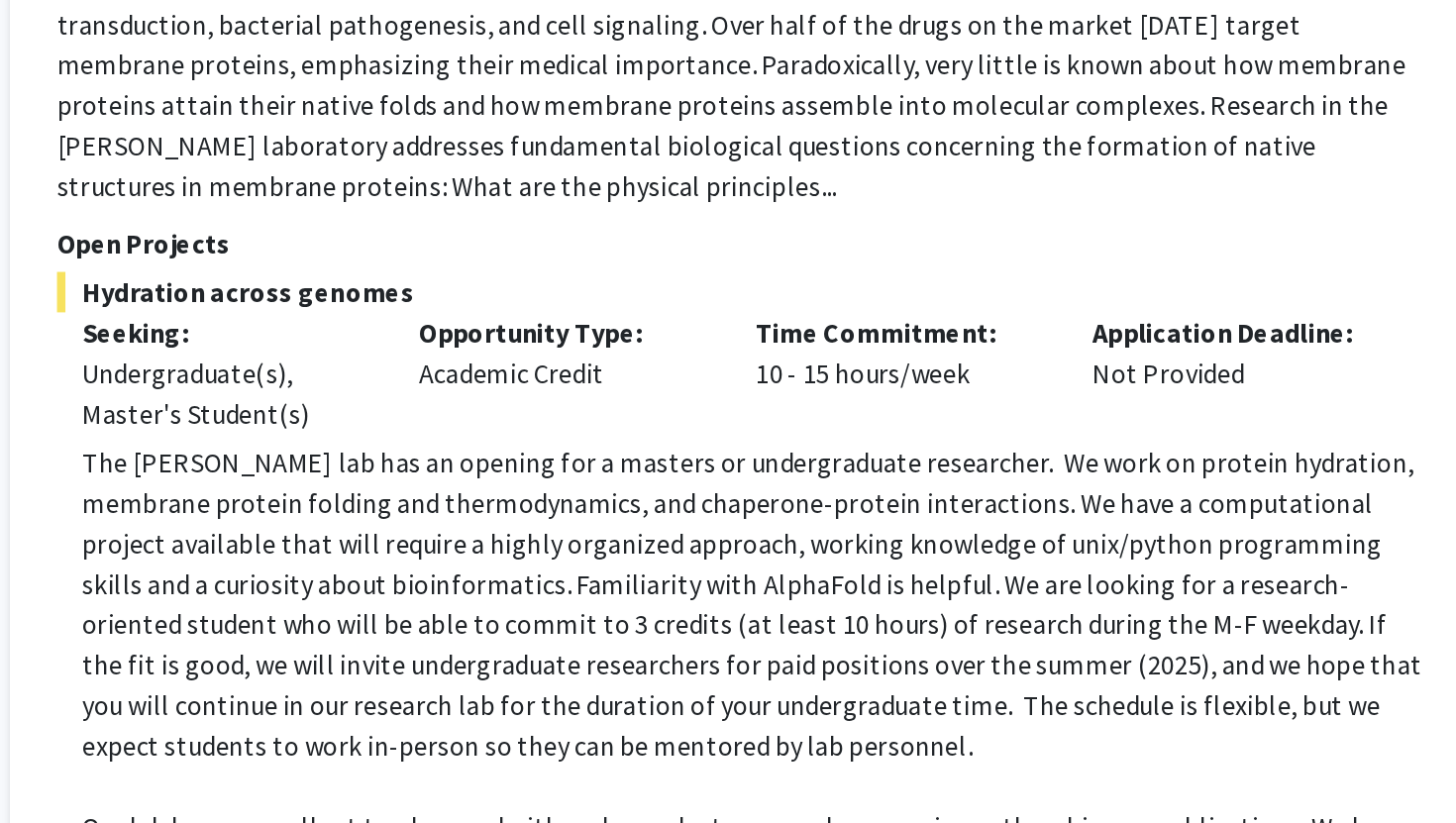 click on "The [PERSON_NAME] lab has an opening for a masters or undergraduate researcher.  We work on protein hydration, membrane protein folding and thermodynamics, and chaperone-protein interactions. We have a computational project available that will require a highly organized approach, working knowledge of unix/python programming skills and a curiosity about bioinformatics. Familiarity with AlphaFold is helpful. We are looking for a research-oriented student who will be able to commit to 3 credits (at least 10 hours) of research during the M-F weekday. If the fit is good, we will invite undergraduate researchers for paid positions over the summer (2025), and we hope that you will continue in our research lab for the duration of your undergraduate time.  The schedule is flexible, but we expect students to work in-person so they can be mentored by lab personnel." 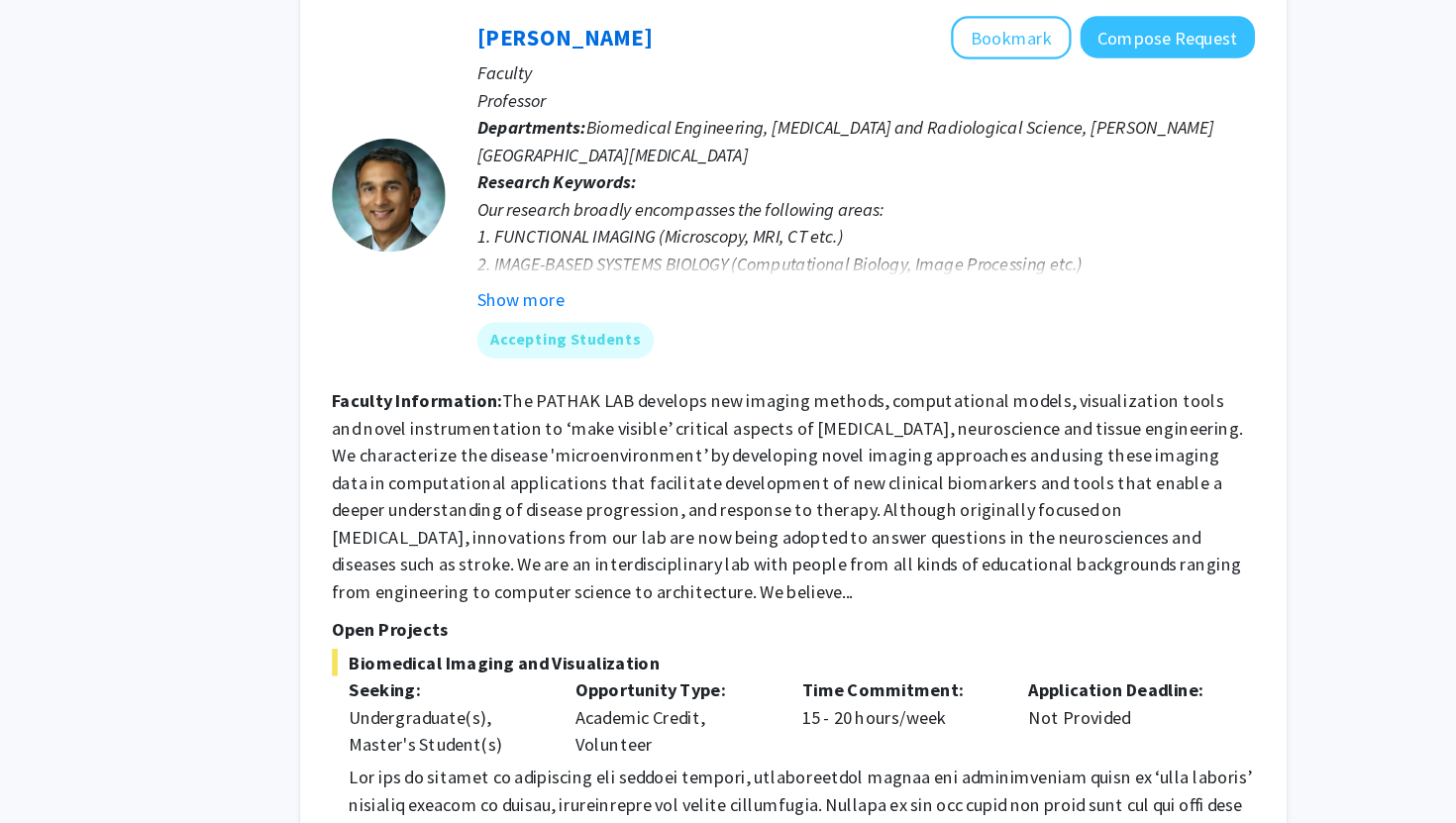 scroll, scrollTop: 7732, scrollLeft: 0, axis: vertical 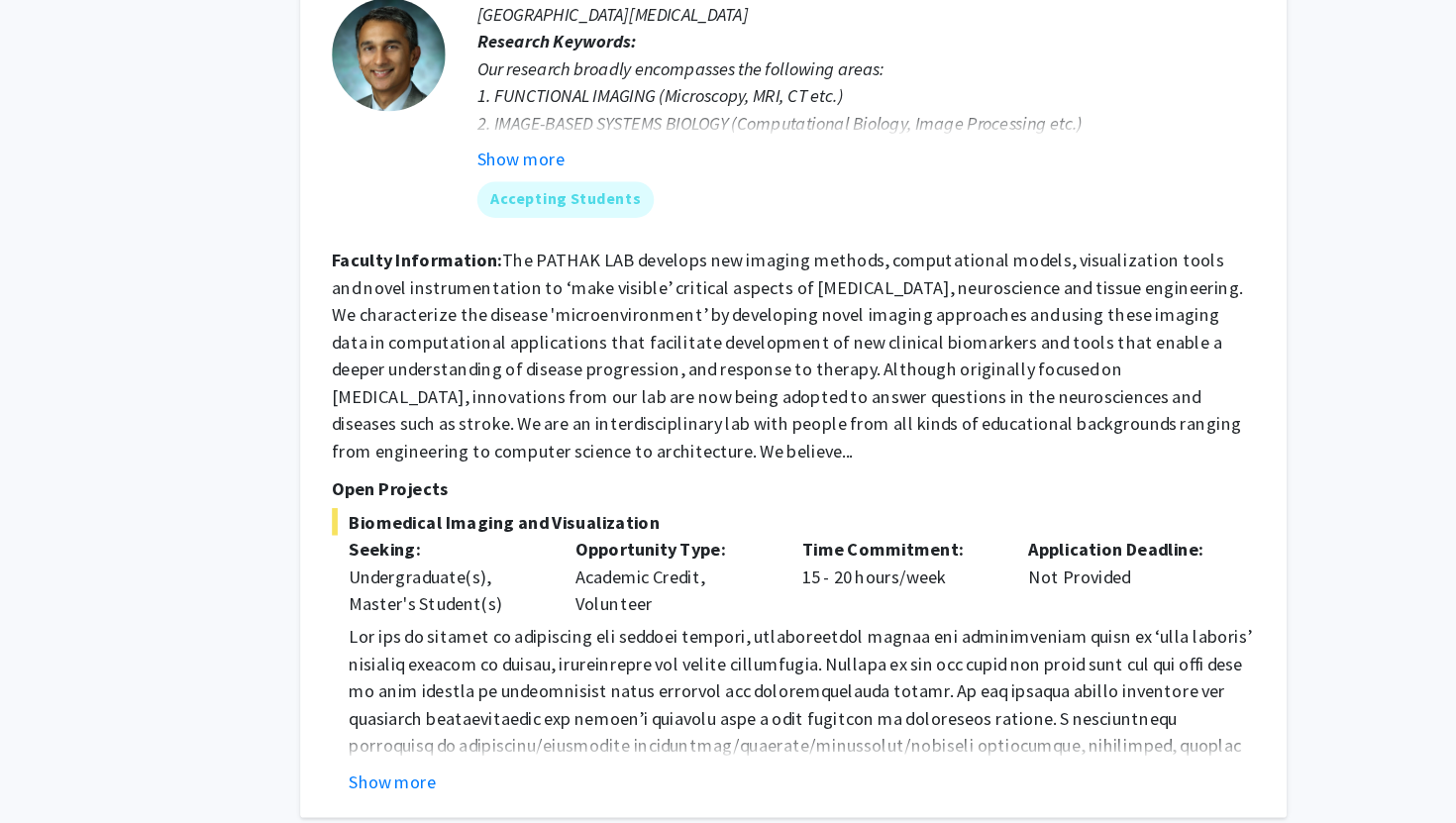 click on "3" 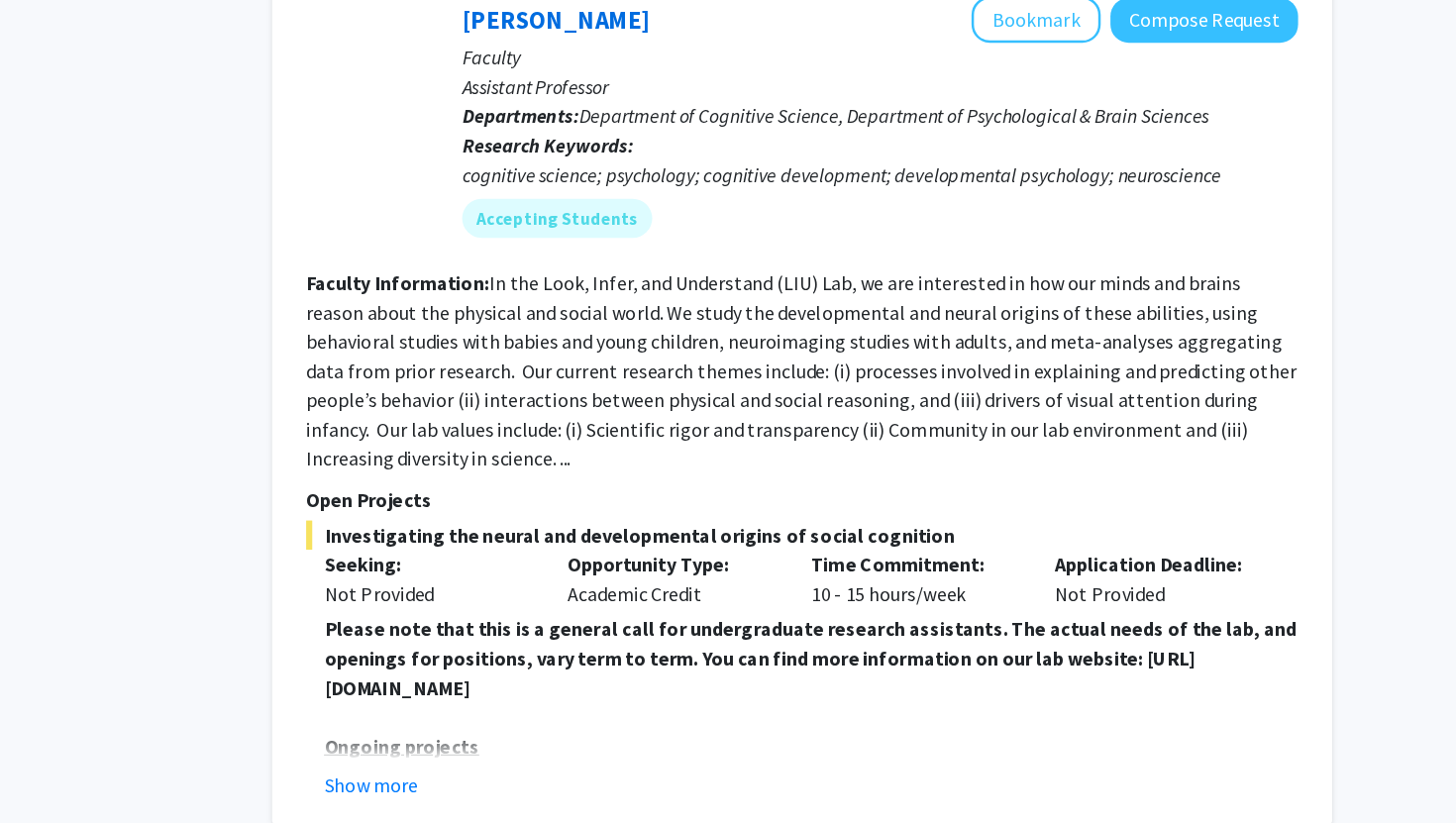 scroll, scrollTop: 1640, scrollLeft: 0, axis: vertical 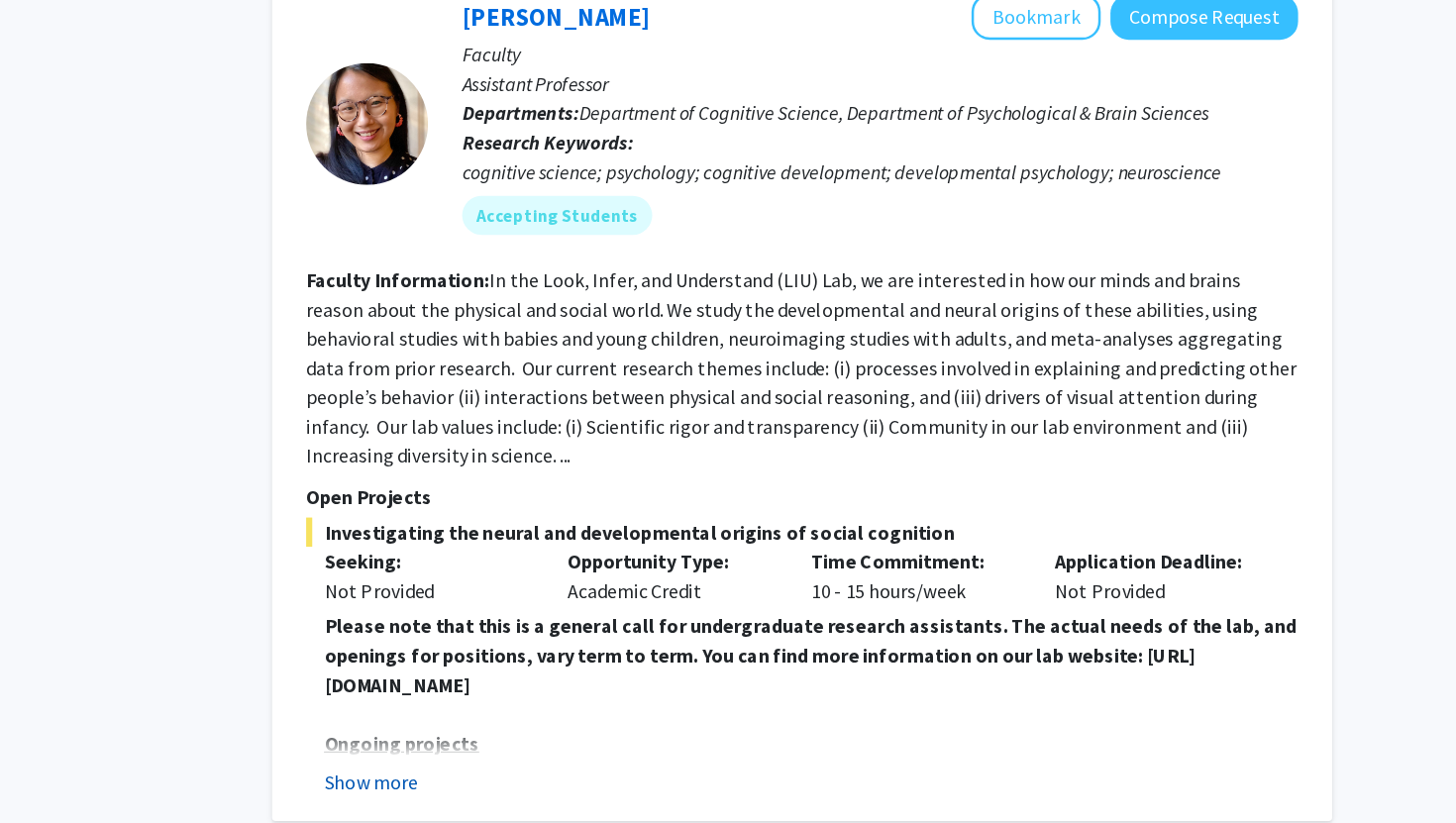 click on "Show more" 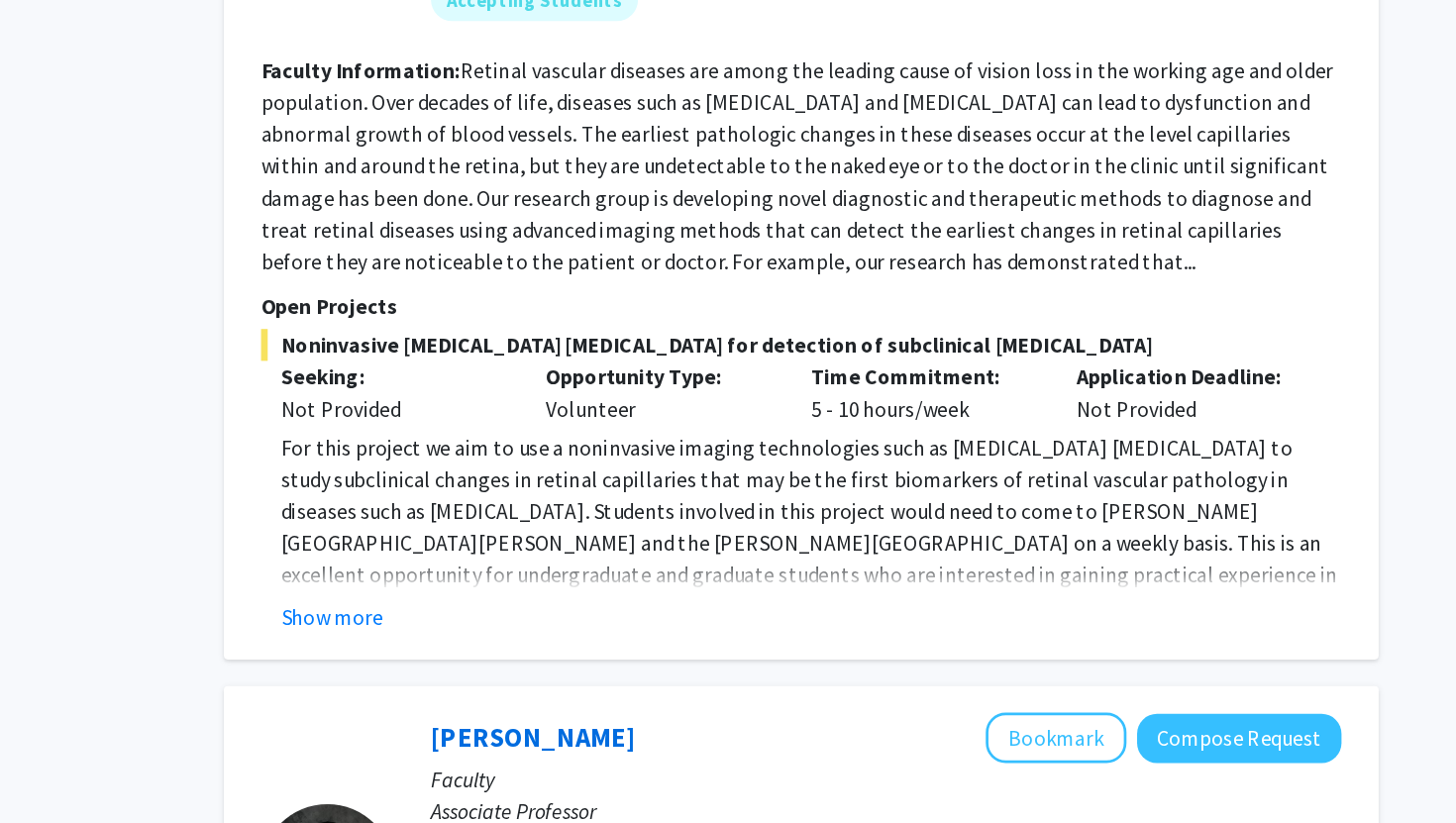 scroll, scrollTop: 4409, scrollLeft: 0, axis: vertical 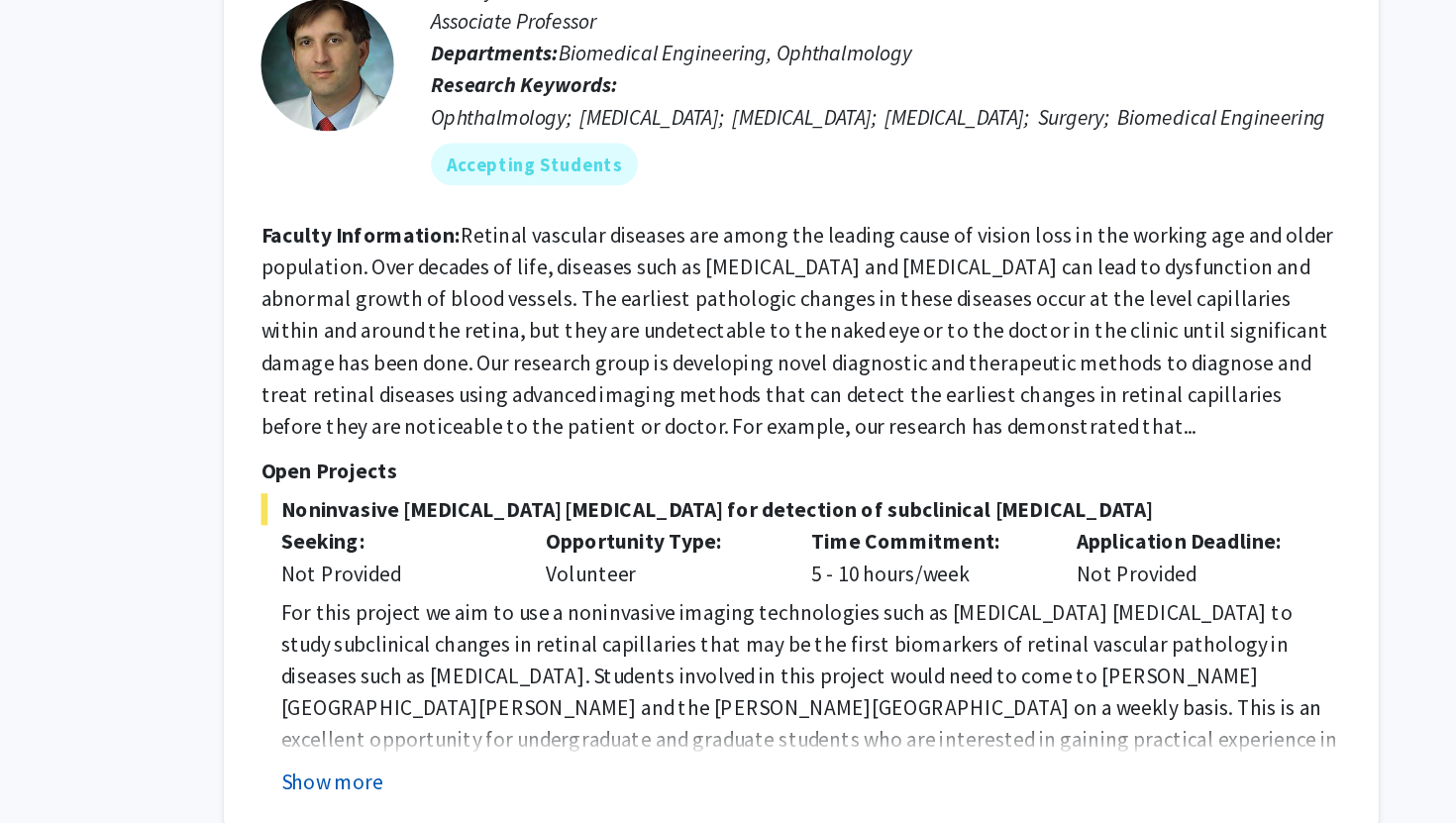 click on "Show more" 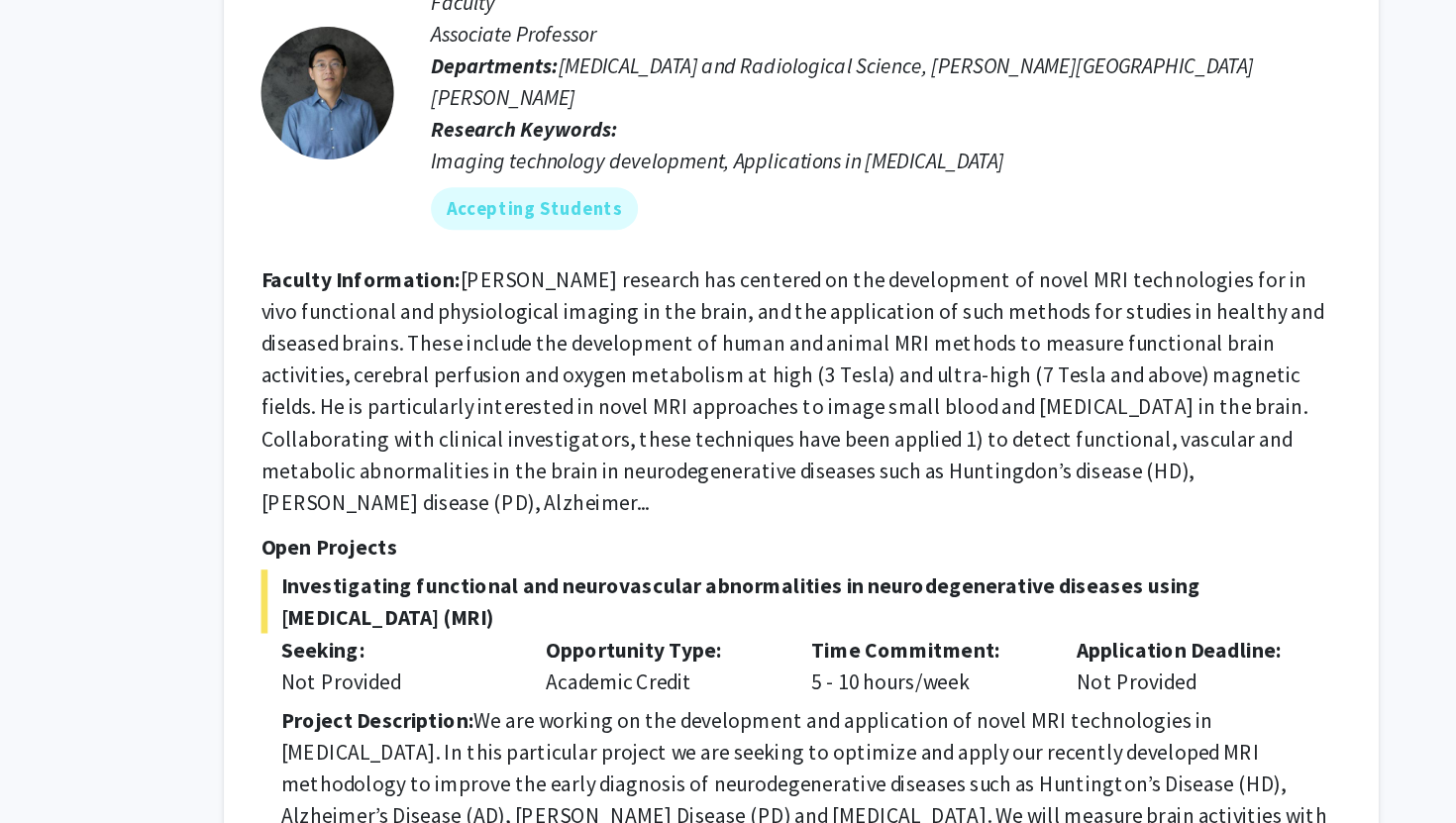 scroll, scrollTop: 5351, scrollLeft: 0, axis: vertical 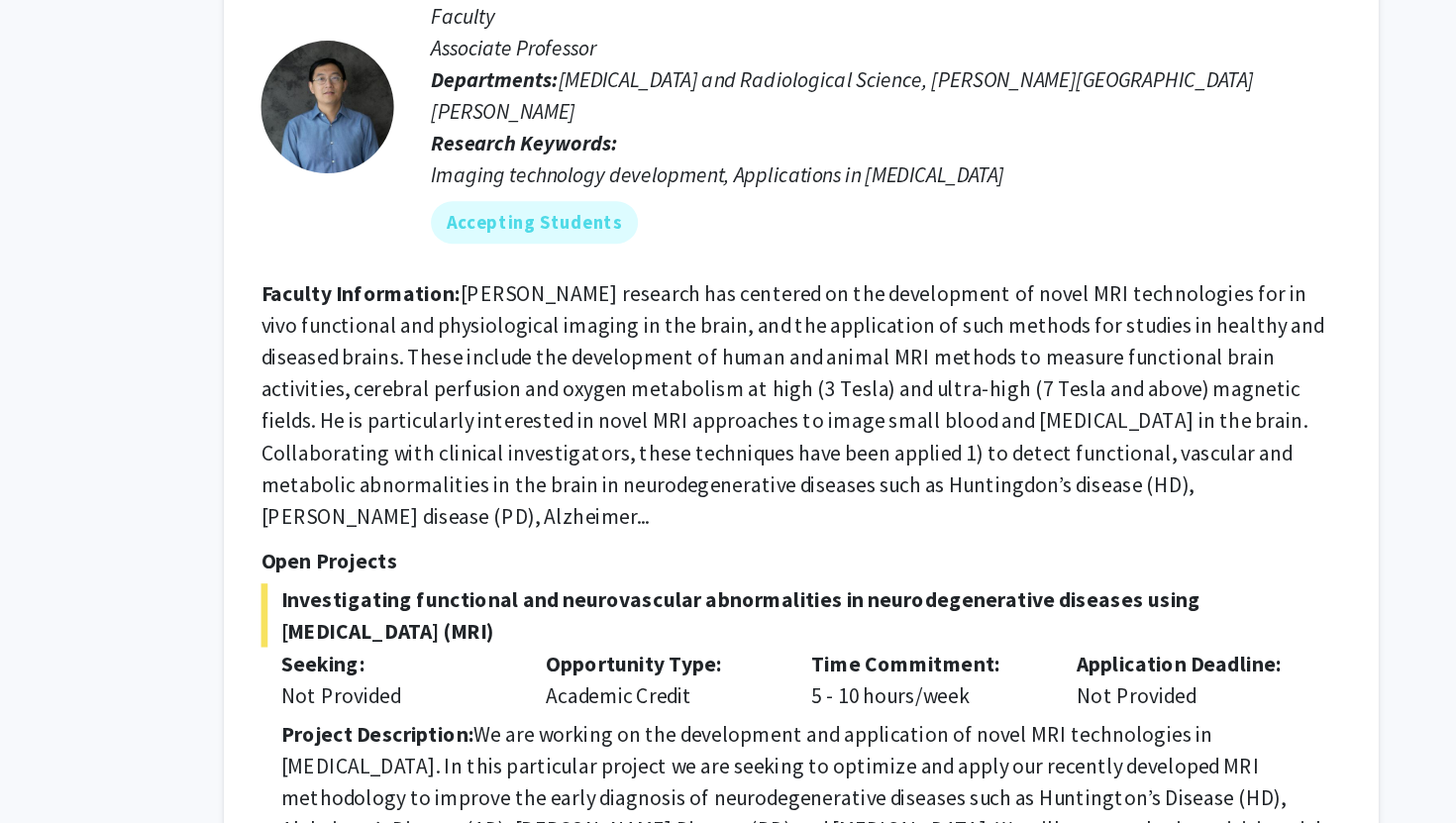 click on "Show more" 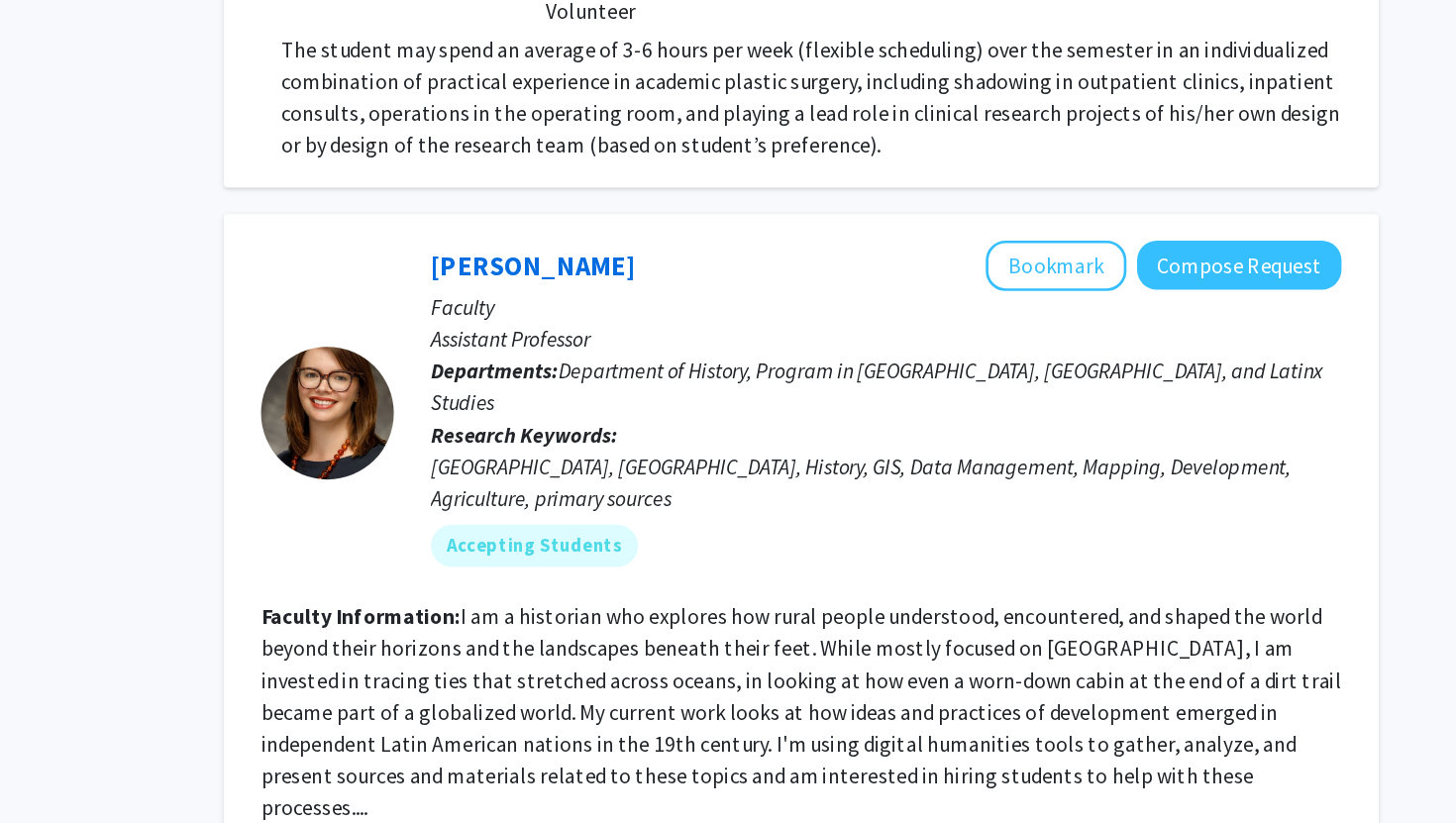 scroll, scrollTop: 8203, scrollLeft: 0, axis: vertical 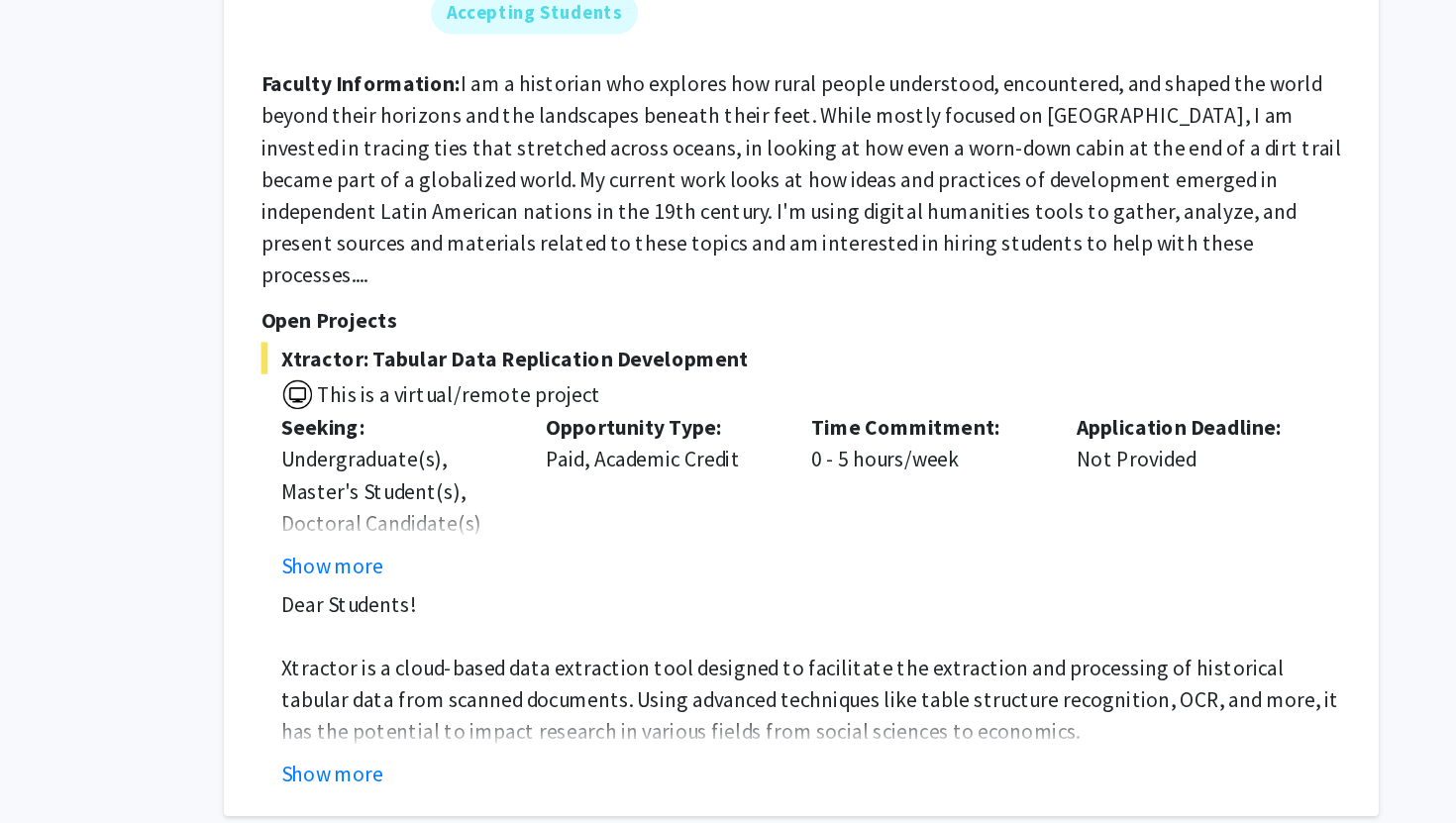 click on "1" 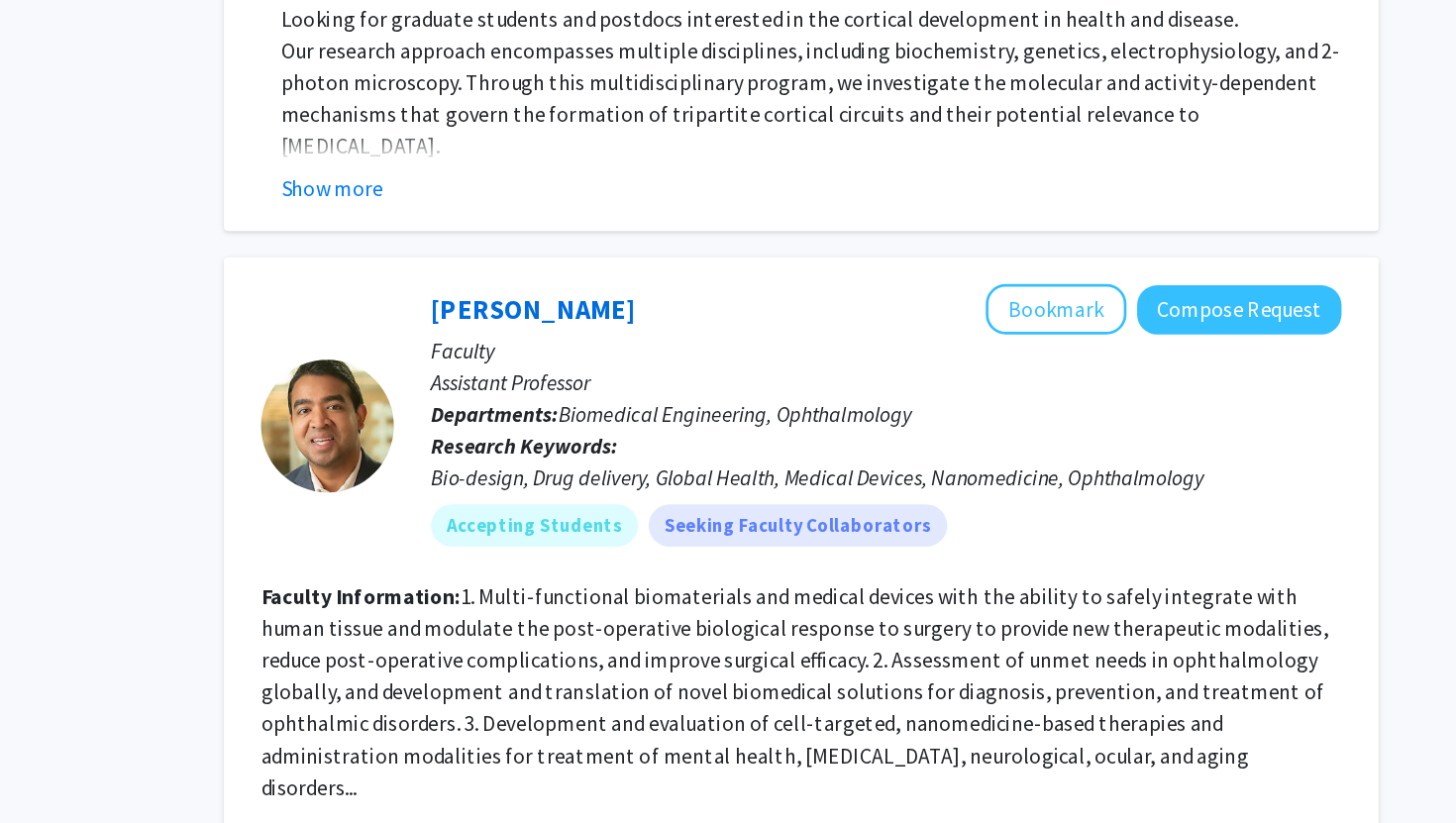 scroll, scrollTop: 8759, scrollLeft: 0, axis: vertical 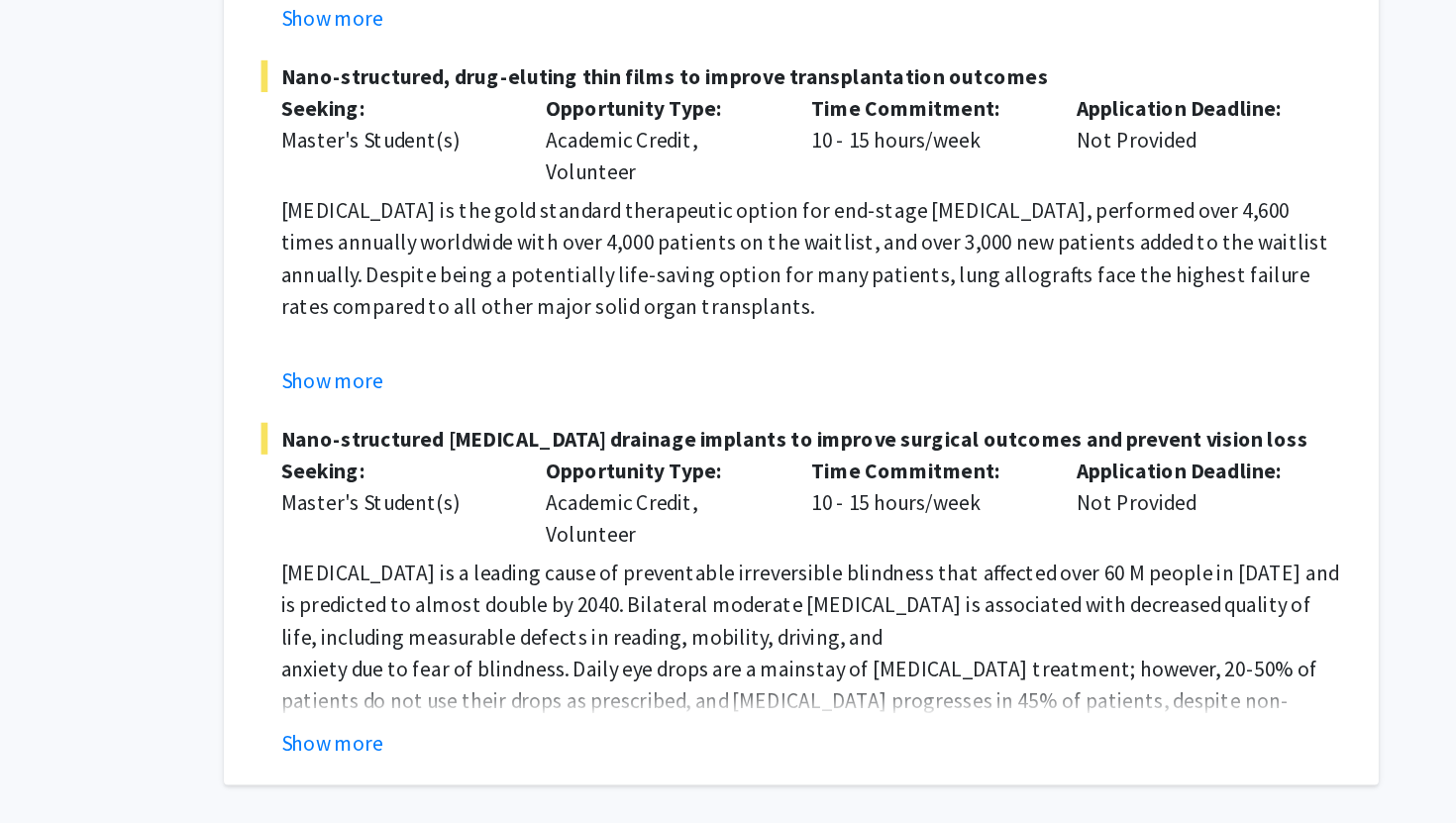 click on "4" 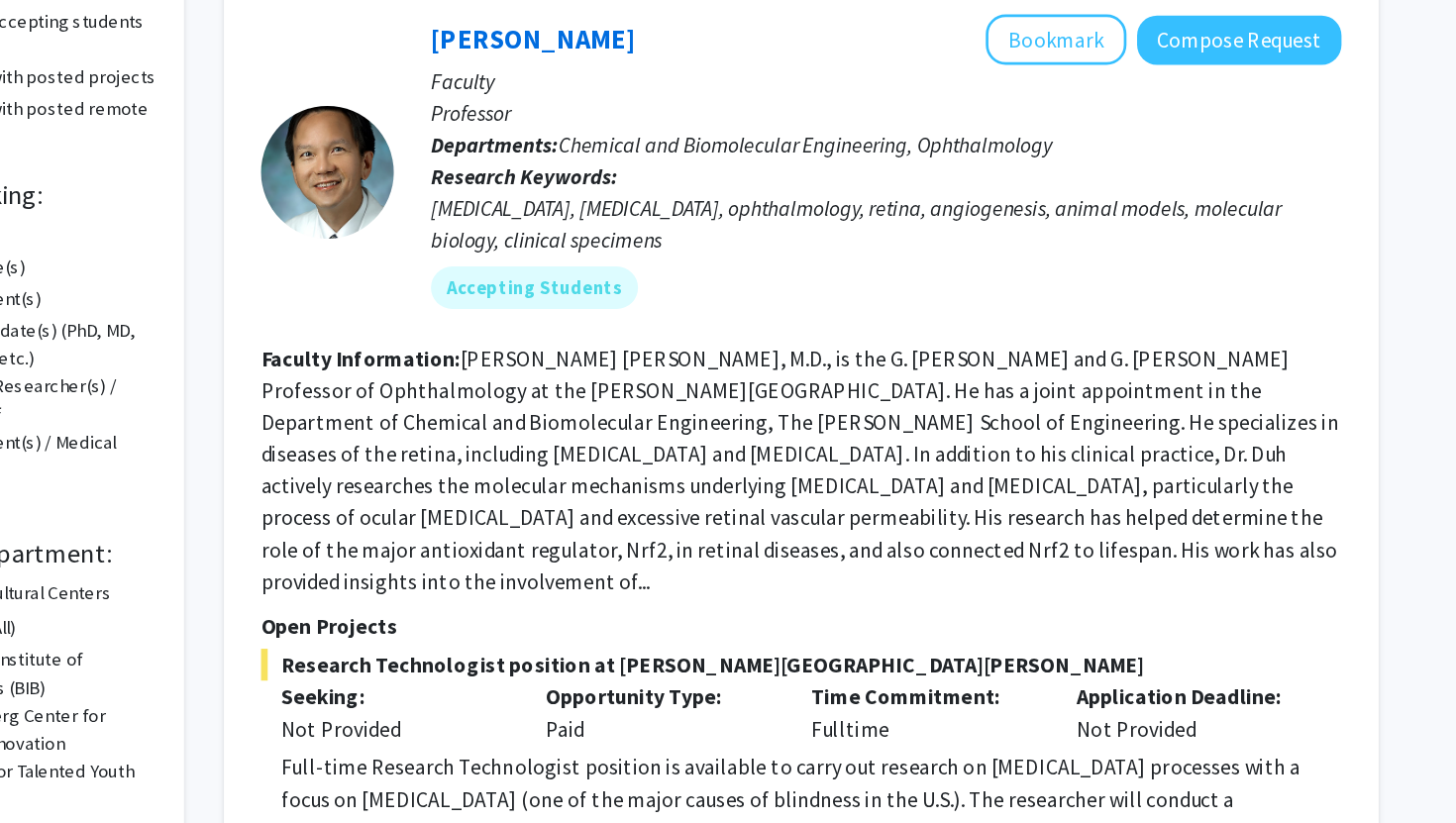 scroll, scrollTop: 0, scrollLeft: 0, axis: both 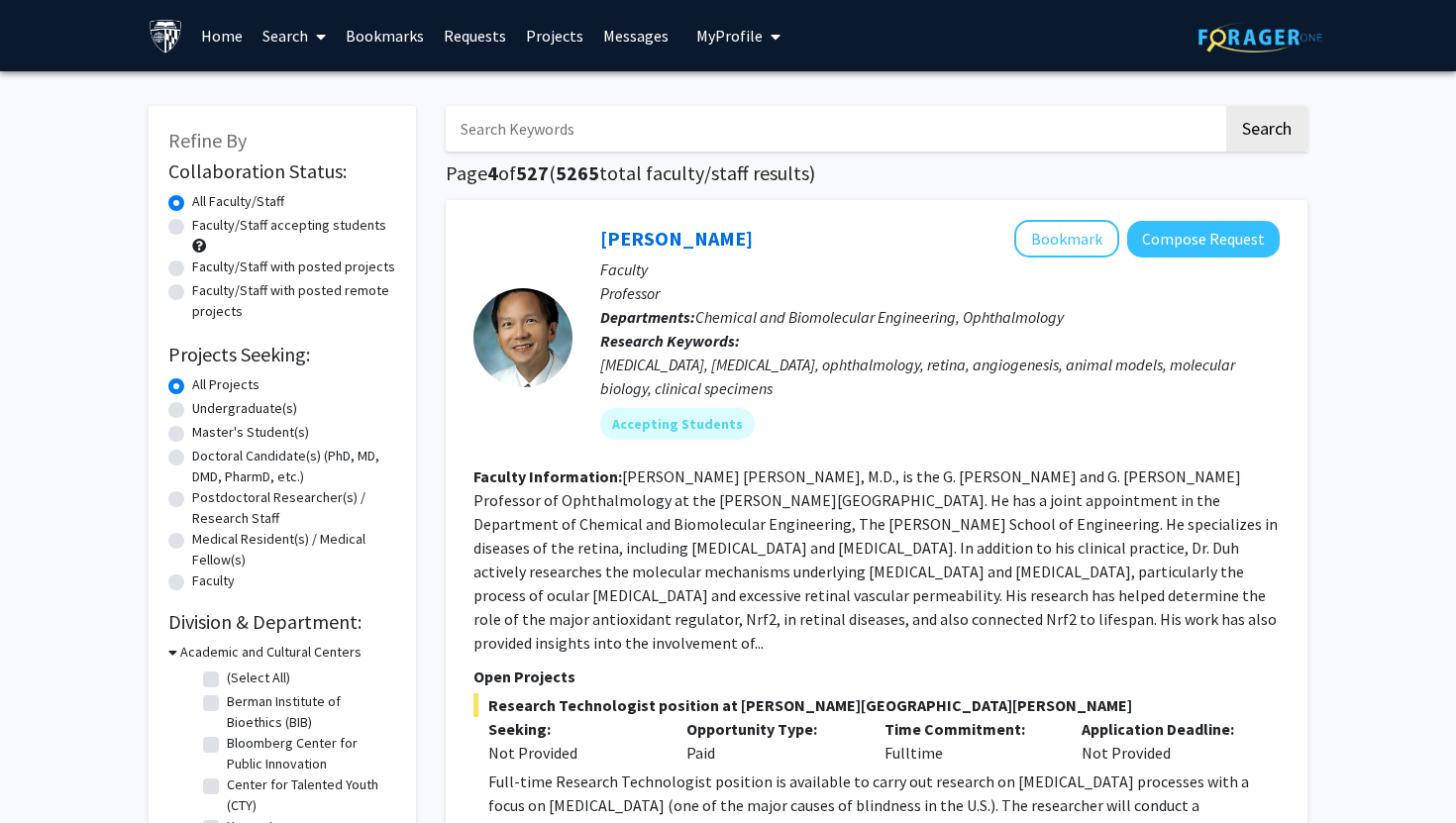 click on "Undergraduate(s)" 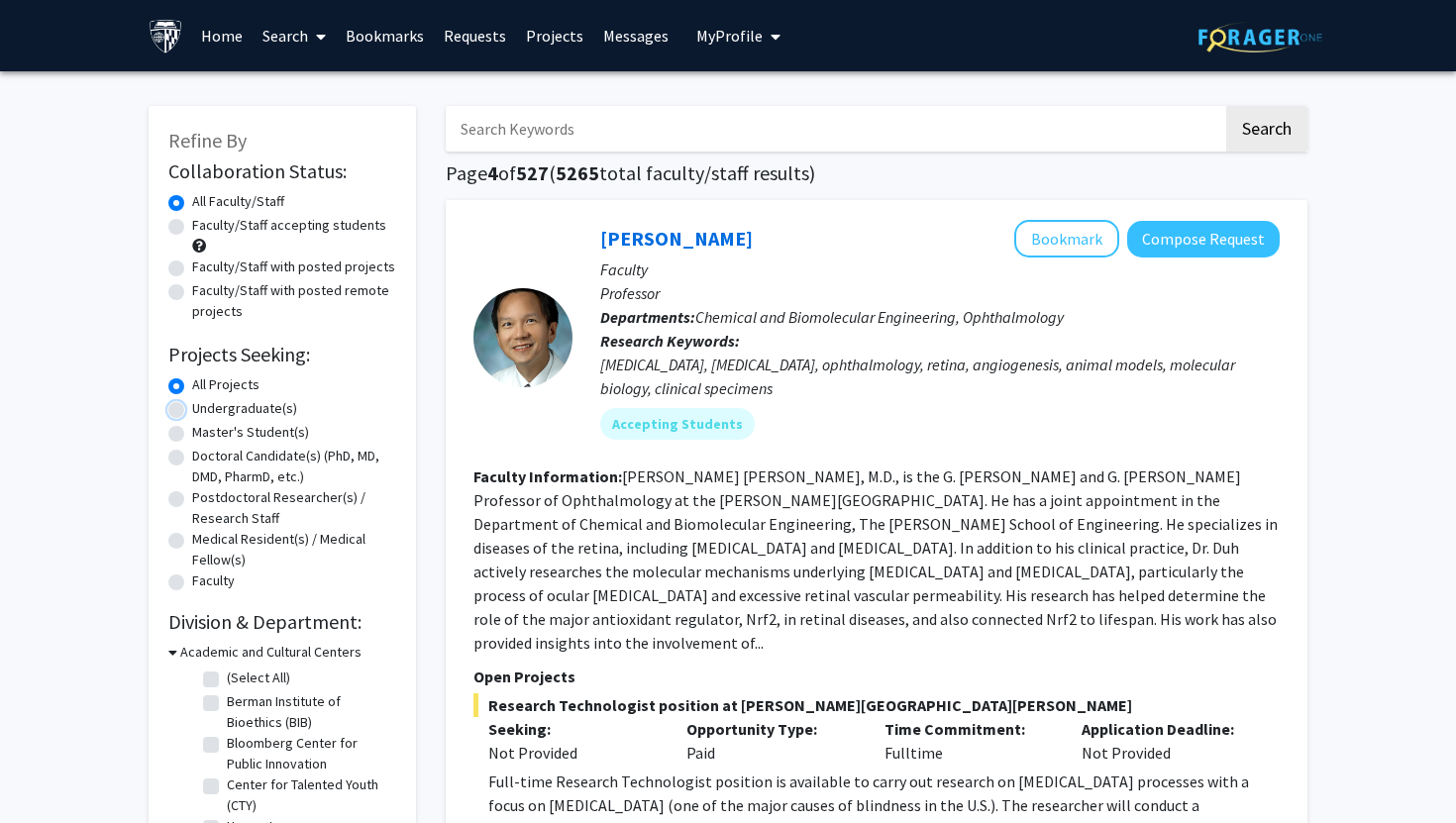 click on "Undergraduate(s)" at bounding box center (198, 404) 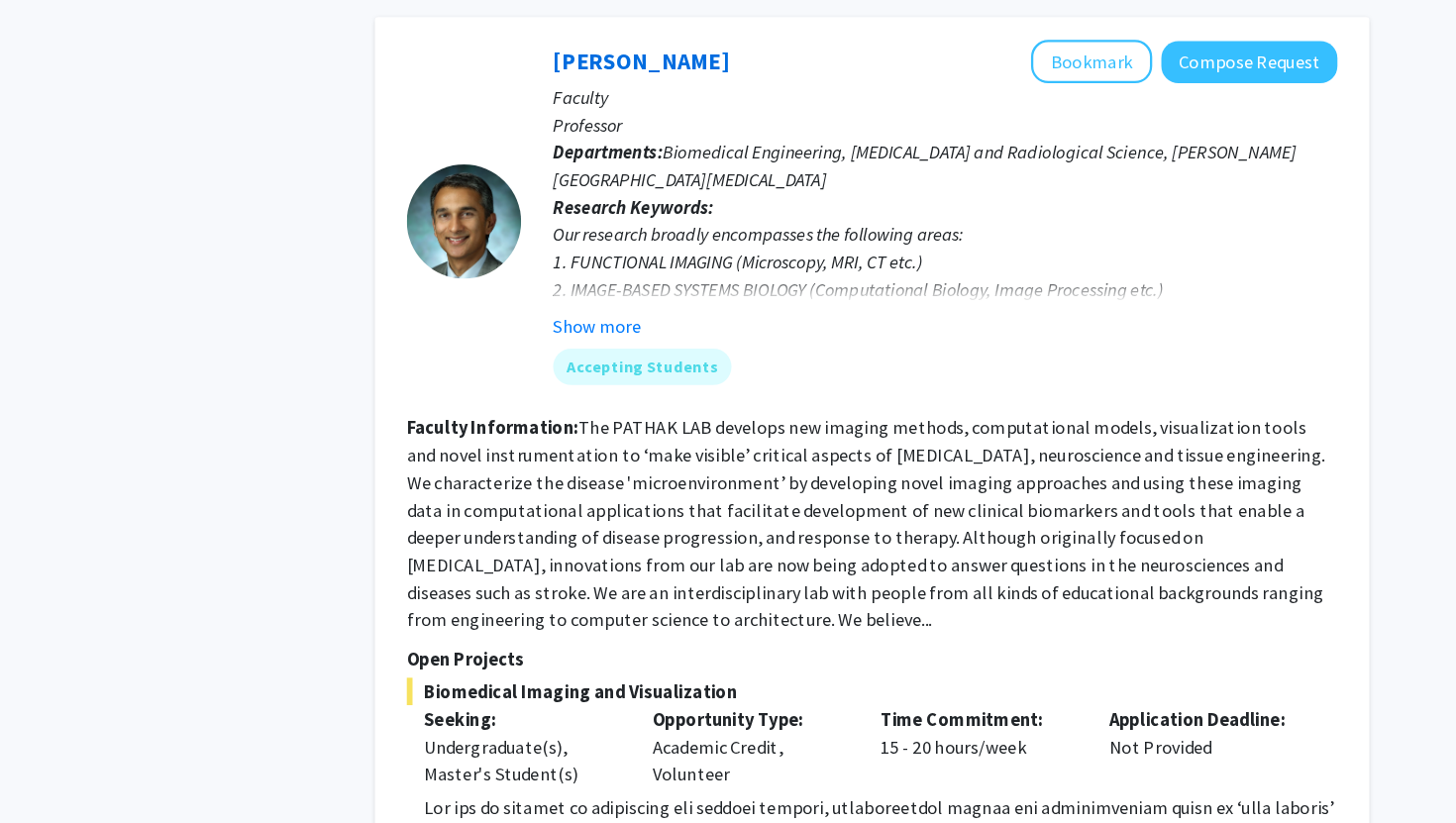 scroll, scrollTop: 7856, scrollLeft: 0, axis: vertical 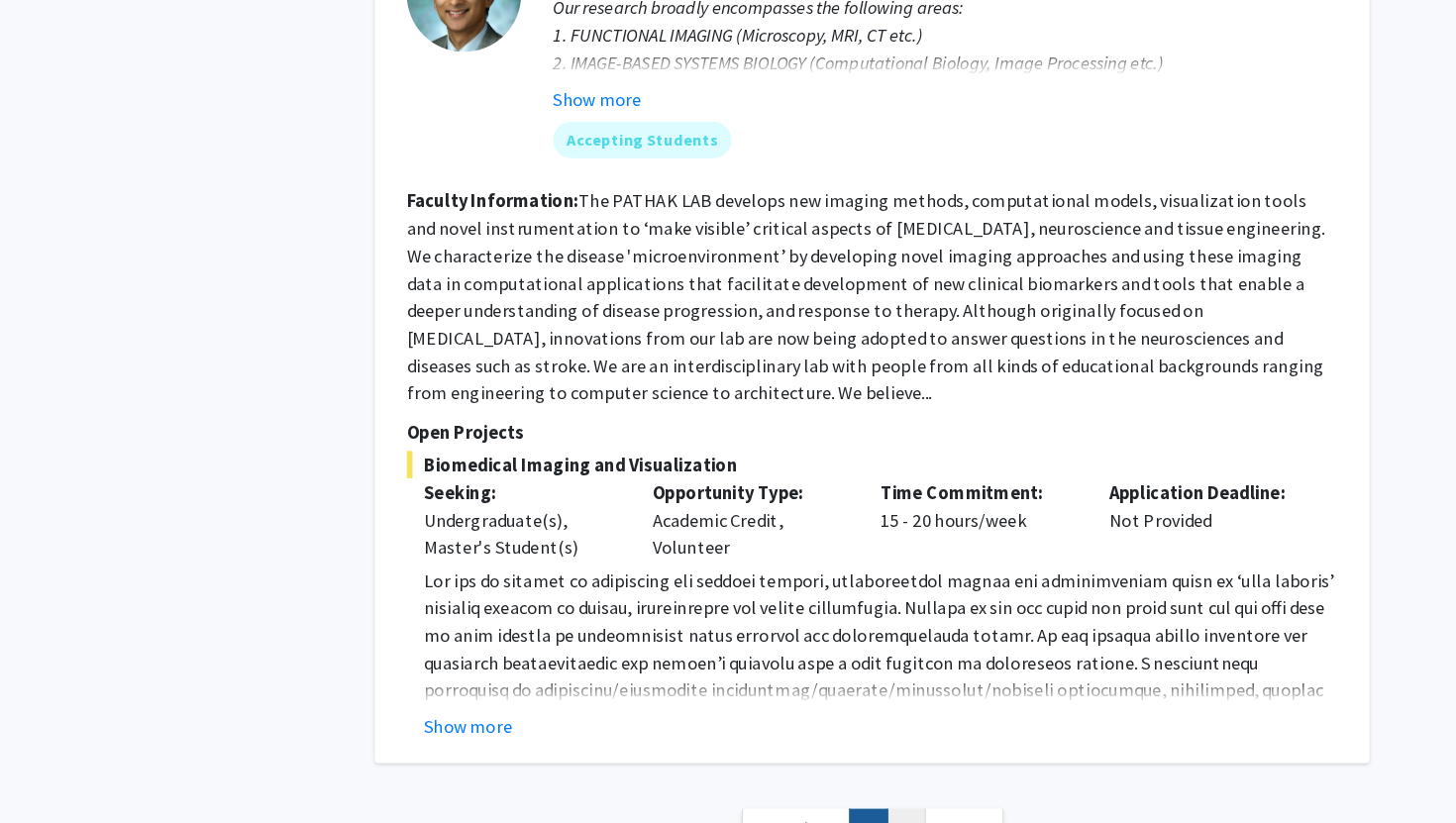 click on "2" 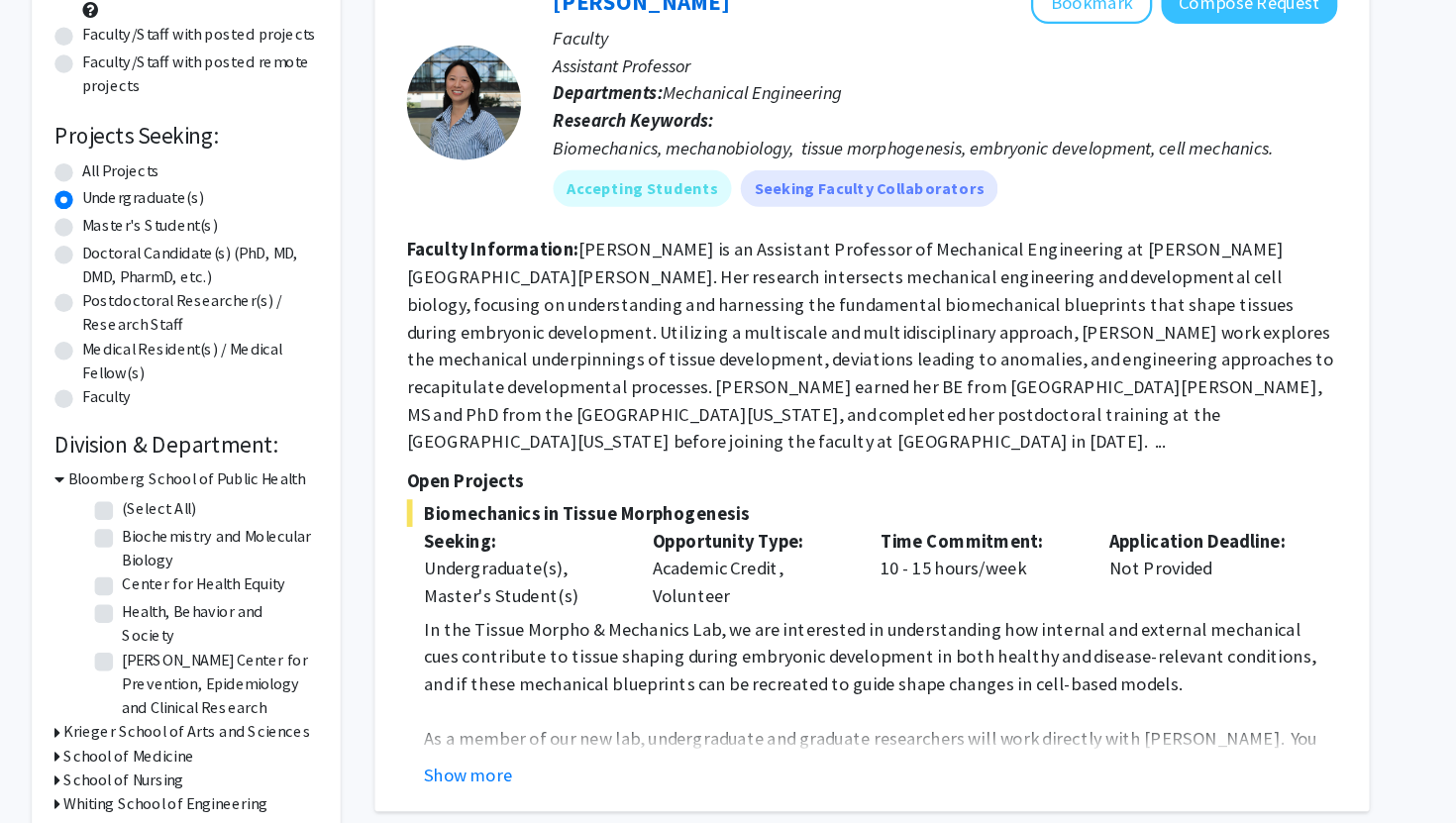 scroll, scrollTop: 137, scrollLeft: 0, axis: vertical 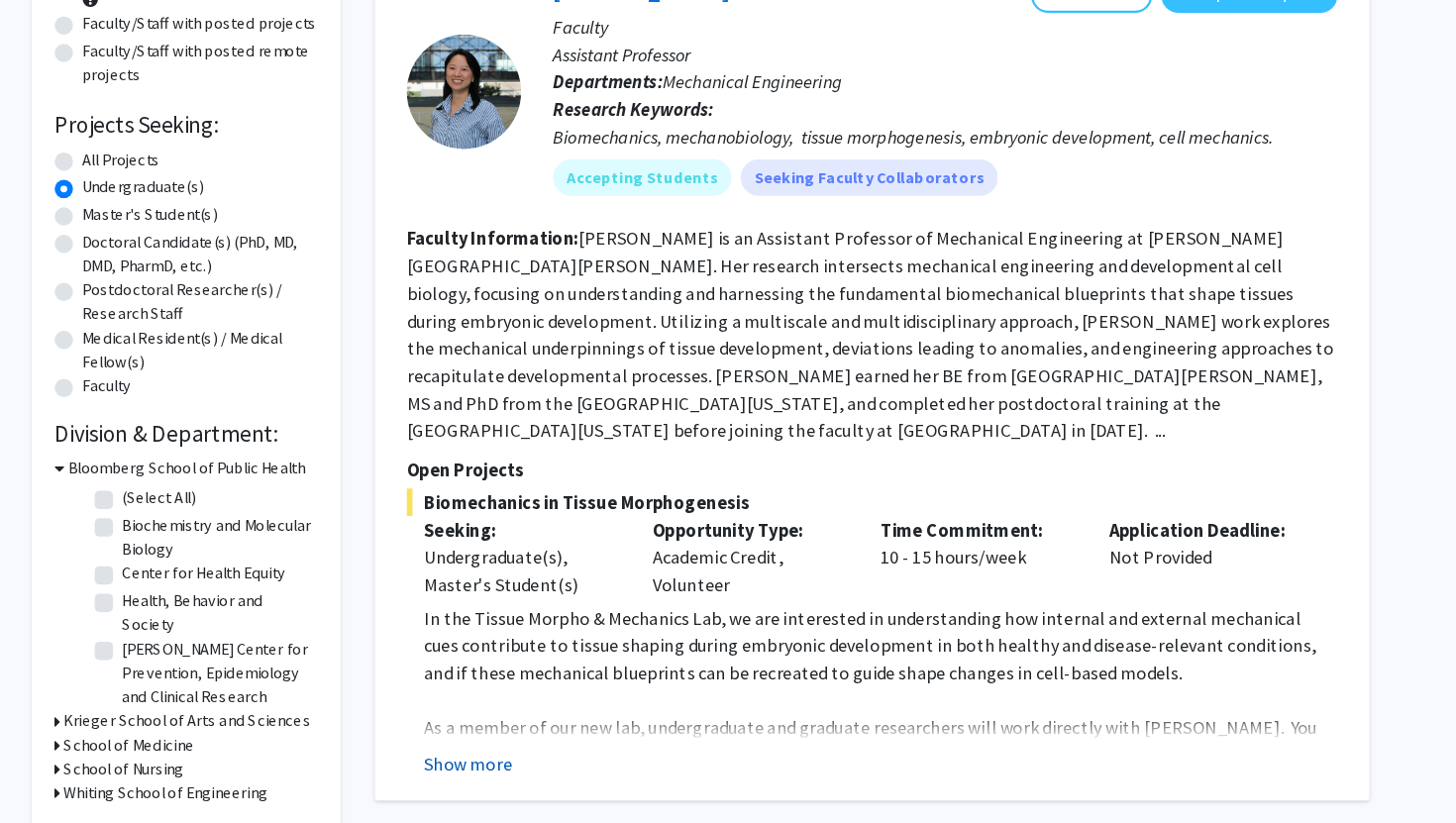 click on "Show more" 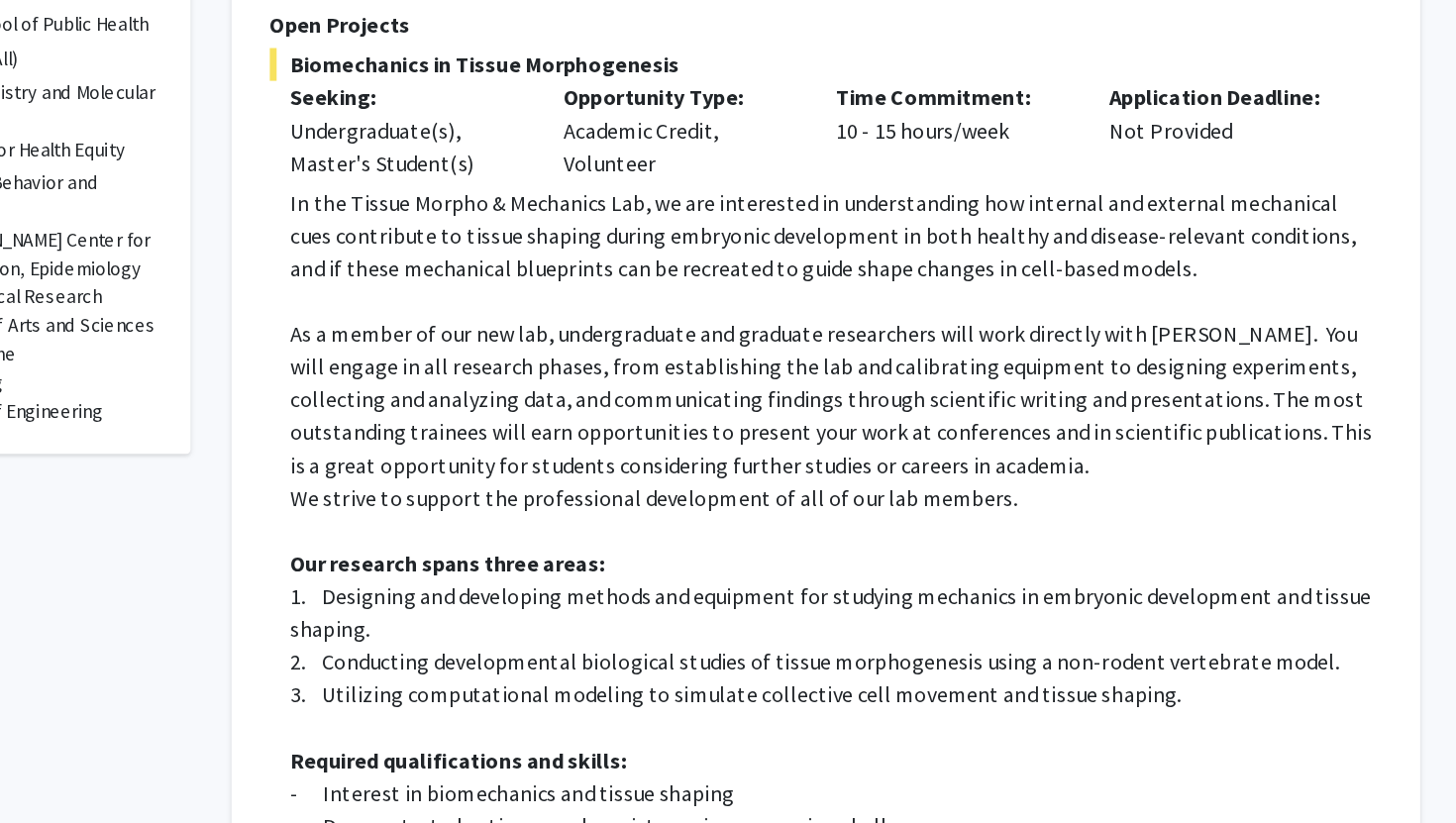 scroll, scrollTop: 720, scrollLeft: 0, axis: vertical 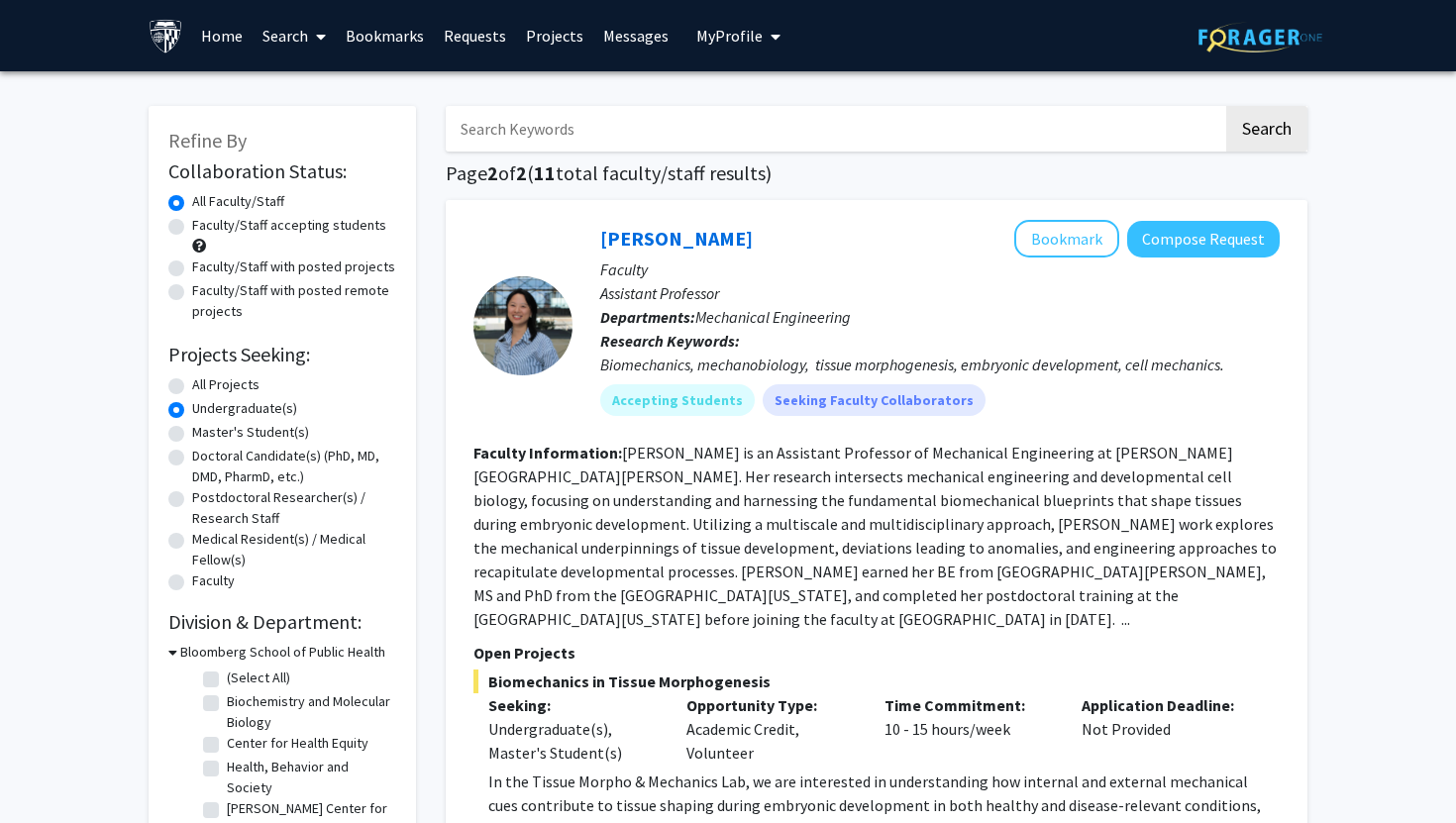 click on "All Projects" 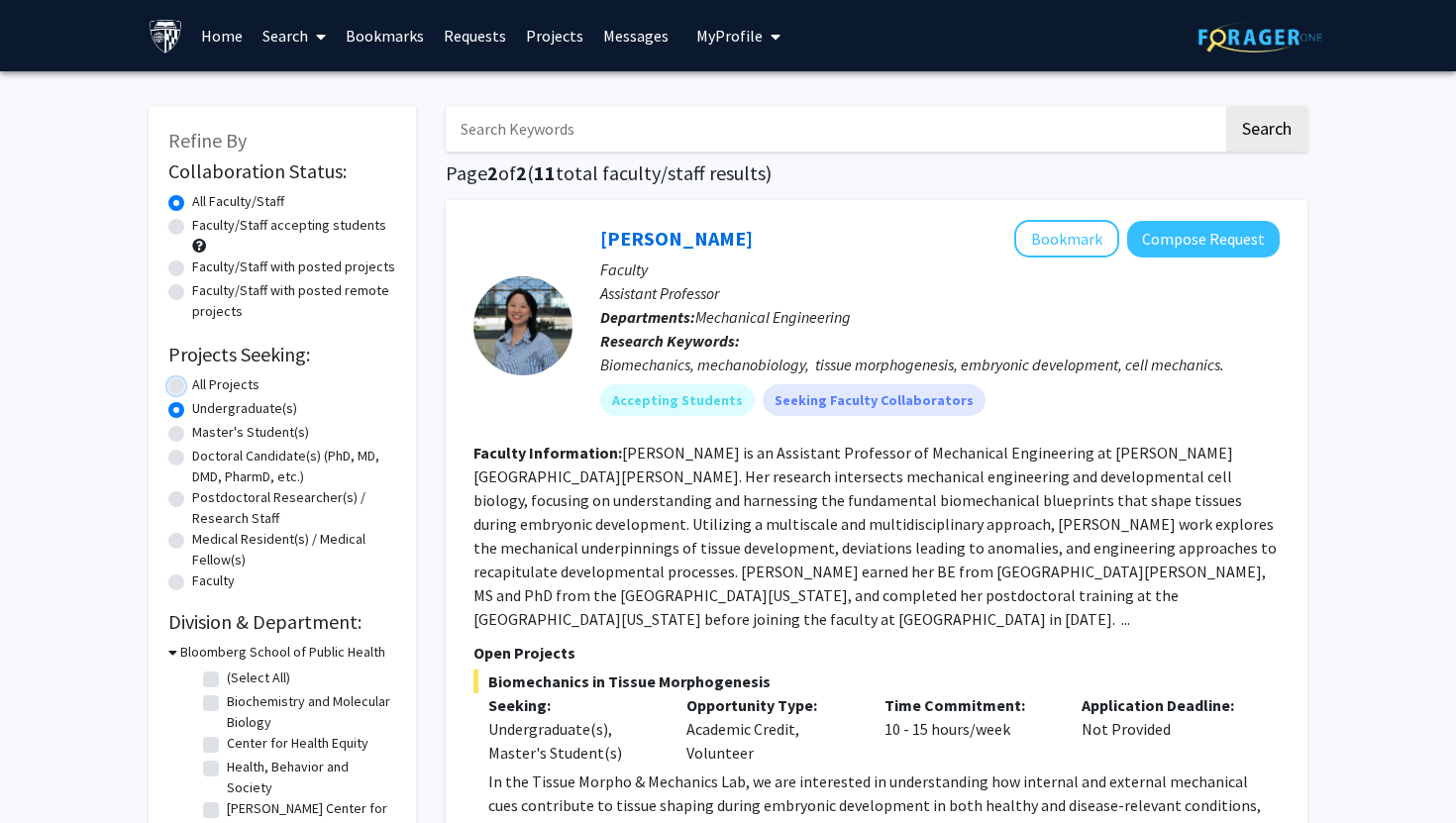 click on "All Projects" at bounding box center [198, 380] 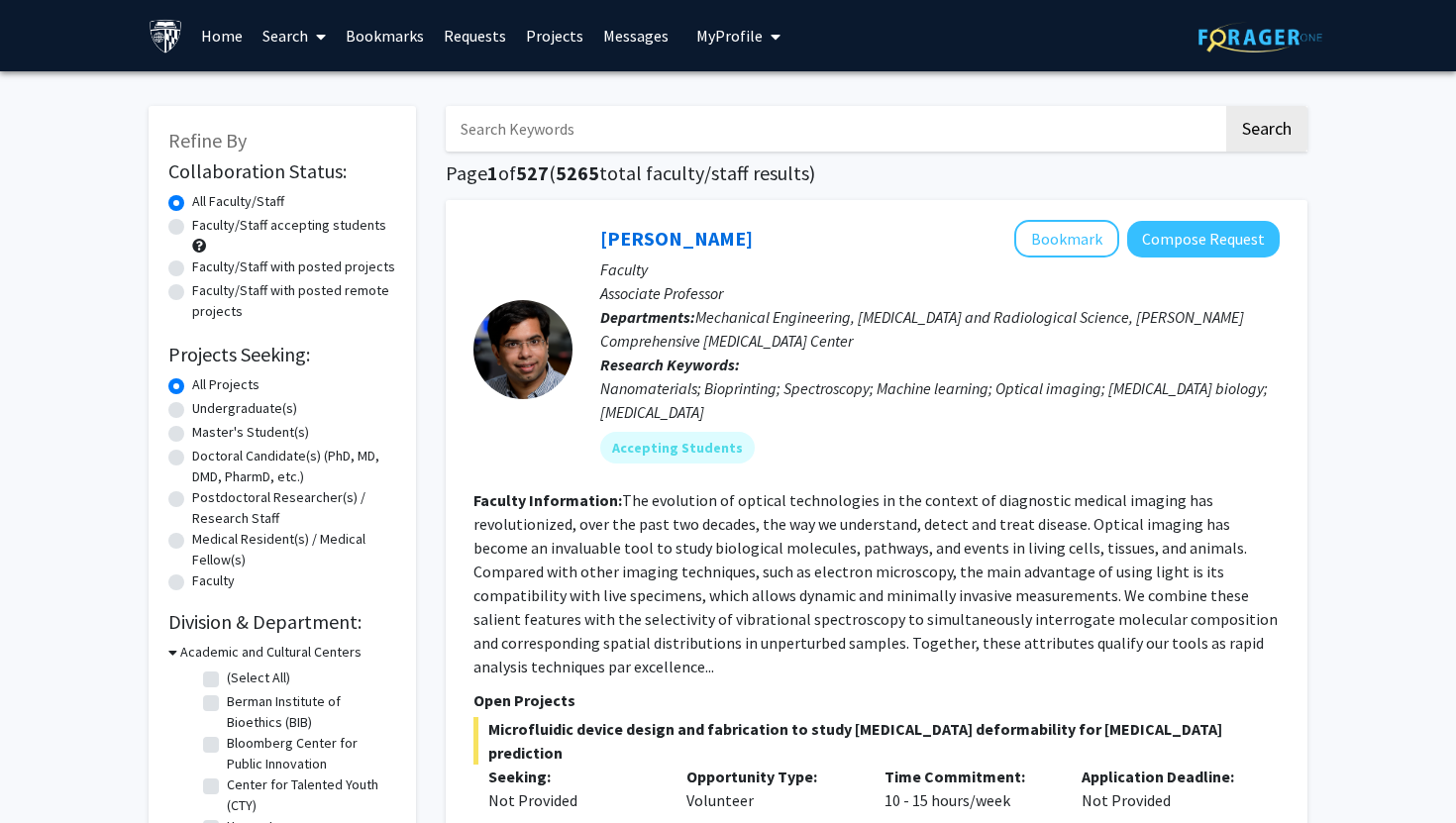 click at bounding box center [834, 129] 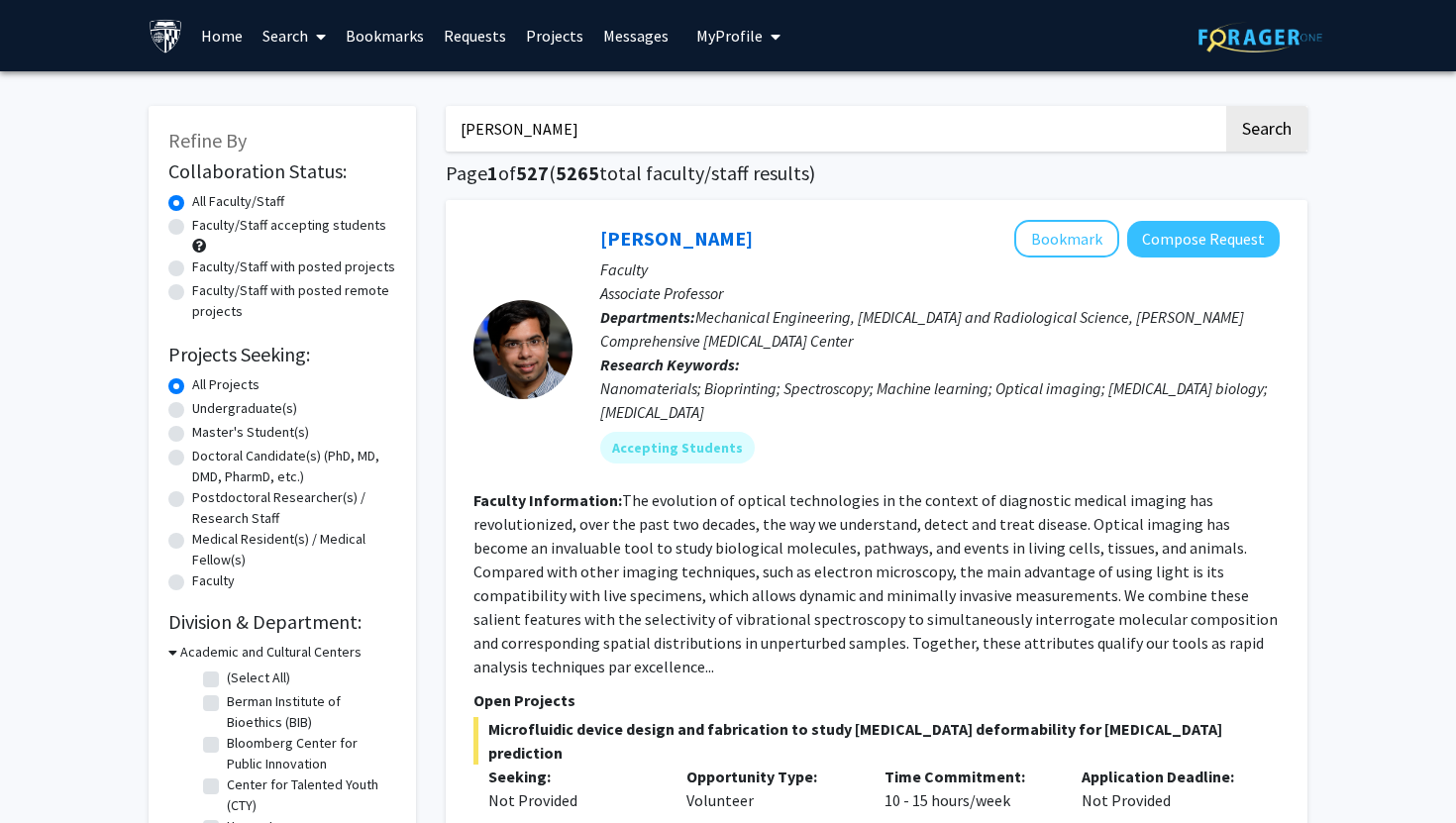 click on "Search" 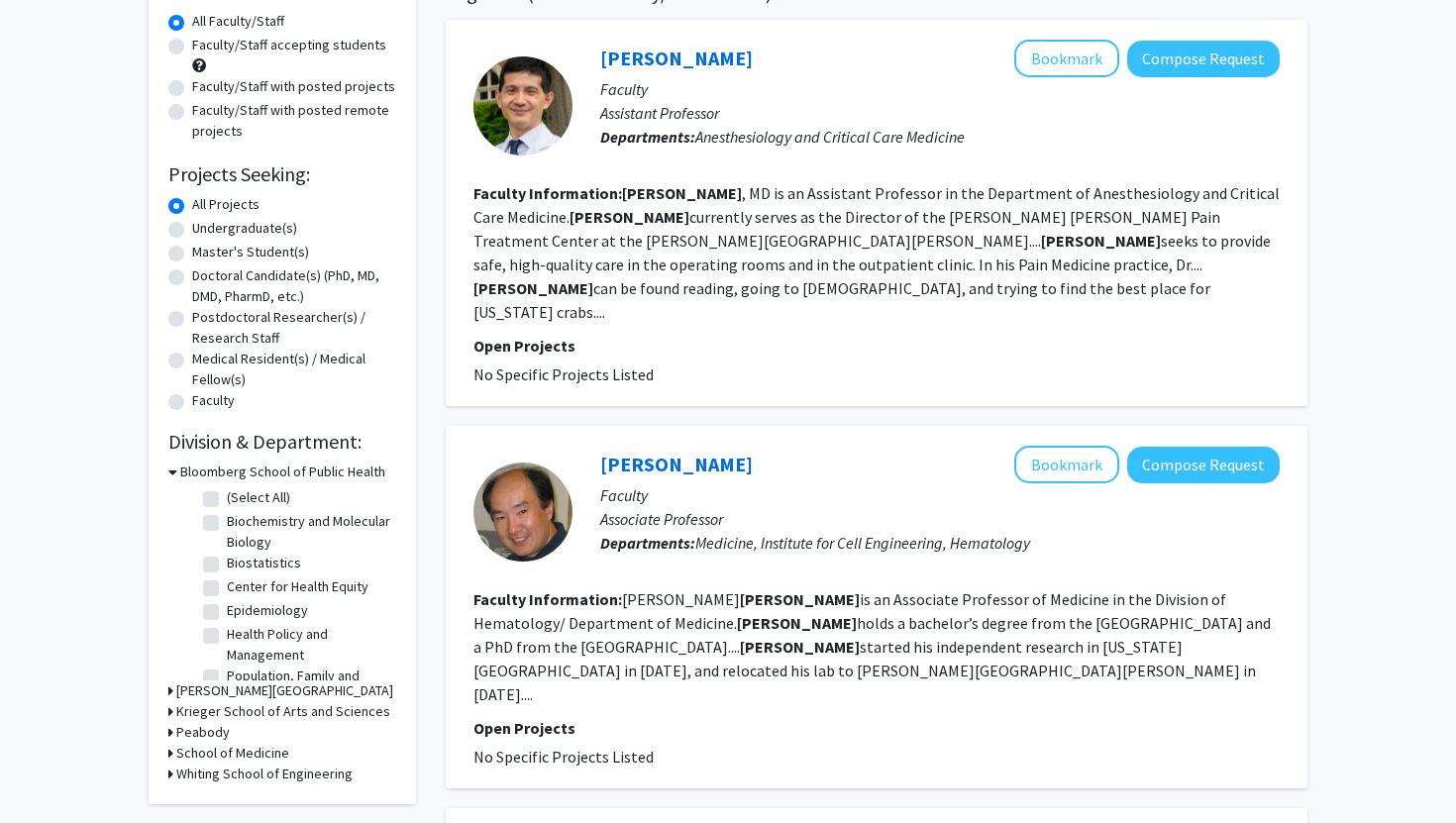 scroll, scrollTop: 0, scrollLeft: 0, axis: both 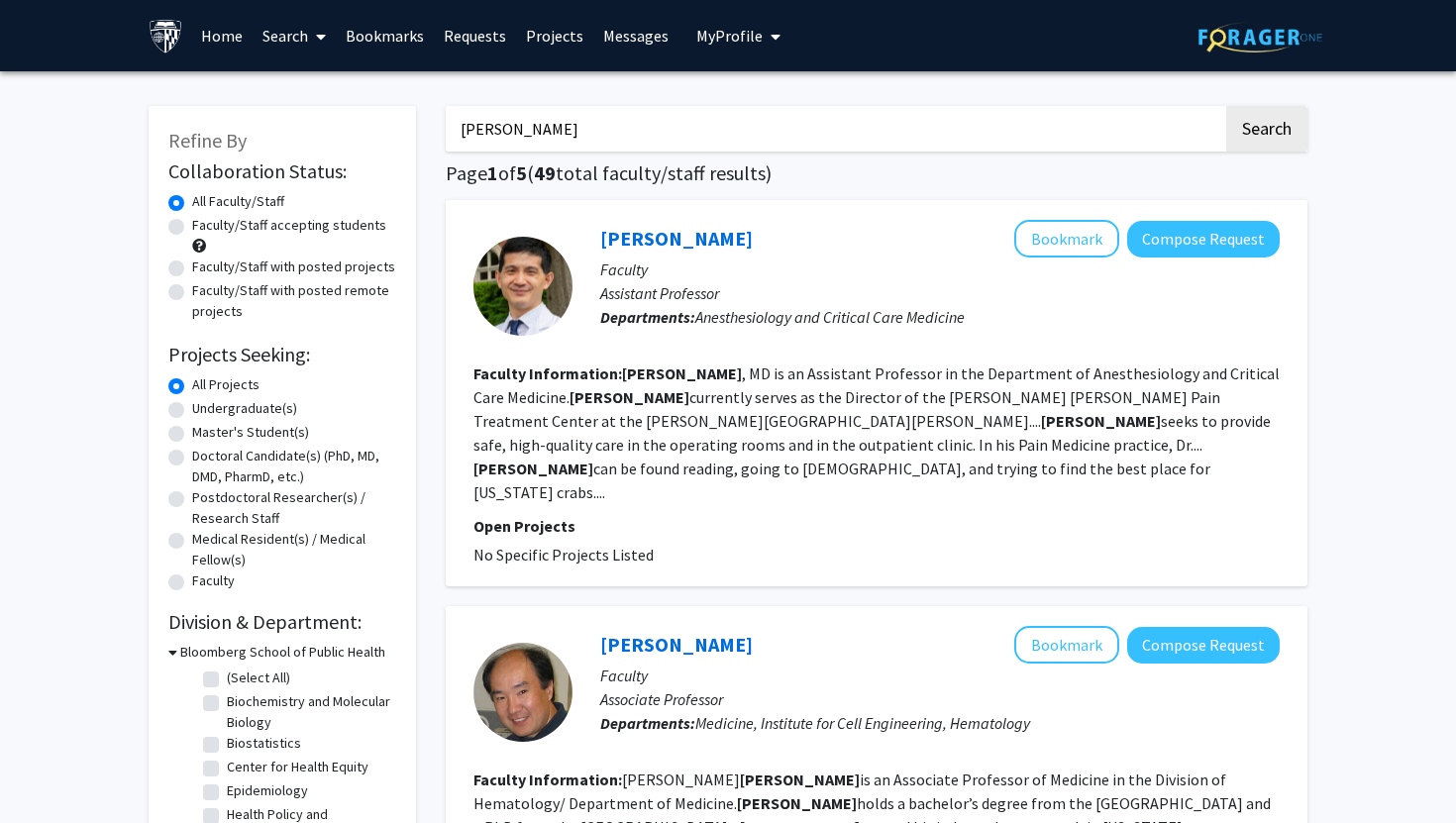 type on "wang auditory" 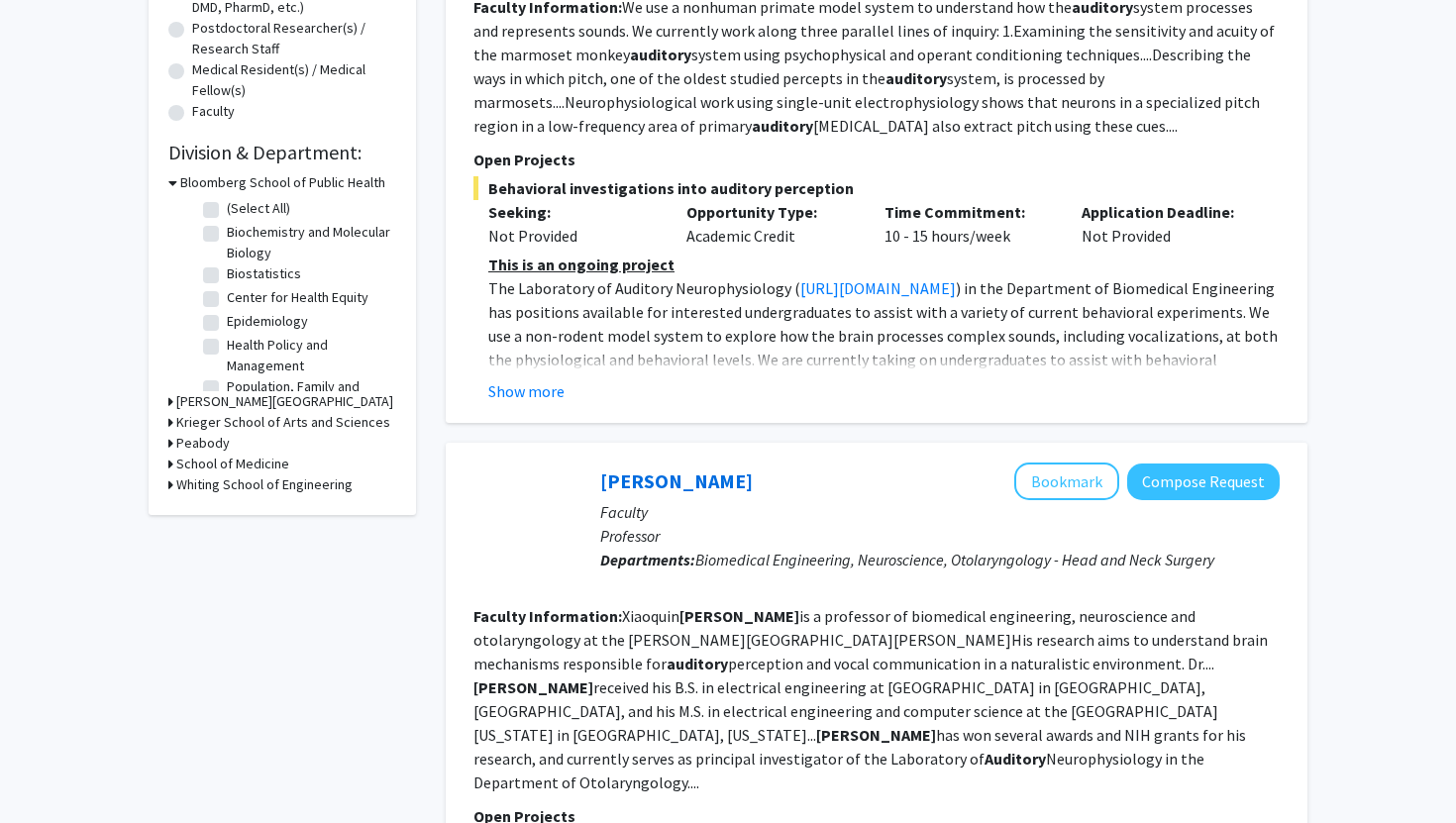 scroll, scrollTop: 467, scrollLeft: 0, axis: vertical 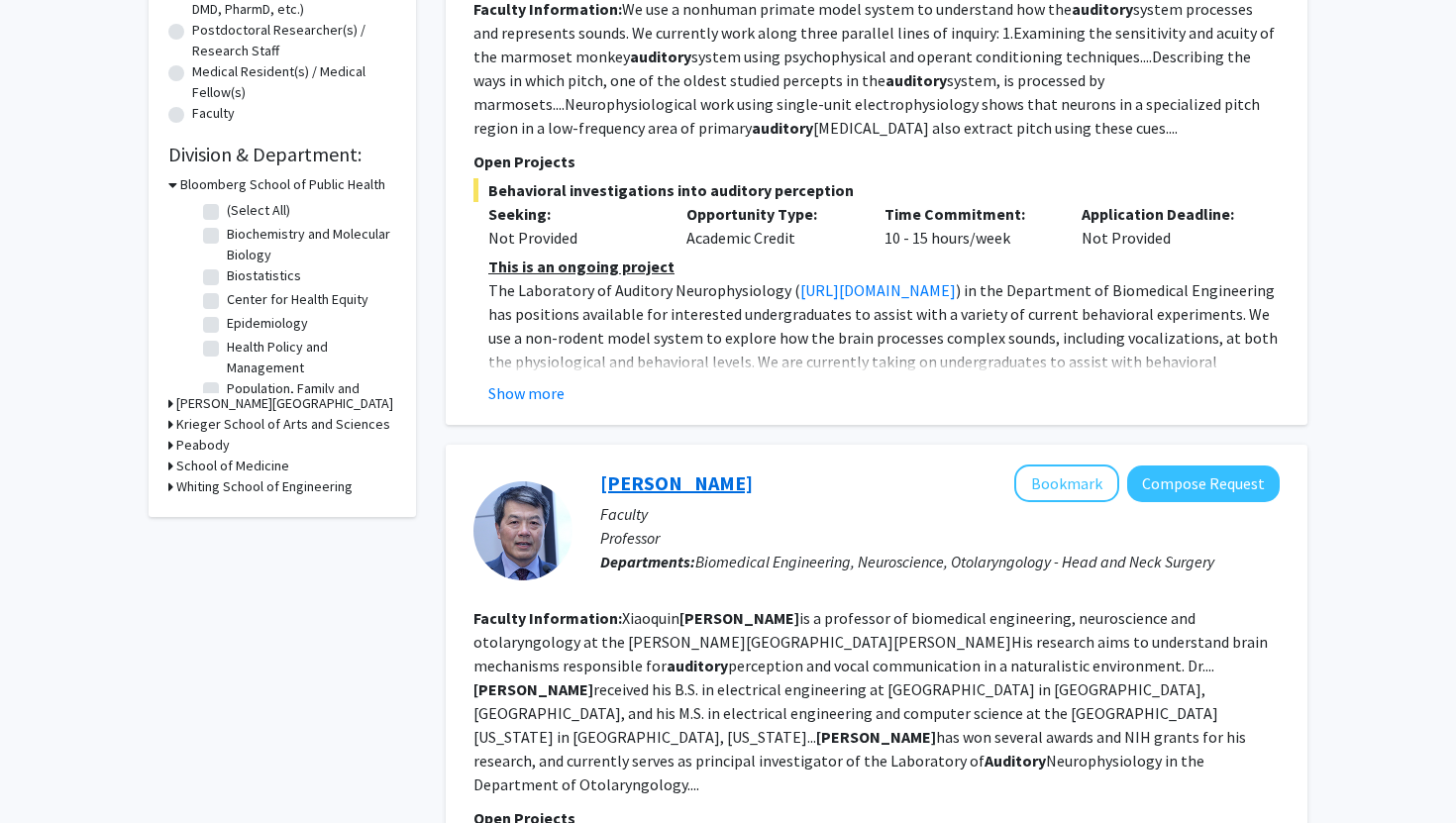 click on "Xiaoqin Wang" 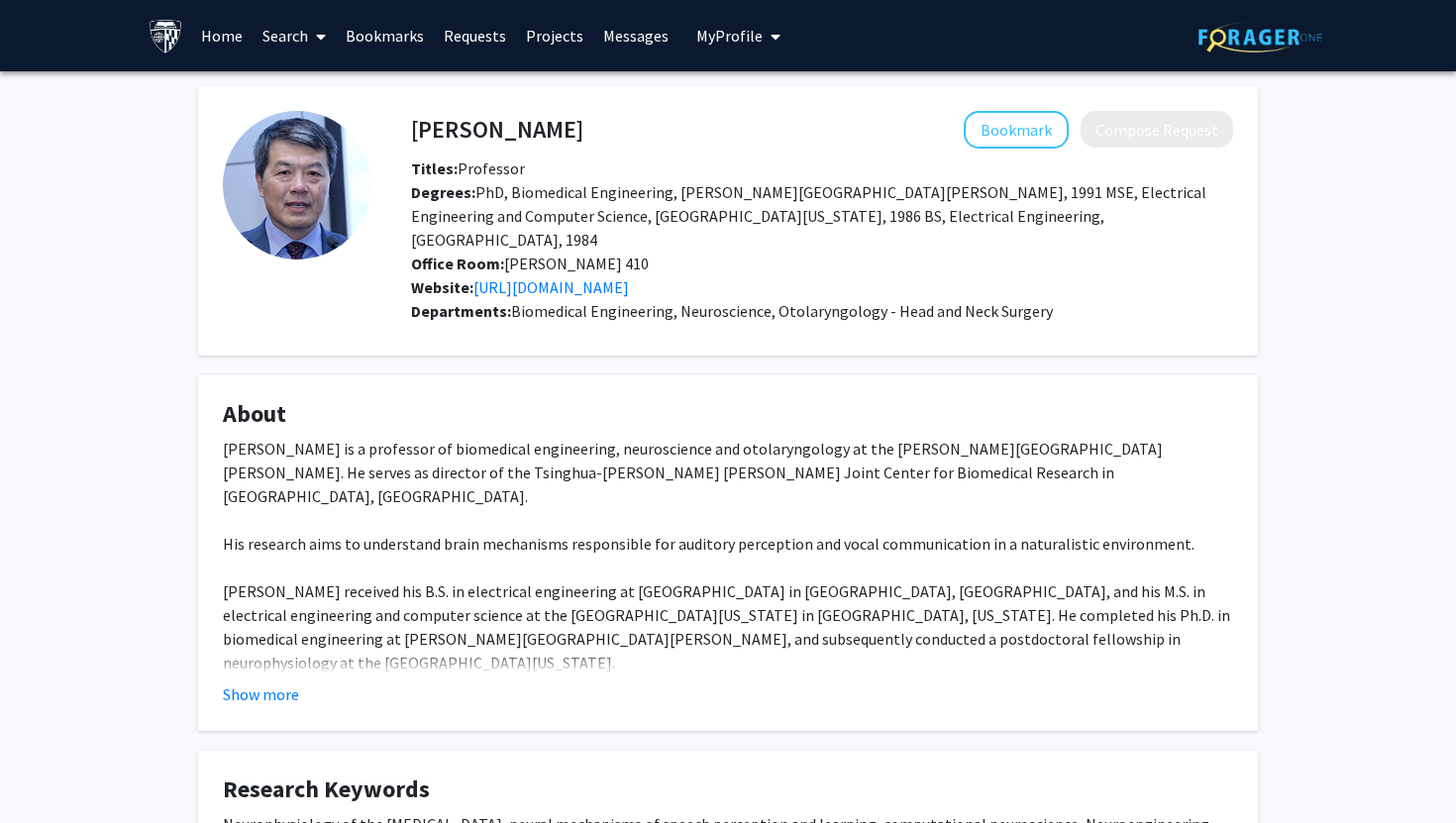 click on "About  Dr. Xiaoquin Wang is a professor of biomedical engineering, neuroscience and otolaryngology at the Johns Hopkins University School of Medicine. He serves as director of the Tsinghua-Johns Hopkins Joint Center for Biomedical Research in Beijing, China. His research aims to understand brain mechanisms responsible for auditory perception and vocal communication in a naturalistic environment. Dr. Wang received his B.S. in electrical engineering at Sichuan University in Sichuan, China, and his M.S. in electrical engineering and computer science at the University of Michigan in Ann Arbor, Michigan. He completed his Ph.D. in biomedical engineering at Johns Hopkins, and subsequently conducted a postdoctoral fellowship in neurophysiology at the University of California in San Francisco. He joined the Johns Hopkins faculty in 1995 as an associate professor, became an assistant professor in 2002, and accepted the title of ful professor in 2002. Show more" 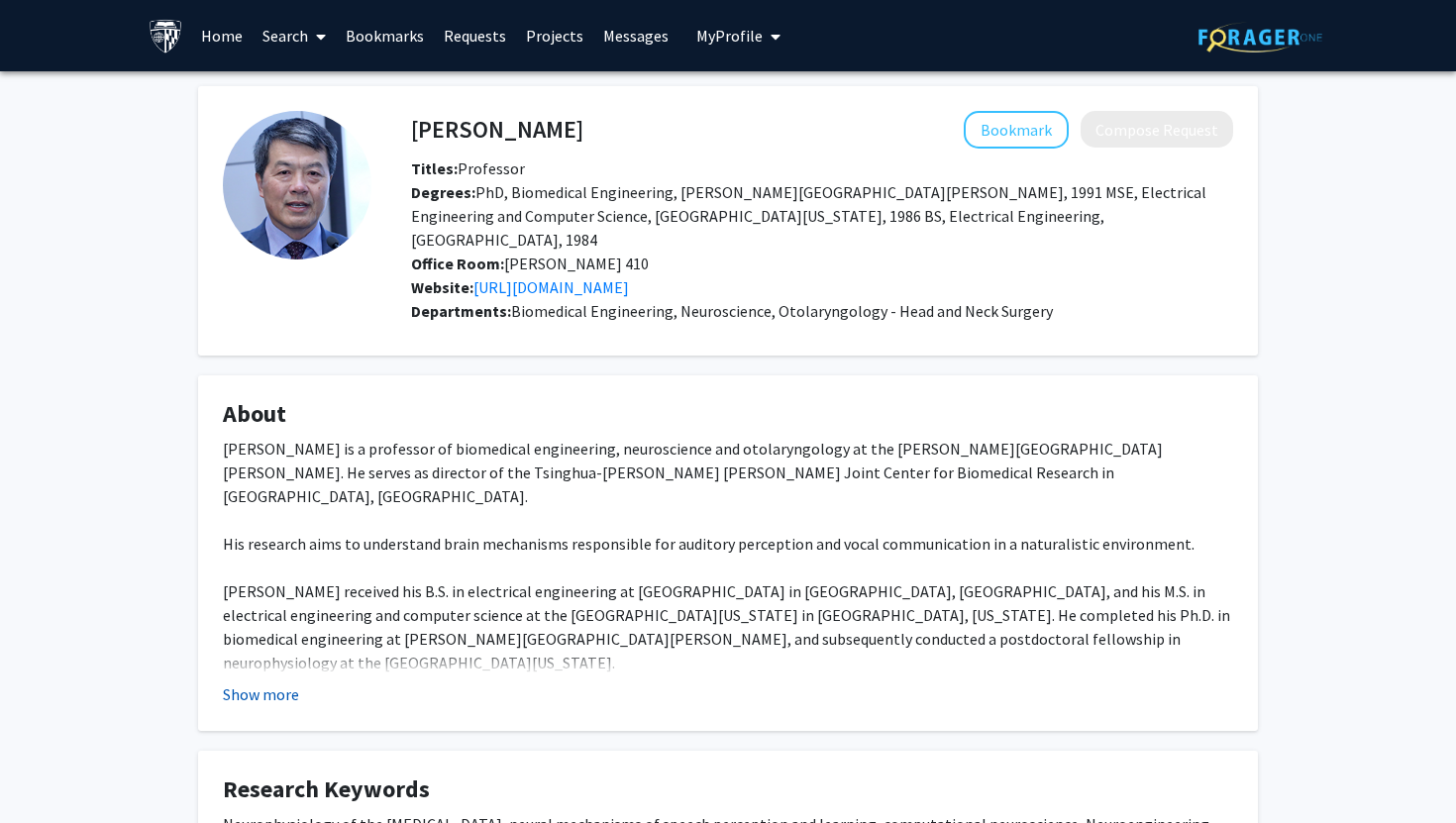 click on "Show more" 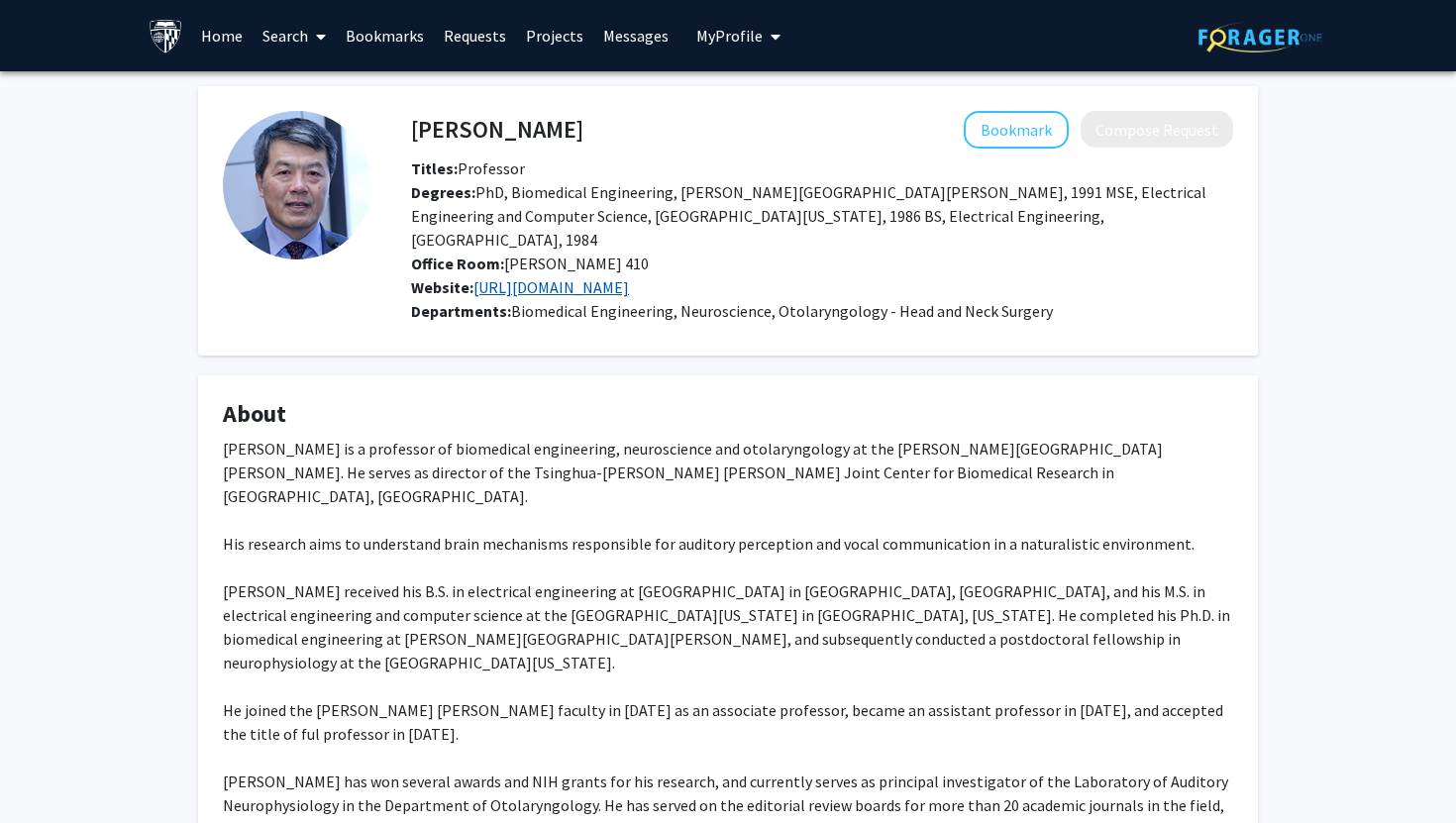 click on "https://wanglab.johnshopkins.edu/HomePage.html" 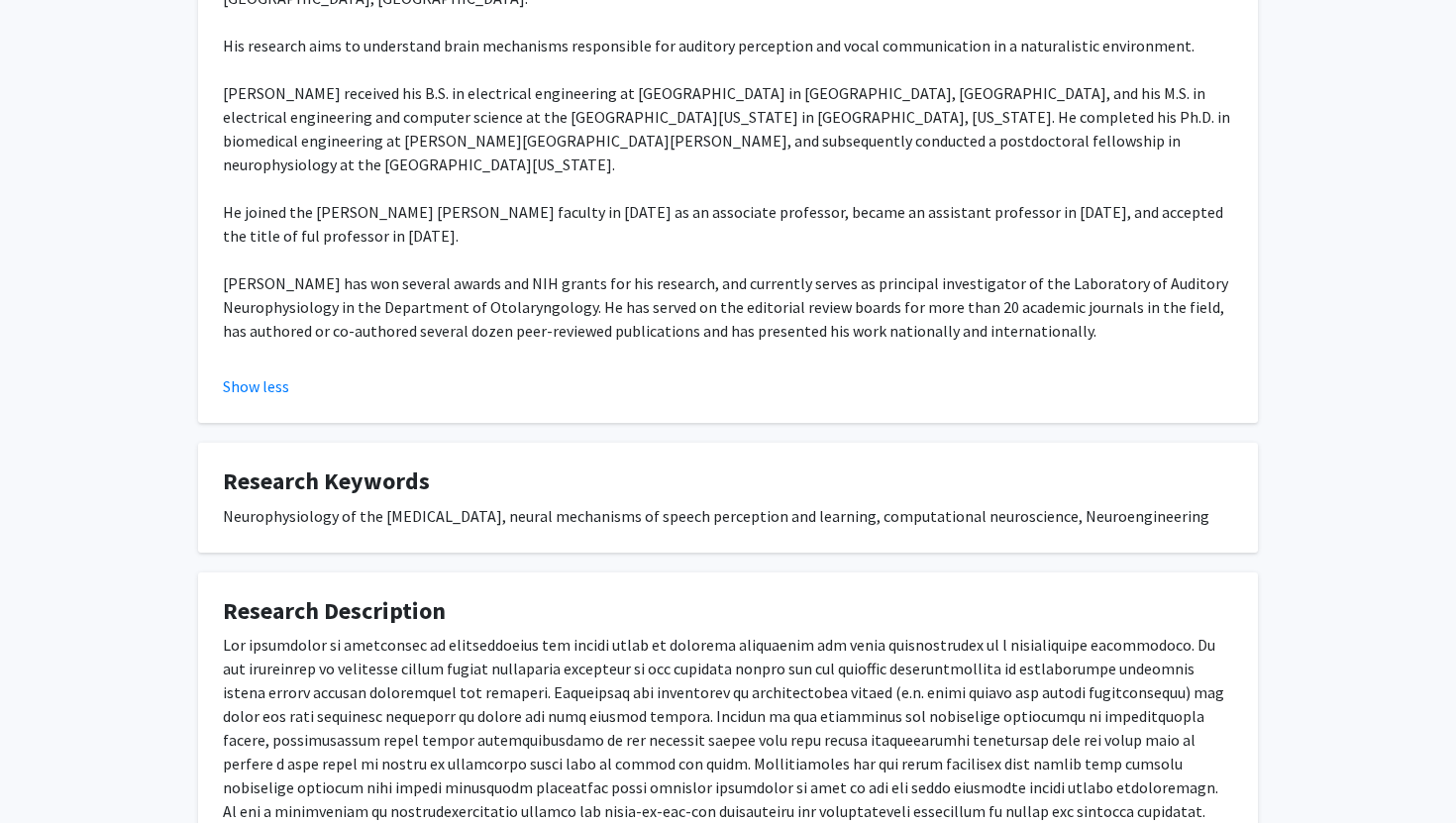 scroll, scrollTop: 655, scrollLeft: 0, axis: vertical 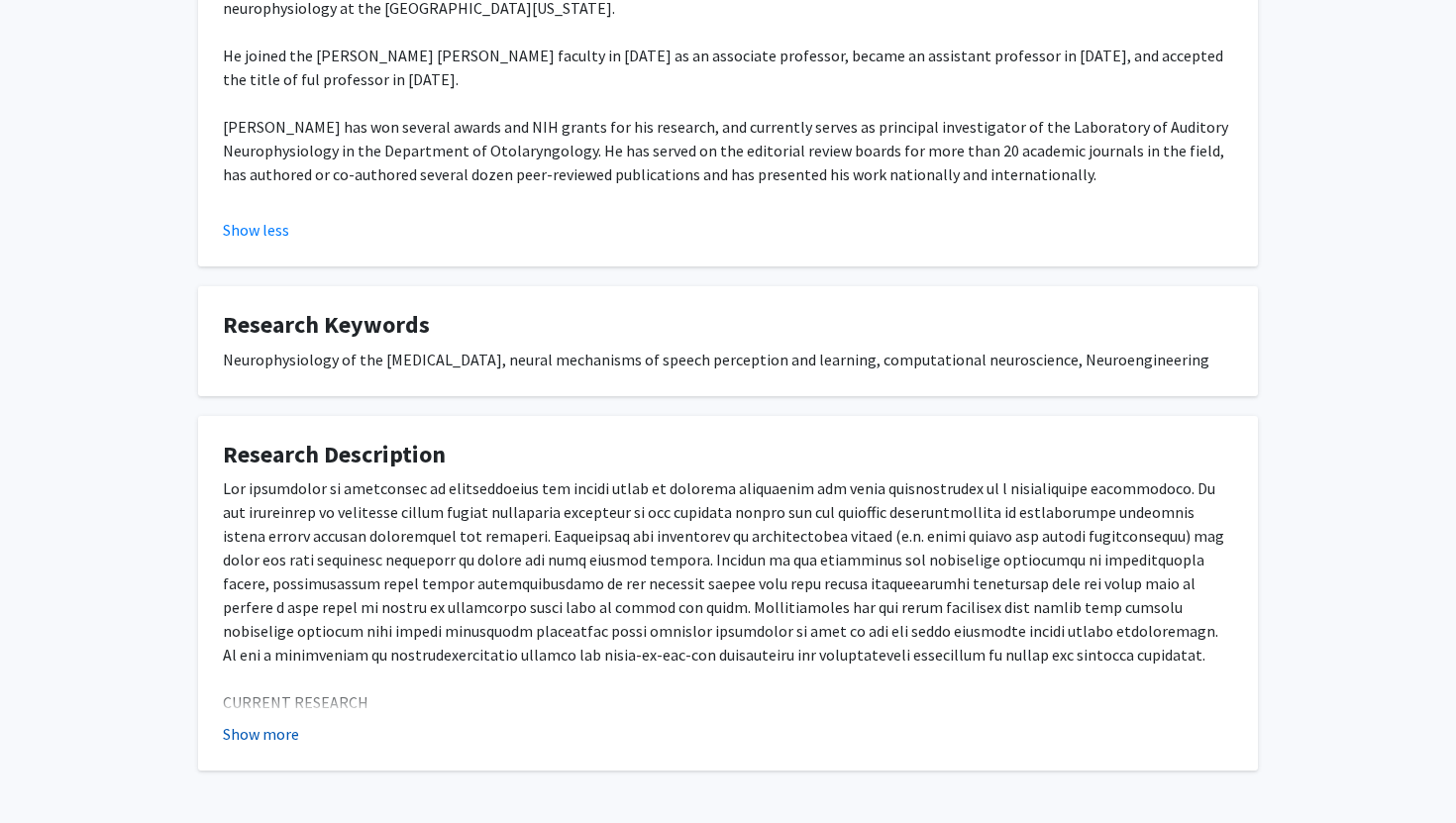 click on "Show more" 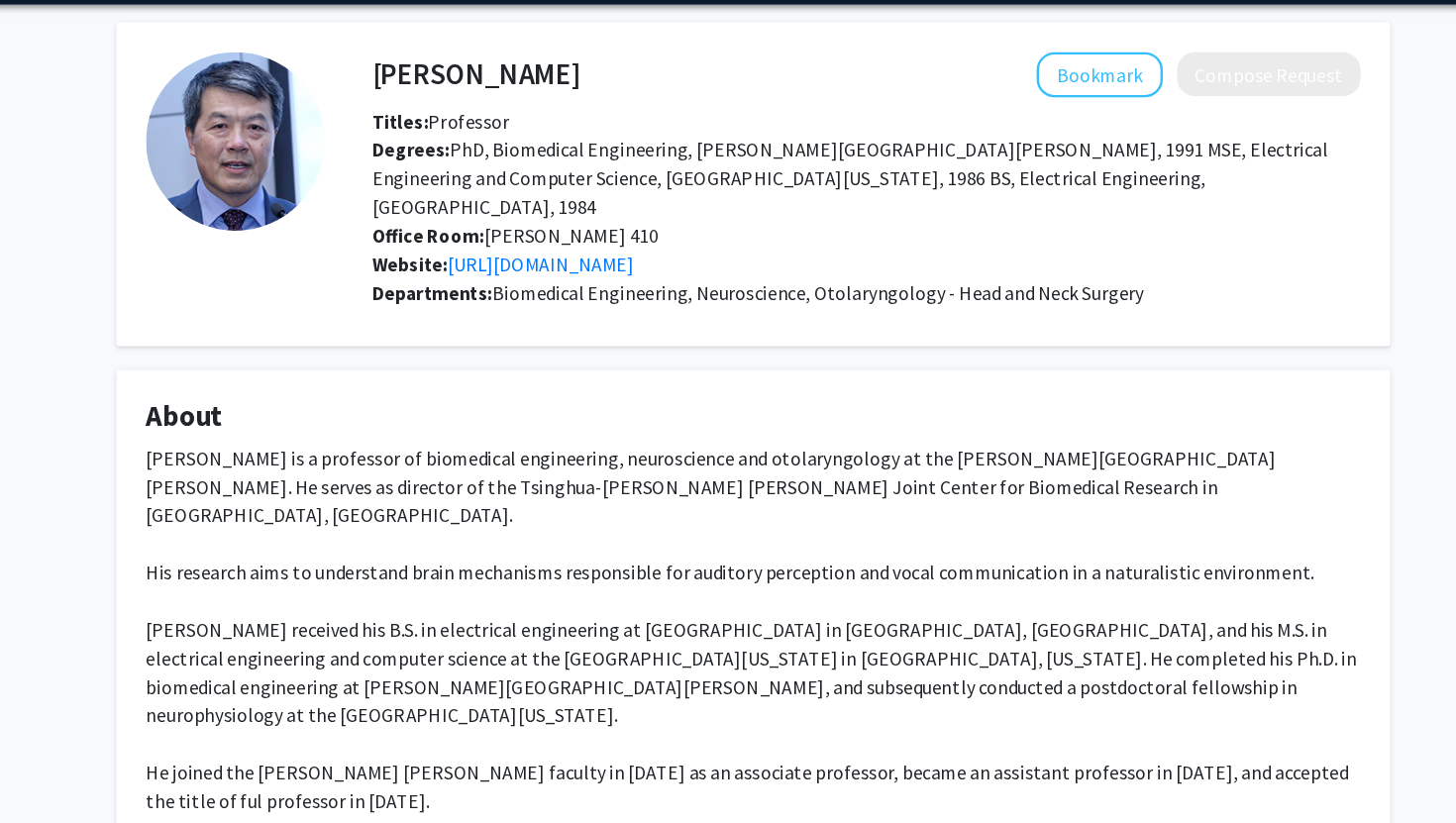 scroll, scrollTop: 0, scrollLeft: 0, axis: both 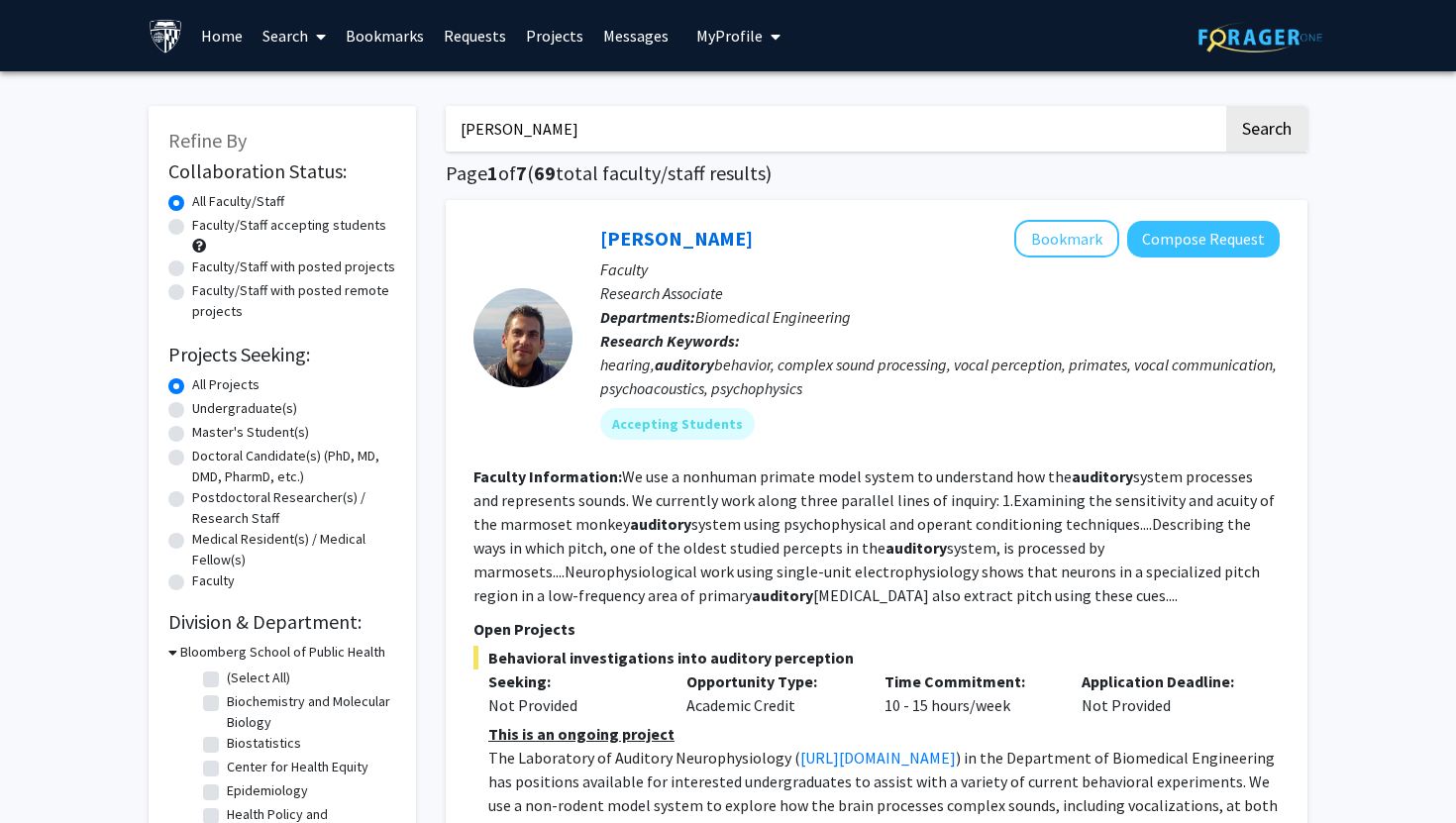 click on "wang auditory" at bounding box center [834, 129] 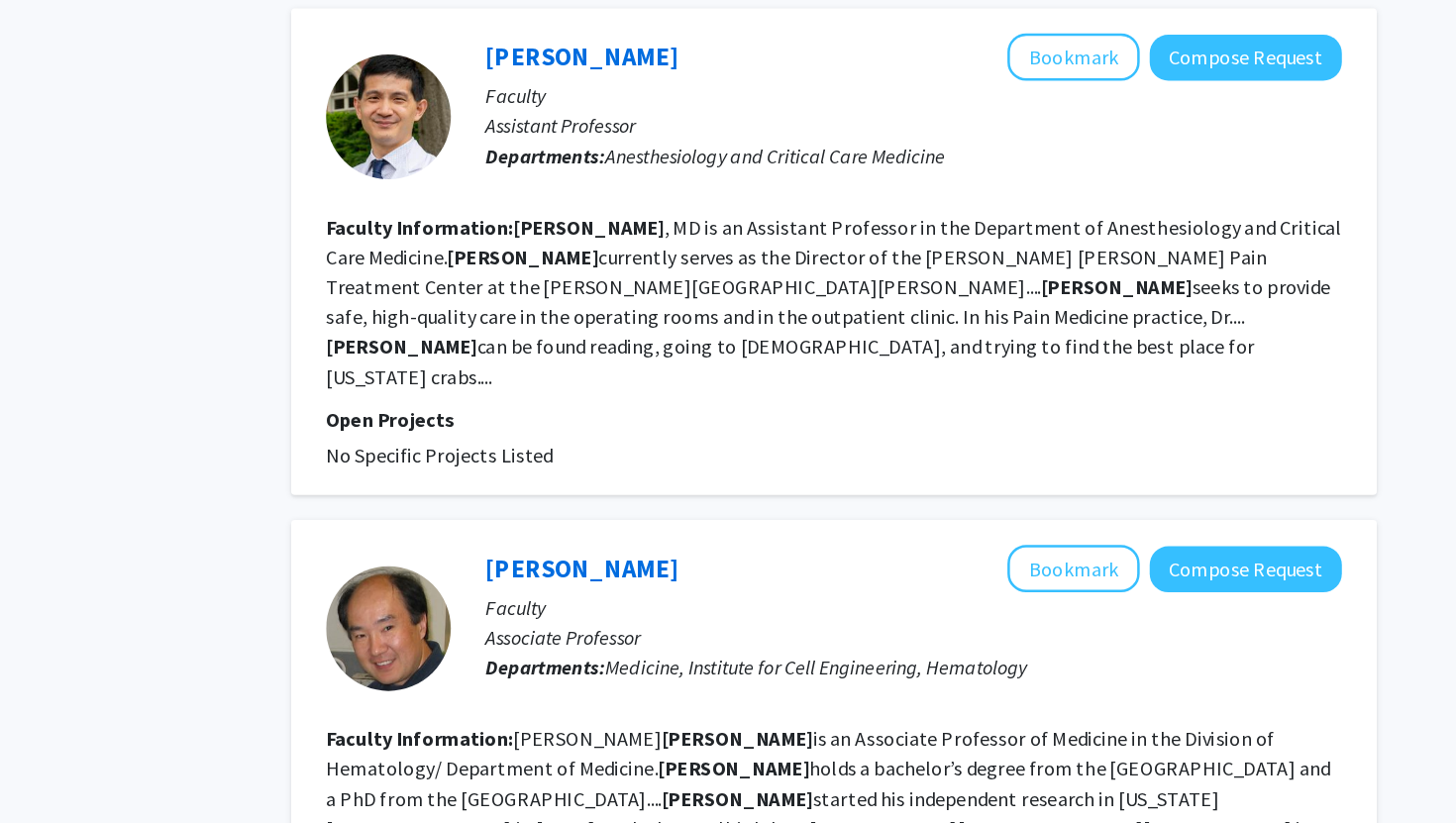 scroll, scrollTop: 1256, scrollLeft: 0, axis: vertical 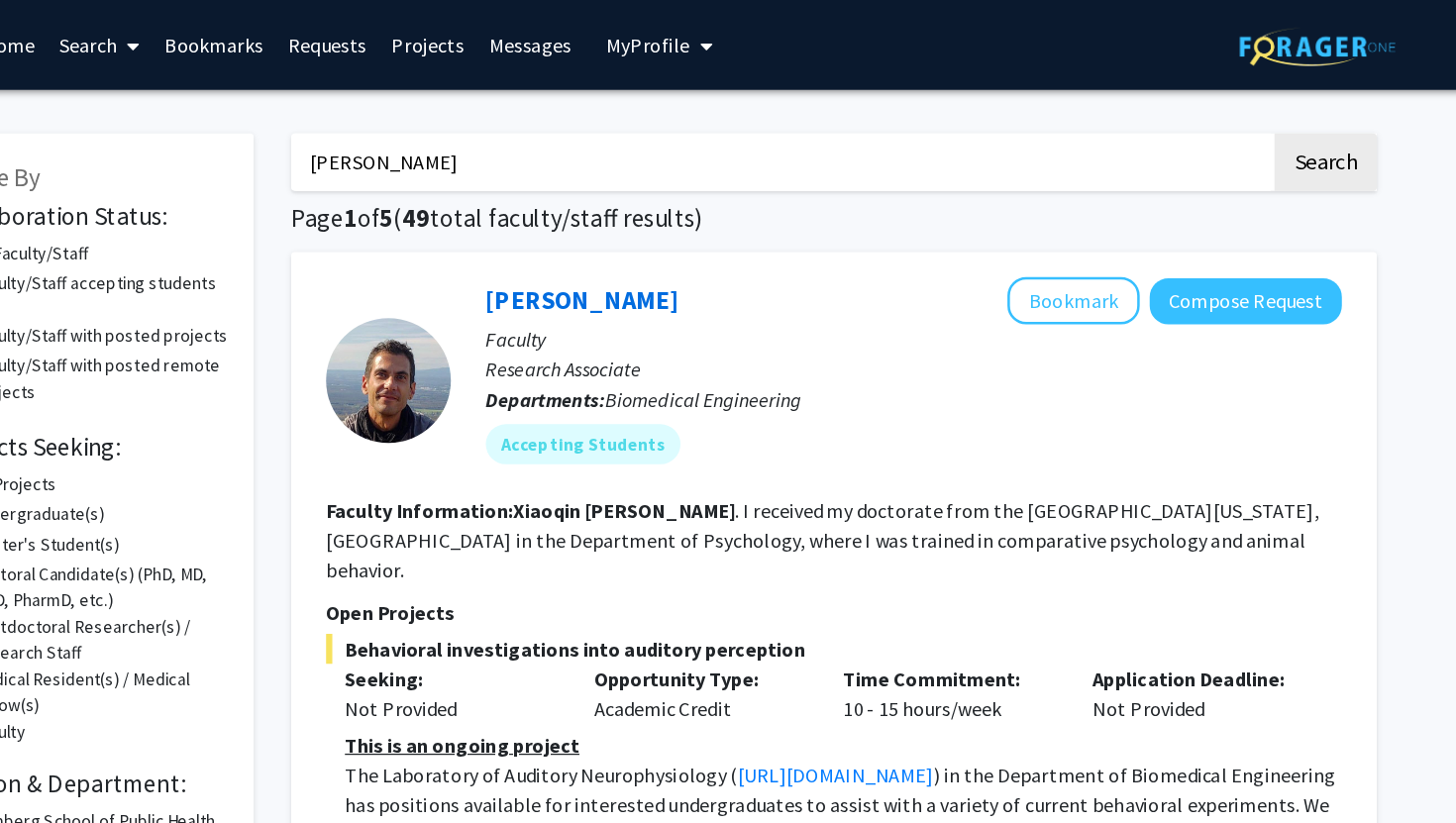 click on "Search" 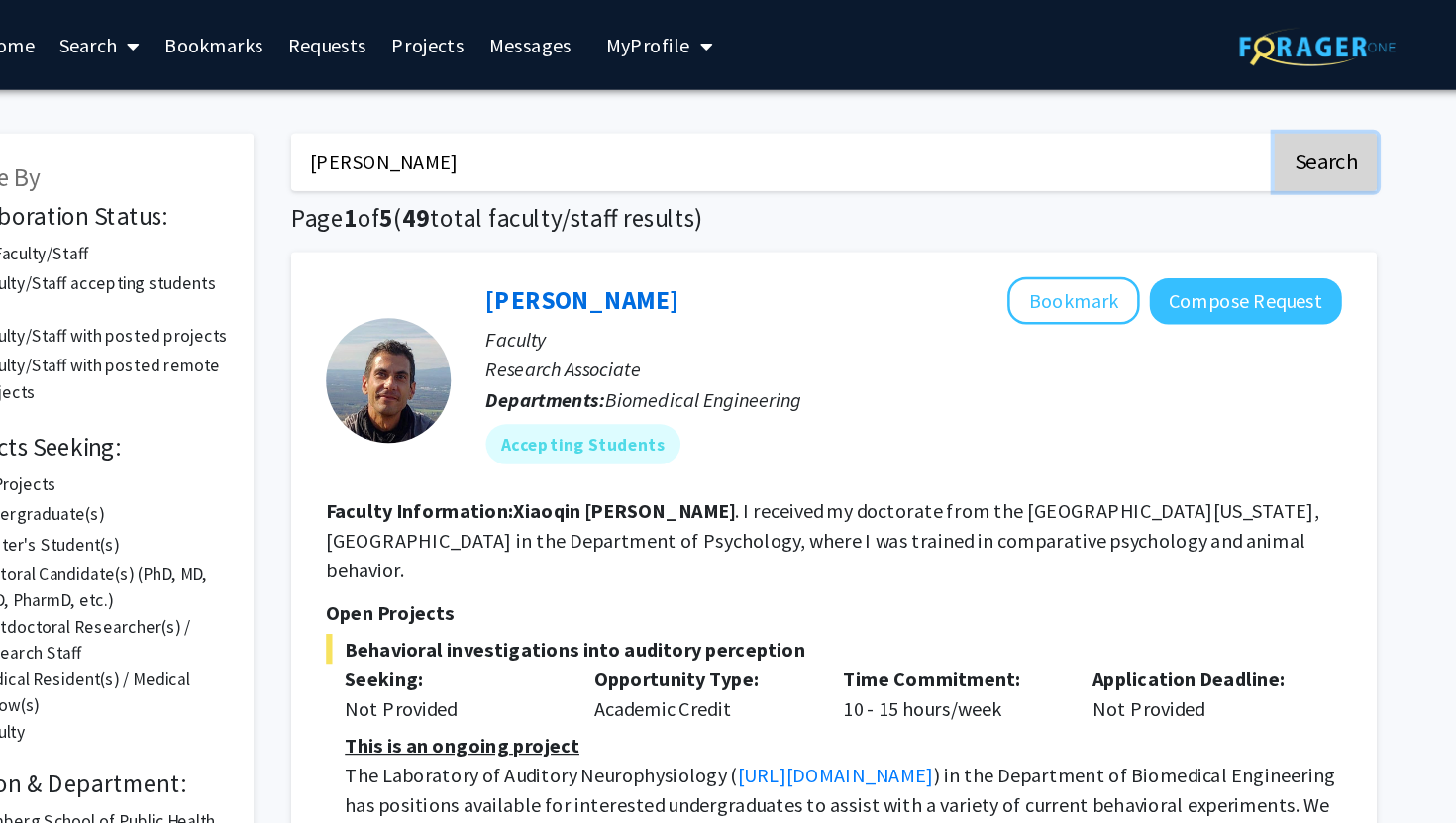 click on "Search" 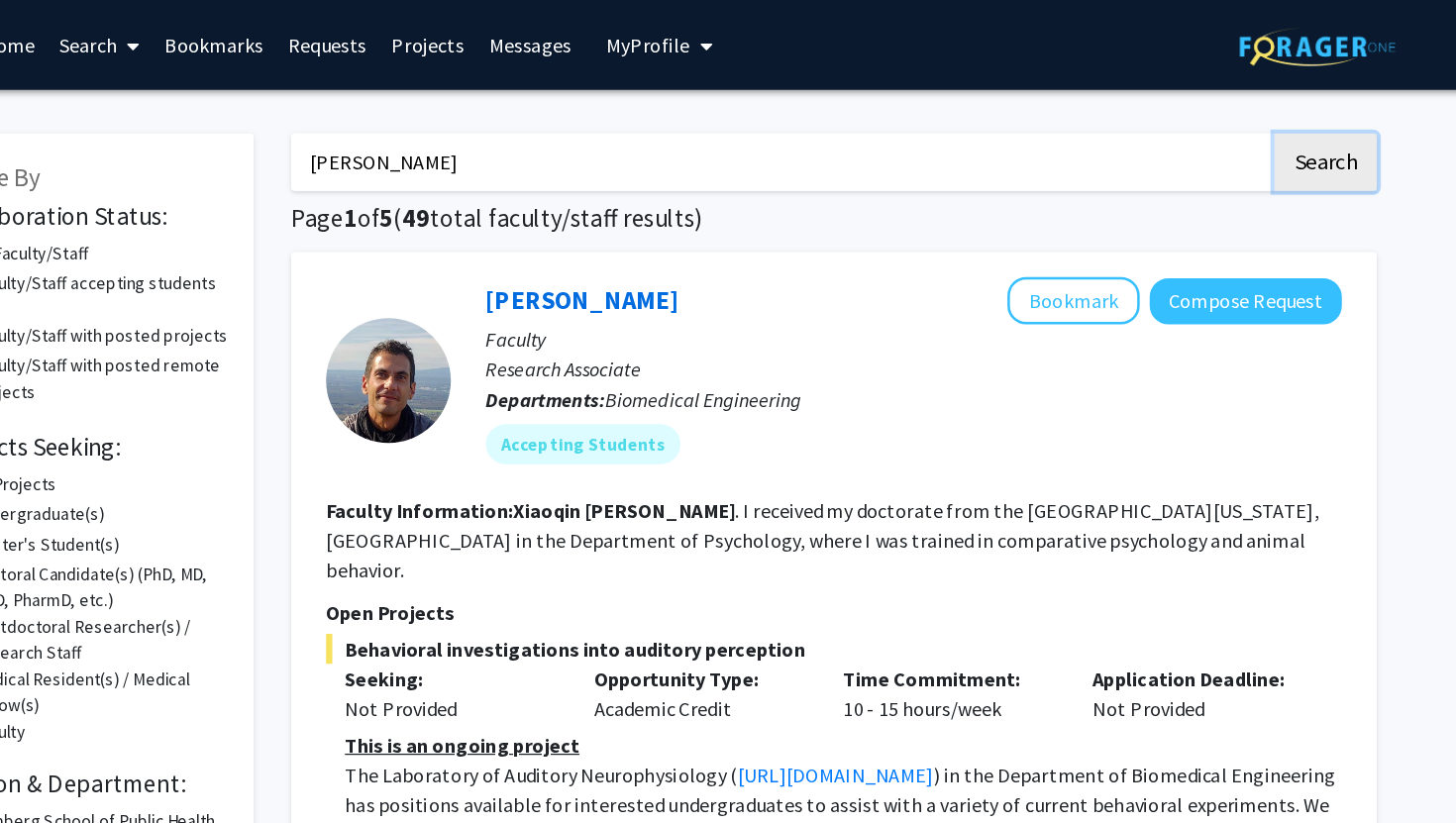 scroll, scrollTop: 296, scrollLeft: 0, axis: vertical 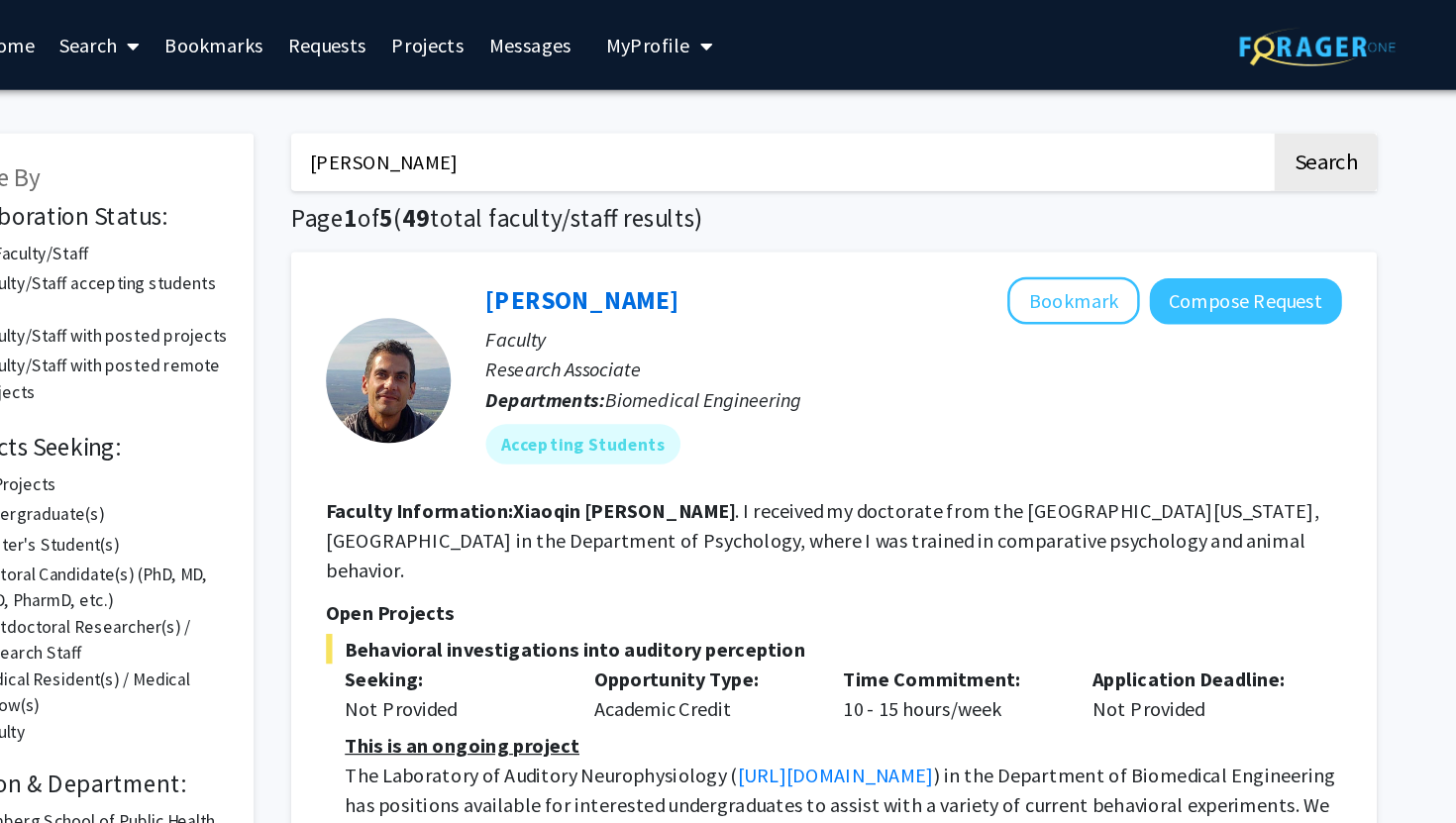 drag, startPoint x: 594, startPoint y: 136, endPoint x: 349, endPoint y: 135, distance: 245.00204 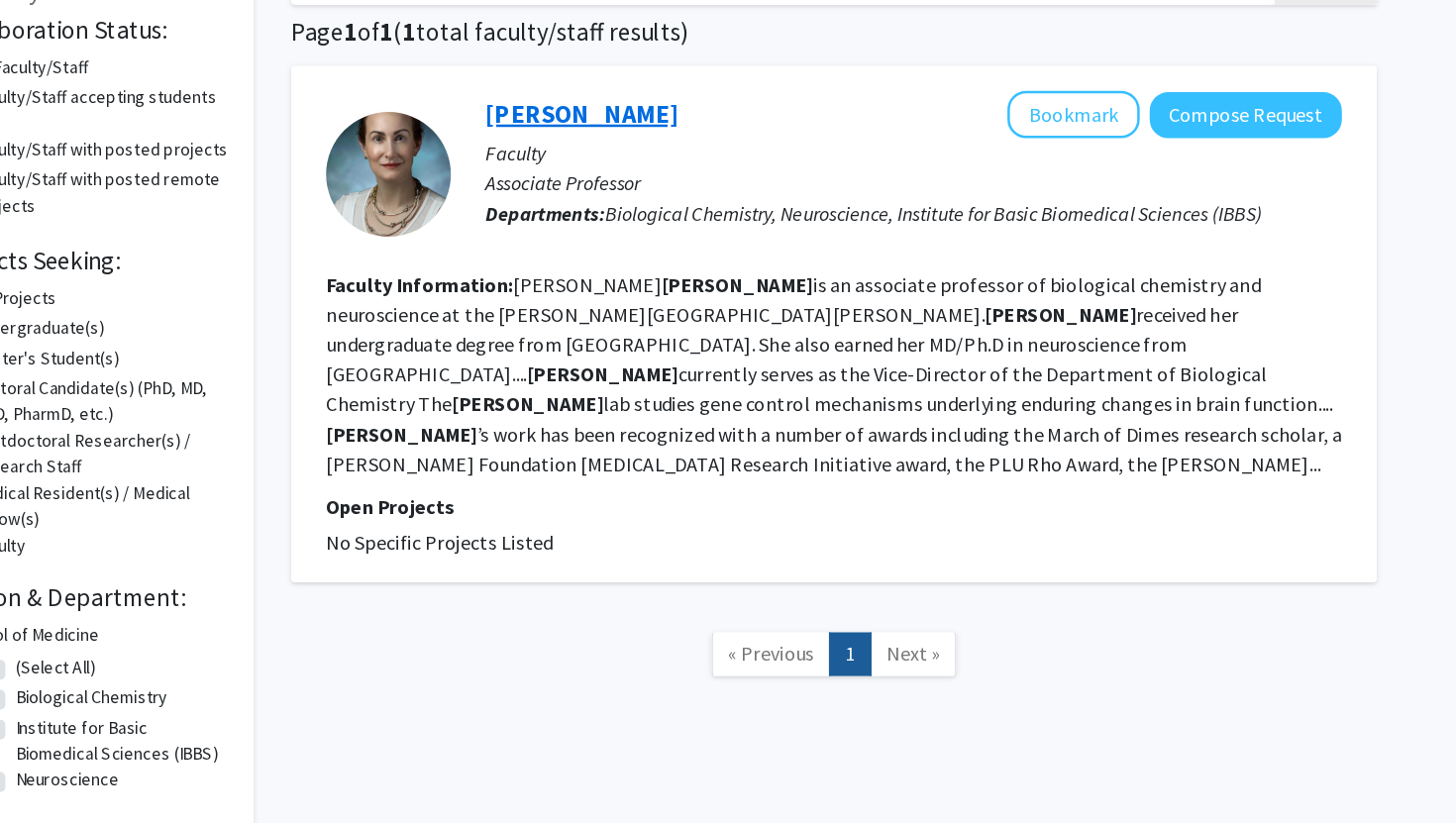 click on "[PERSON_NAME]" 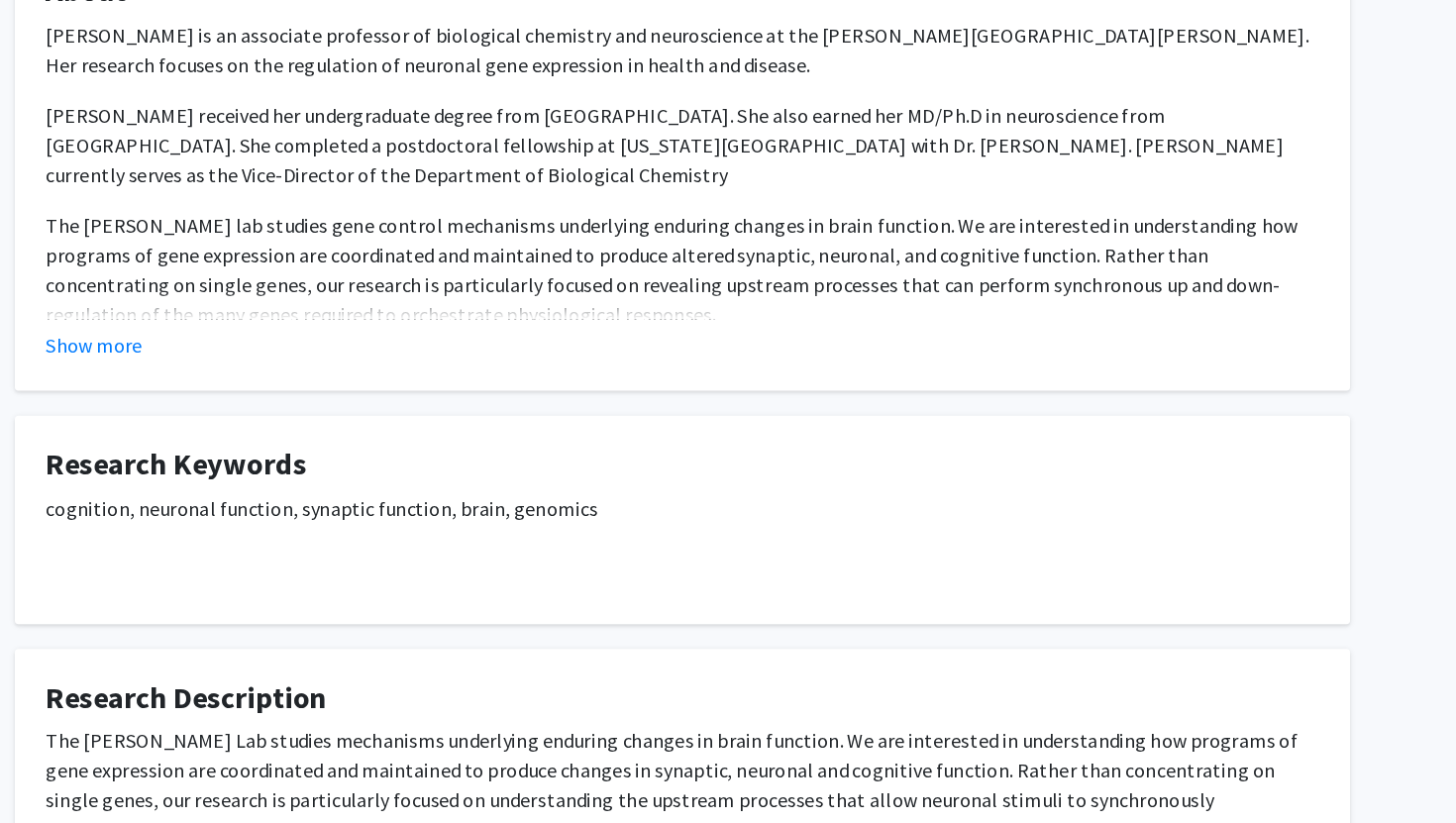scroll, scrollTop: 167, scrollLeft: 0, axis: vertical 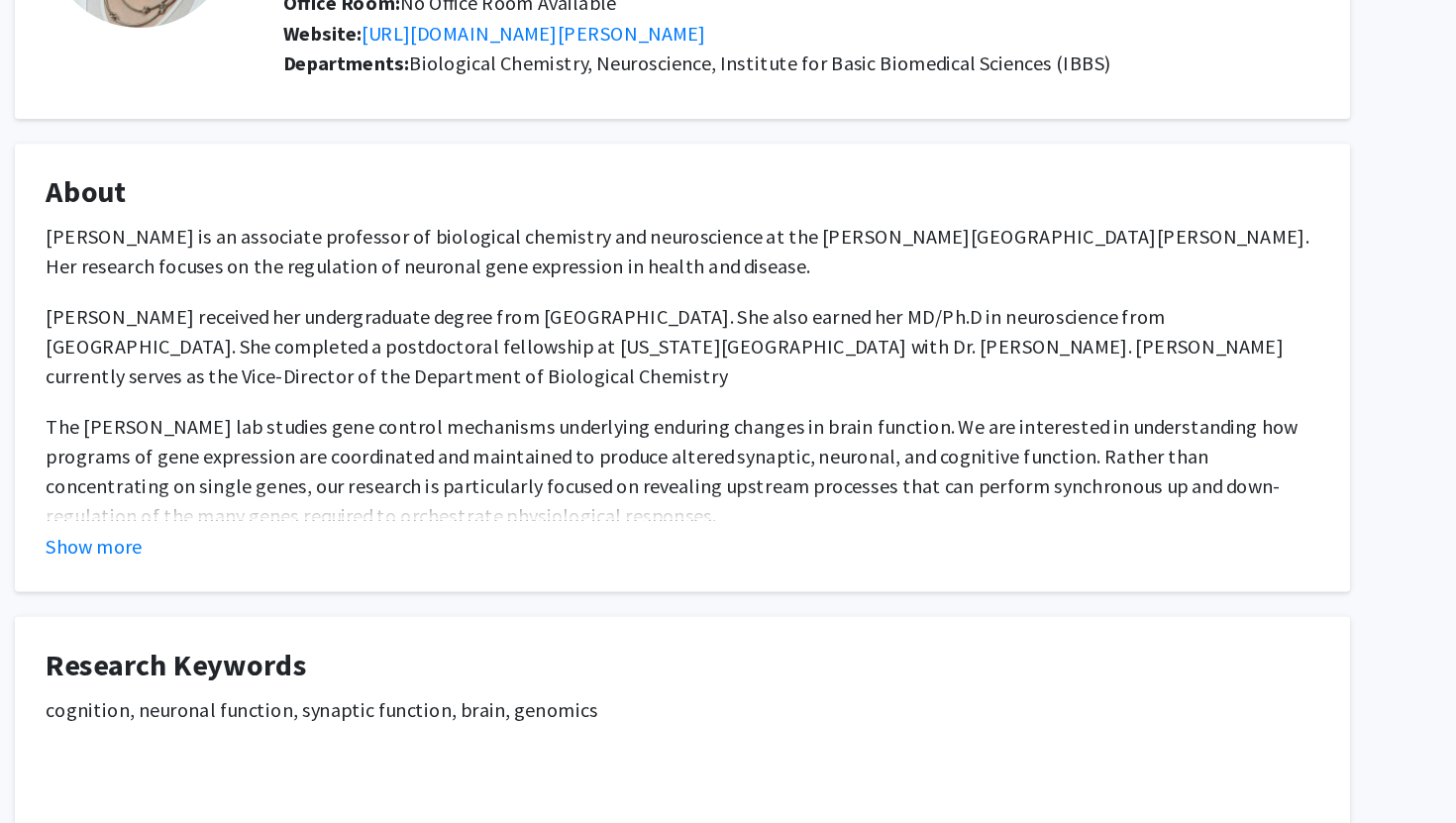 click on "About  Dr. Mollie Meffert is an associate professor of biological chemistry and neuroscience at the Johns Hopkins University School of Medicine. Her research focuses on the regulation of neuronal gene expression in health and disease.
Dr. Meffert received her undergraduate degree from Stanford University. She also earned her MD/Ph.D in neuroscience from Stanford University. She completed a postdoctoral fellowship at California Institute of Technology with Dr. David Baltimore. Dr. Meffert currently serves as the Vice-Director of the Department of Biological Chemistry
Dr. Meffert’s work has been recognized with a number of awards including the March of Dimes research scholar, a Simons Foundation Autism Research Initiative award, the PLU Rho Award, the Alfred P. Sloan Research Fellow Award, and the Sontag Foundation Distinguished Scientist Award.
Show more" 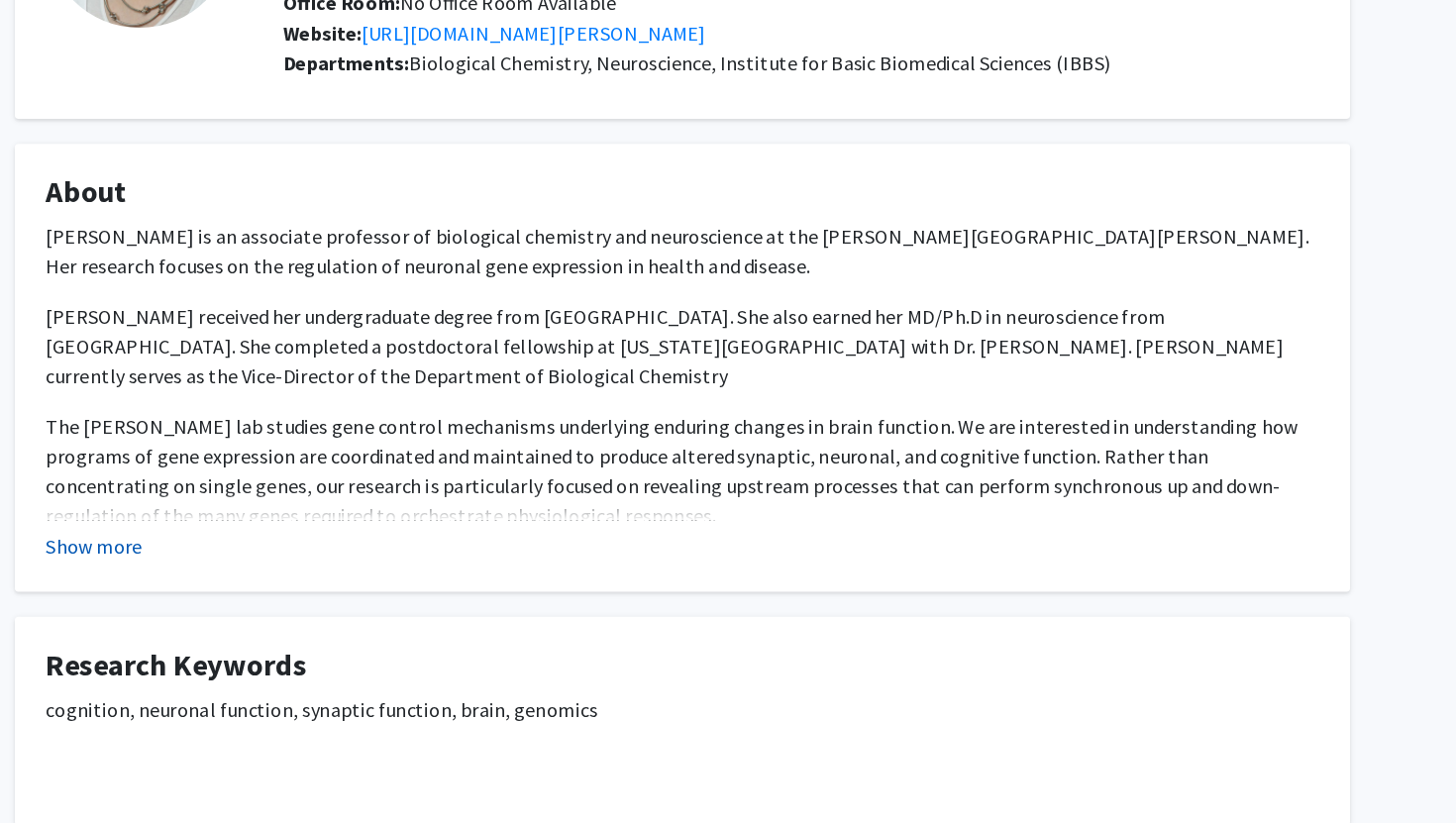 click on "Show more" 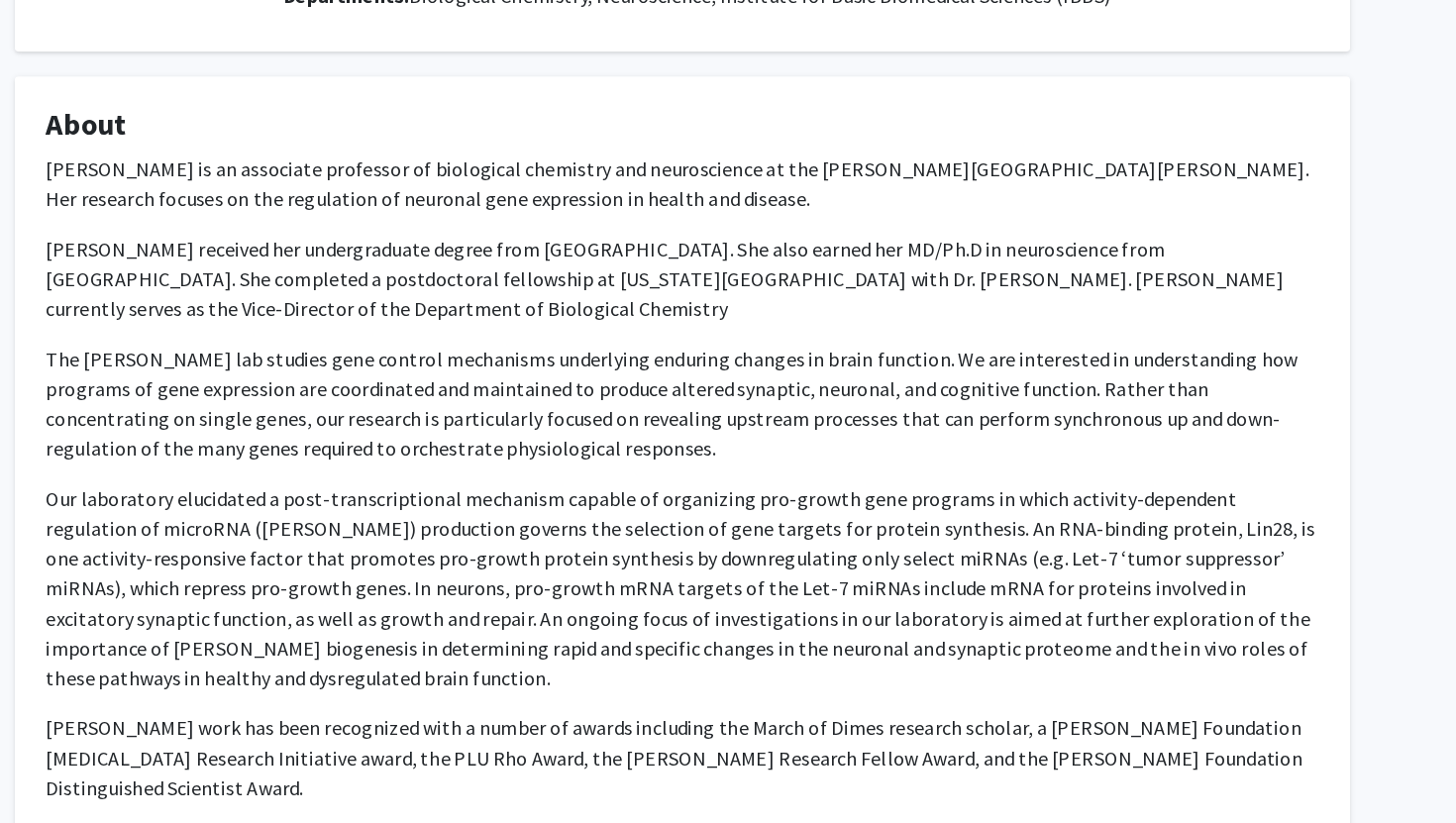 scroll, scrollTop: 0, scrollLeft: 0, axis: both 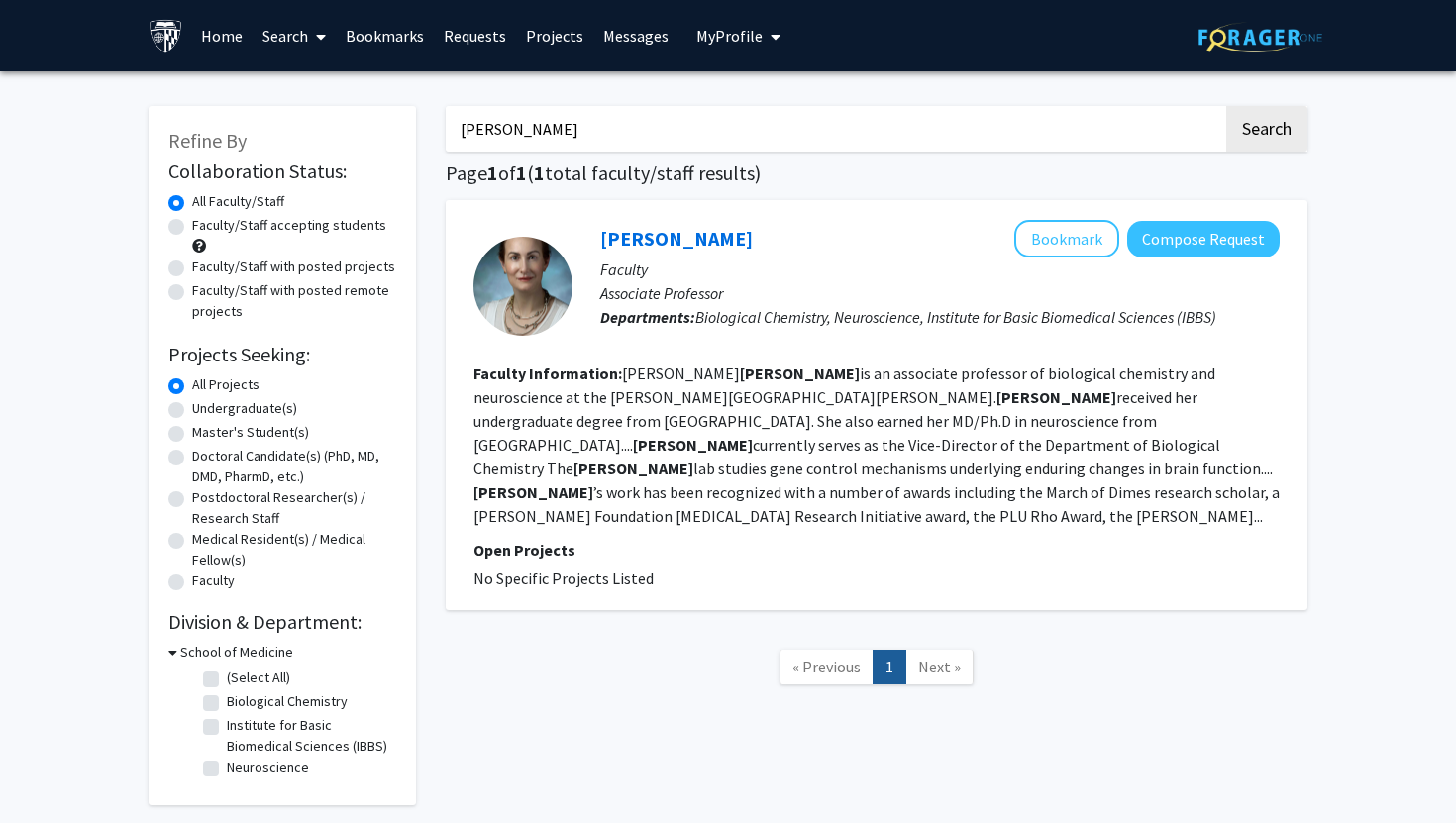 click on "[PERSON_NAME]" at bounding box center (834, 129) 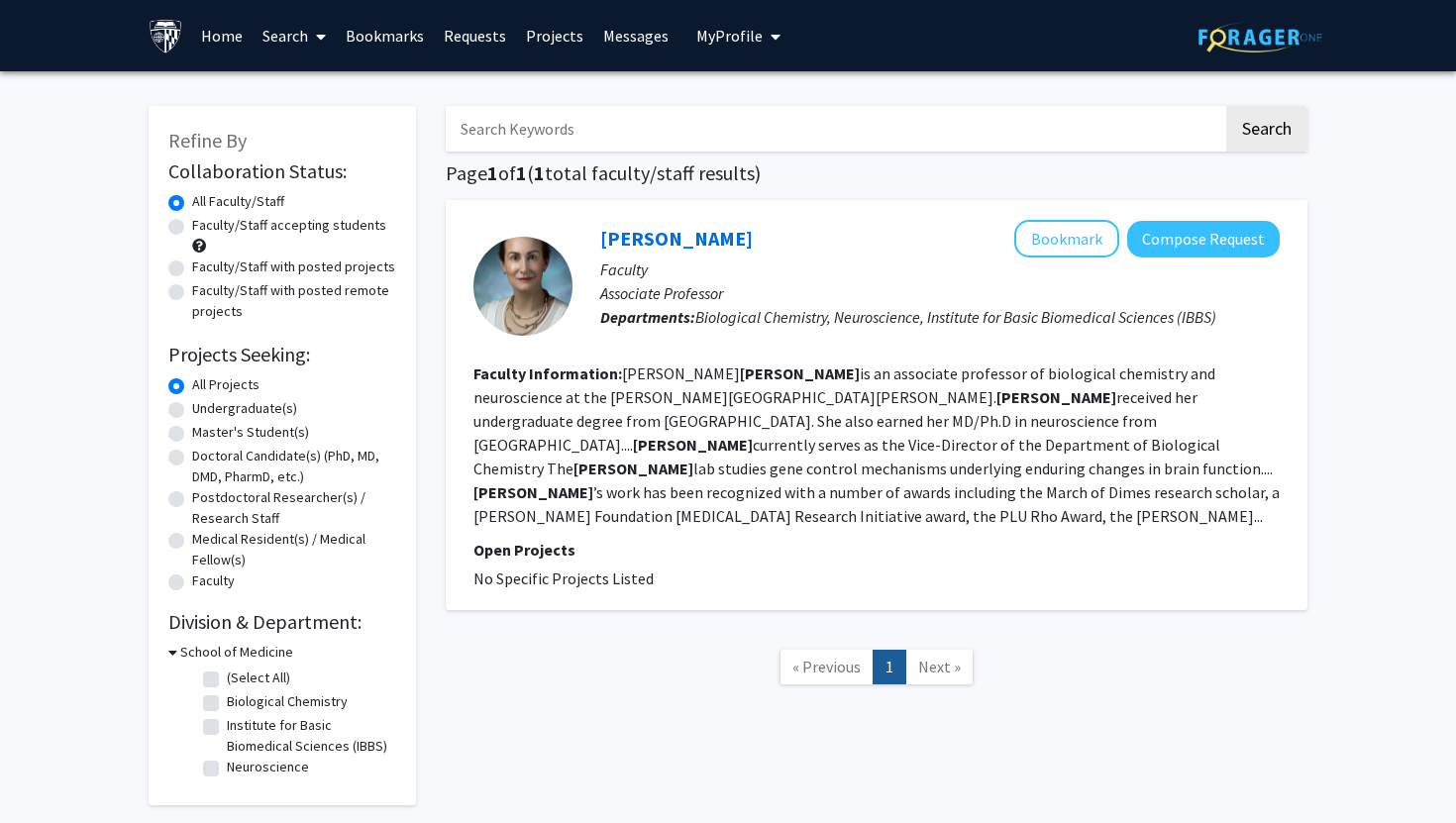 type 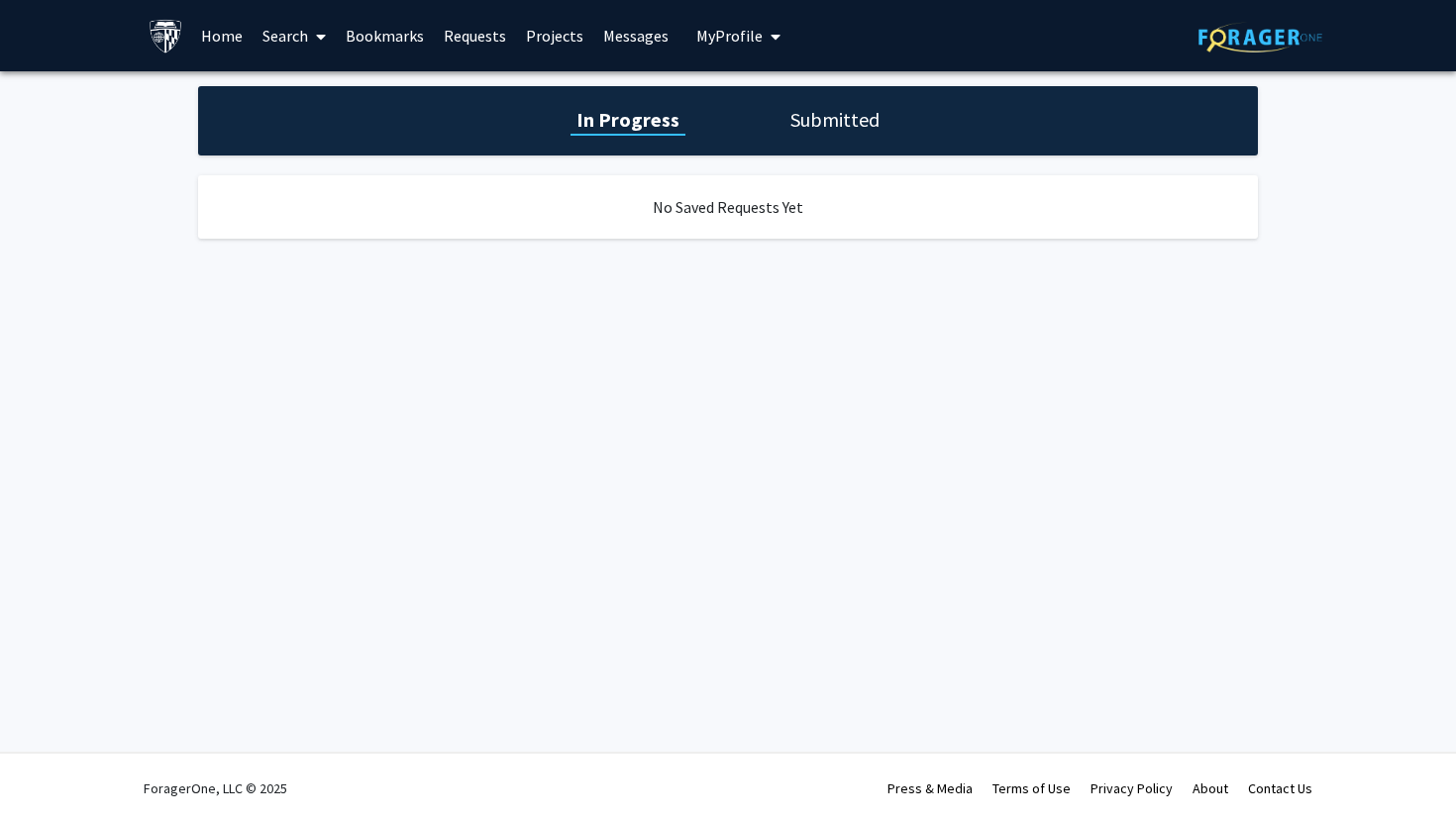 click on "Projects" at bounding box center (555, 36) 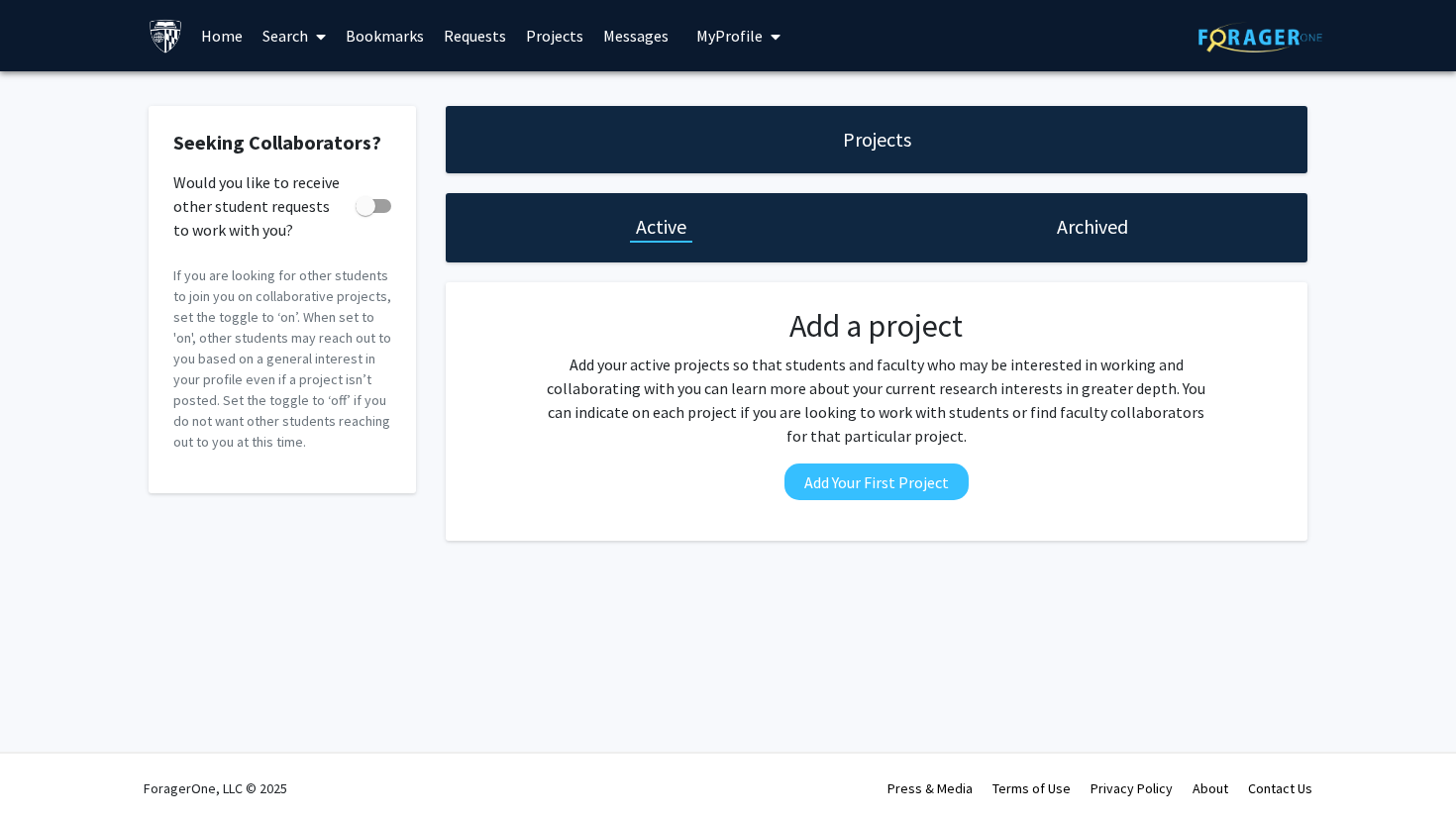 click on "Messages" at bounding box center [636, 36] 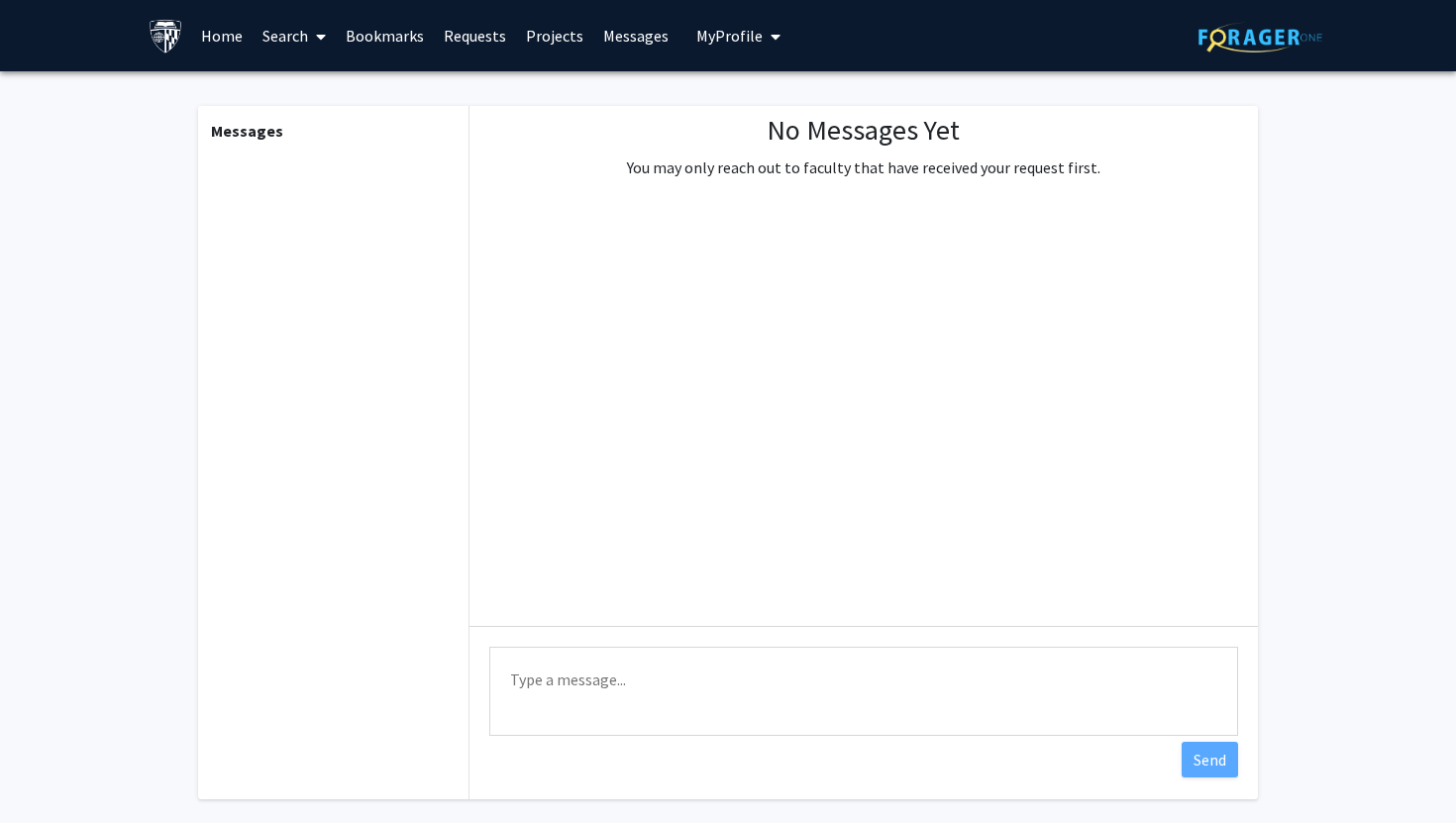 click on "Home" at bounding box center (222, 36) 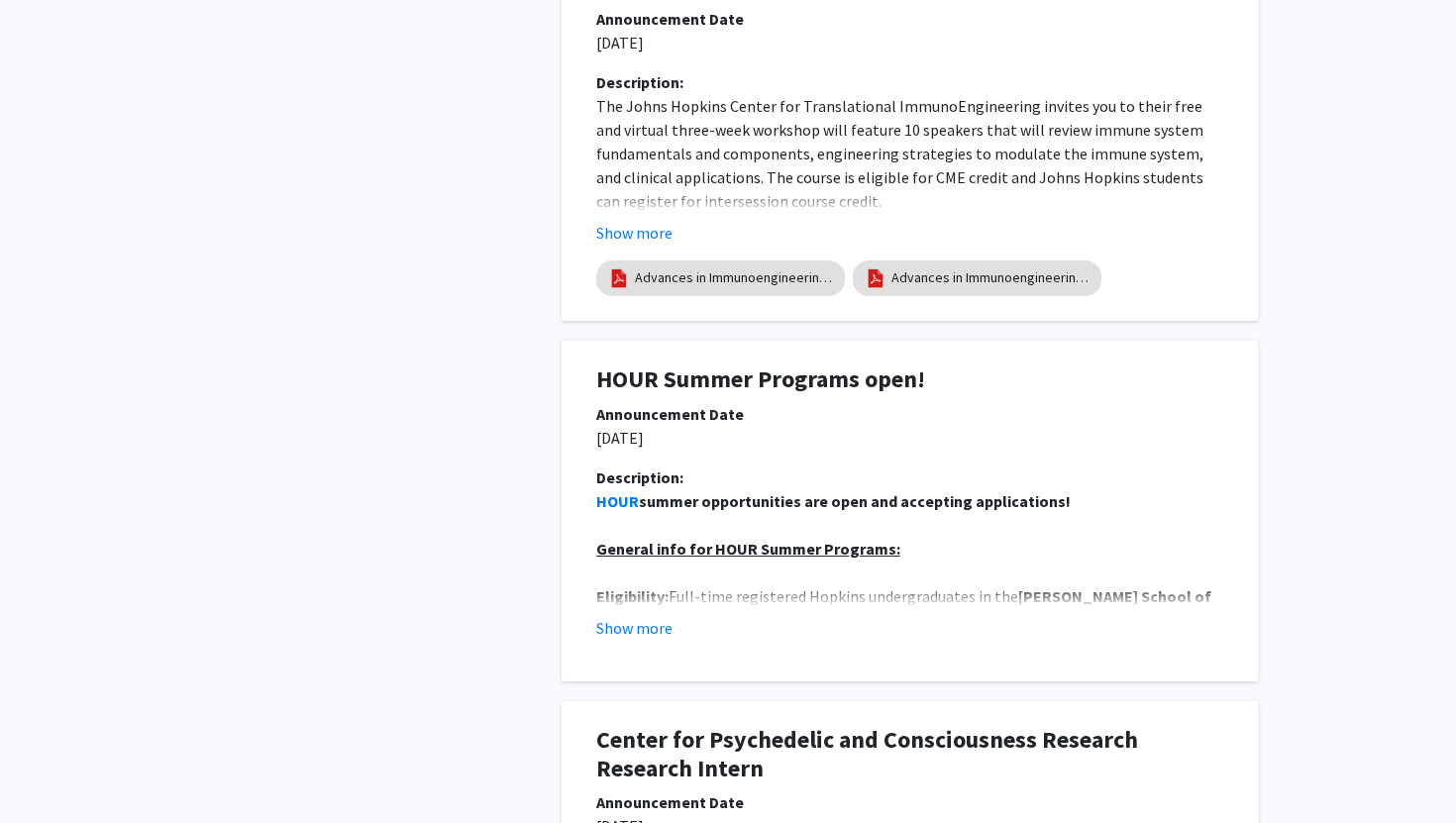 scroll, scrollTop: 3746, scrollLeft: 0, axis: vertical 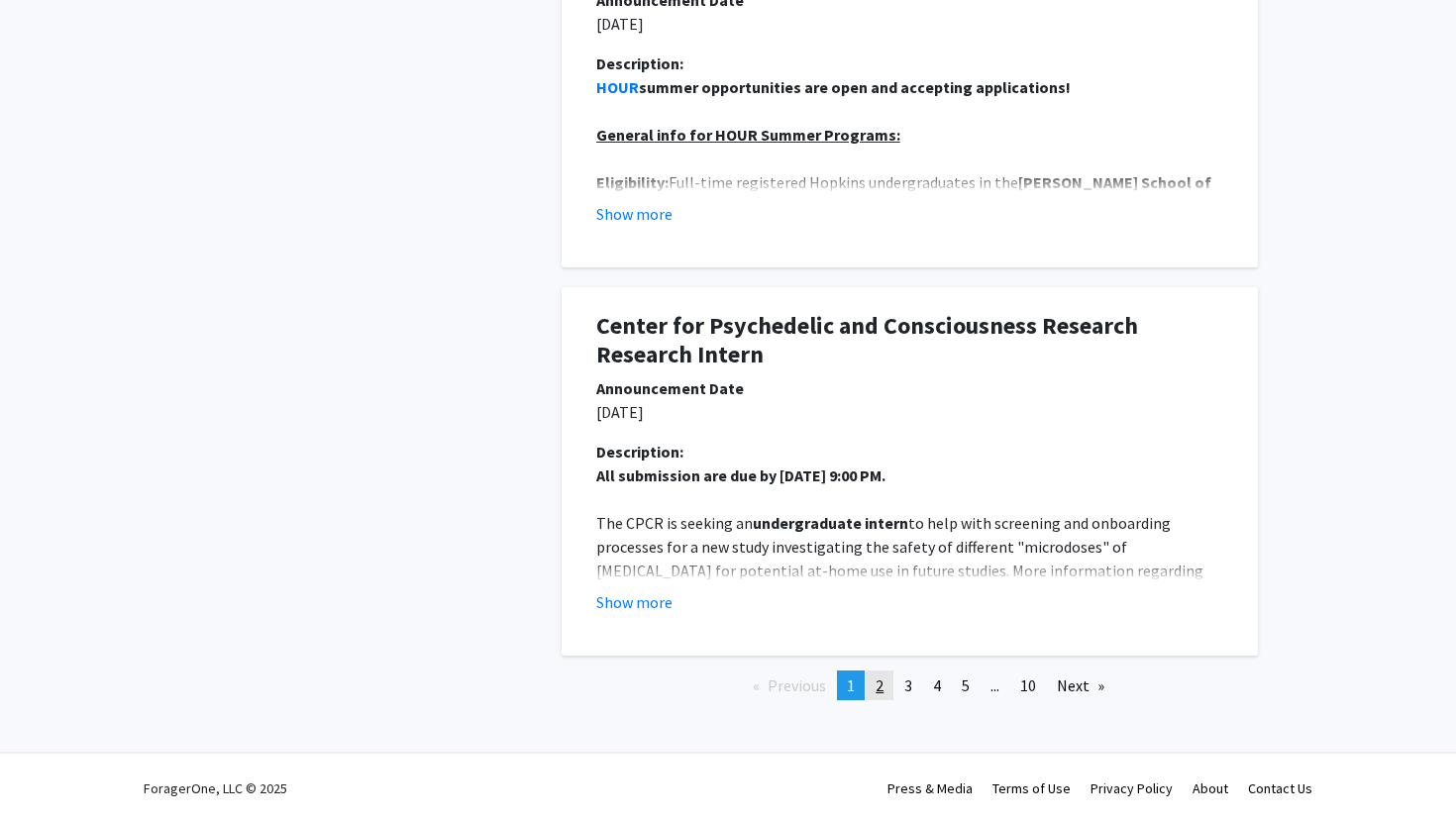 click on "2" 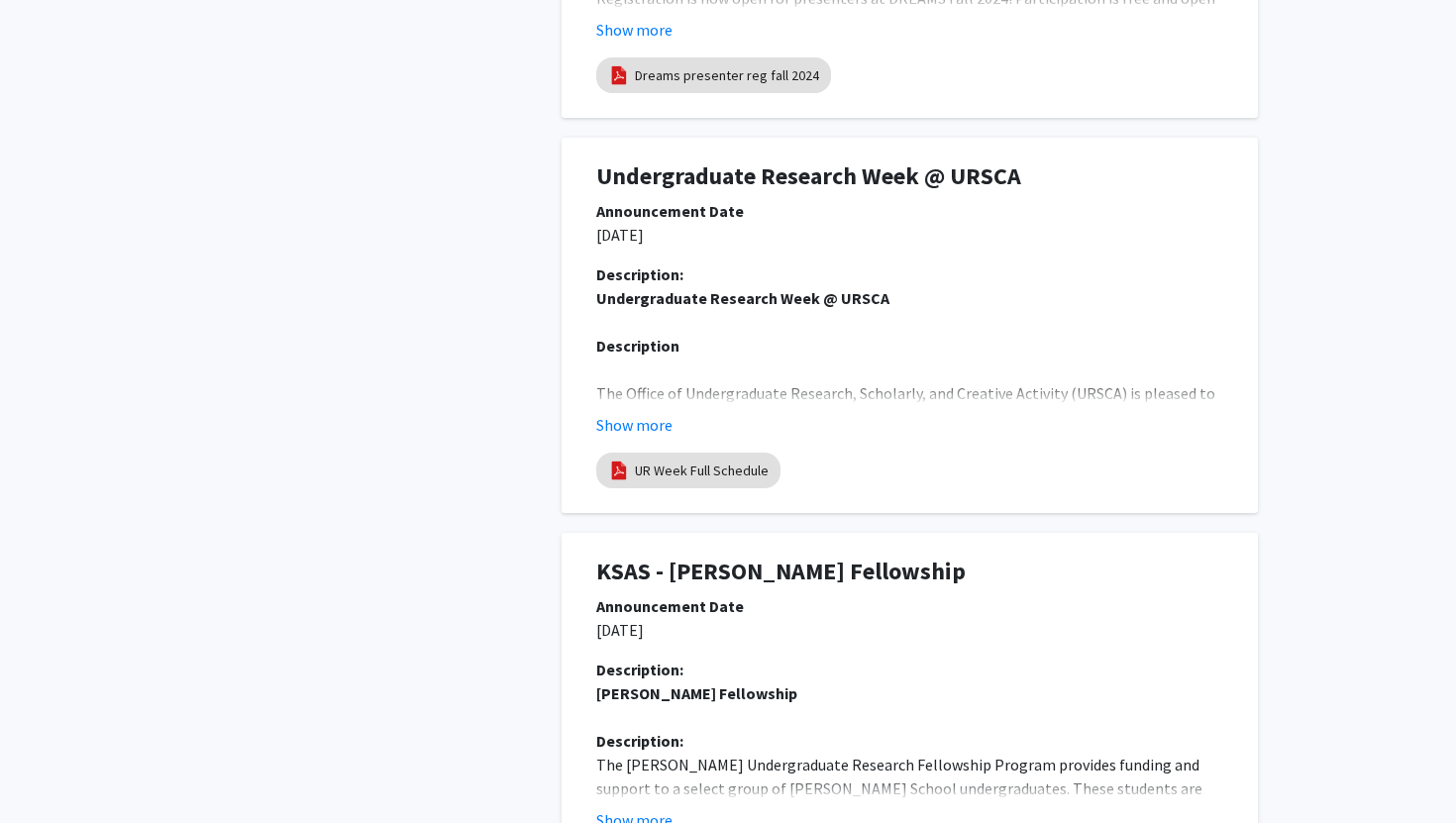 scroll, scrollTop: 2905, scrollLeft: 0, axis: vertical 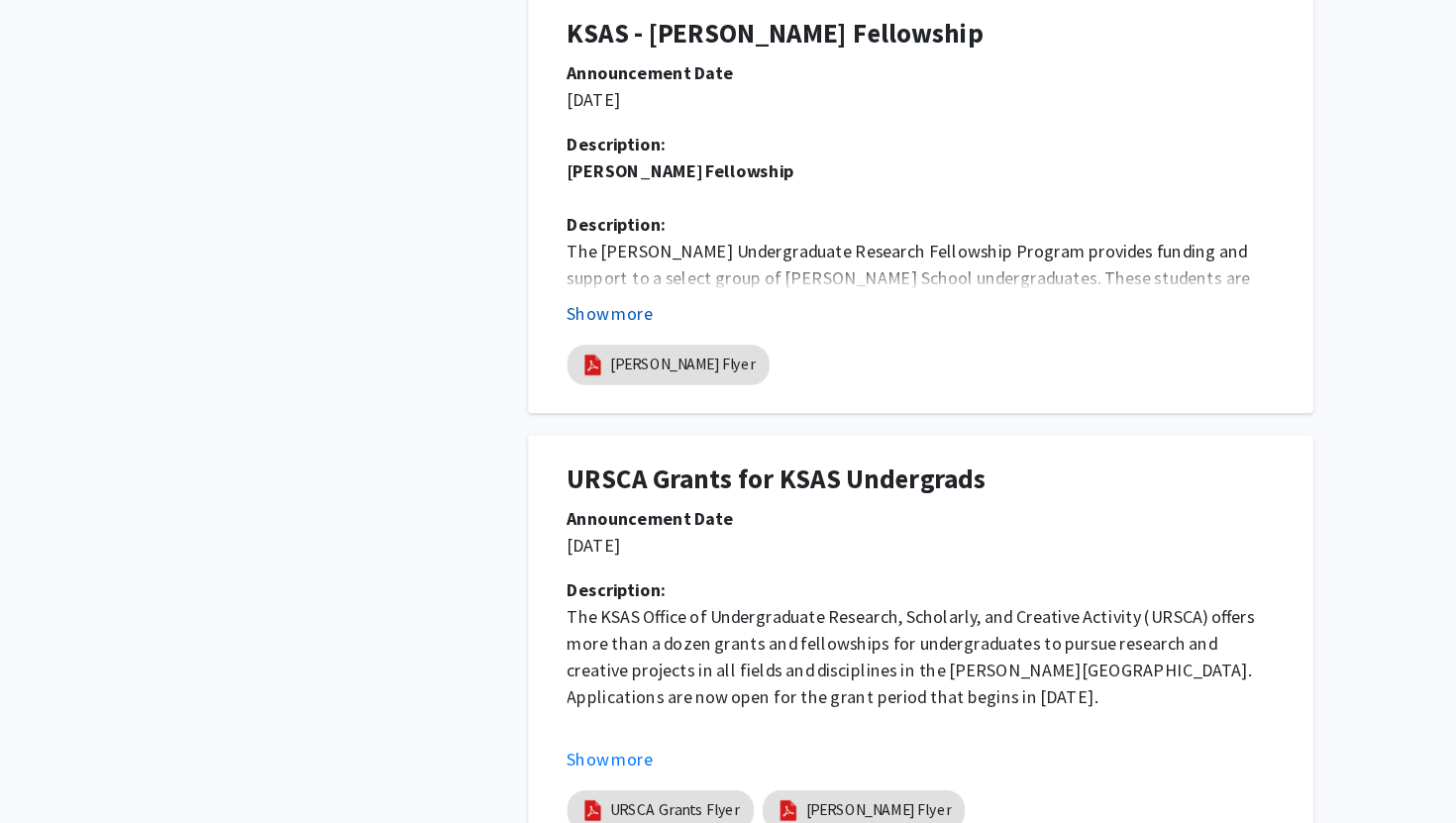 click on "Show more" 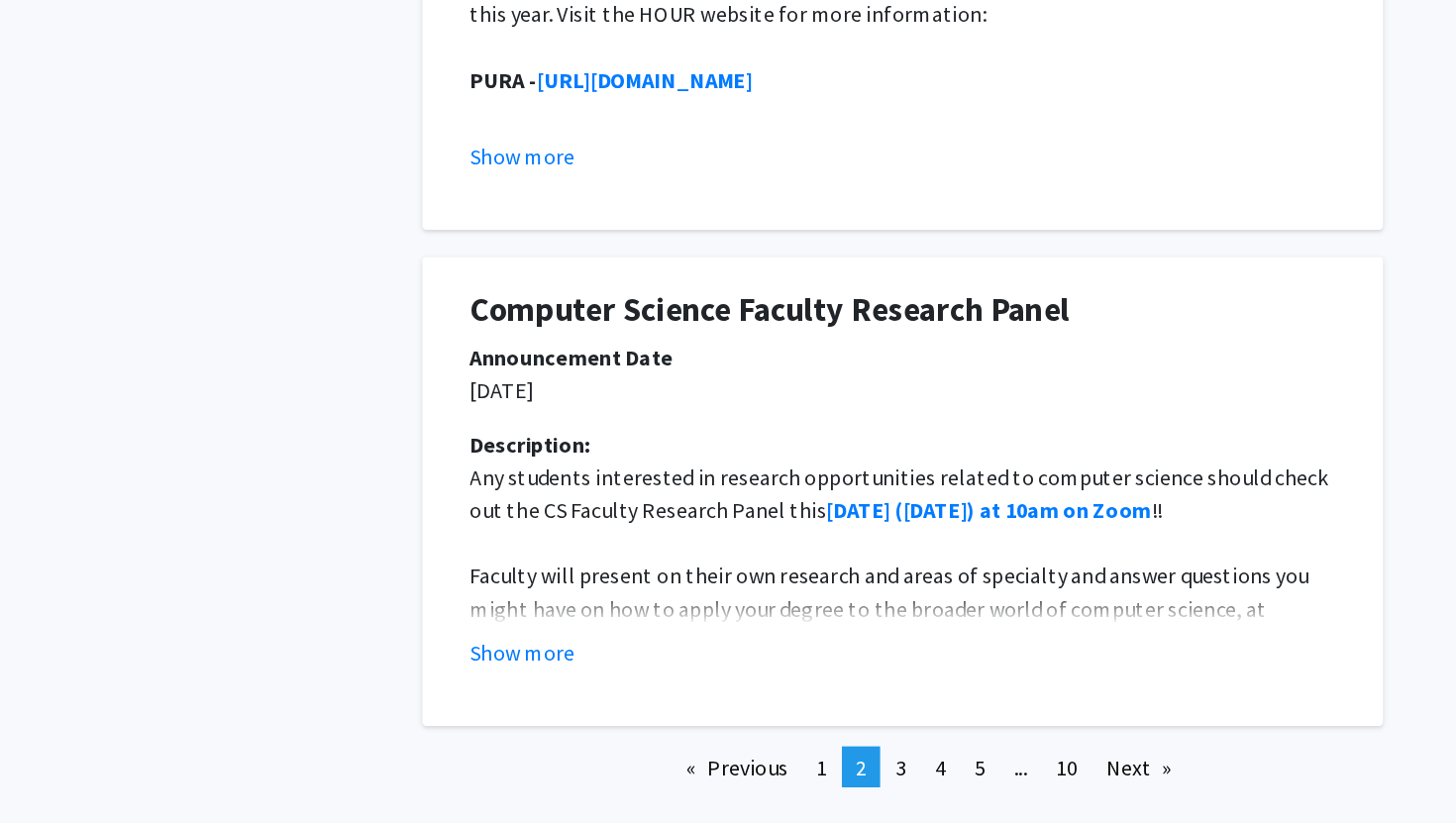 scroll, scrollTop: 4923, scrollLeft: 0, axis: vertical 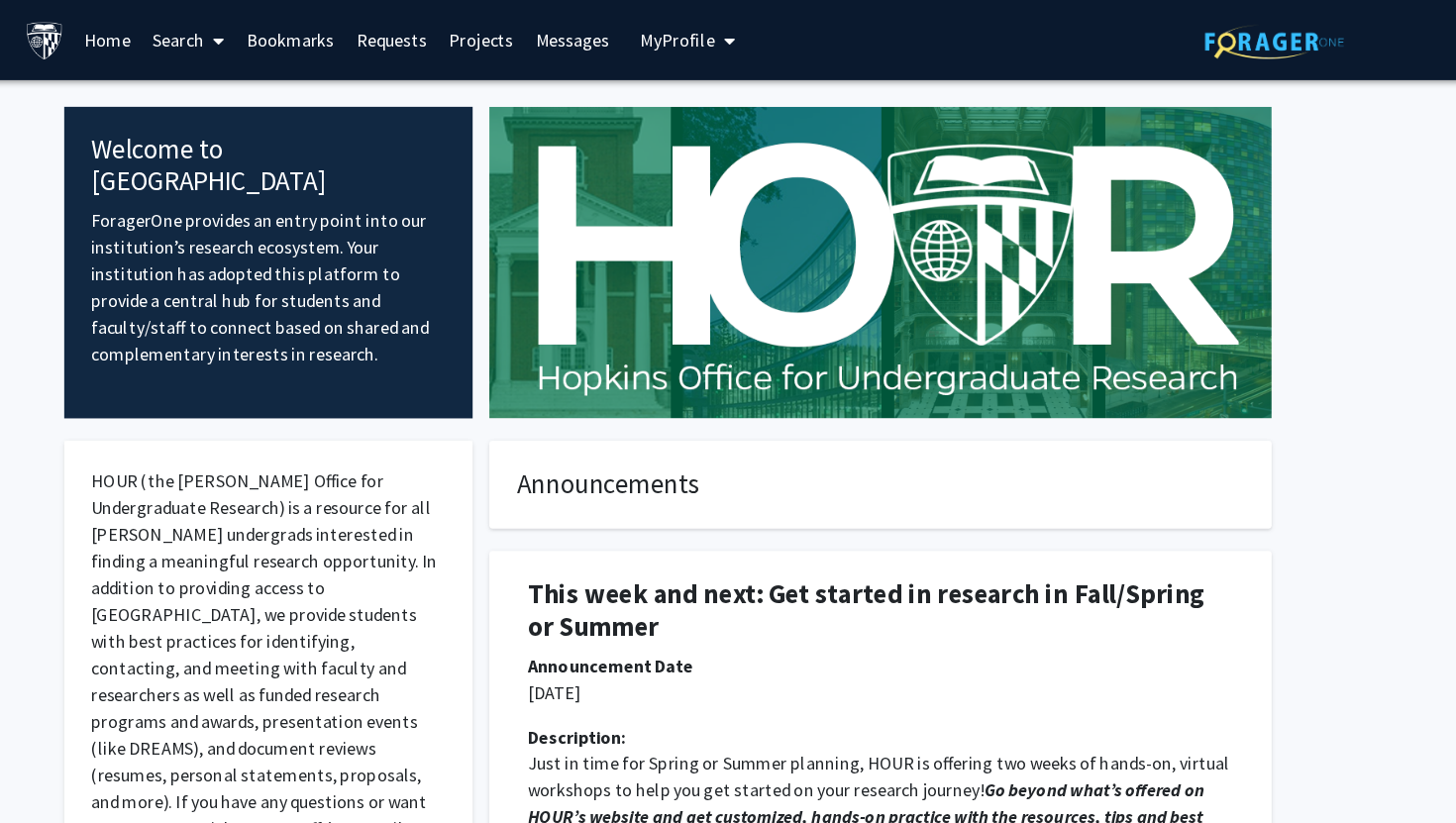 click on "Search" at bounding box center (294, 36) 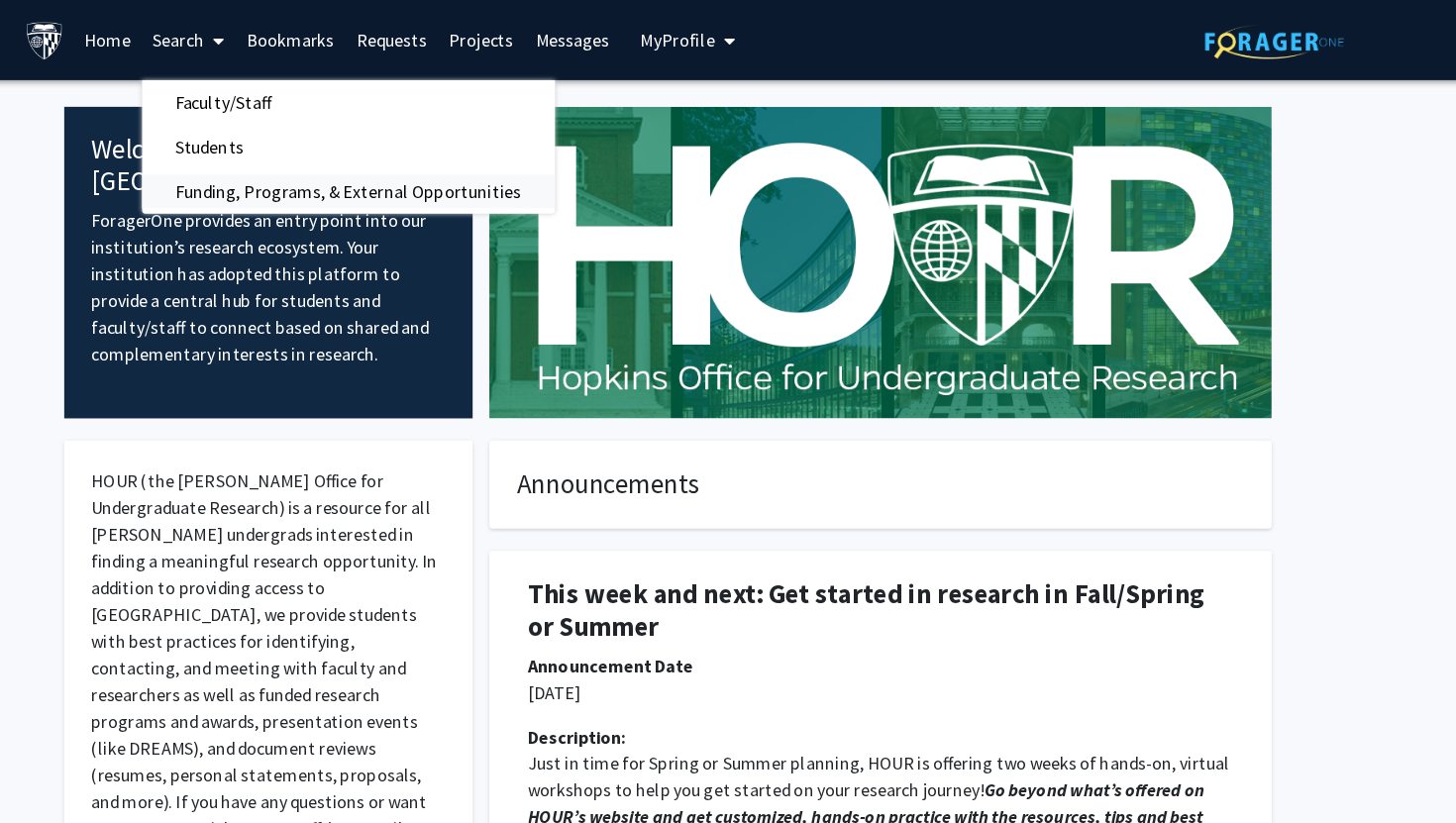 click on "Funding, Programs, & External Opportunities" at bounding box center (436, 170) 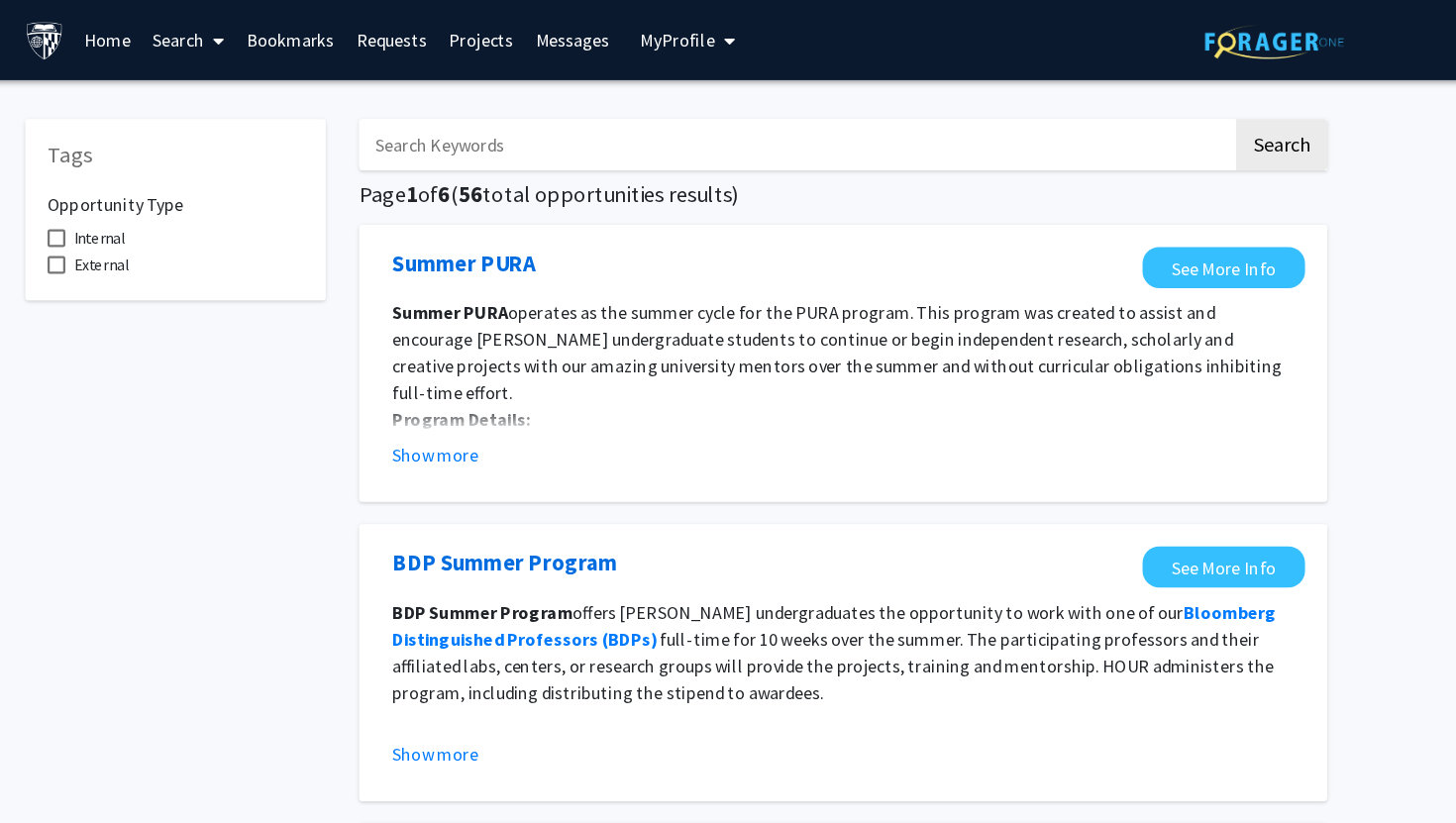 click on "Internal" at bounding box center [202, 212] 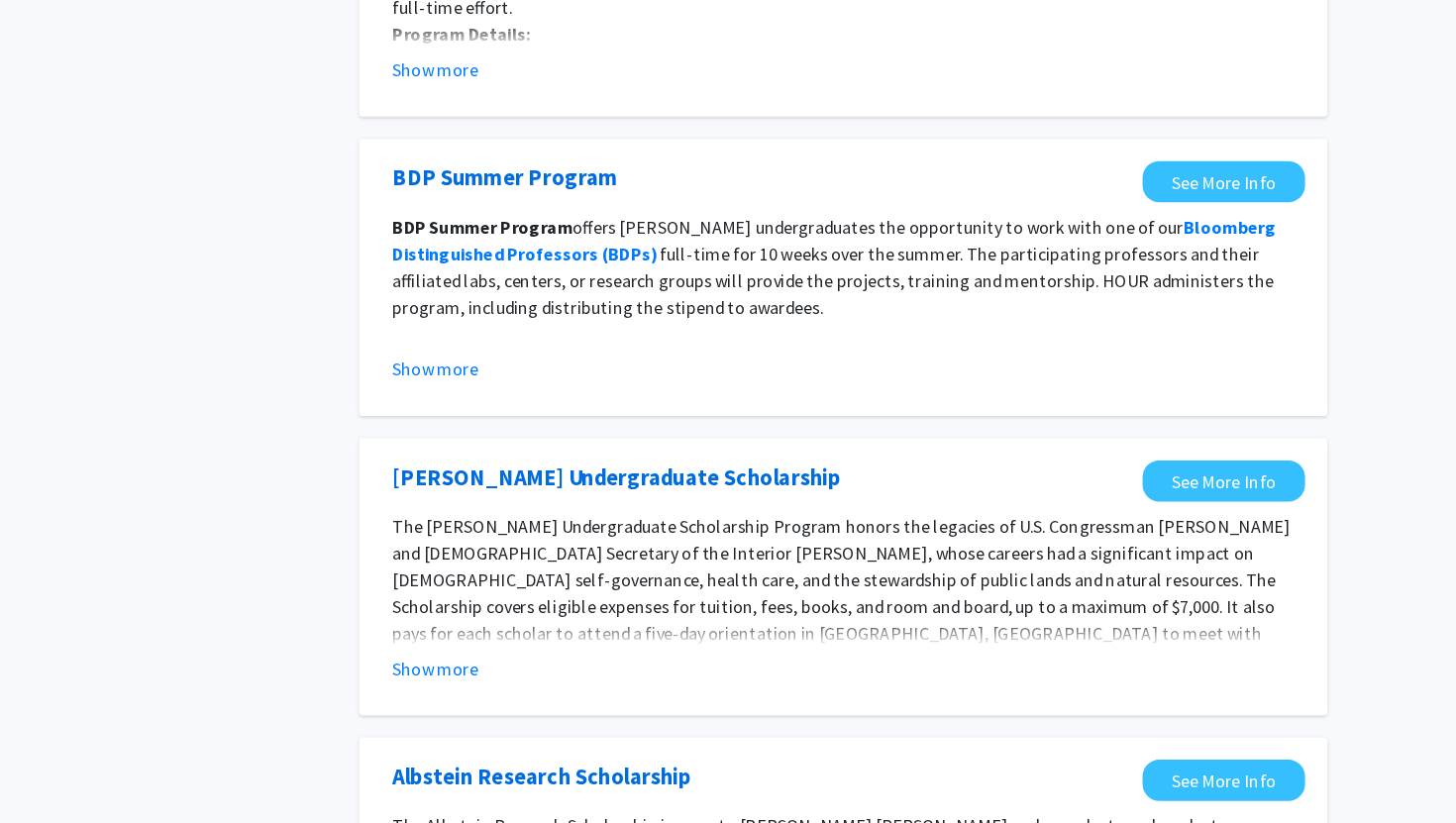 scroll, scrollTop: 0, scrollLeft: 0, axis: both 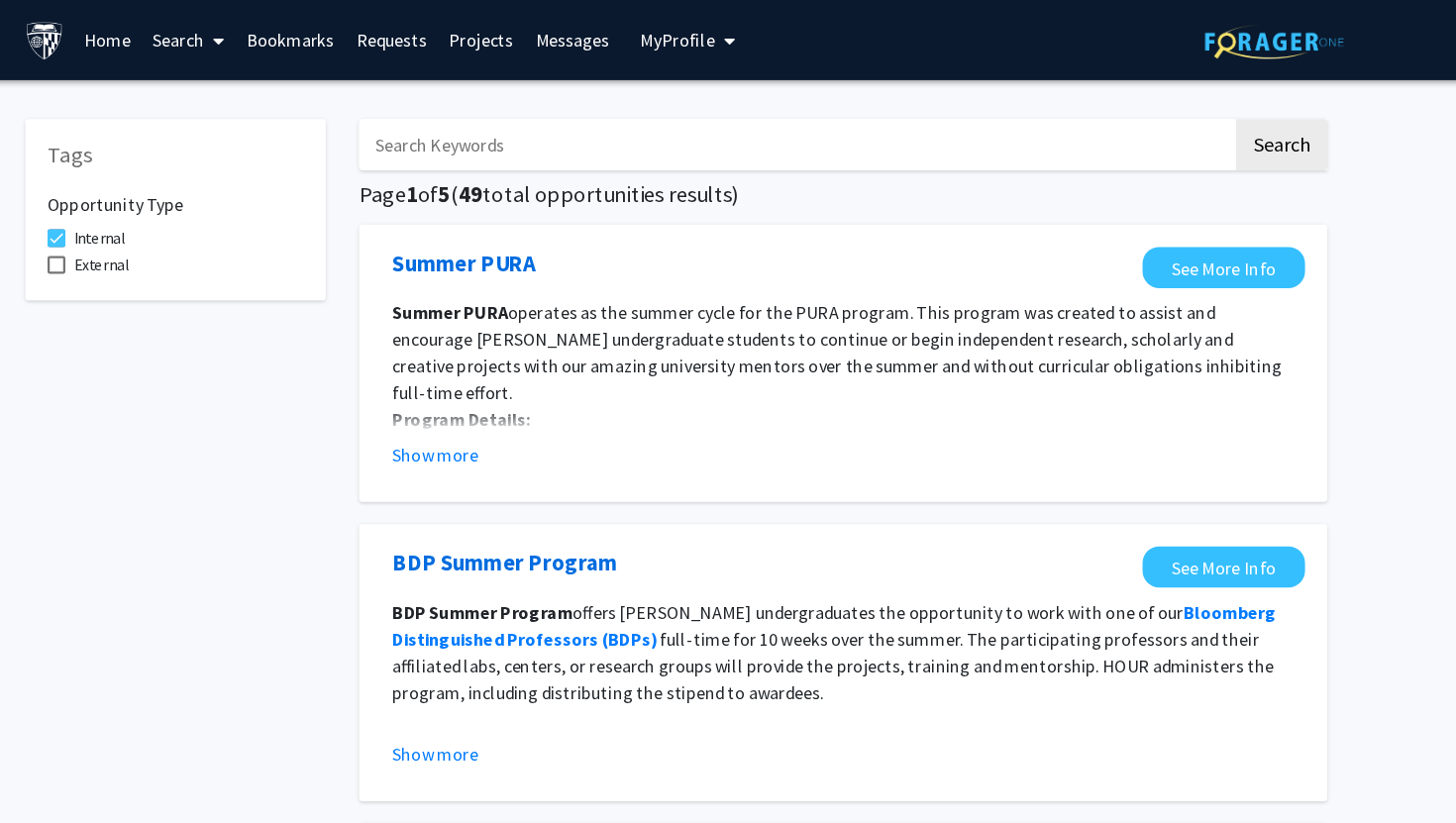 click on "Search" at bounding box center [294, 36] 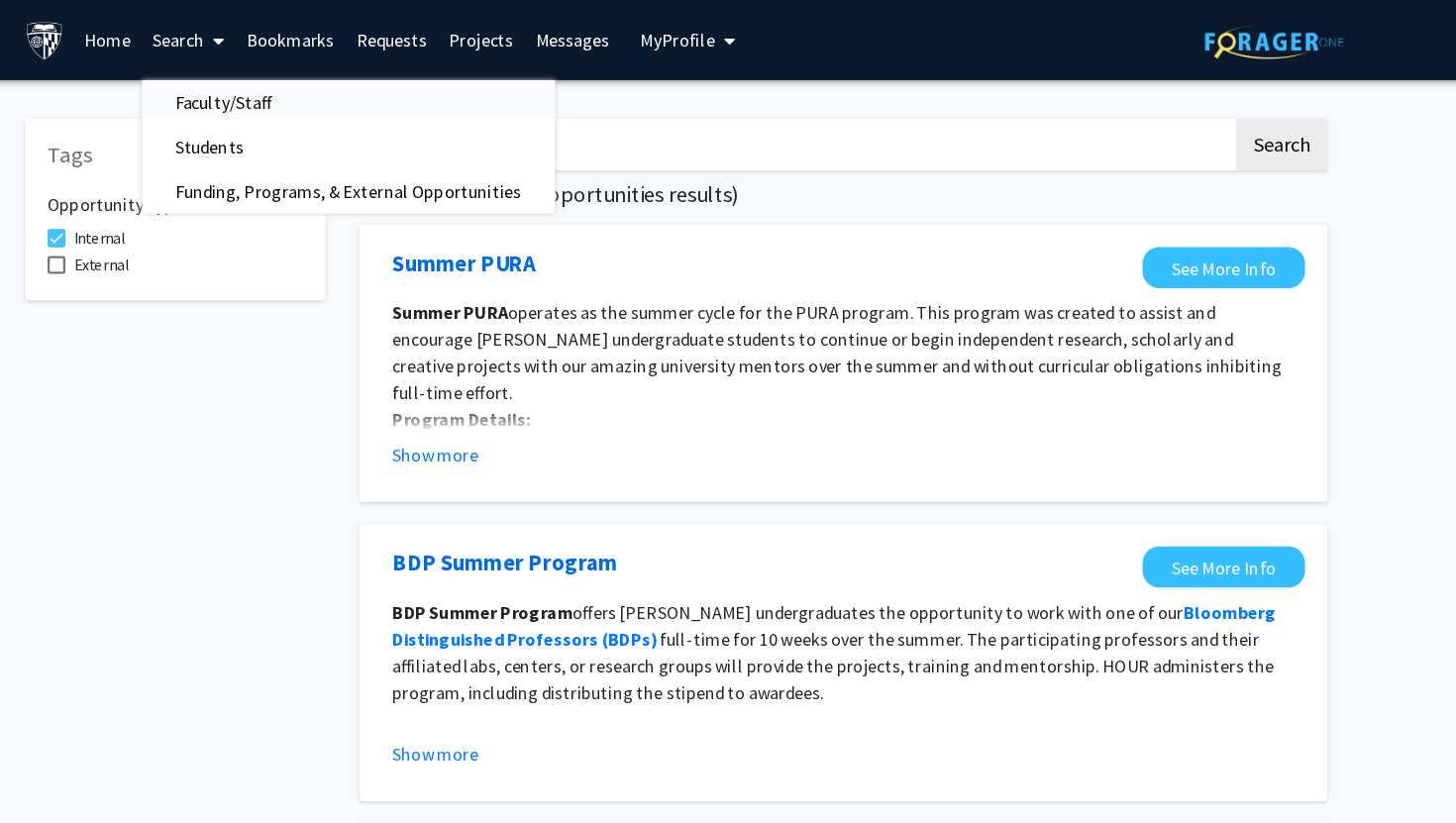 click on "Faculty/Staff" at bounding box center (325, 91) 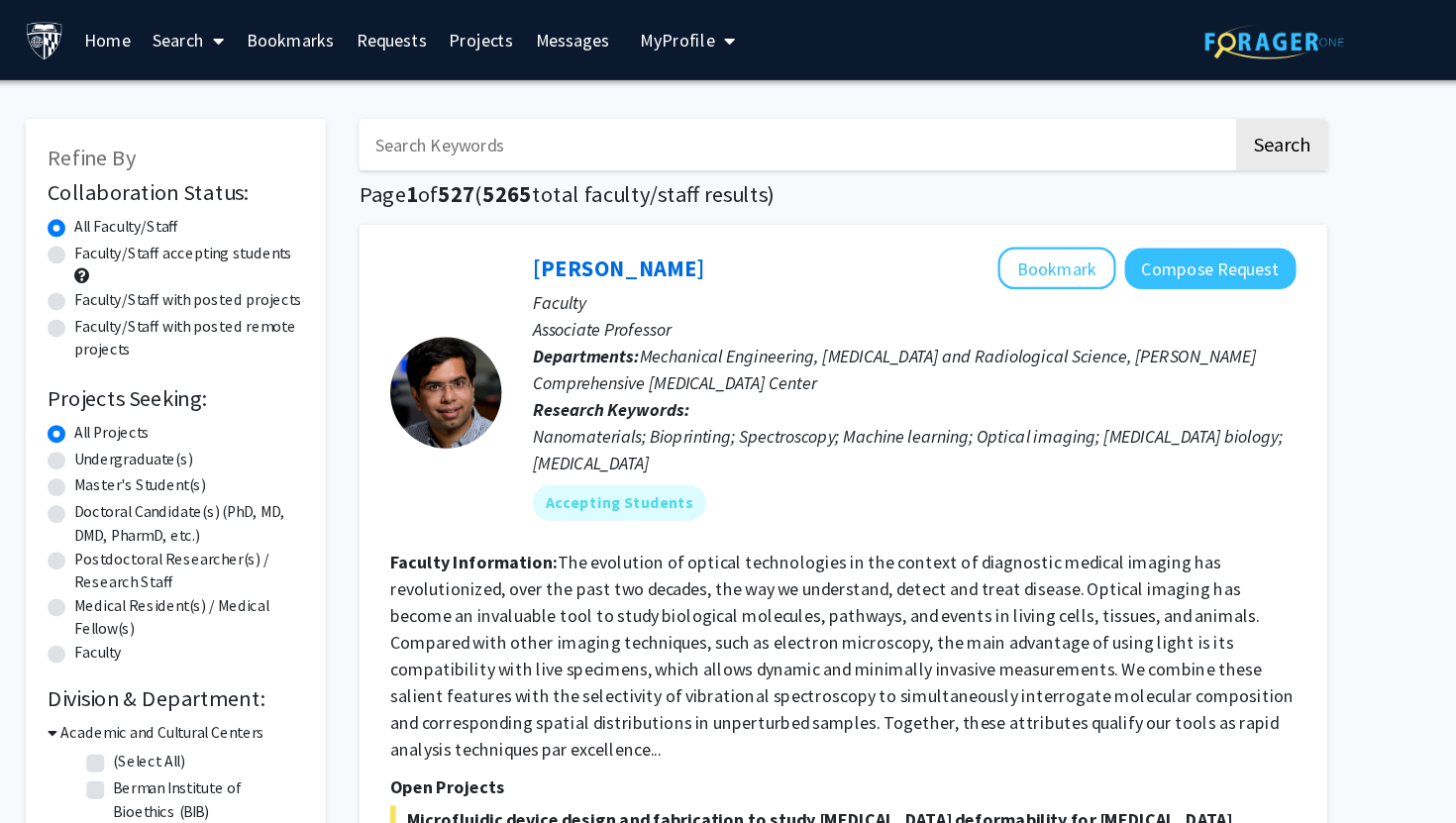 click at bounding box center [834, 129] 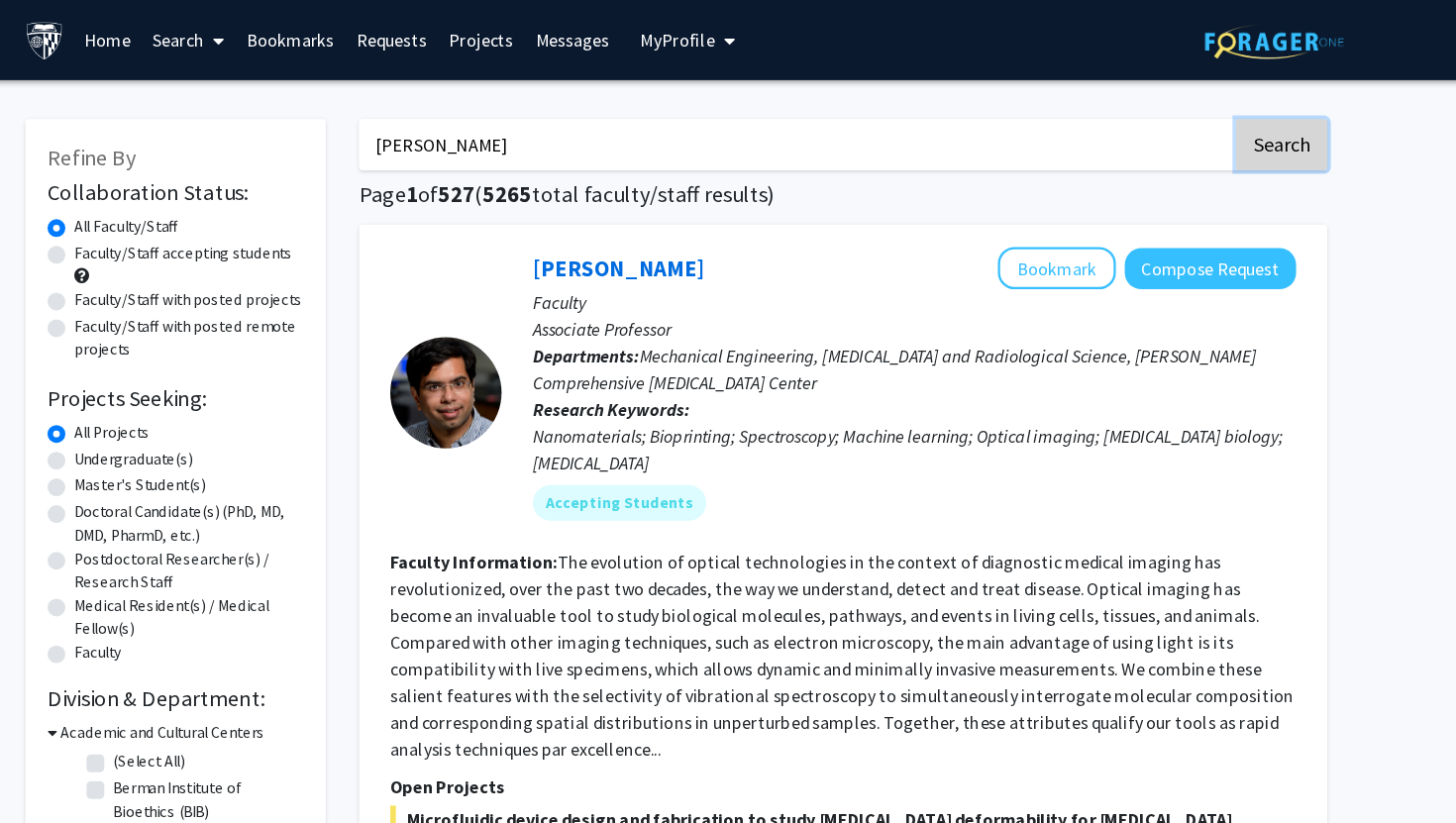 click on "Search" 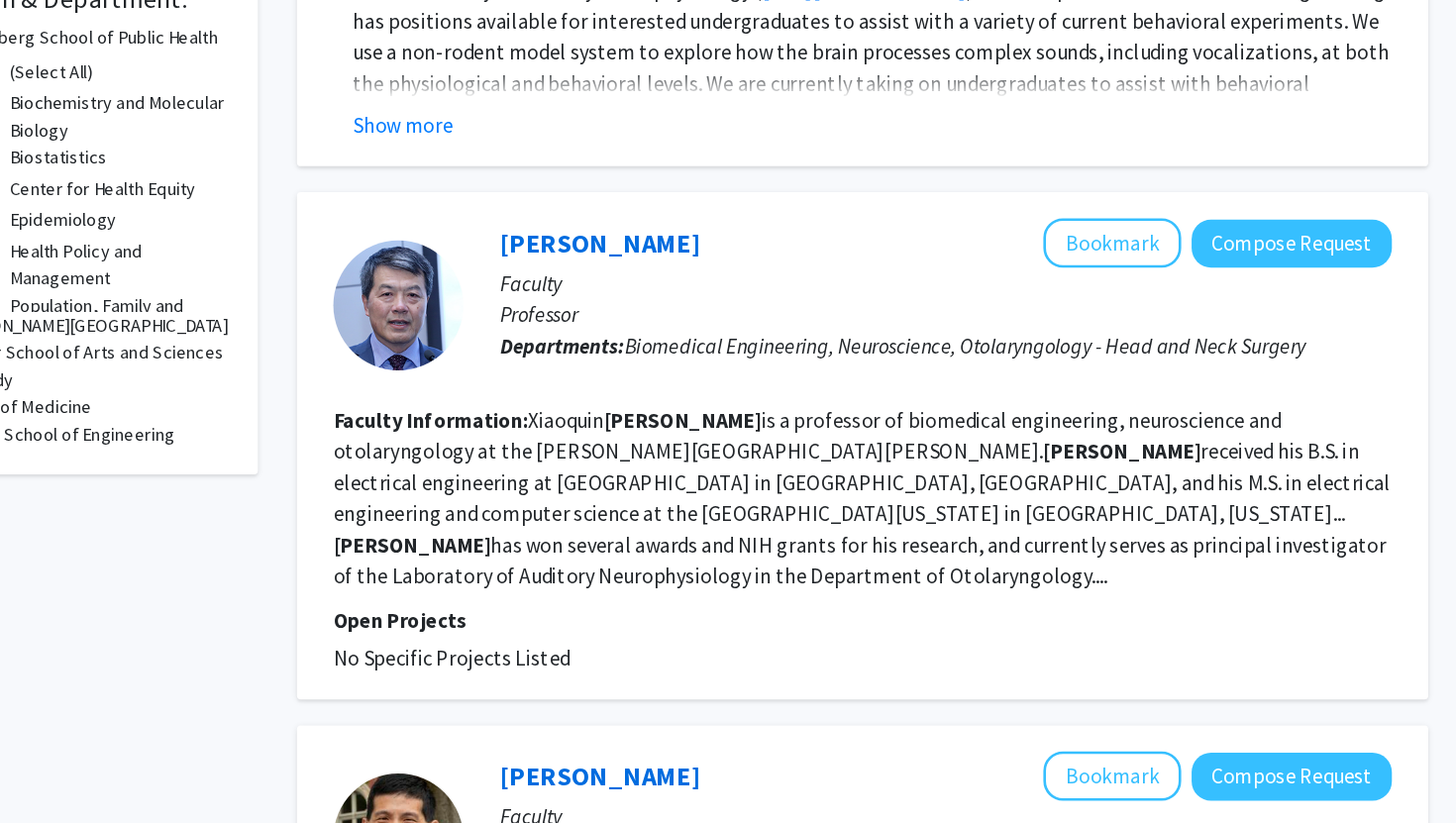 scroll, scrollTop: 580, scrollLeft: 0, axis: vertical 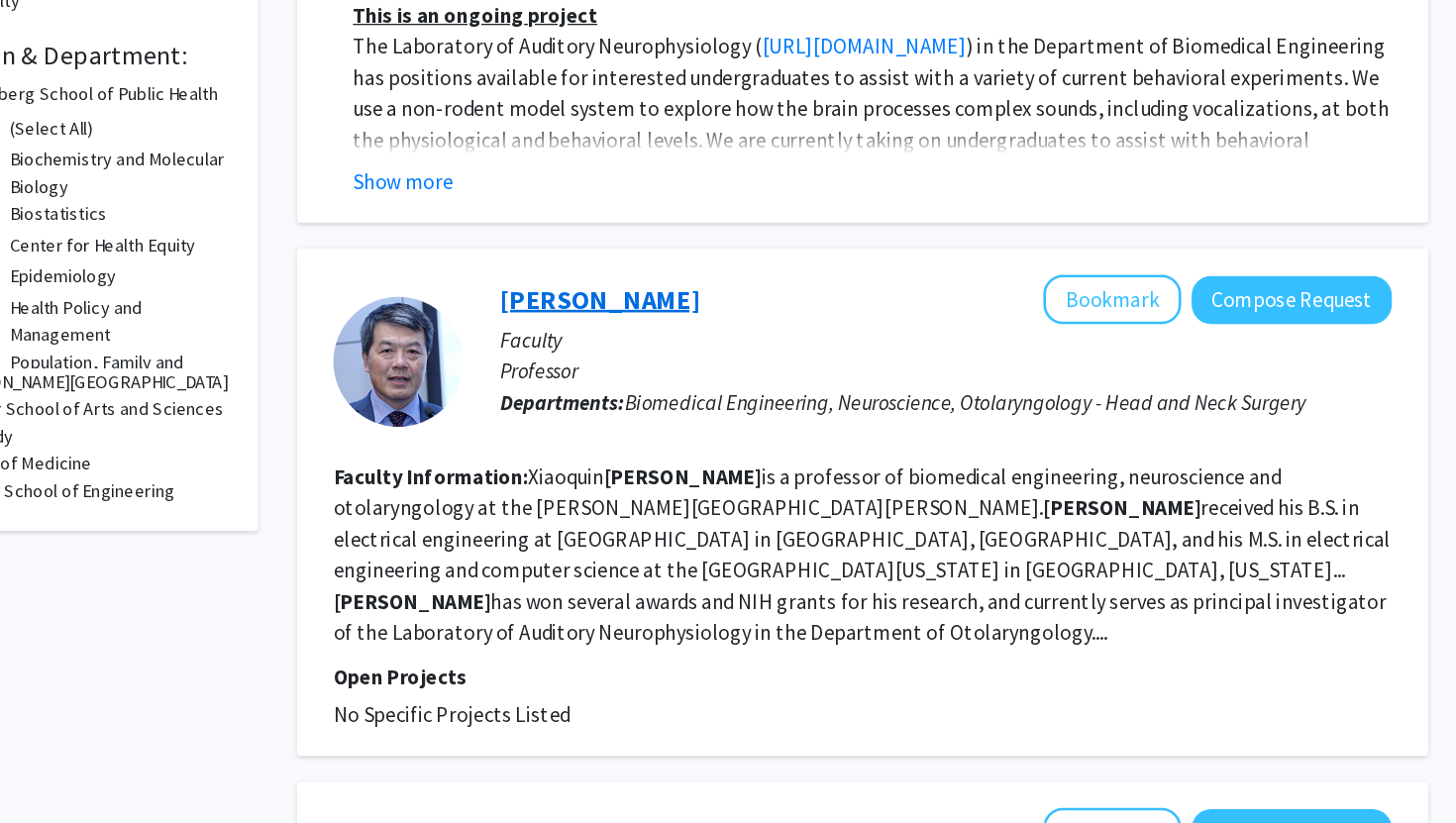 click on "Xiaoqin Wang" 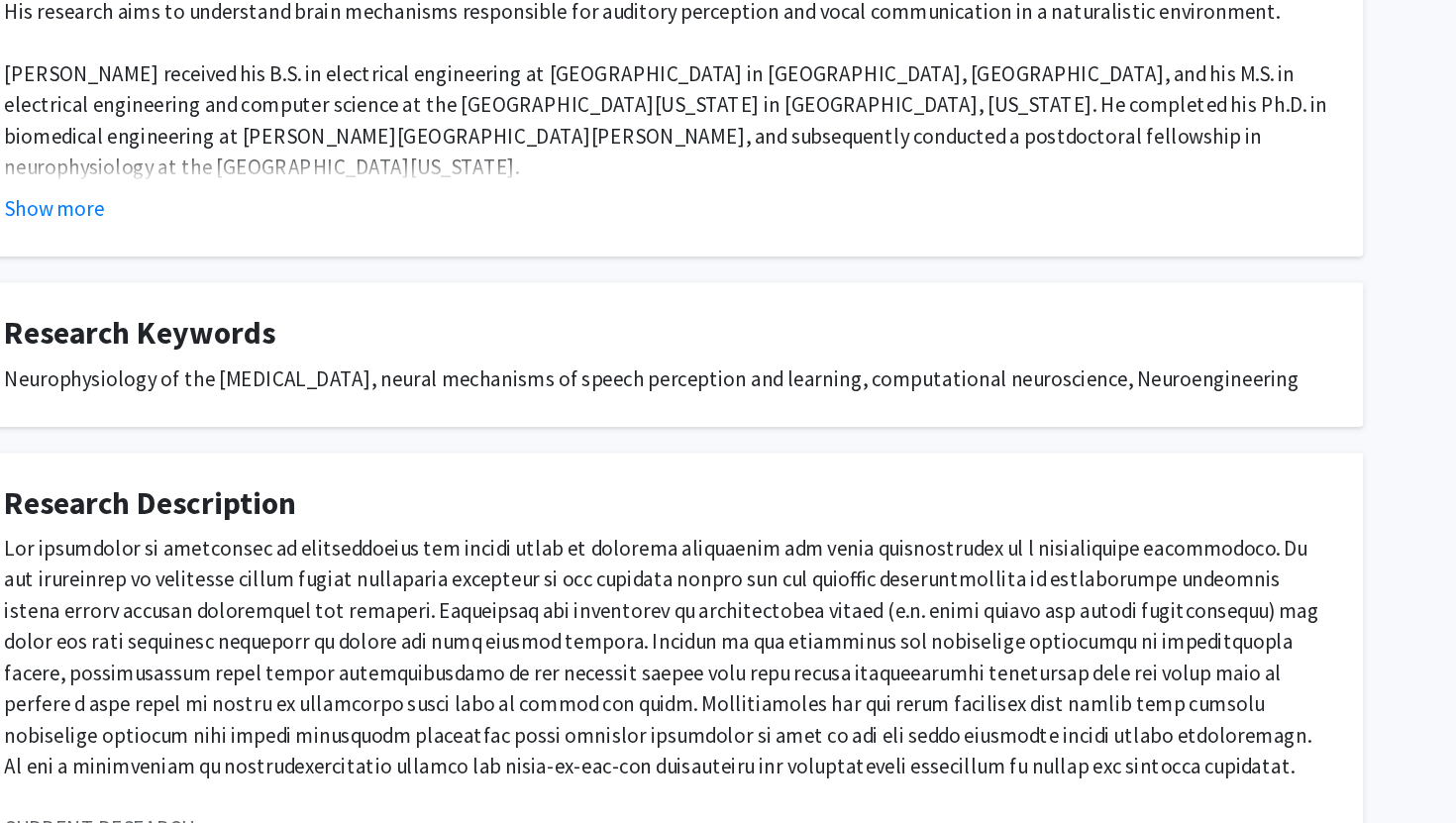scroll, scrollTop: 0, scrollLeft: 0, axis: both 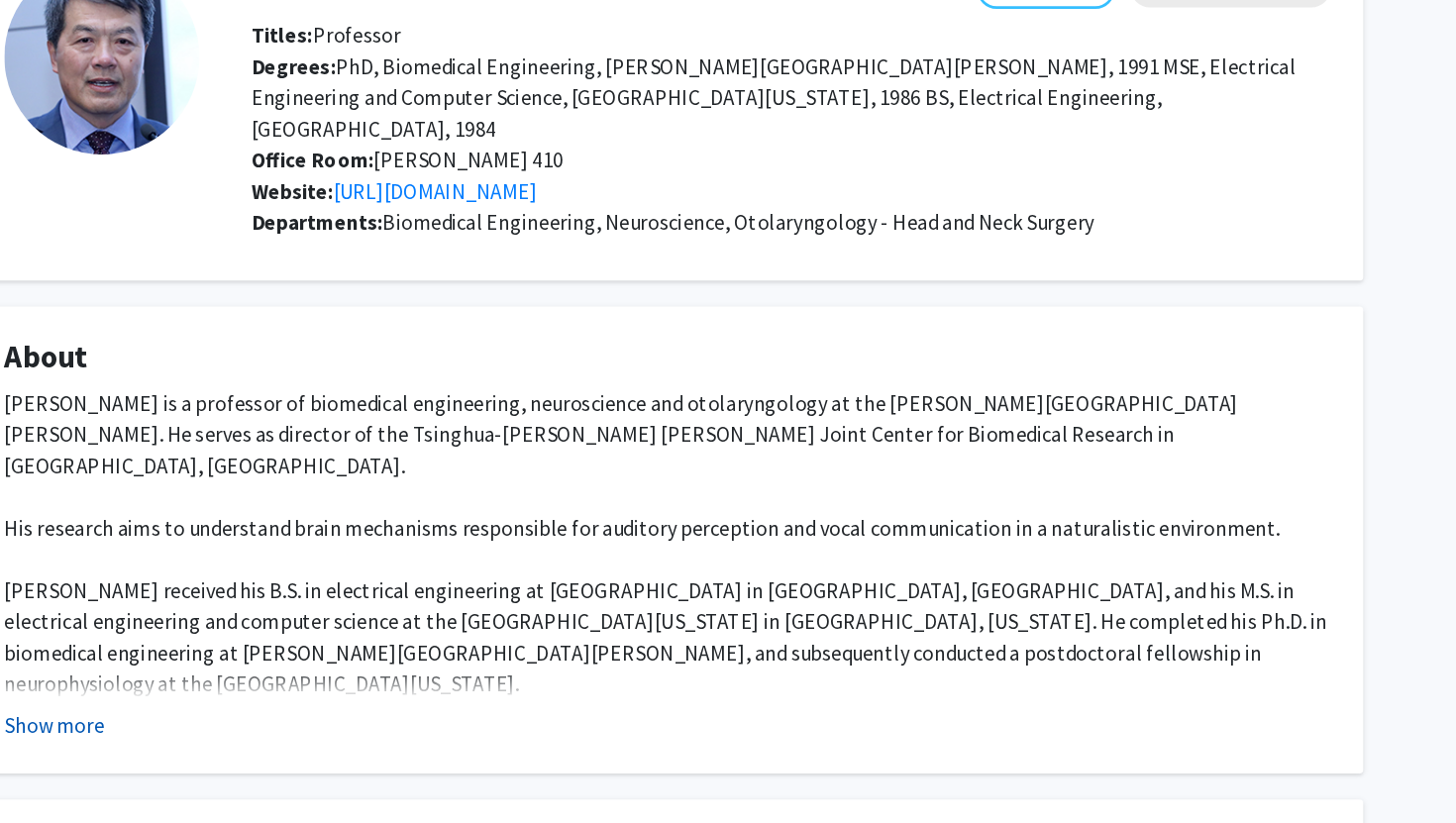 click on "Show more" 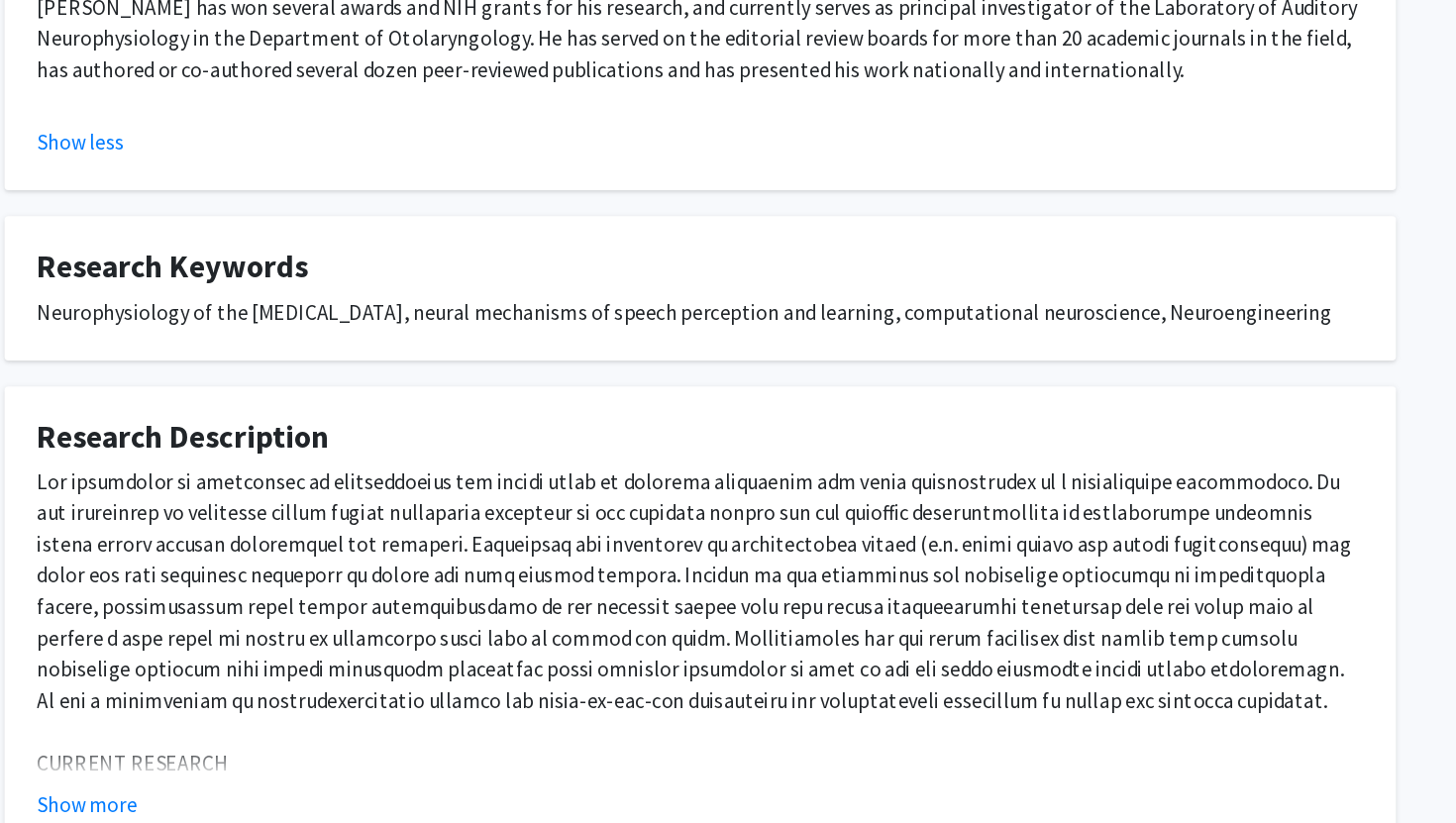 scroll, scrollTop: 580, scrollLeft: 0, axis: vertical 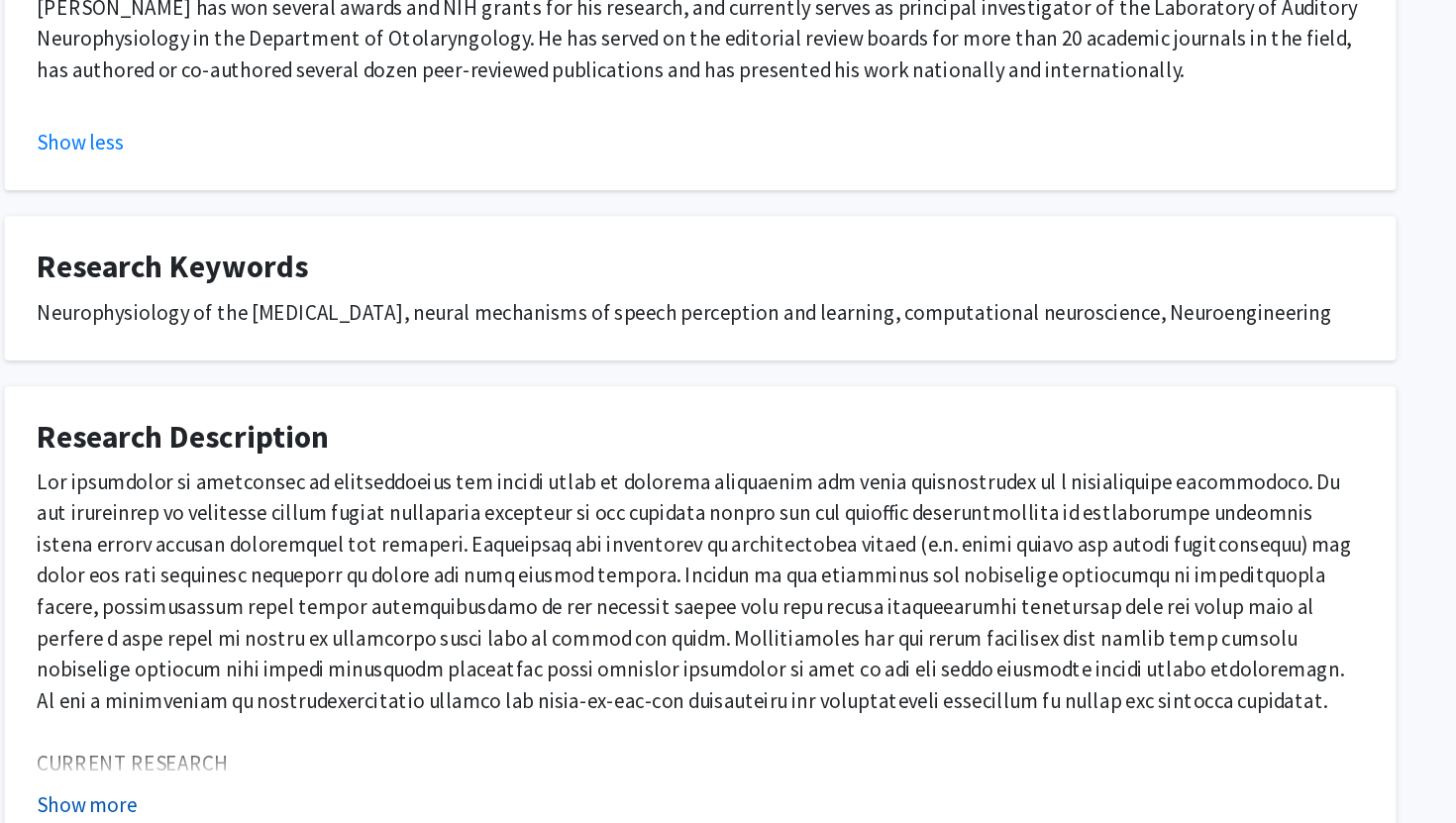 click on "Show more" 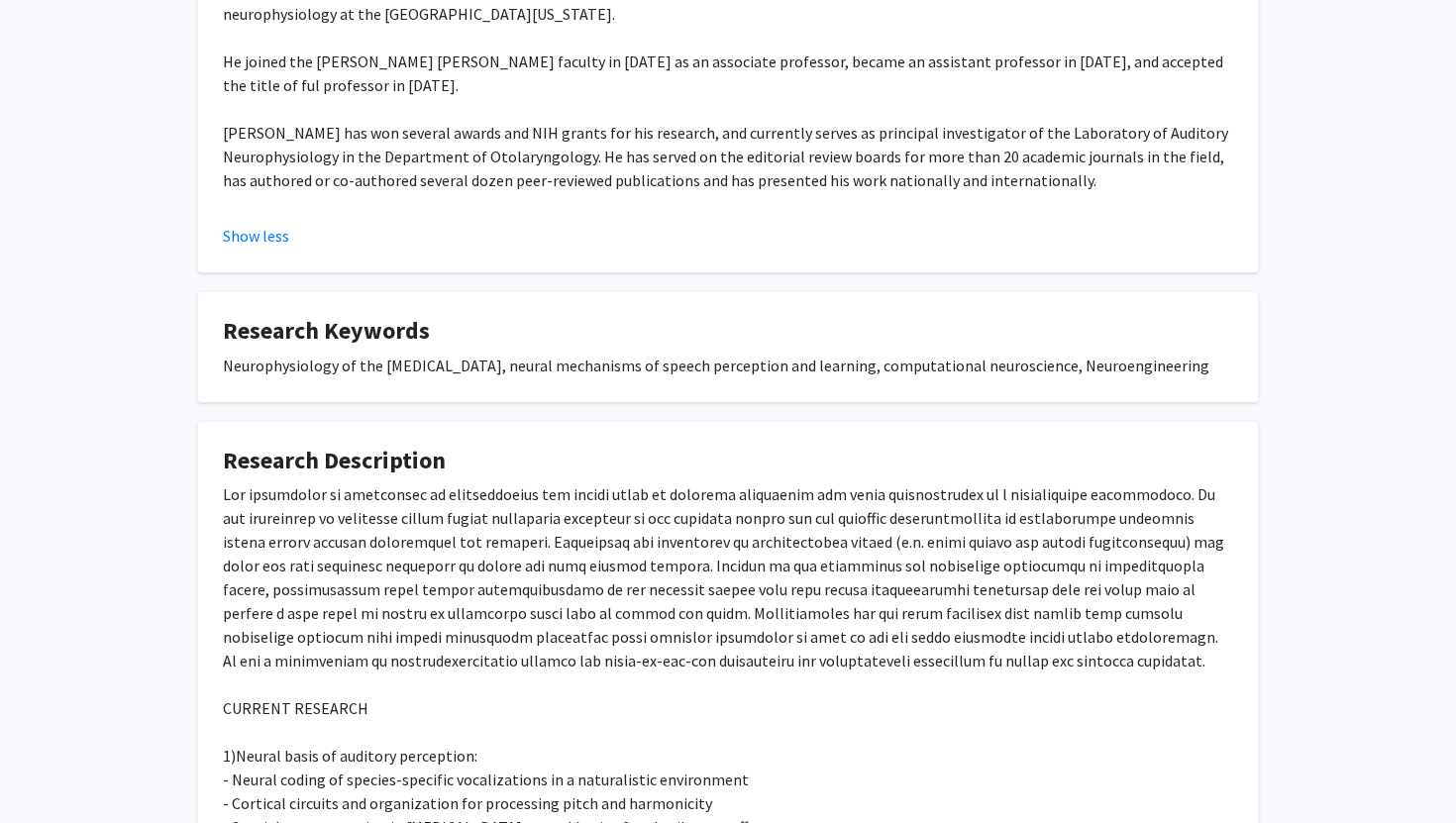 scroll, scrollTop: 633, scrollLeft: 0, axis: vertical 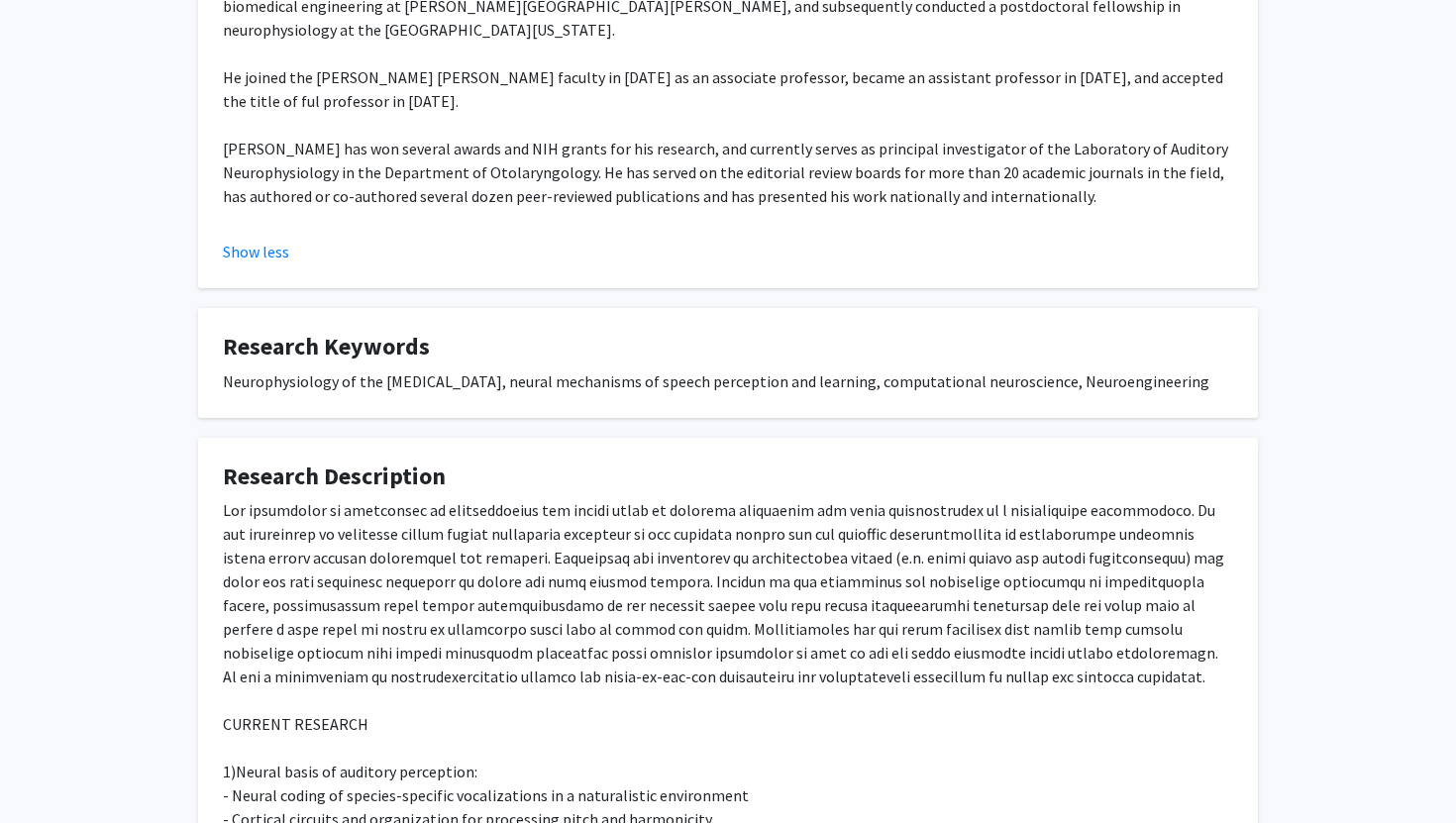 click on "Neurophysiology of the auditory cortex, neural mechanisms of speech perception and learning, computational neuroscience, Neuroengineering" 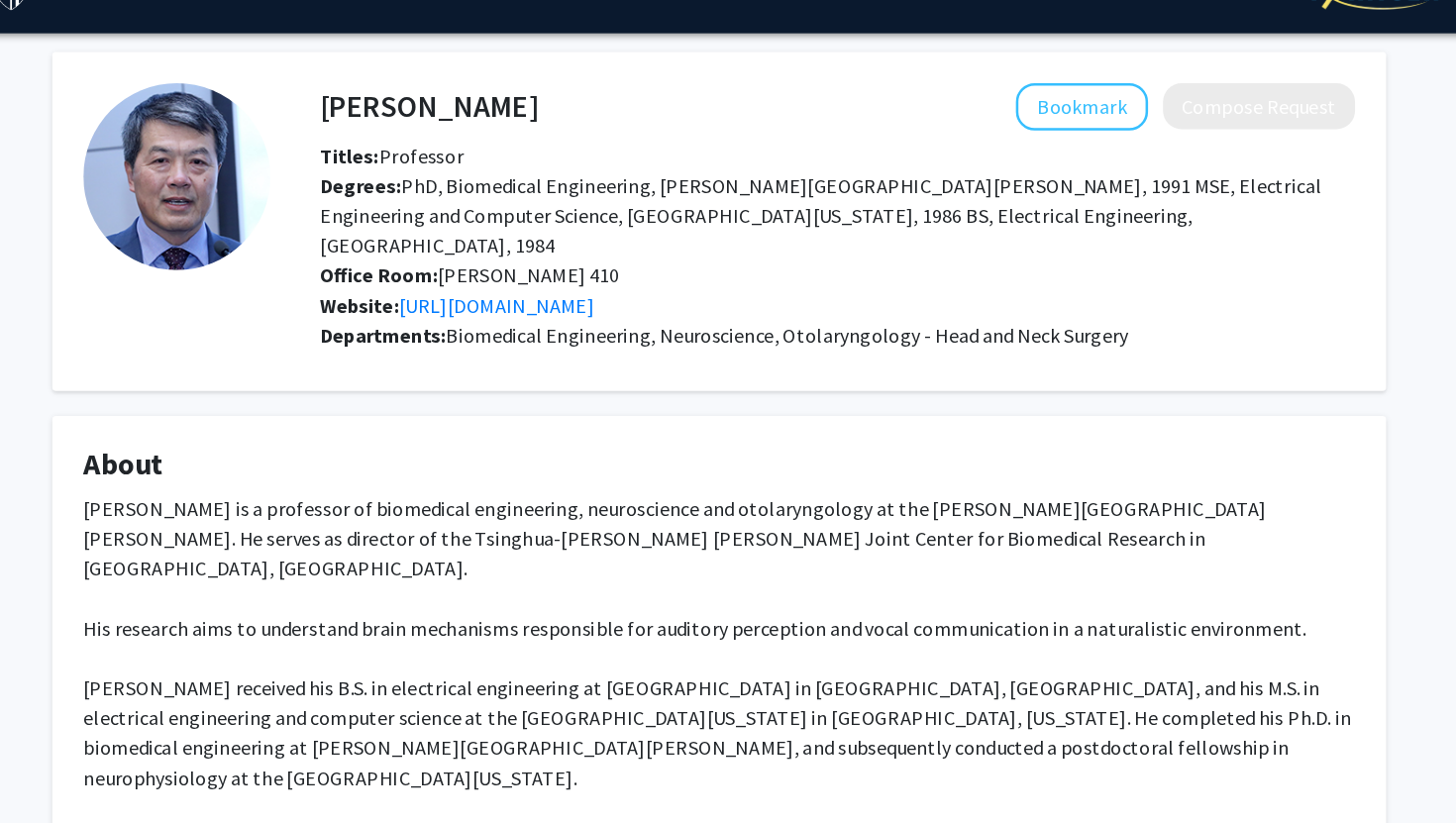 scroll, scrollTop: 0, scrollLeft: 0, axis: both 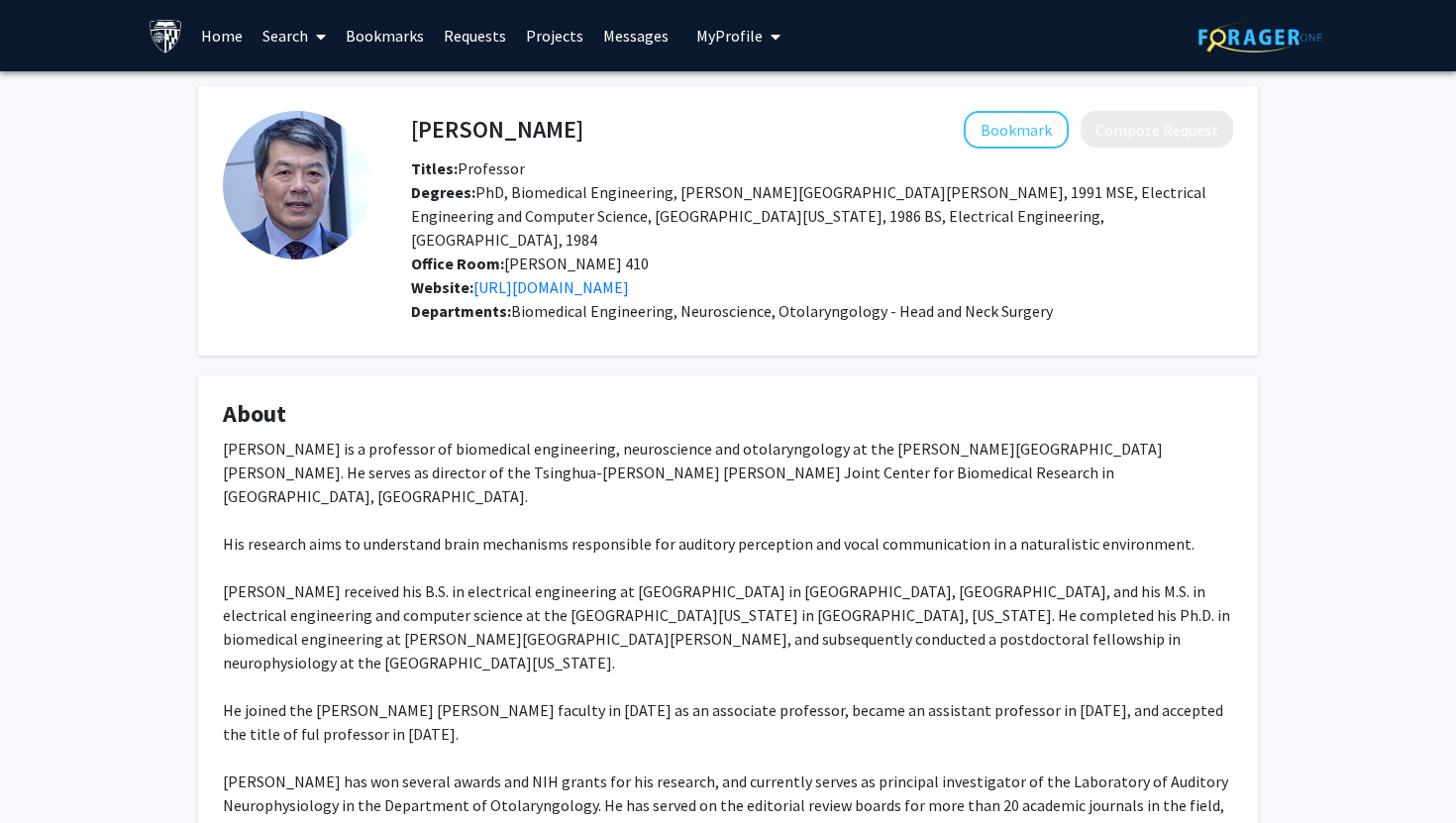 click at bounding box center (317, 37) 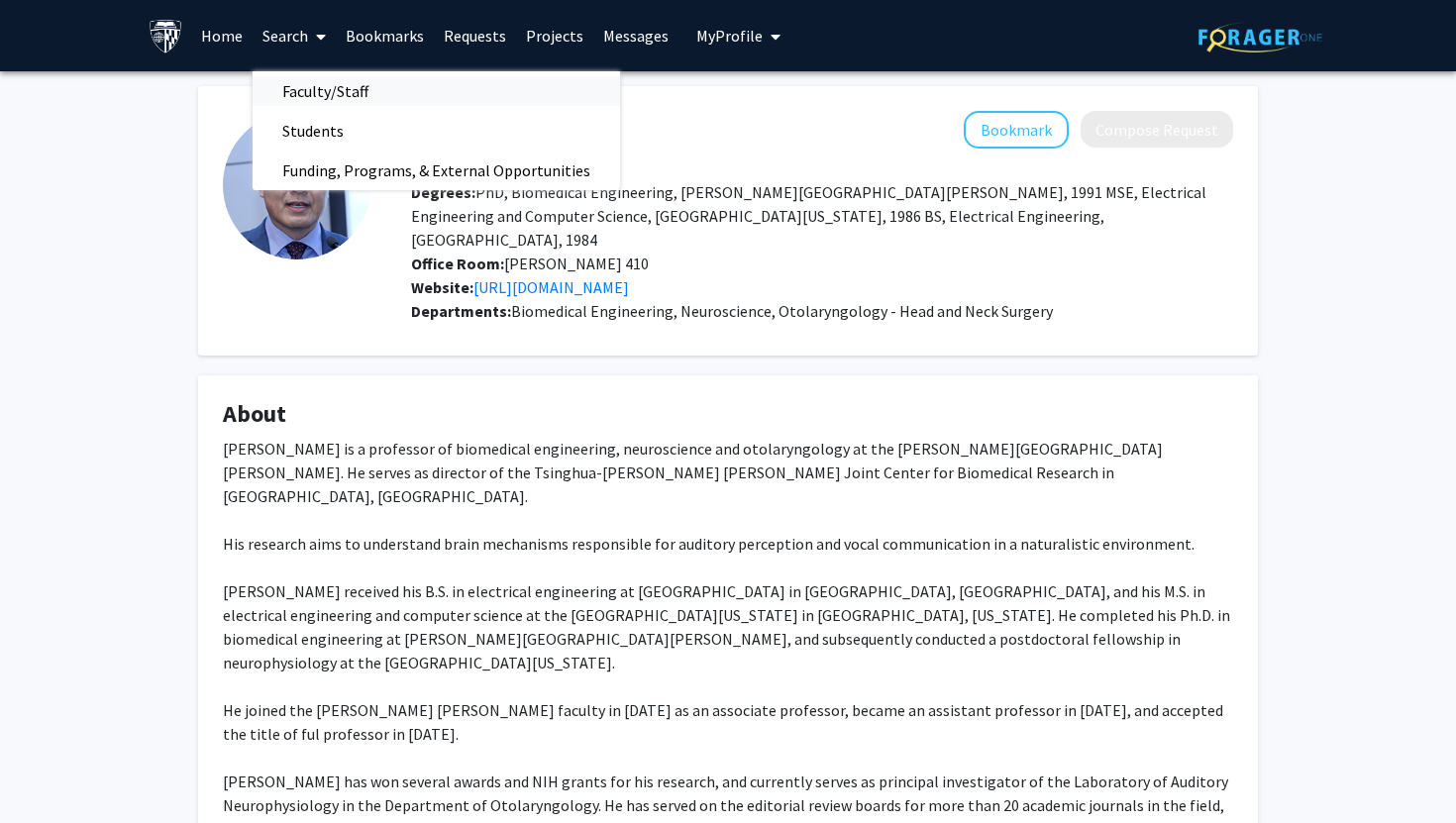 click on "Faculty/Staff" at bounding box center (325, 91) 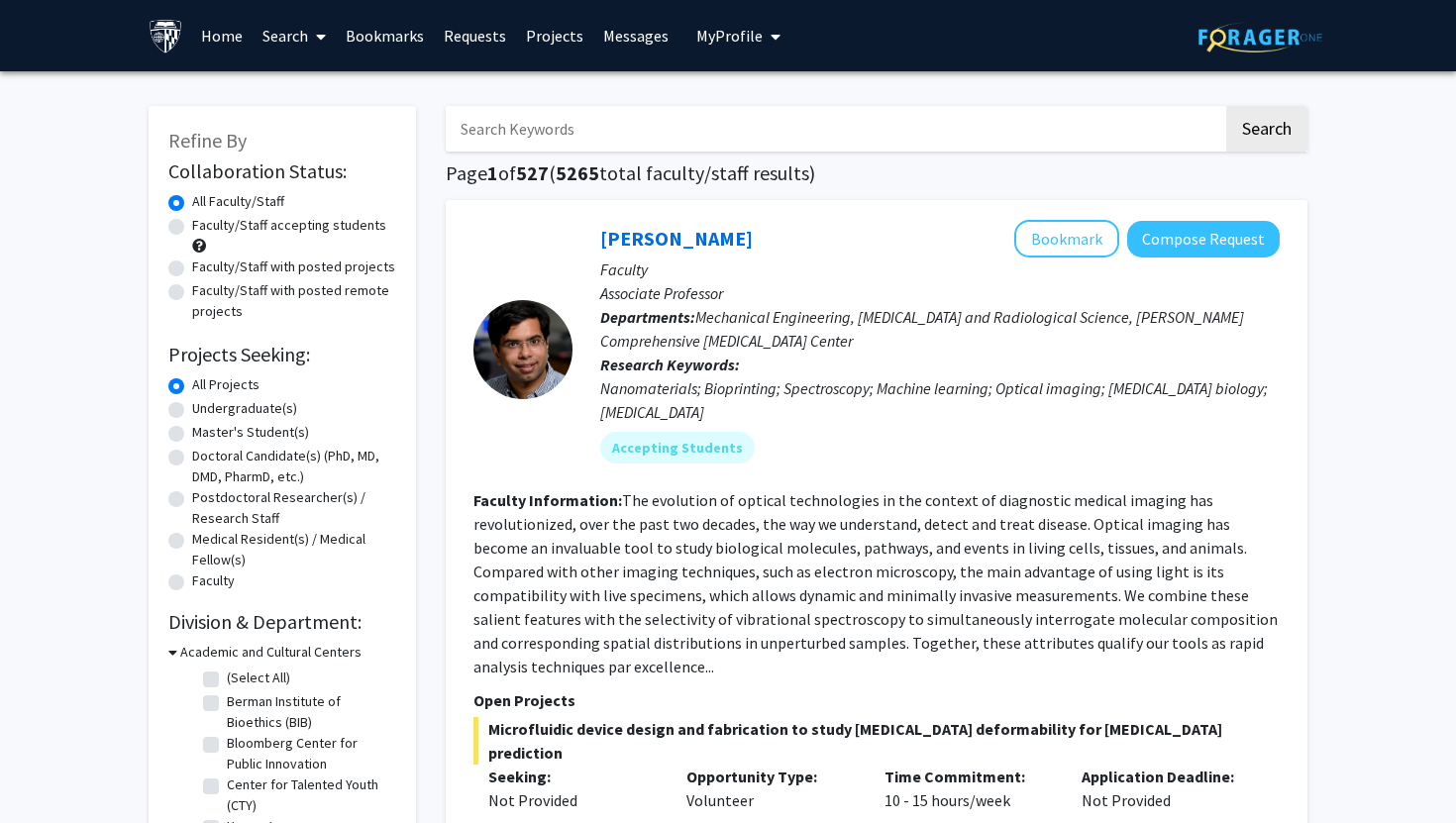 click at bounding box center (834, 129) 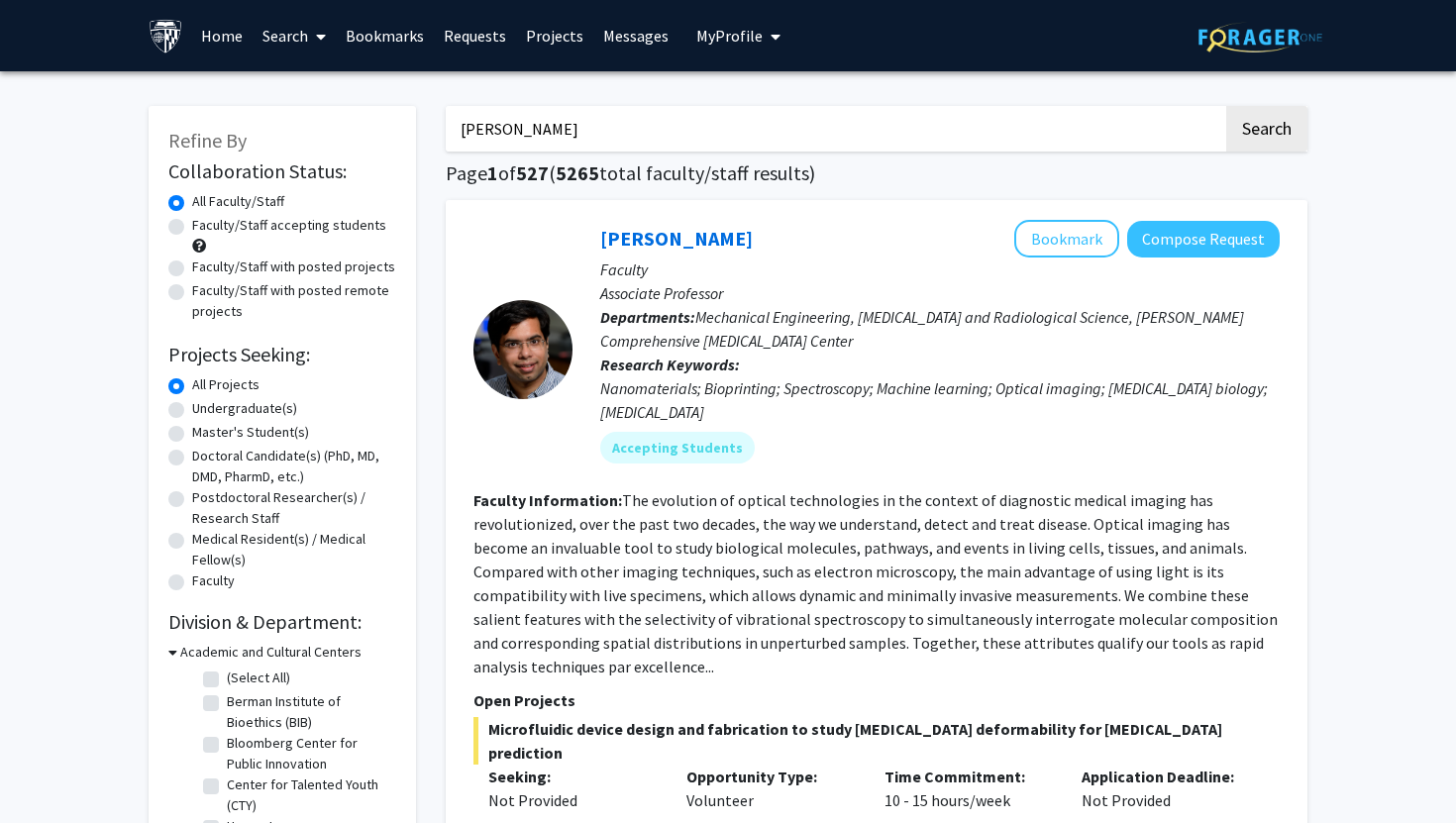 click on "Search" 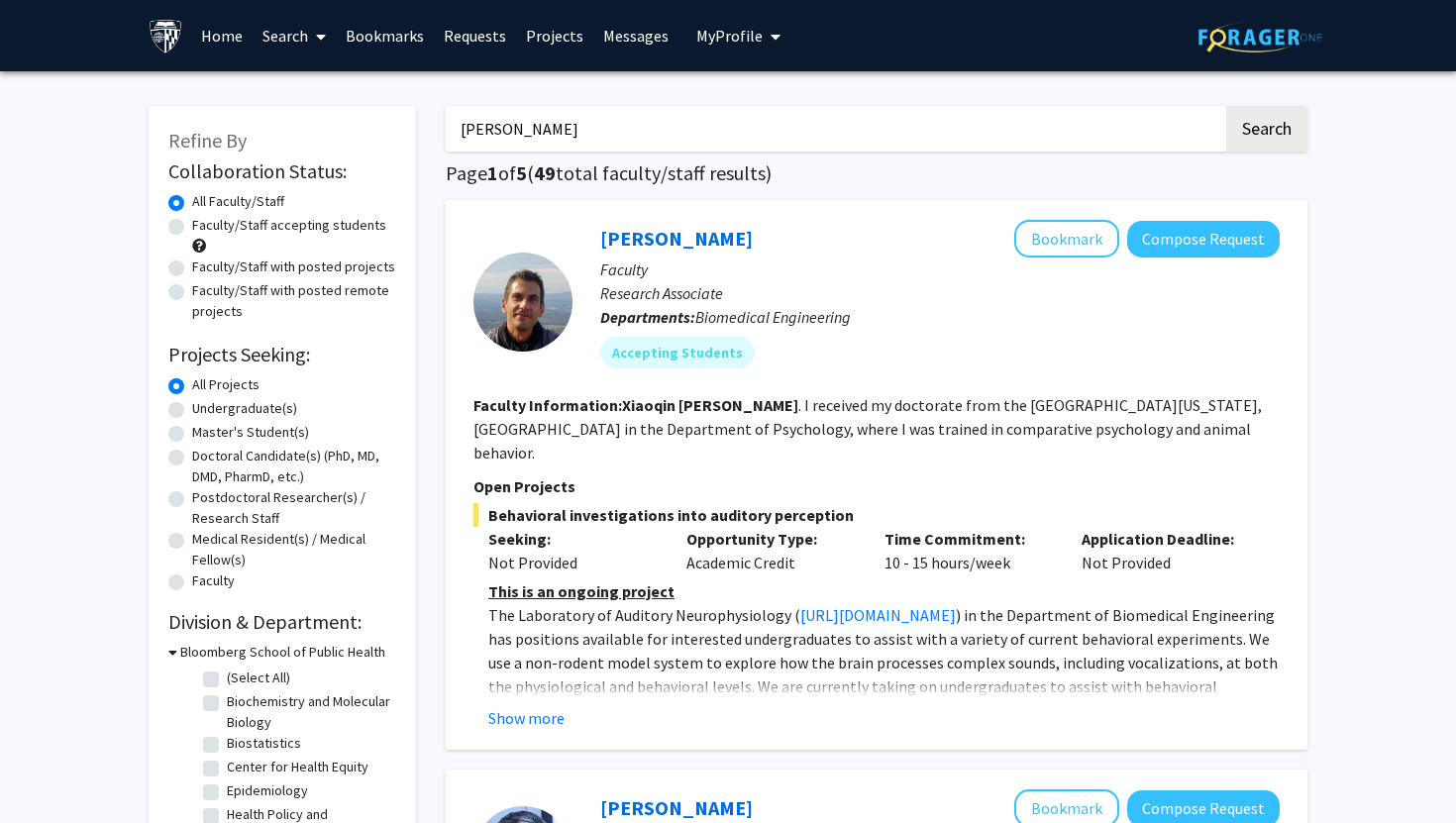 type on "e" 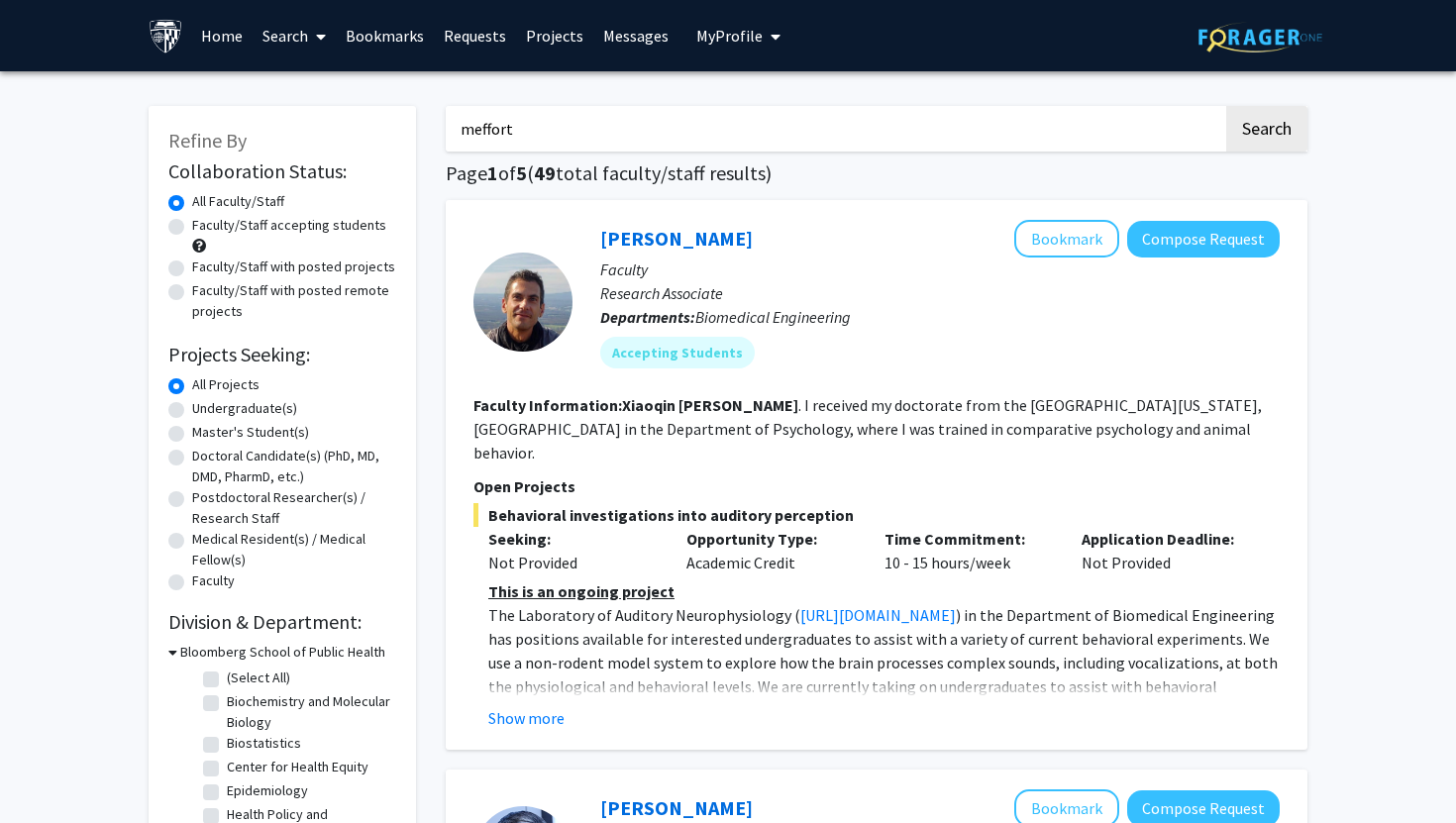 click on "Search" 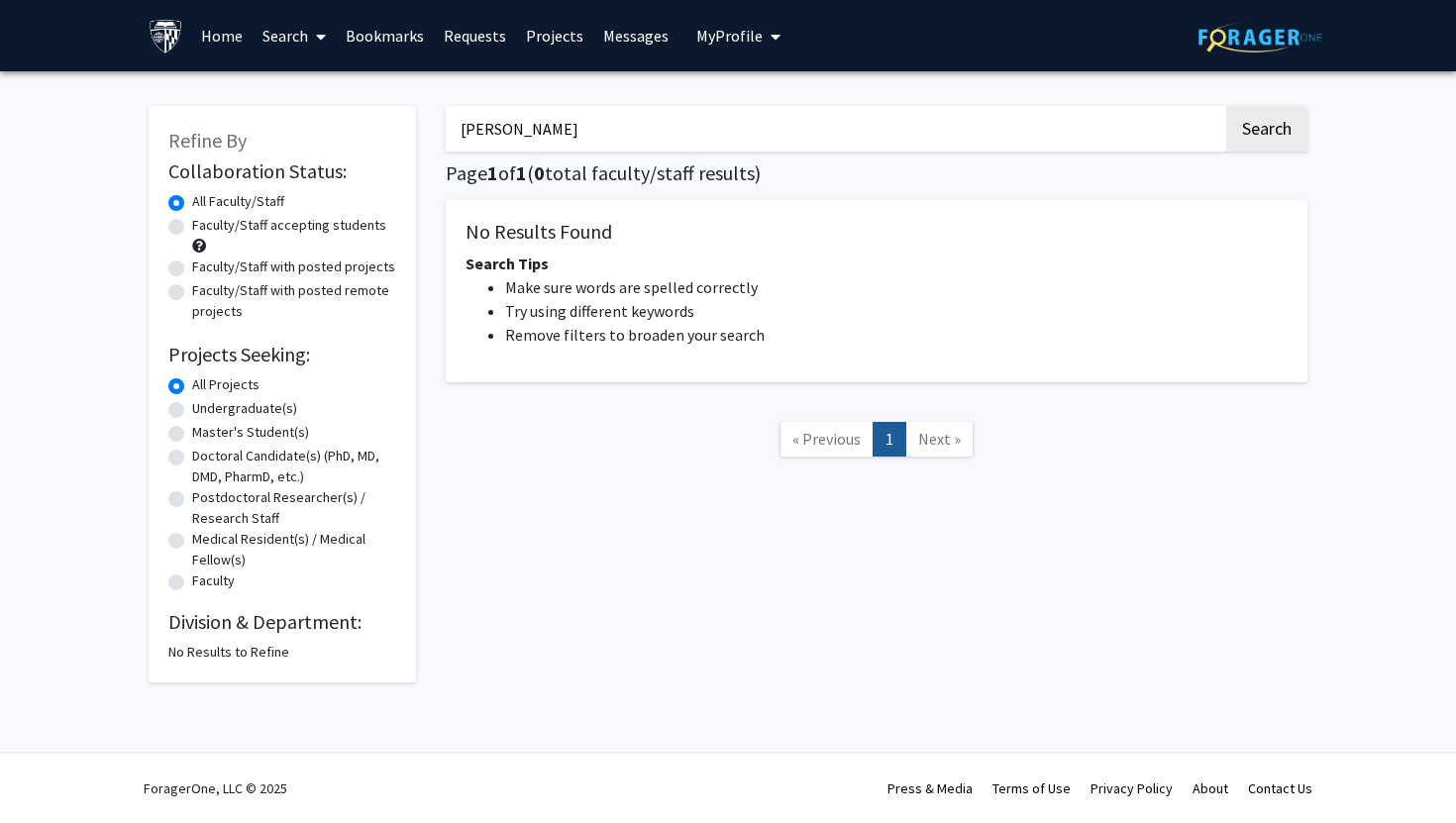 type on "[PERSON_NAME]" 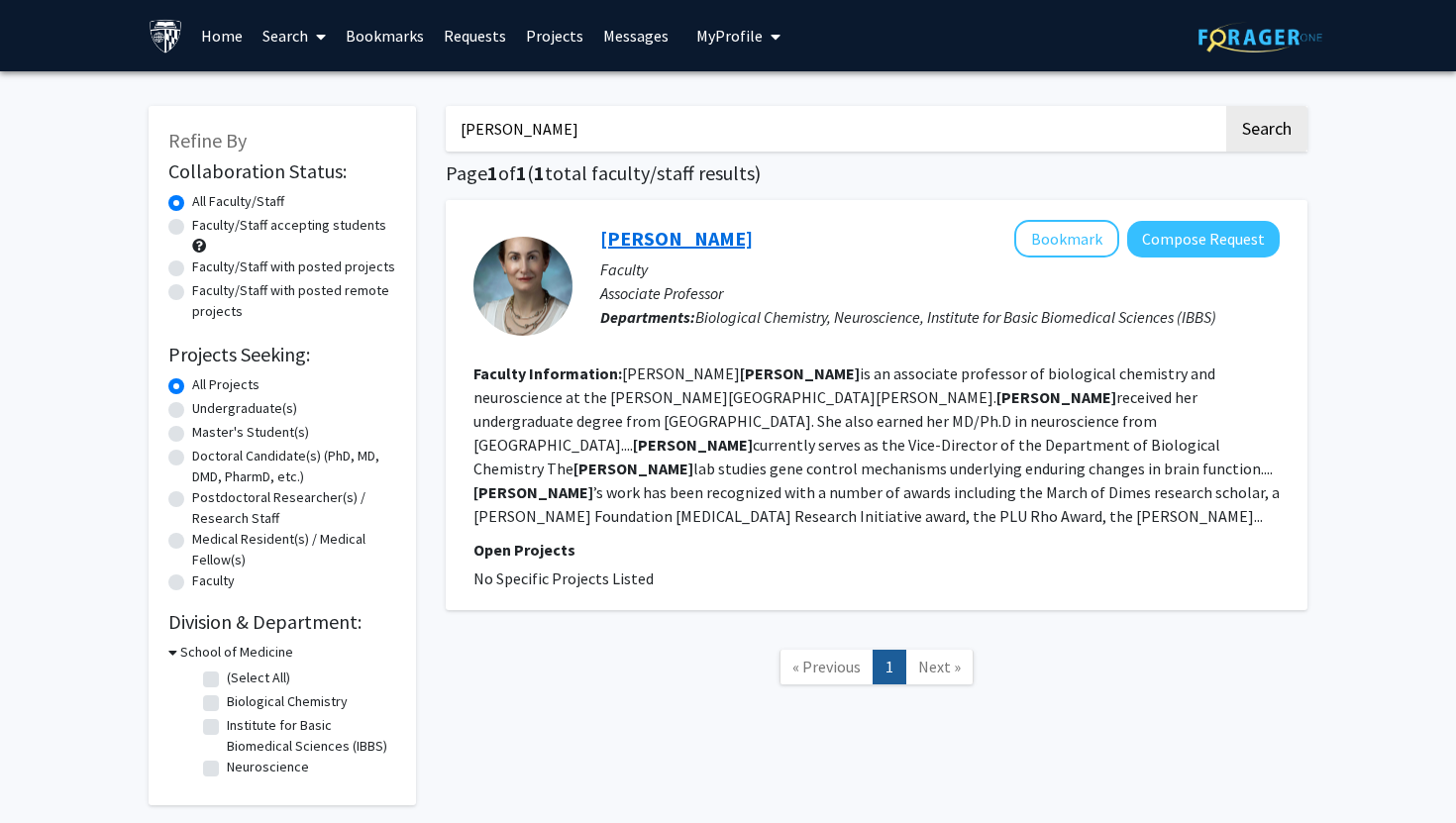click on "[PERSON_NAME]" 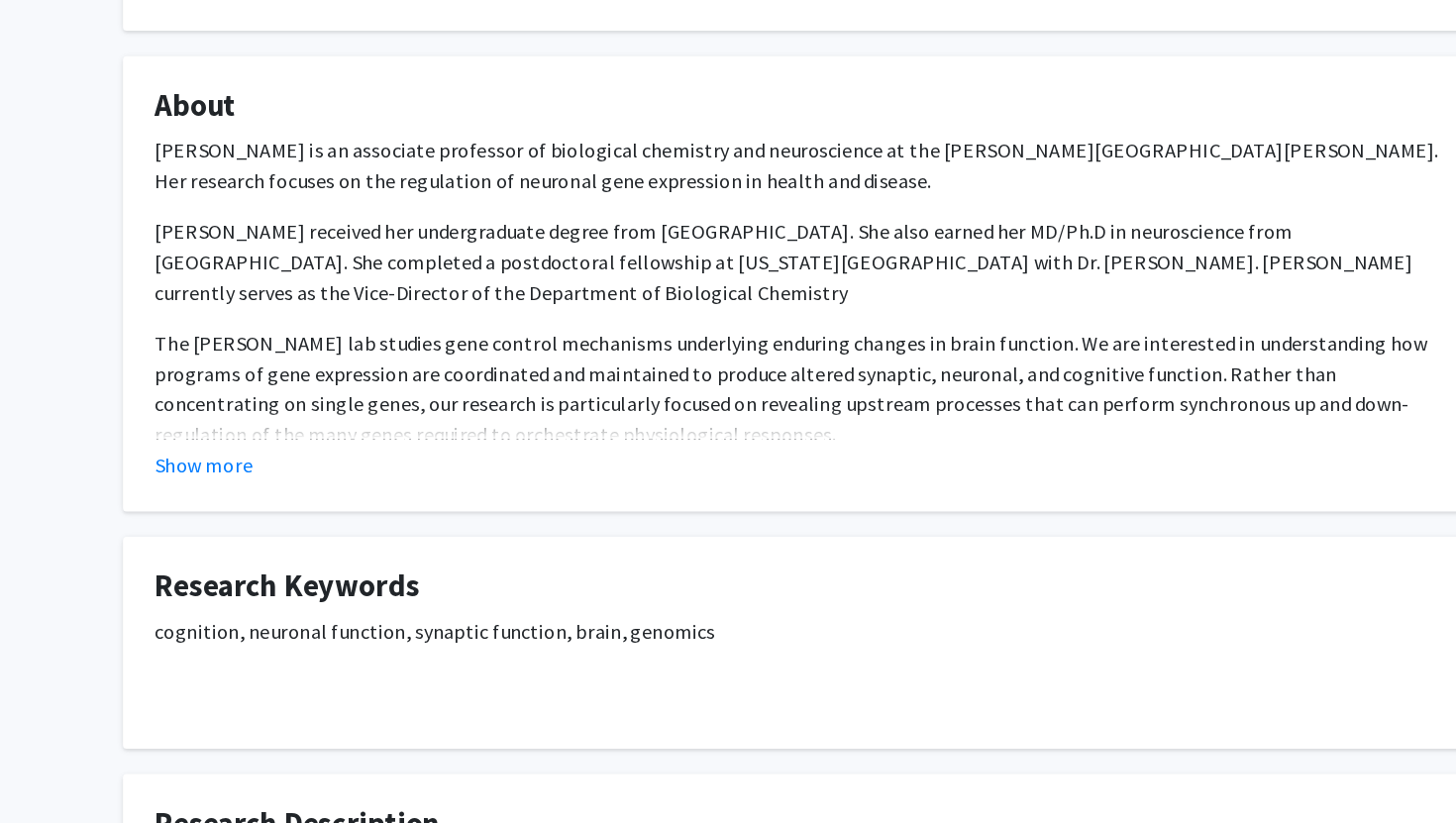 scroll, scrollTop: 234, scrollLeft: 0, axis: vertical 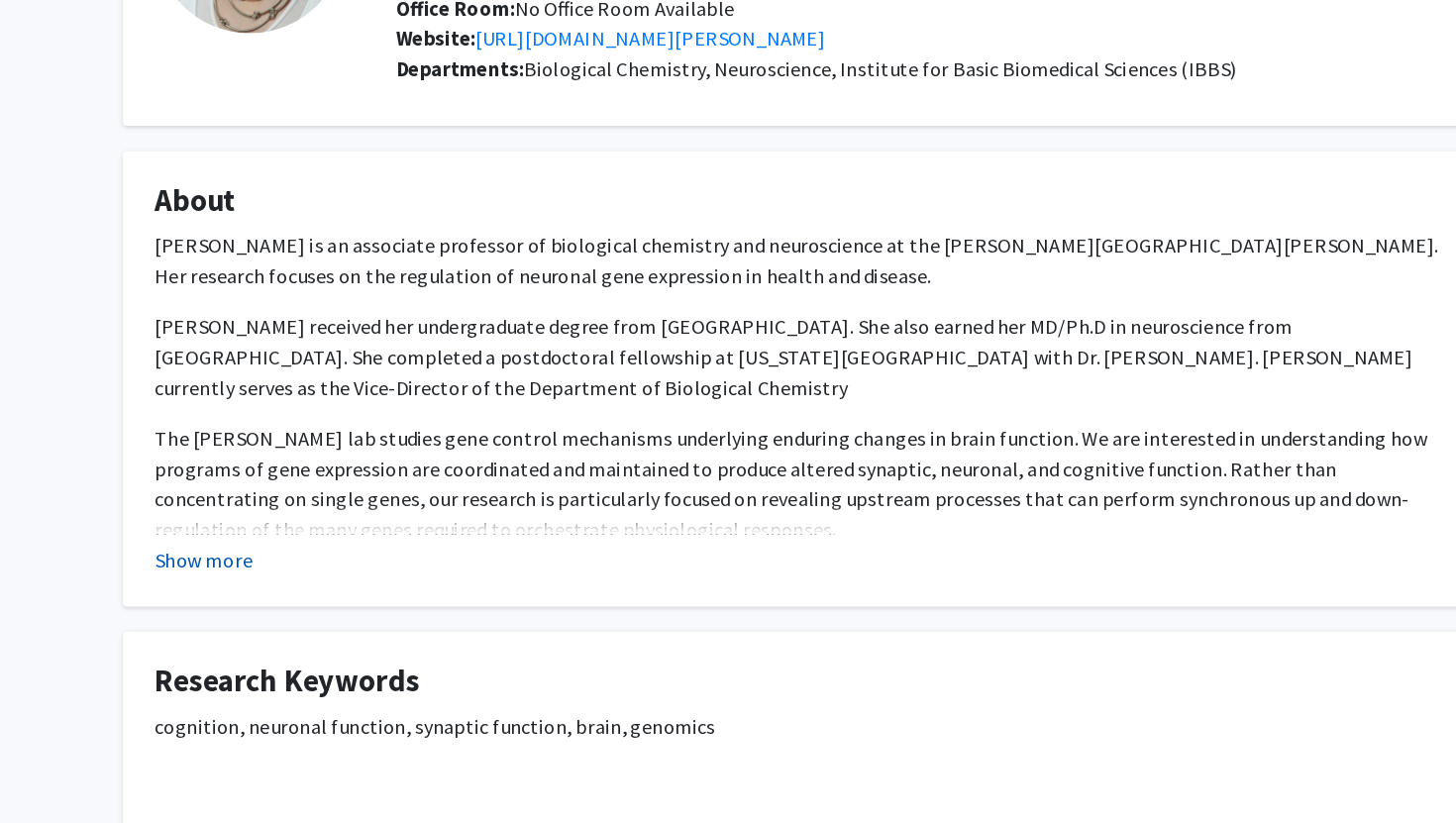 click on "Show more" 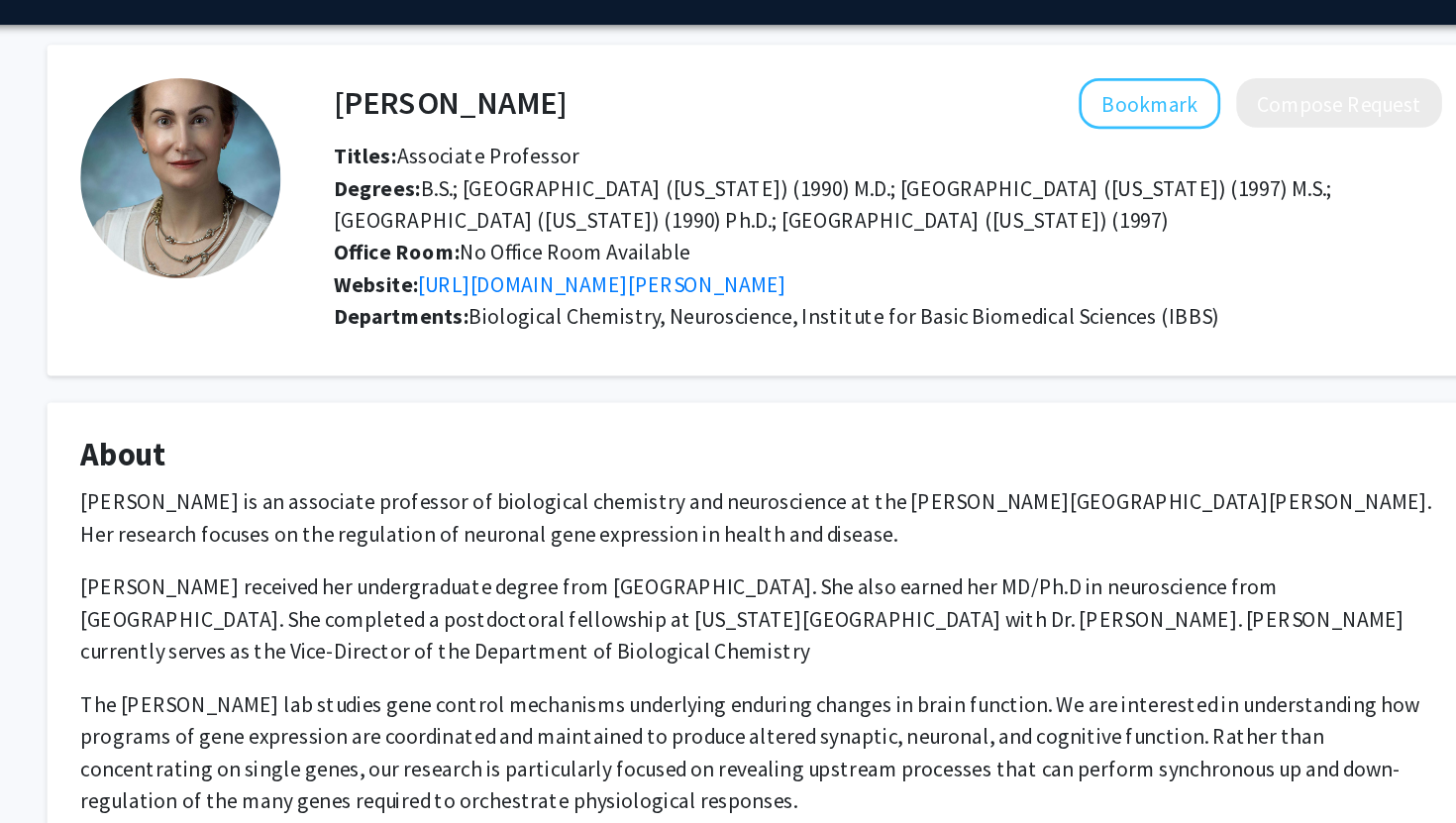 scroll, scrollTop: 59, scrollLeft: 0, axis: vertical 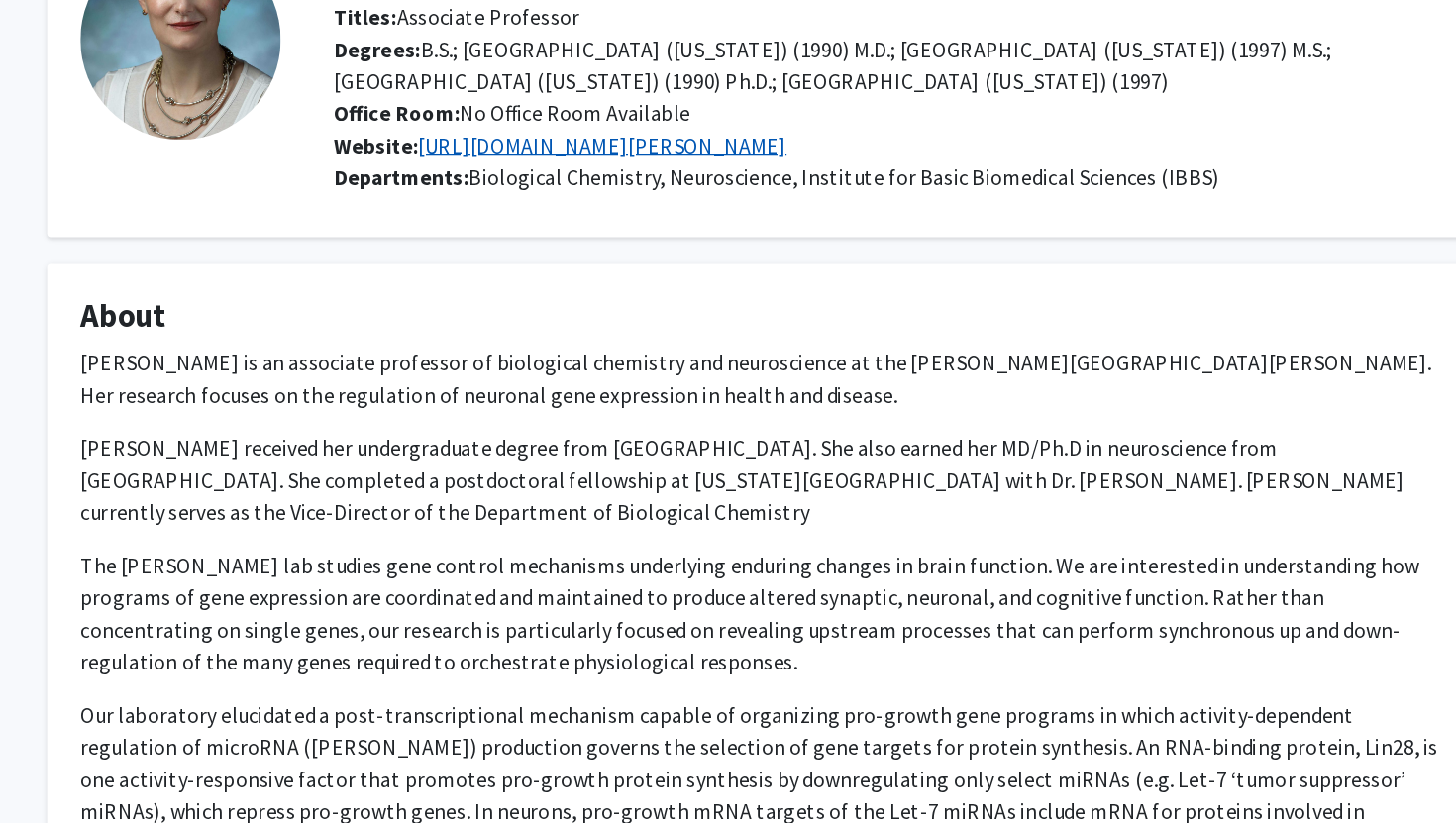 click on "https://www.hopkinsmedicine.org/research/labs/mollie-meffert-lab" 